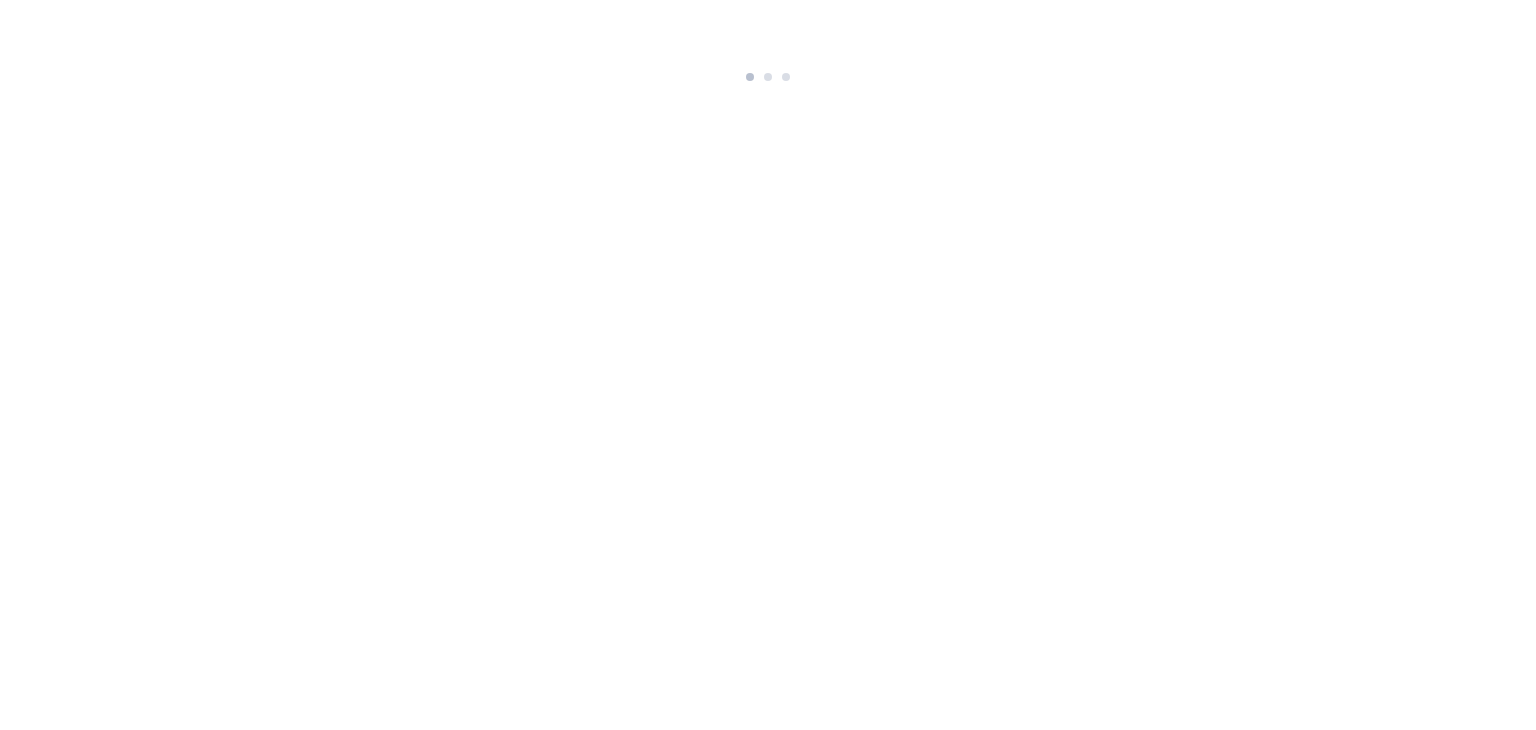 scroll, scrollTop: 0, scrollLeft: 0, axis: both 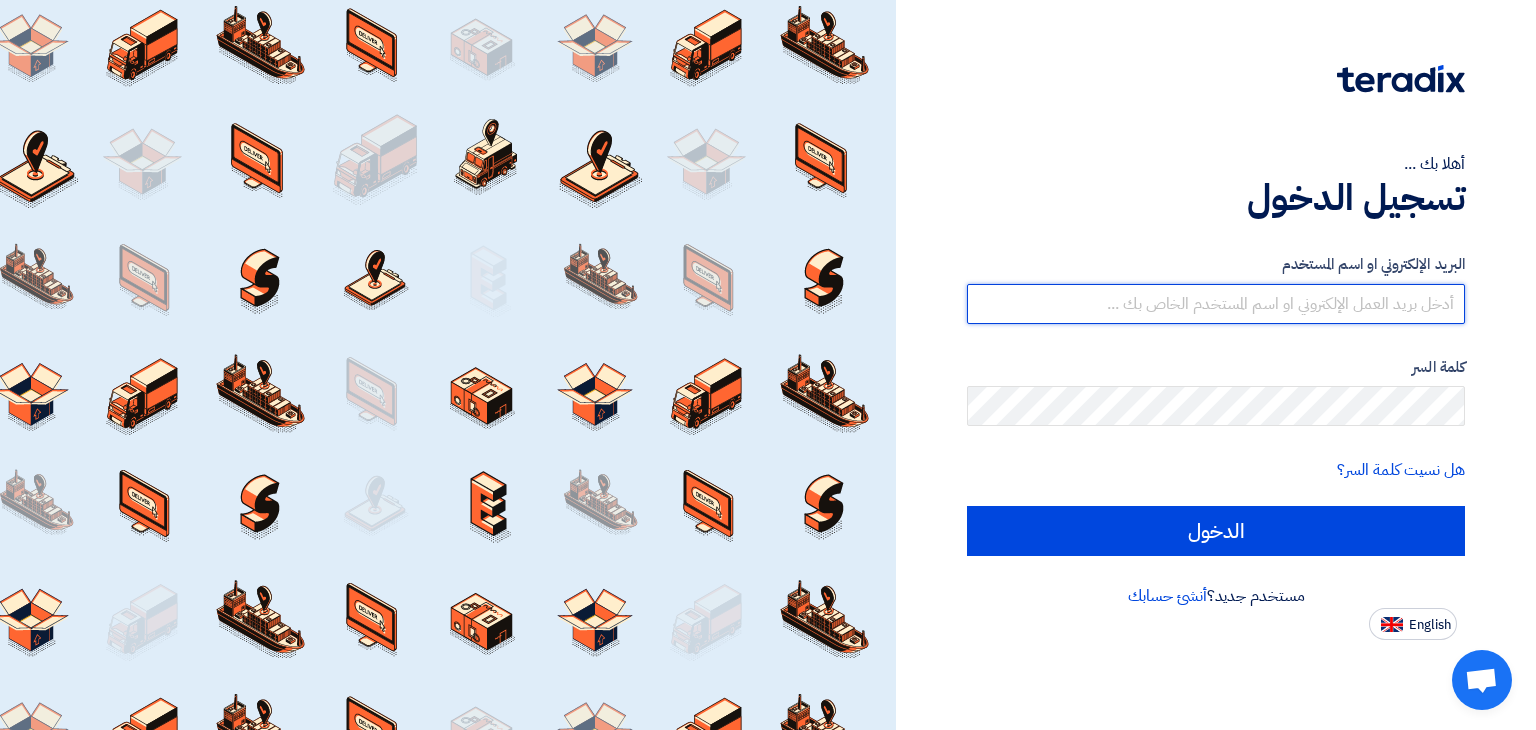 drag, startPoint x: 1180, startPoint y: 298, endPoint x: 1184, endPoint y: 314, distance: 16.492422 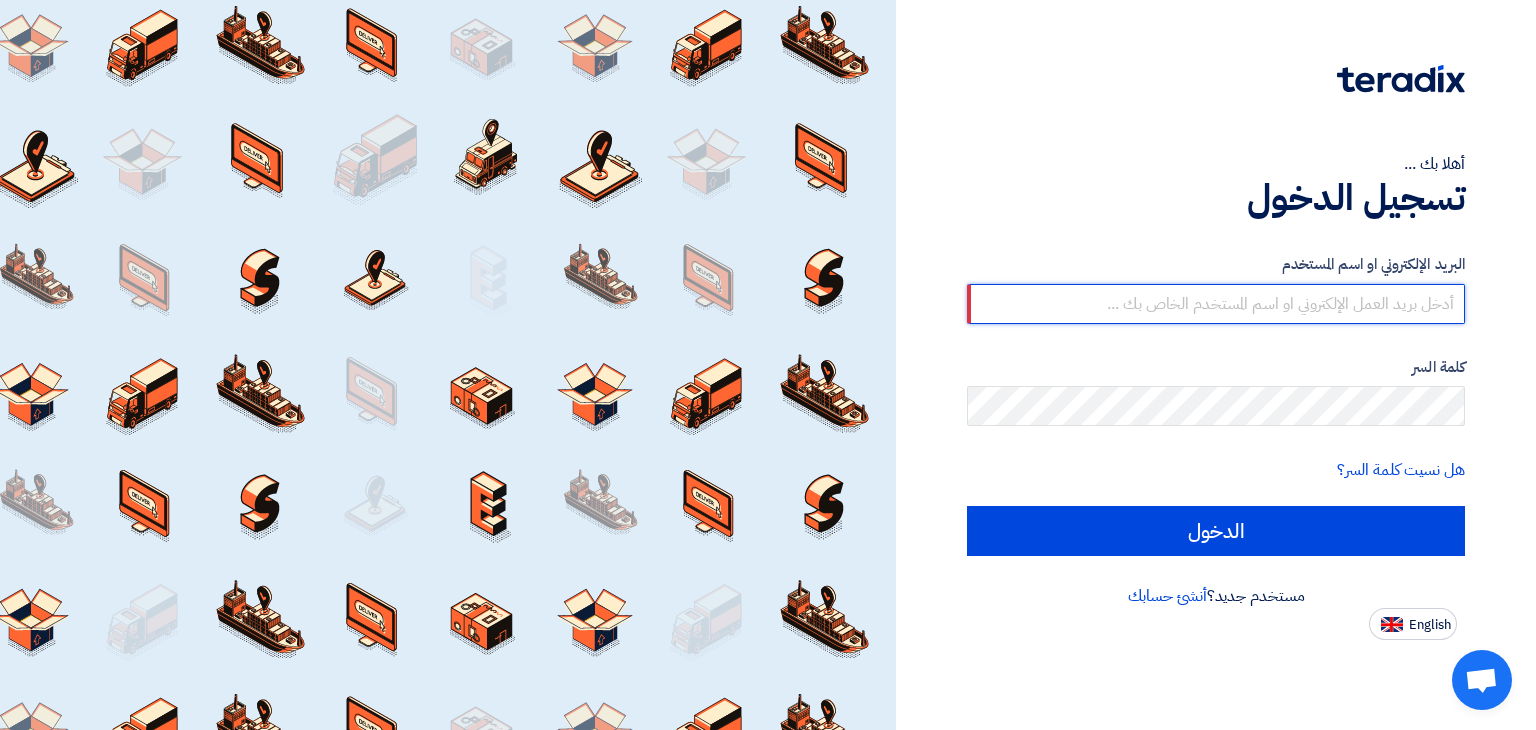type on "[EMAIL_ADDRESS][DOMAIN_NAME]" 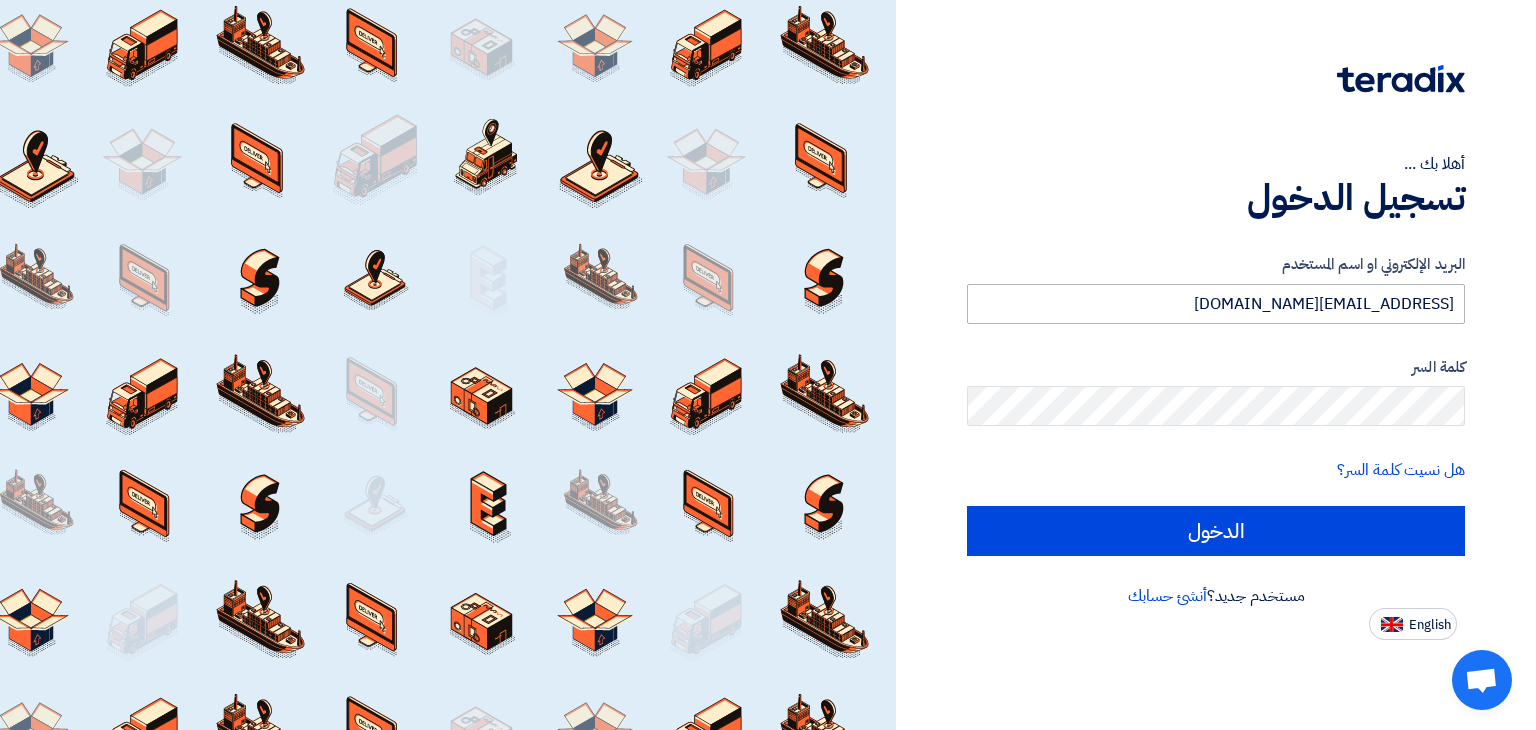 click on "الدخول" 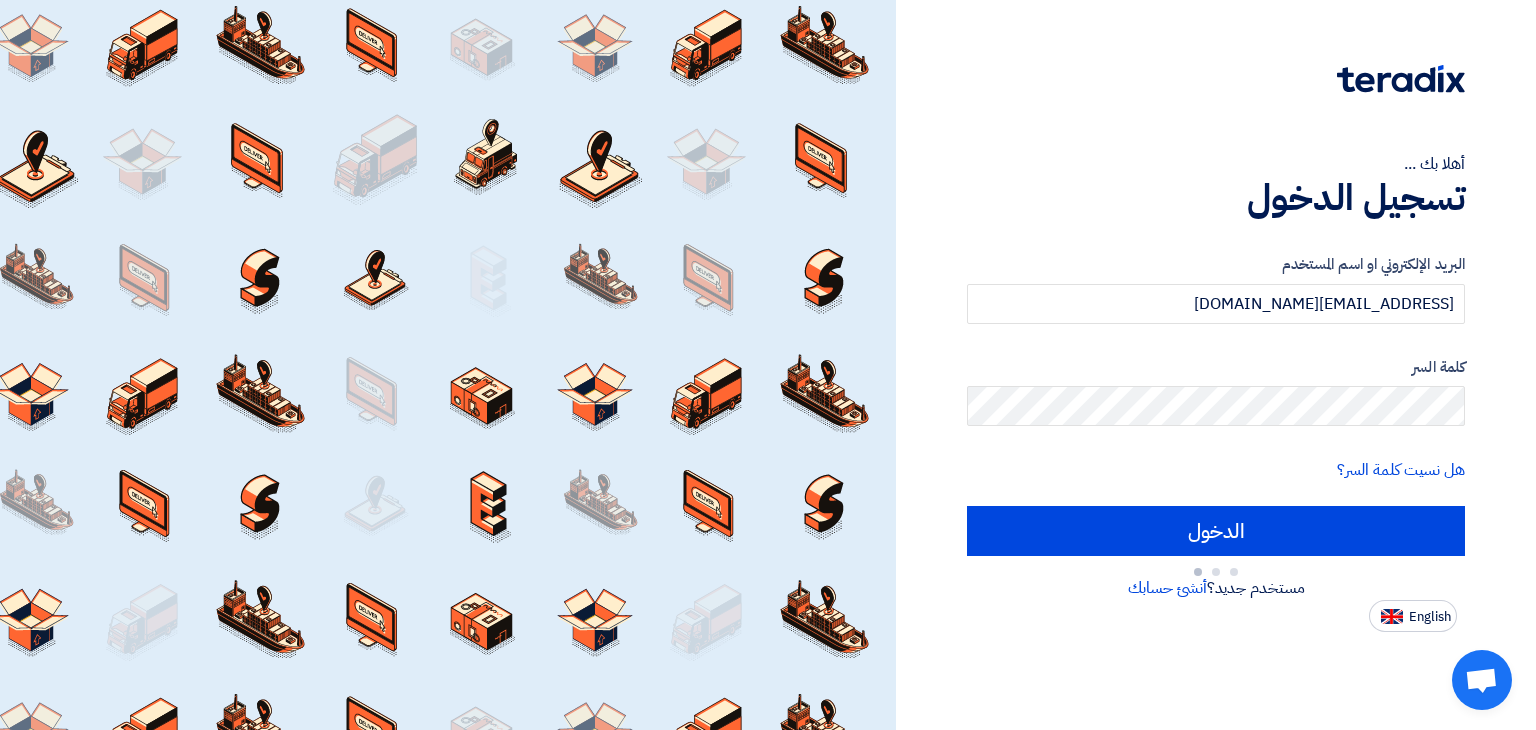 type on "Sign in" 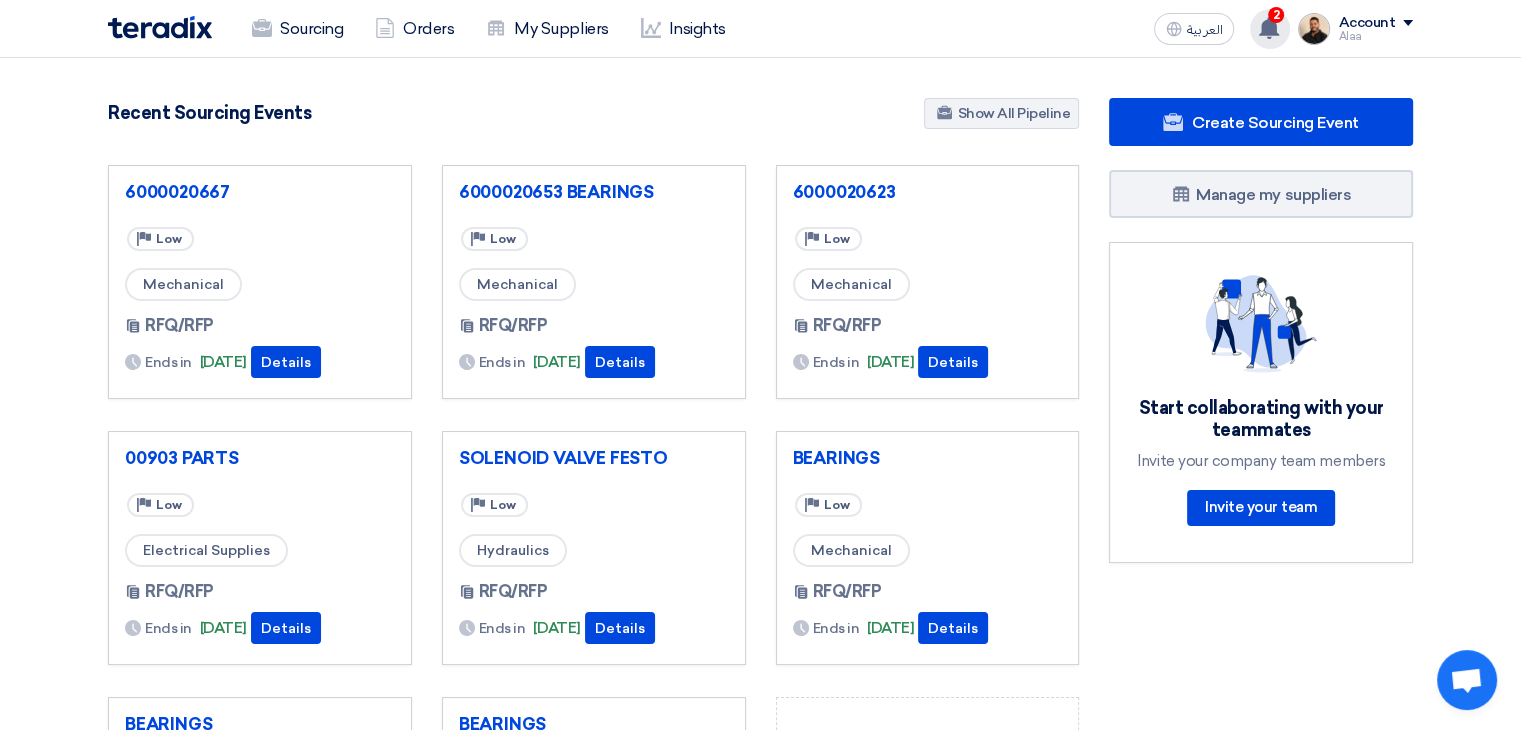 click 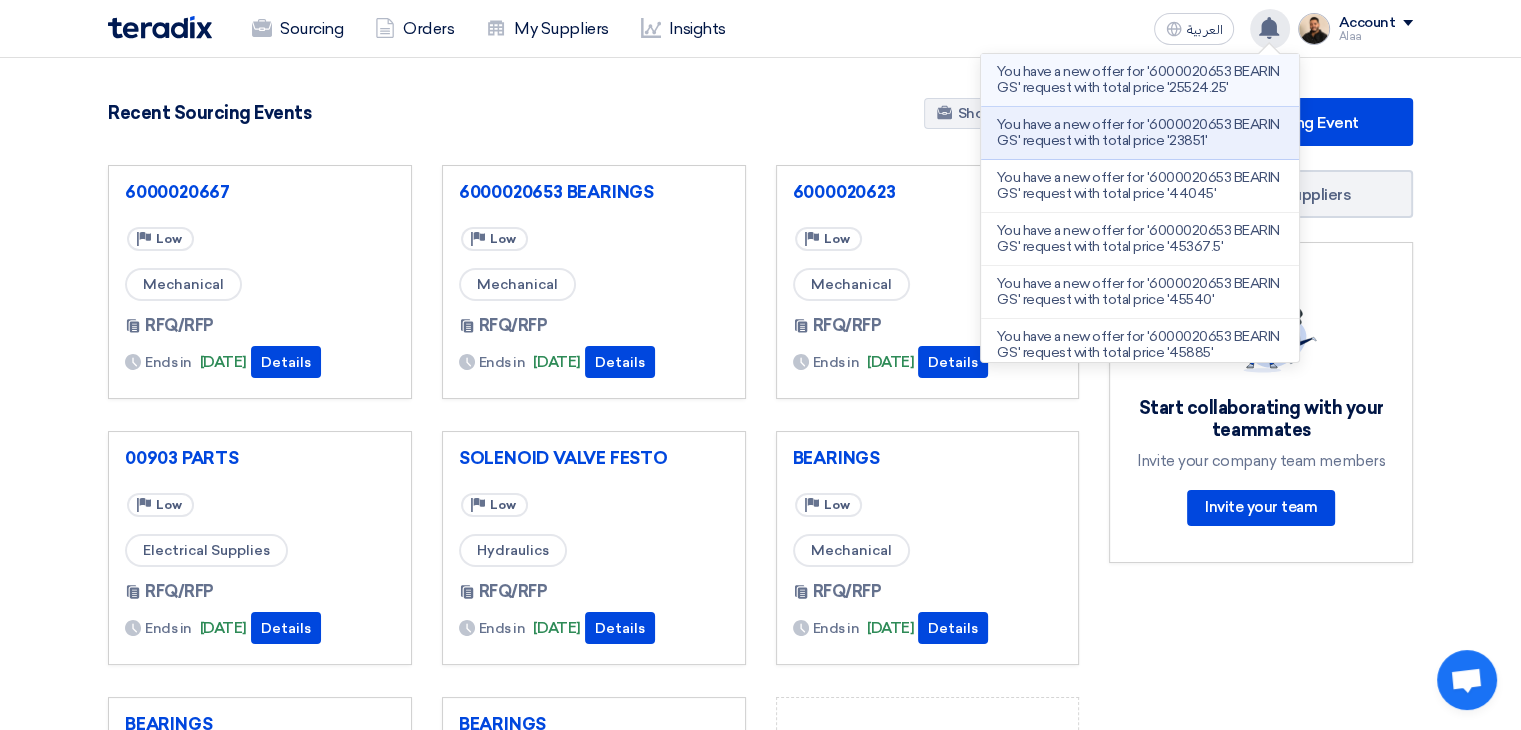 click on "You have a new offer for '6000020653  BEARINGS' request with total price '25524.25'" 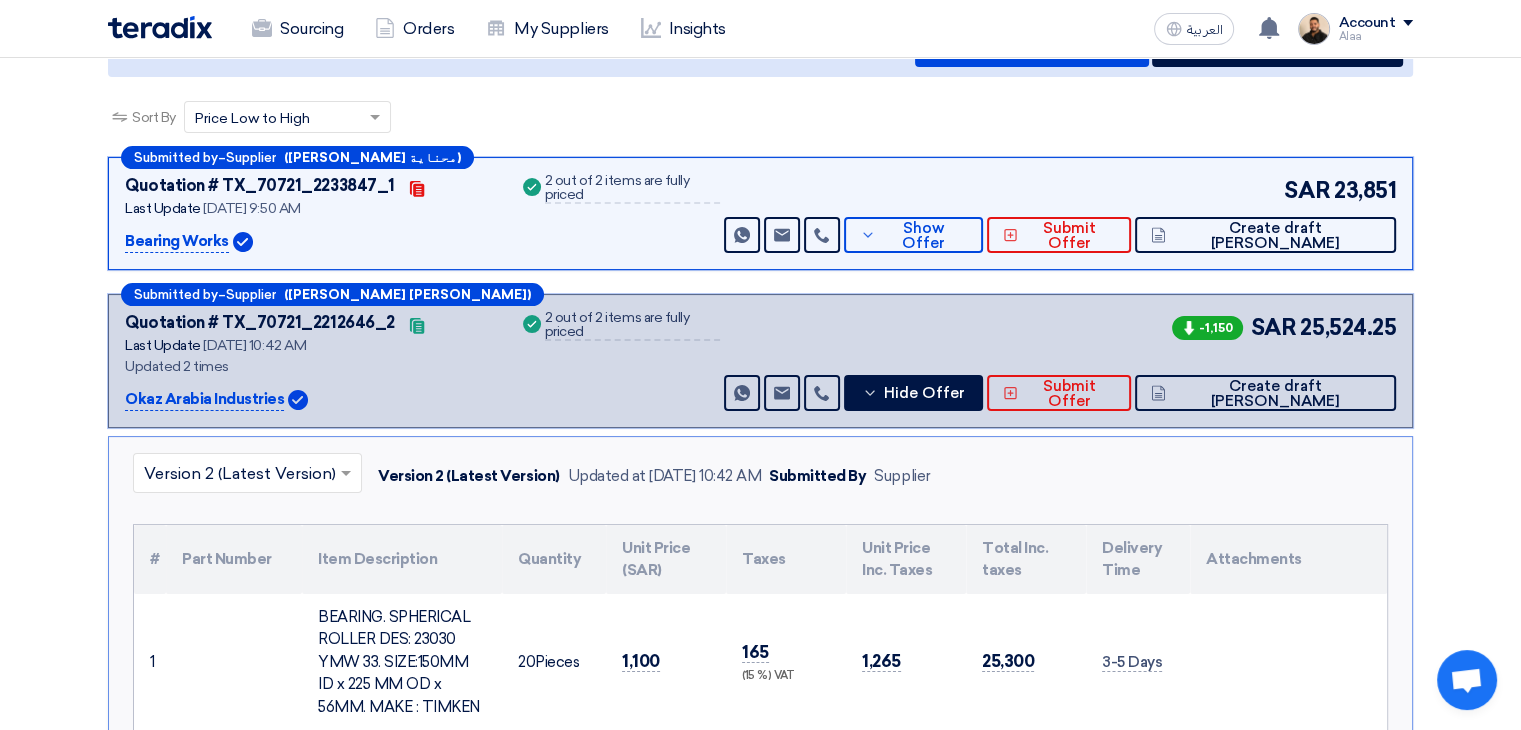 scroll, scrollTop: 250, scrollLeft: 0, axis: vertical 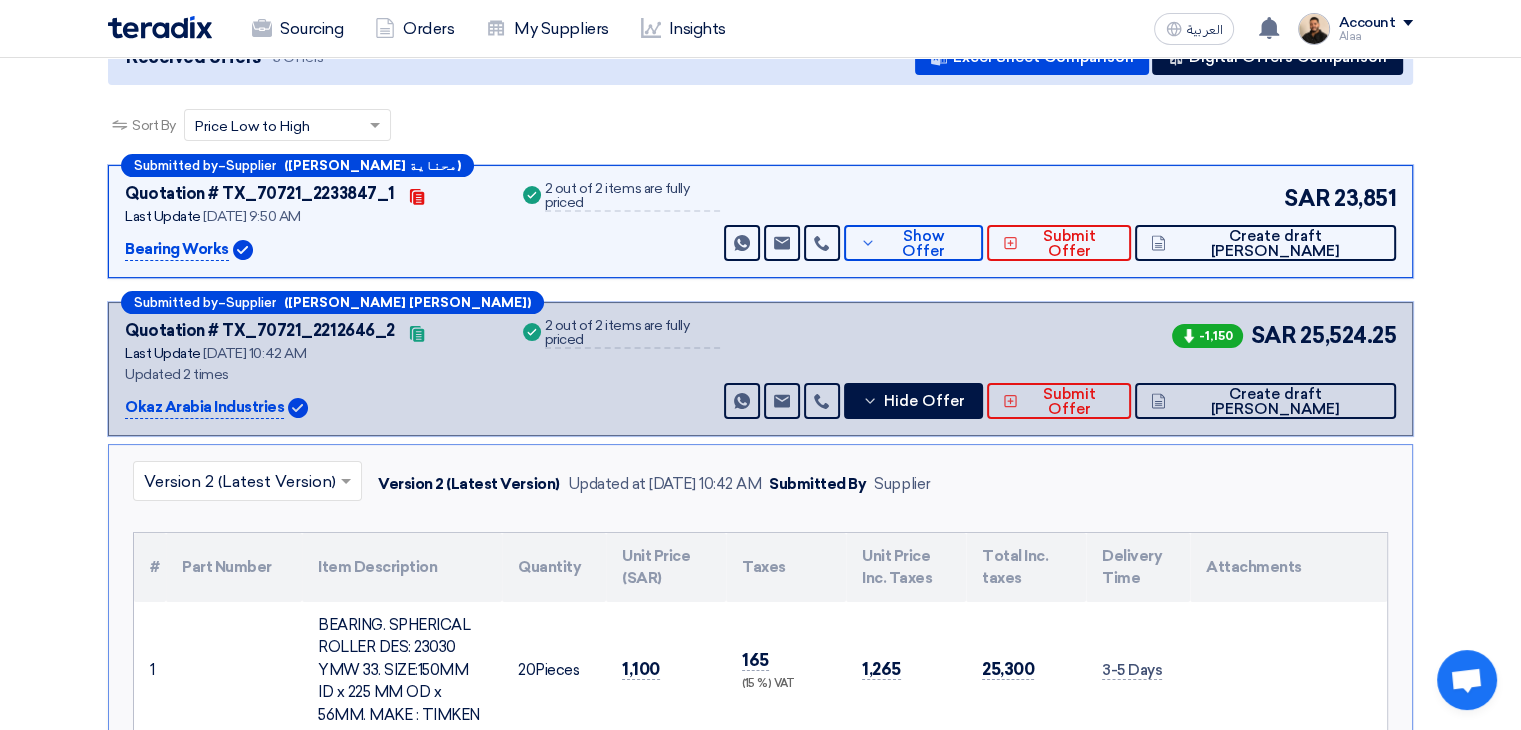 click on "SAR
23,851
Send Message
Send Message" at bounding box center [1058, 221] 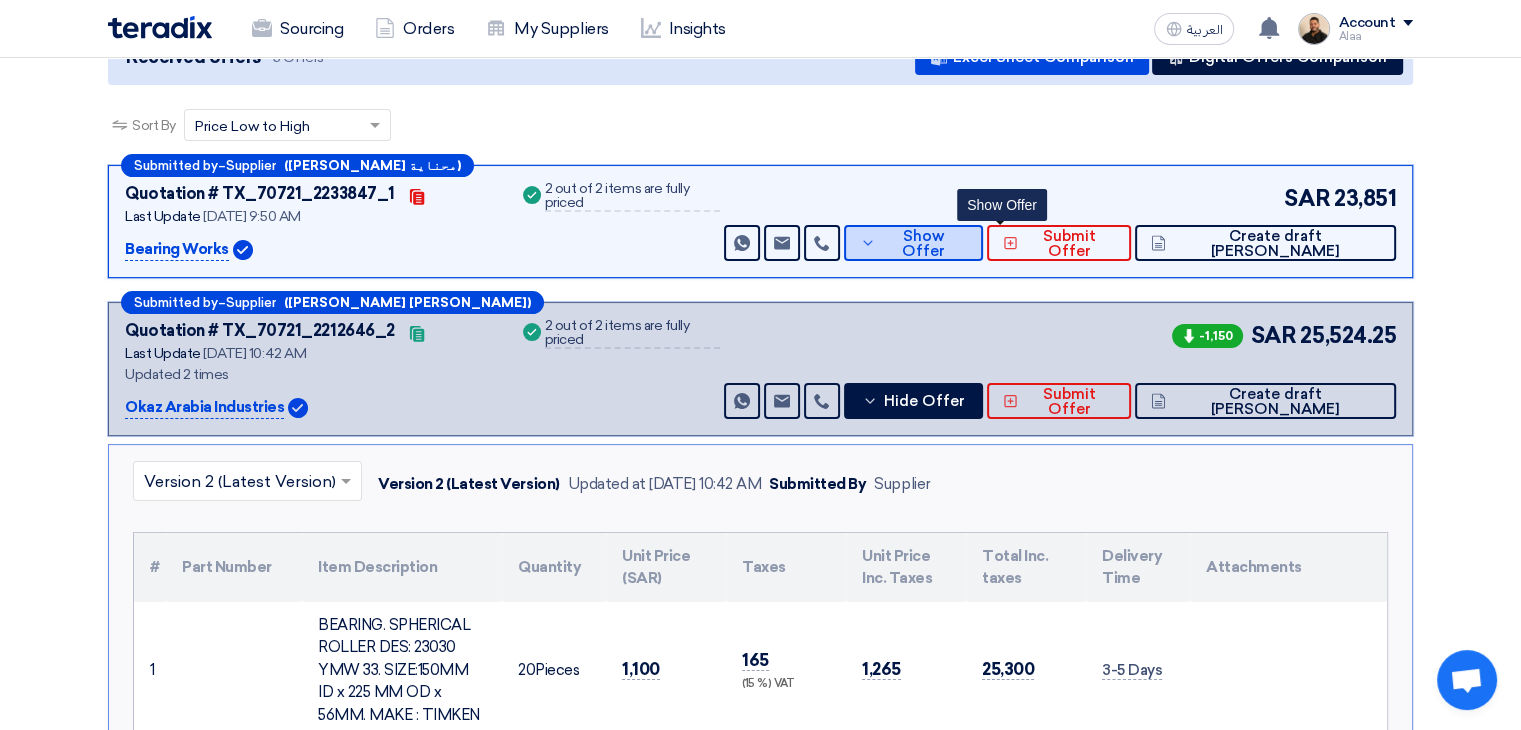 click on "Show Offer" at bounding box center (924, 244) 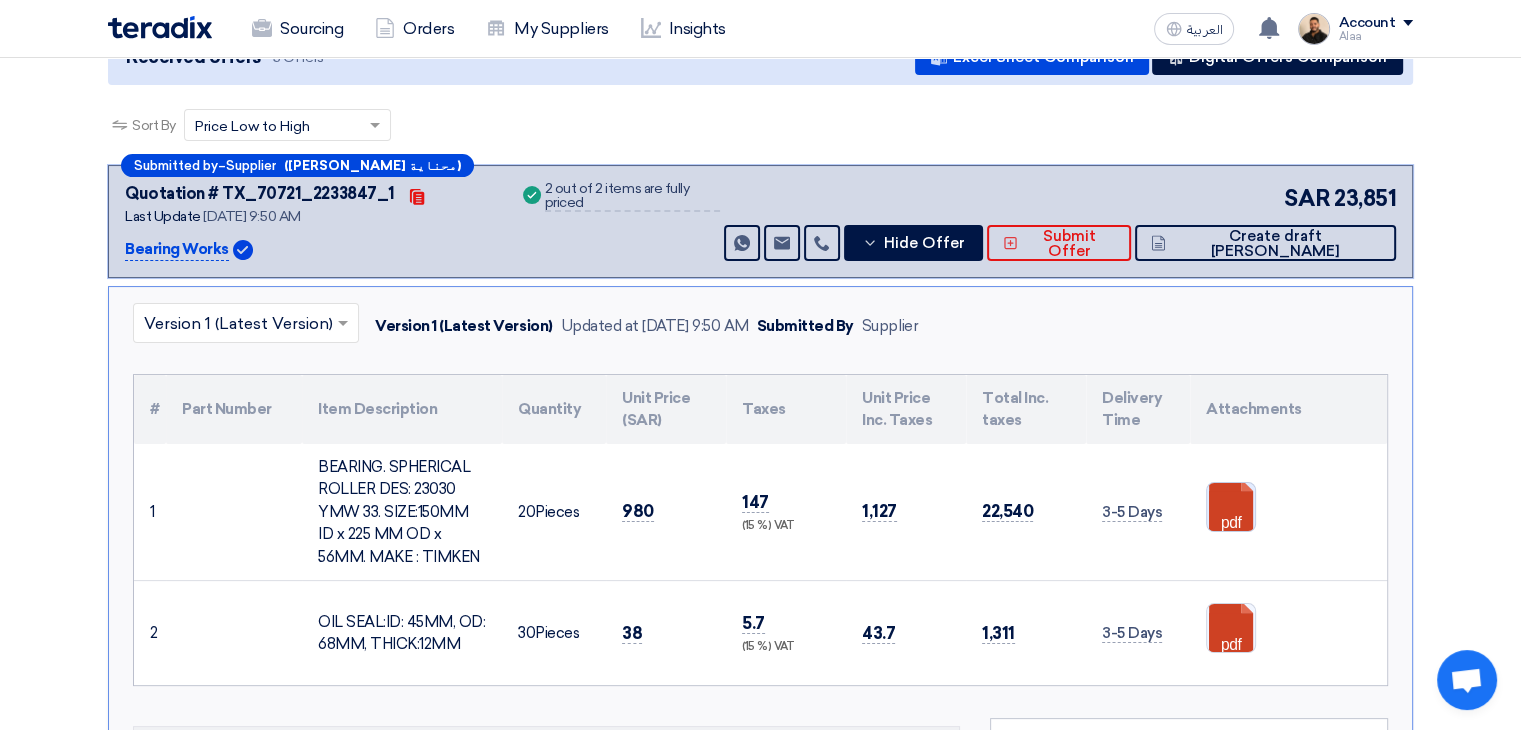 click at bounding box center [1287, 543] 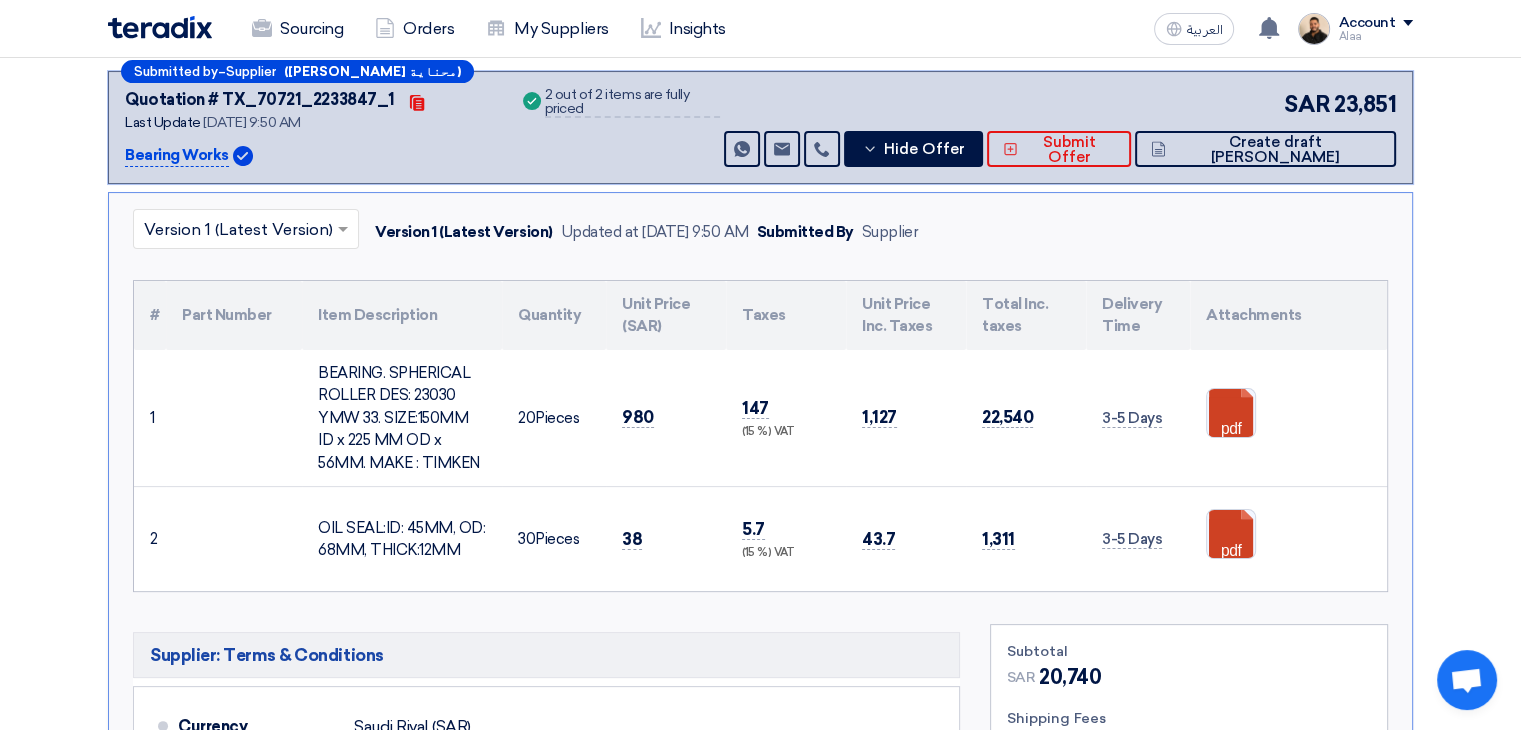 scroll, scrollTop: 350, scrollLeft: 0, axis: vertical 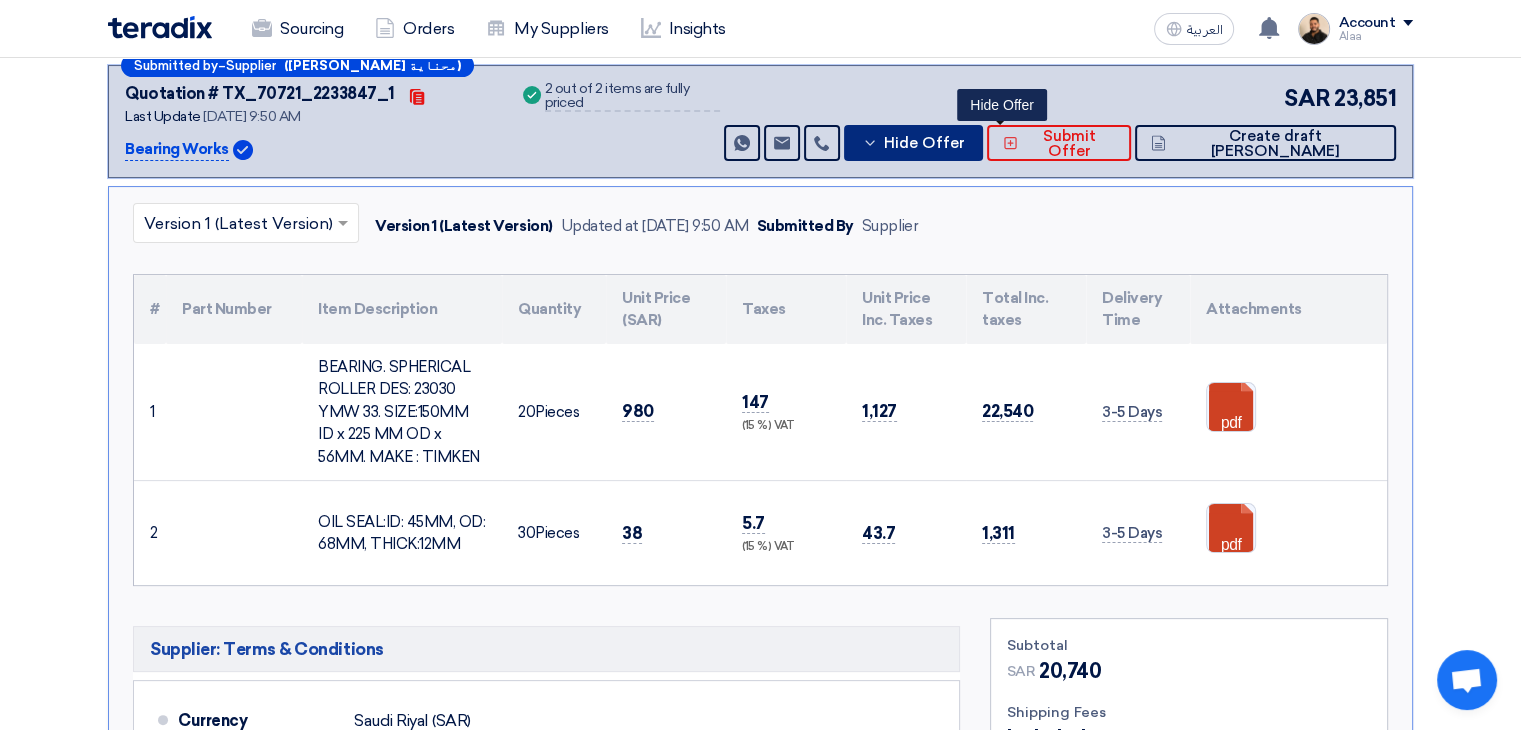 click 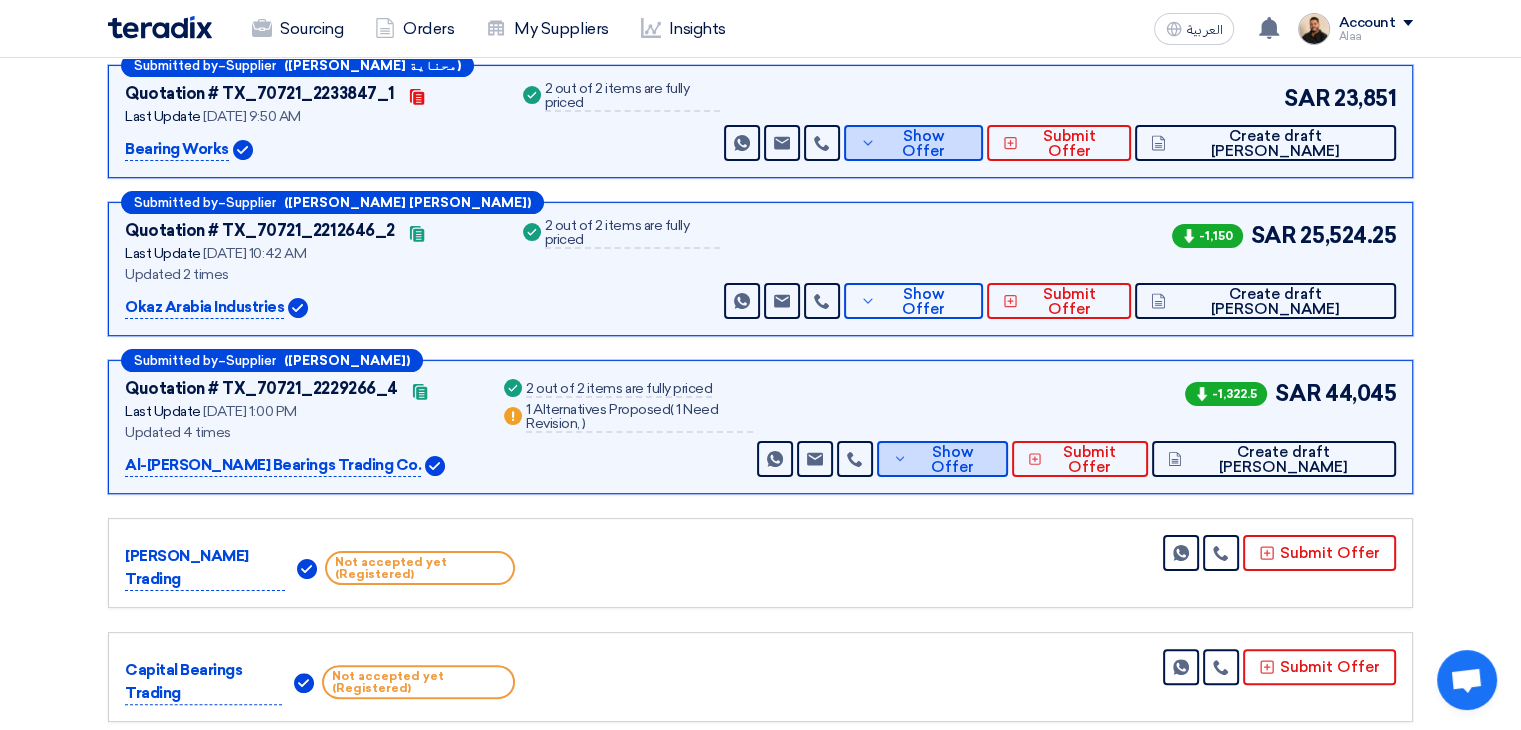 scroll, scrollTop: 250, scrollLeft: 0, axis: vertical 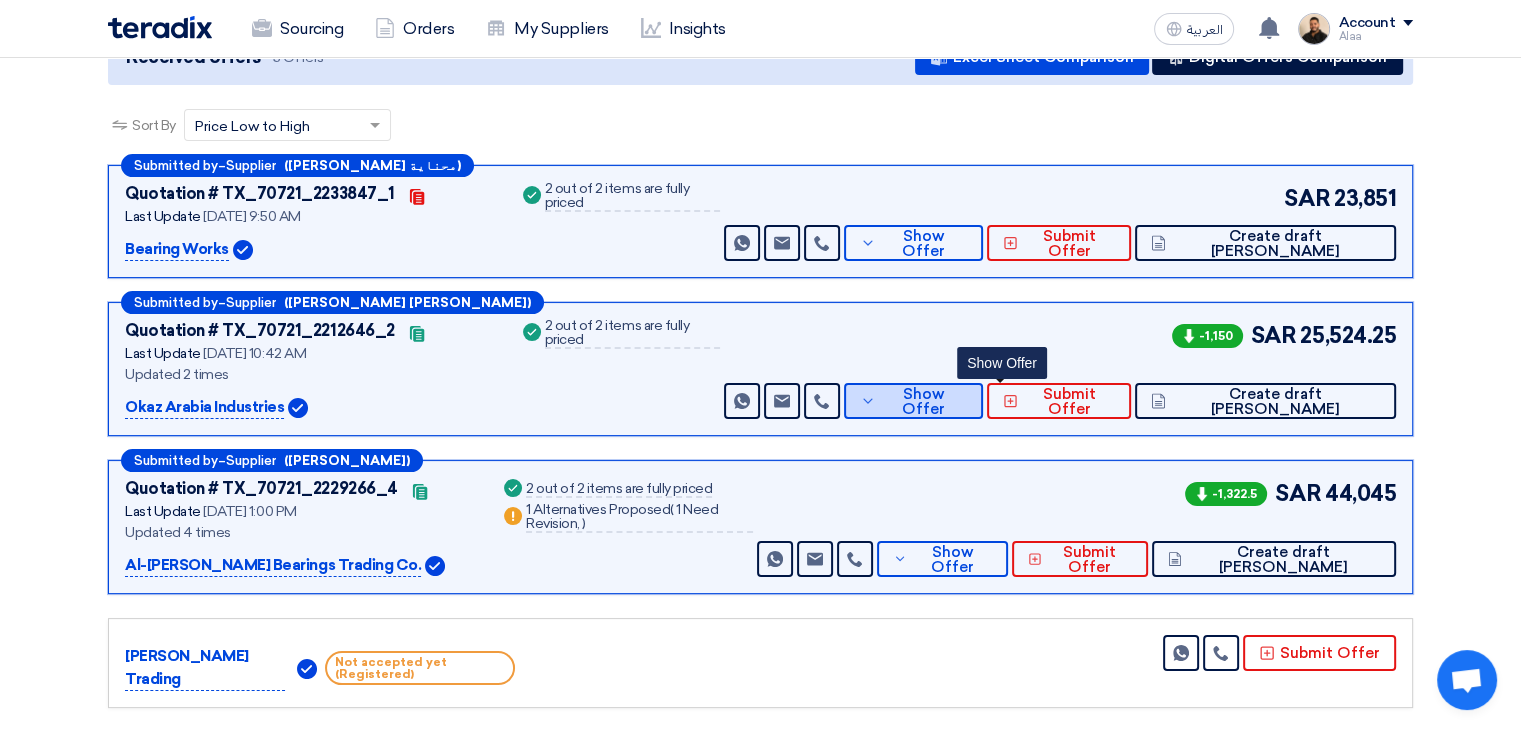 click on "Show Offer" at bounding box center (924, 402) 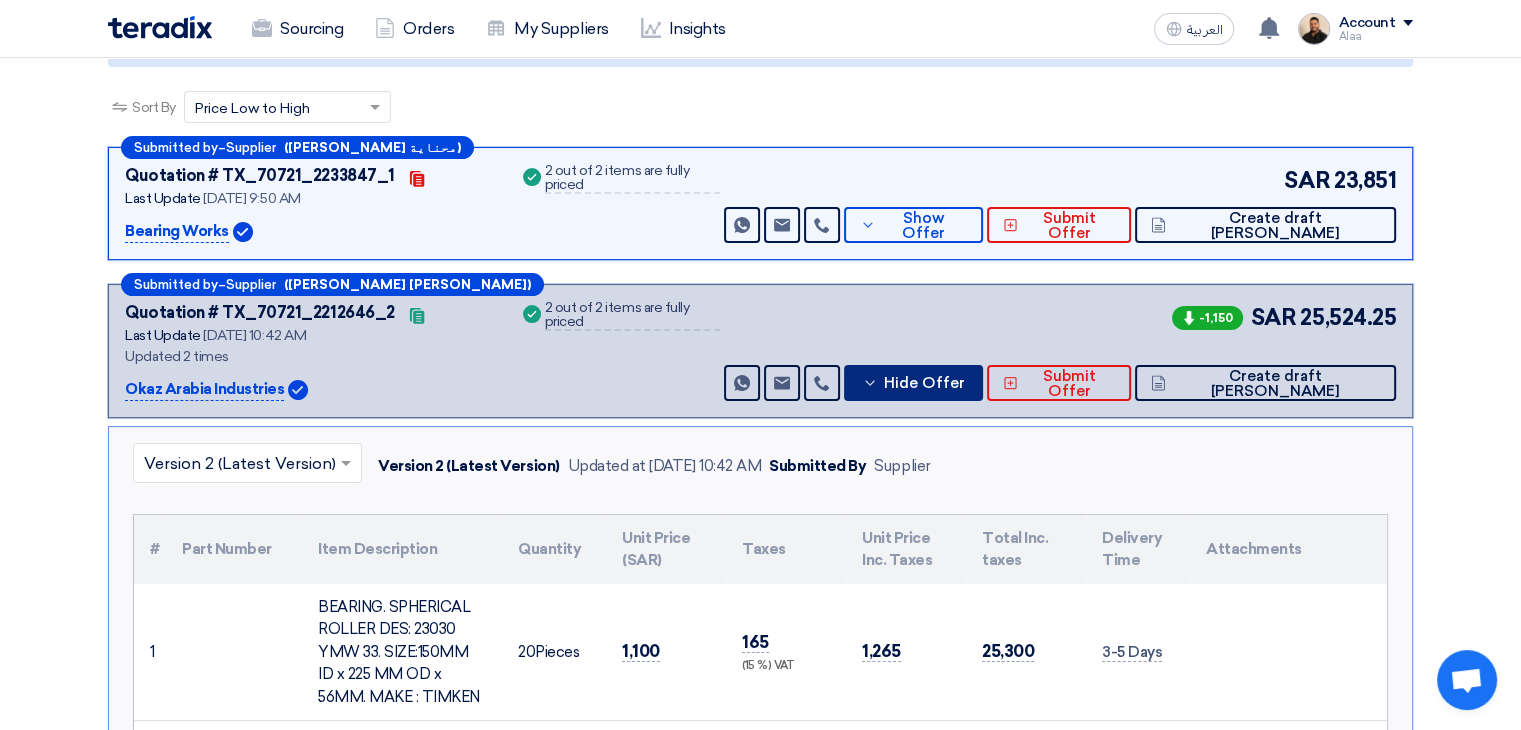 scroll, scrollTop: 250, scrollLeft: 0, axis: vertical 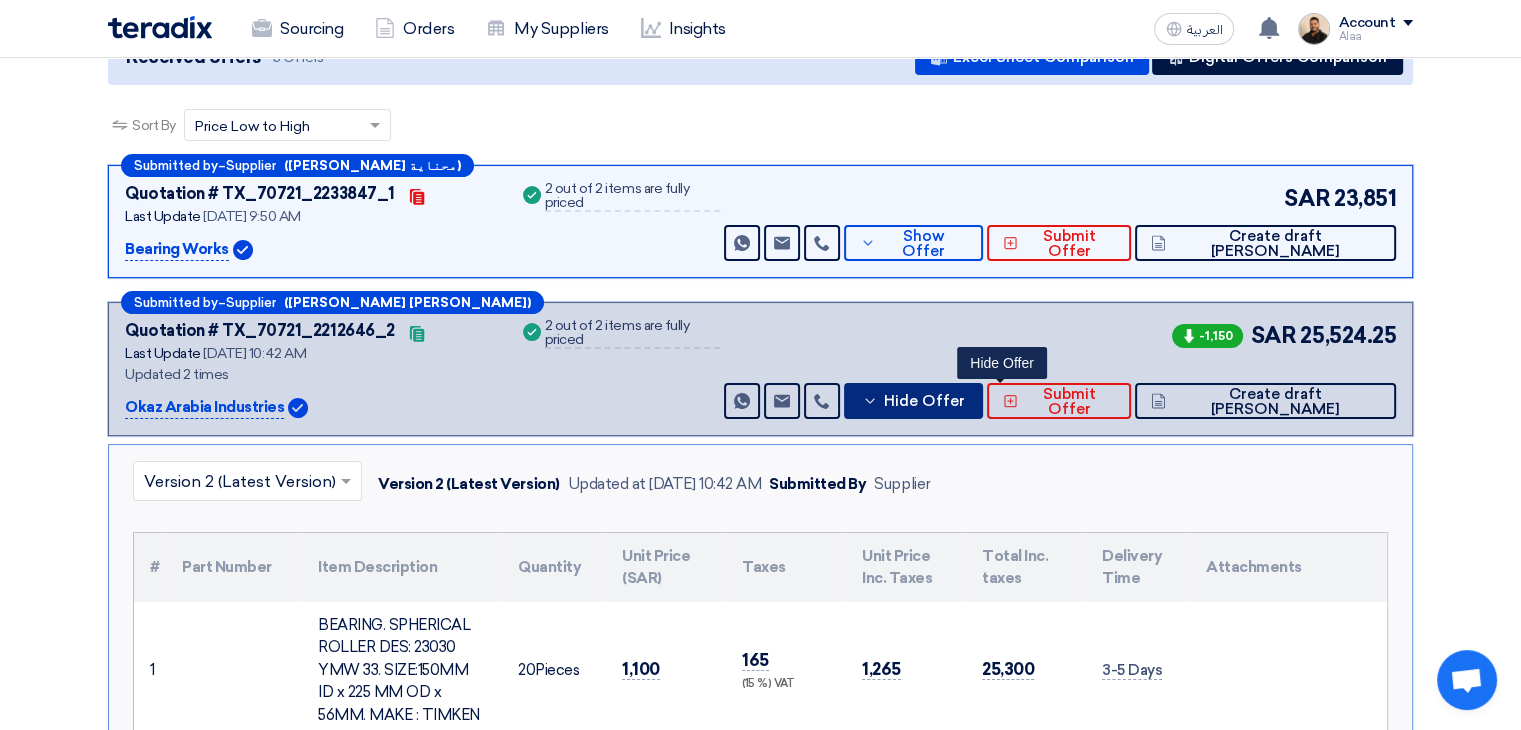 click on "Hide Offer" at bounding box center (923, 401) 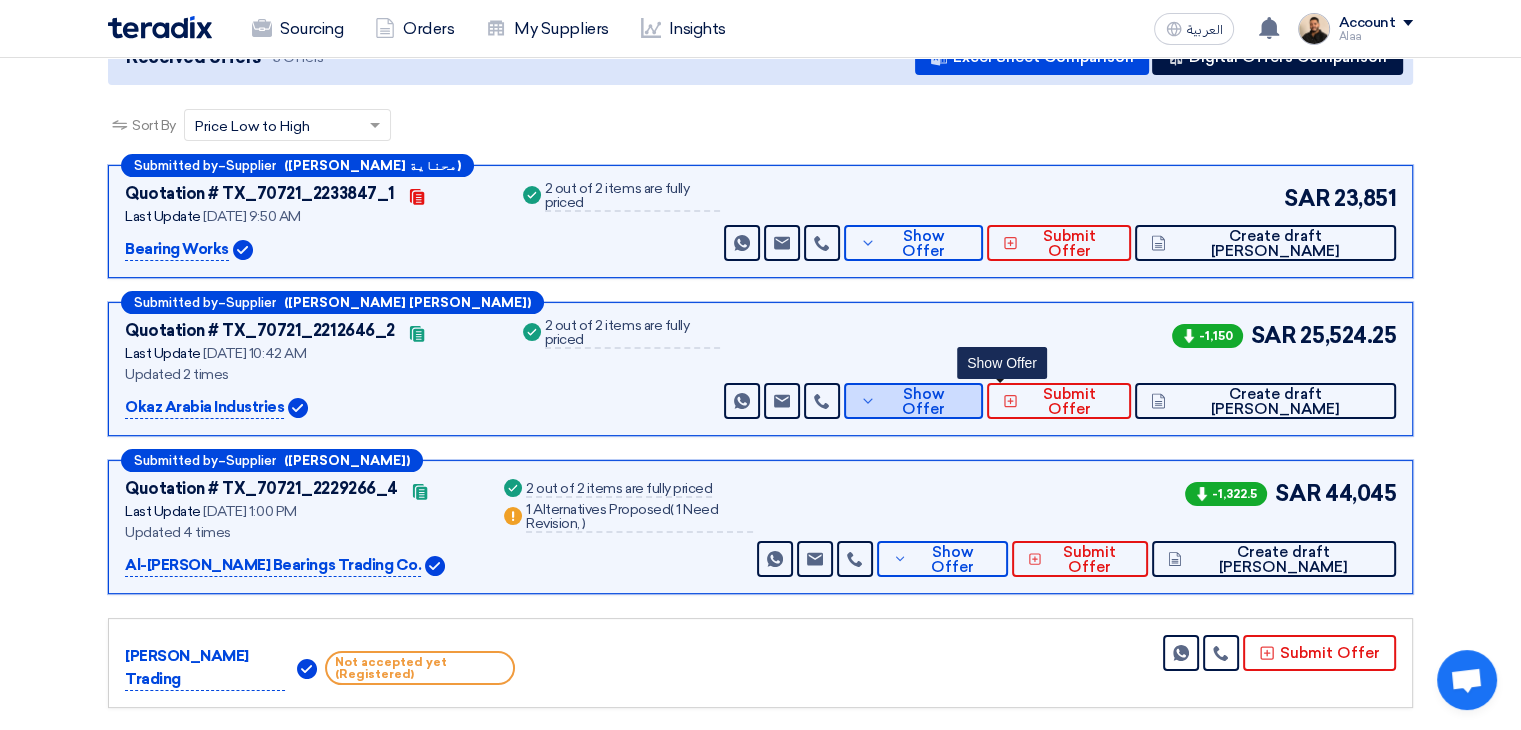 click on "Show Offer" at bounding box center [924, 402] 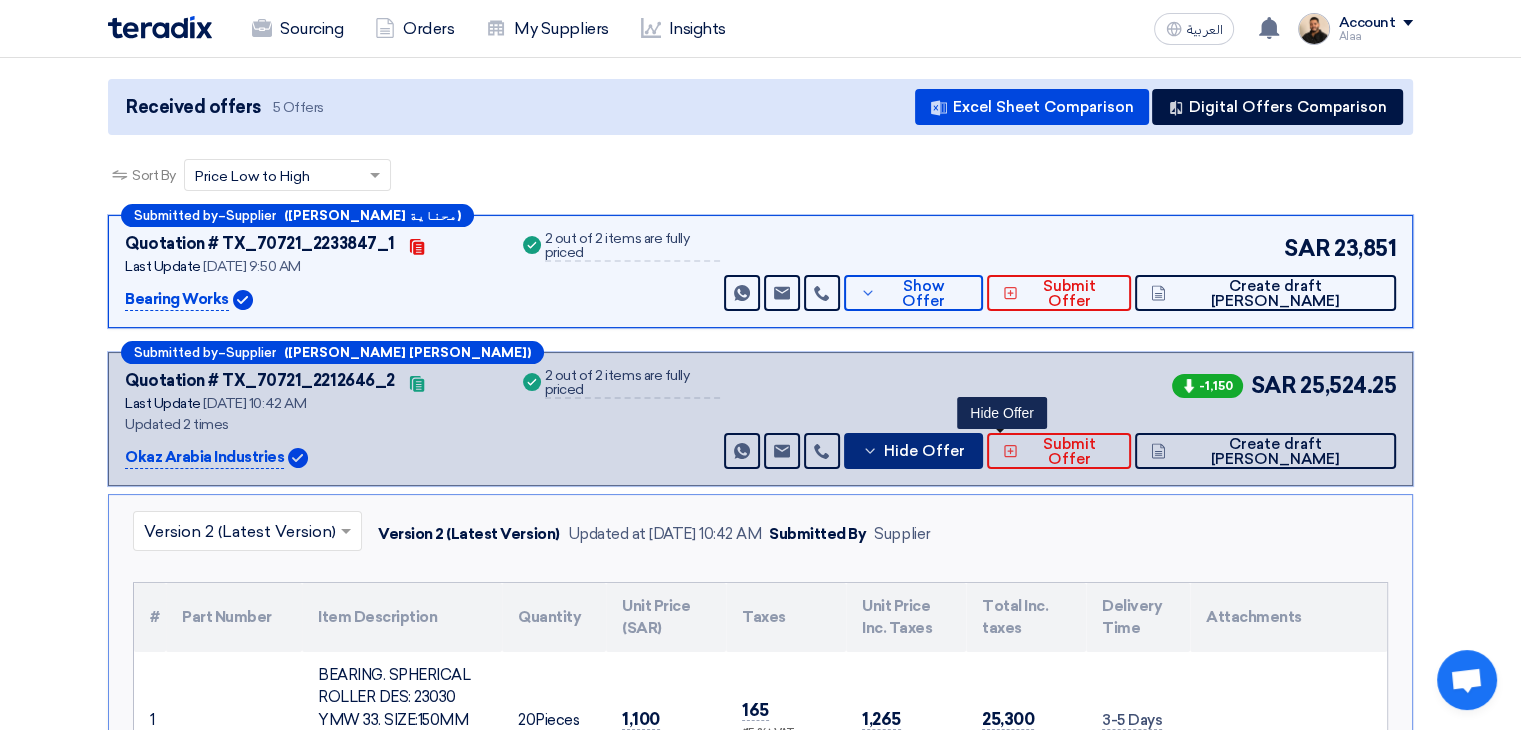 scroll, scrollTop: 150, scrollLeft: 0, axis: vertical 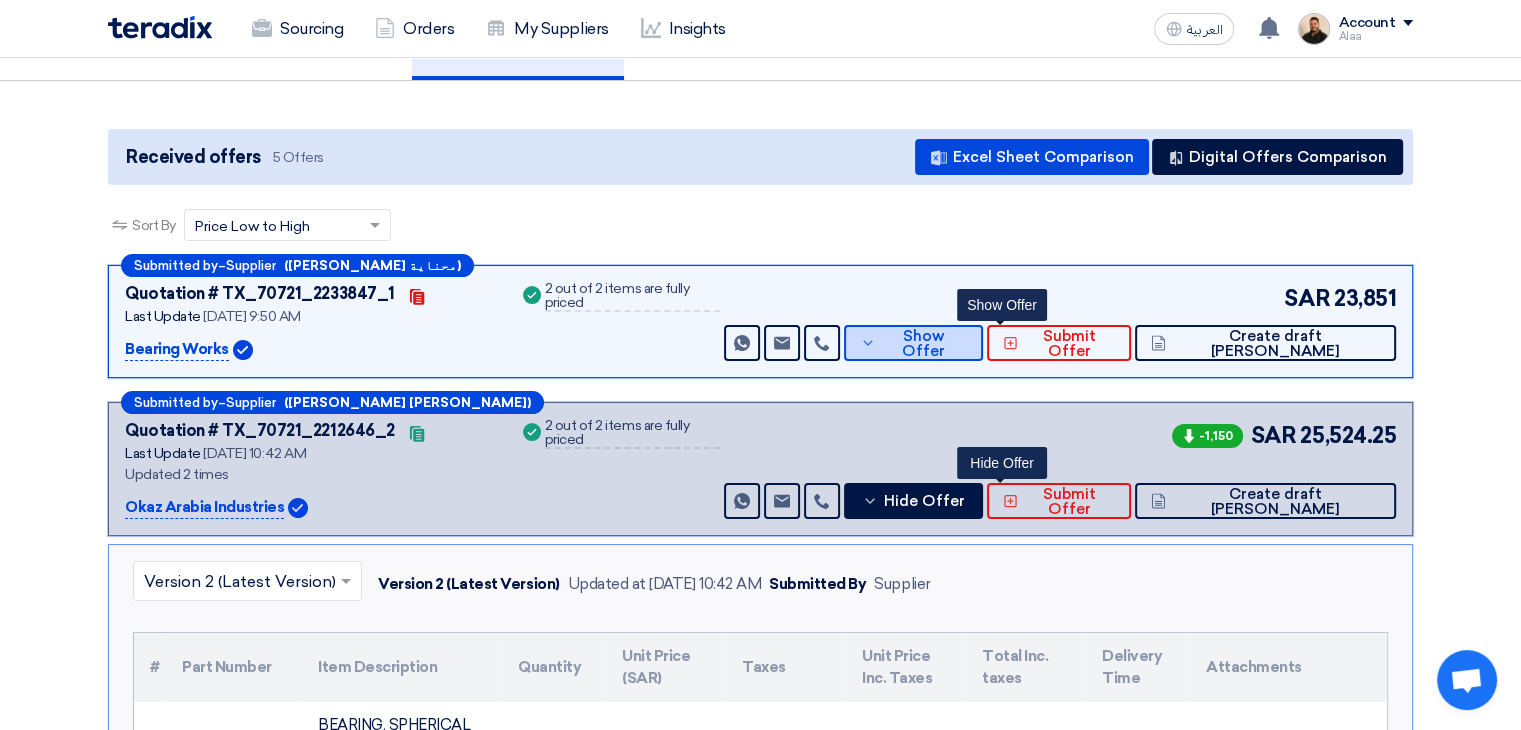 click on "Show Offer" at bounding box center (924, 344) 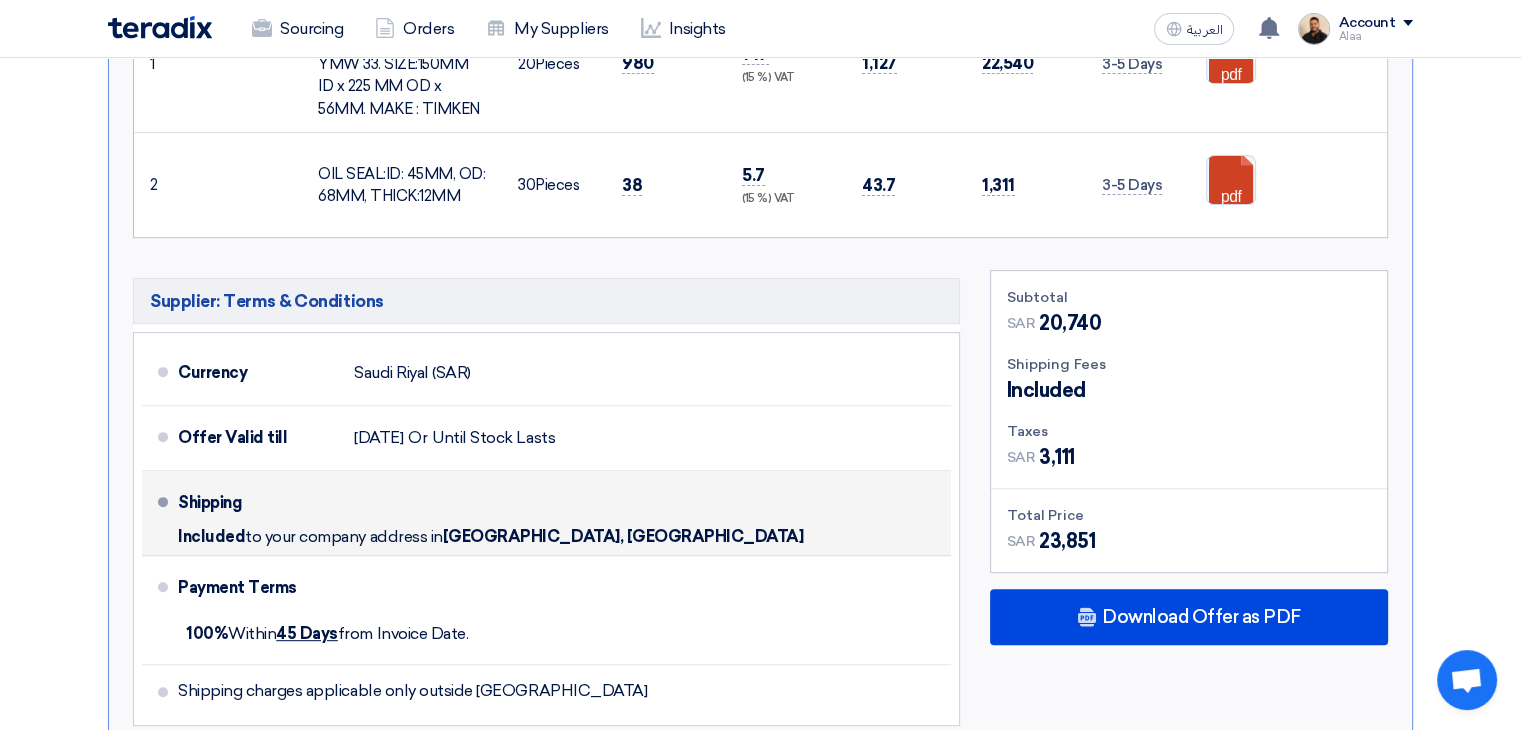 scroll, scrollTop: 850, scrollLeft: 0, axis: vertical 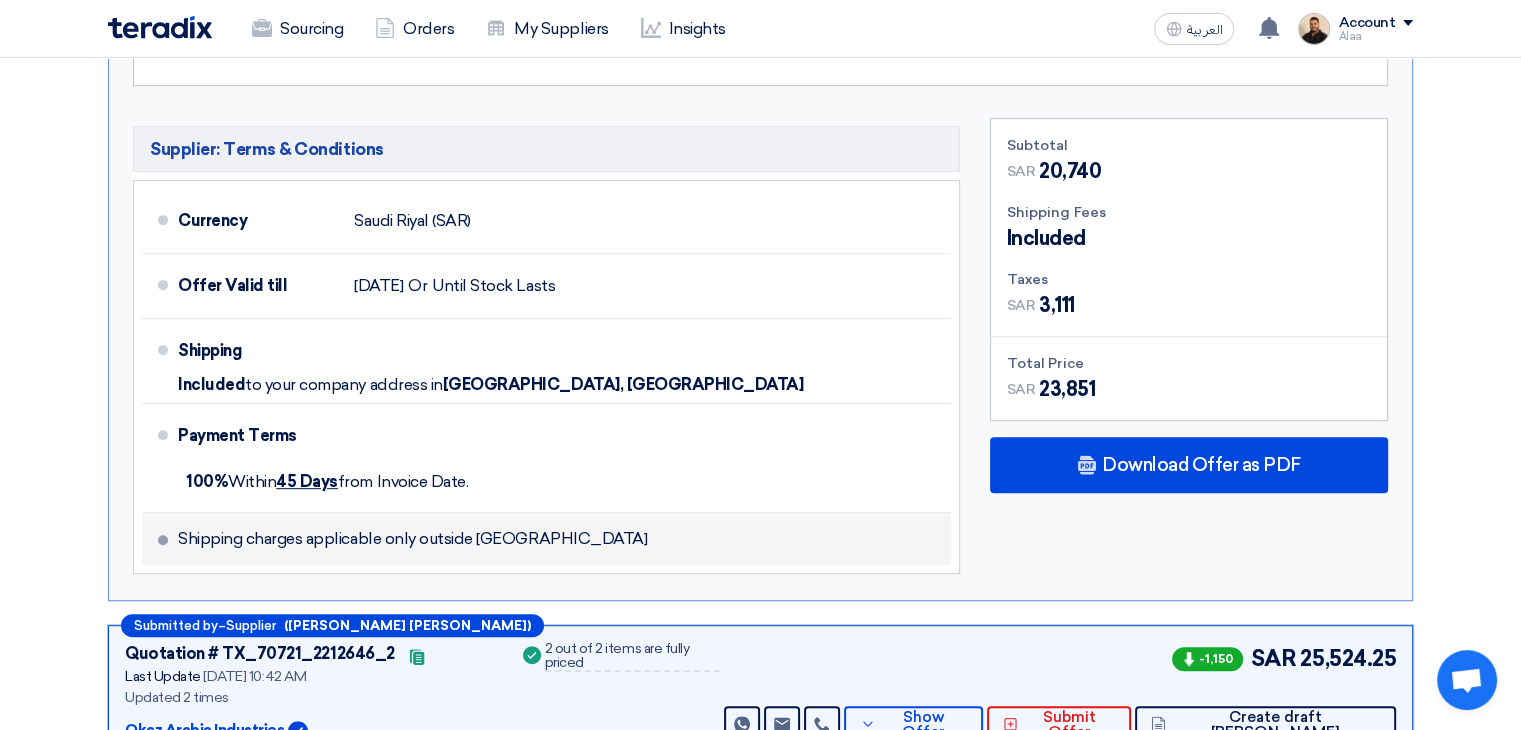 click on "Shipping charges applicable only outside [GEOGRAPHIC_DATA]" at bounding box center [412, 539] 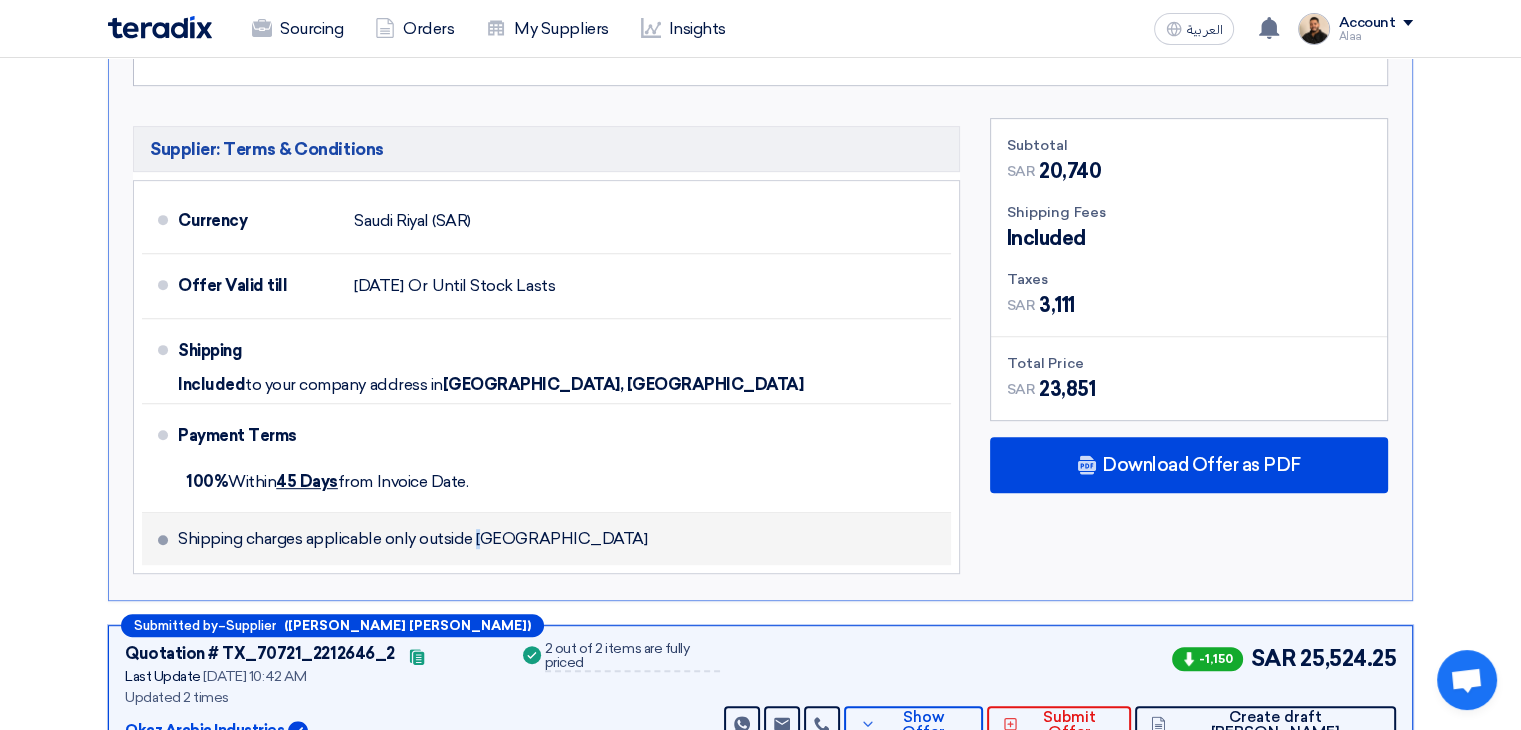 click on "Shipping charges applicable only outside [GEOGRAPHIC_DATA]" at bounding box center [412, 539] 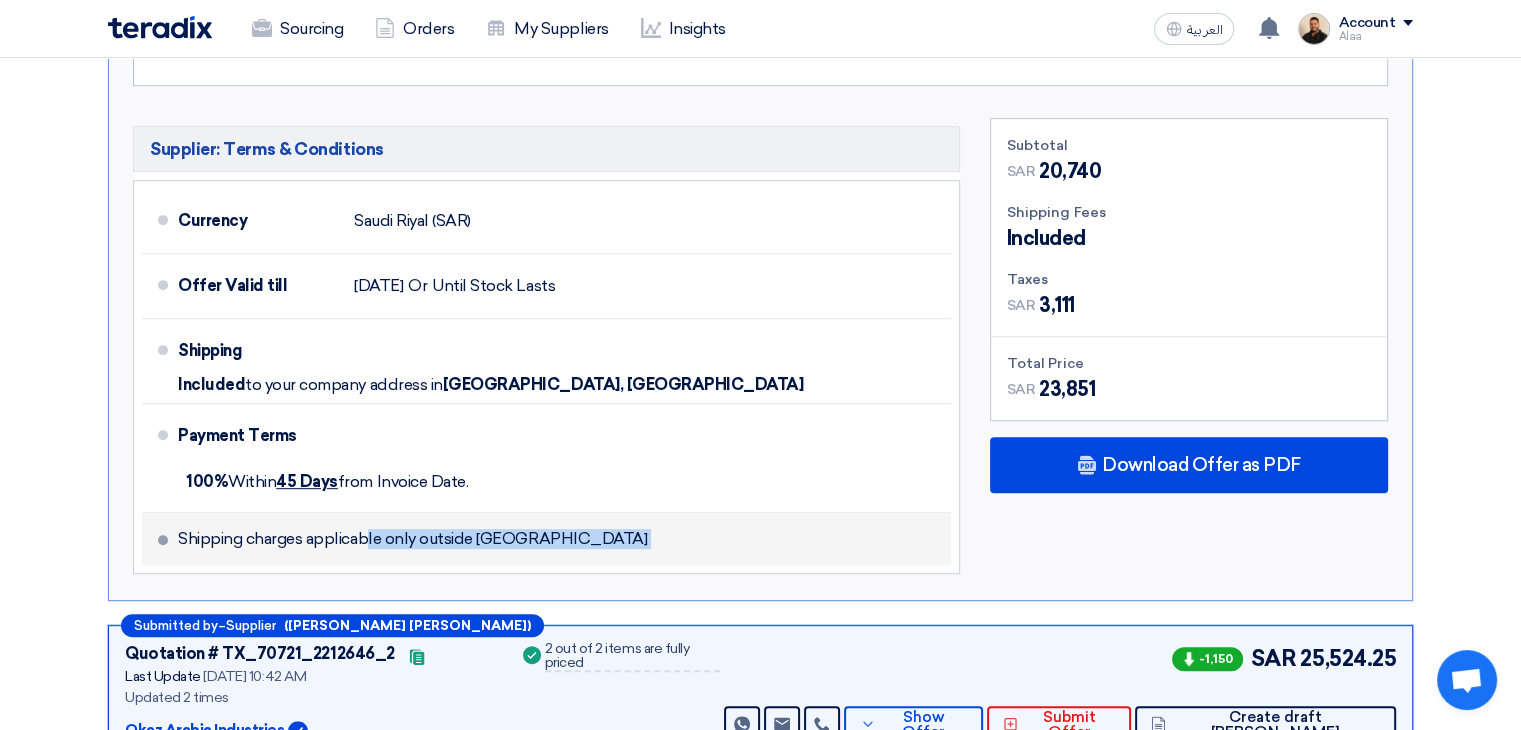 click on "Shipping charges applicable only outside [GEOGRAPHIC_DATA]" at bounding box center [412, 539] 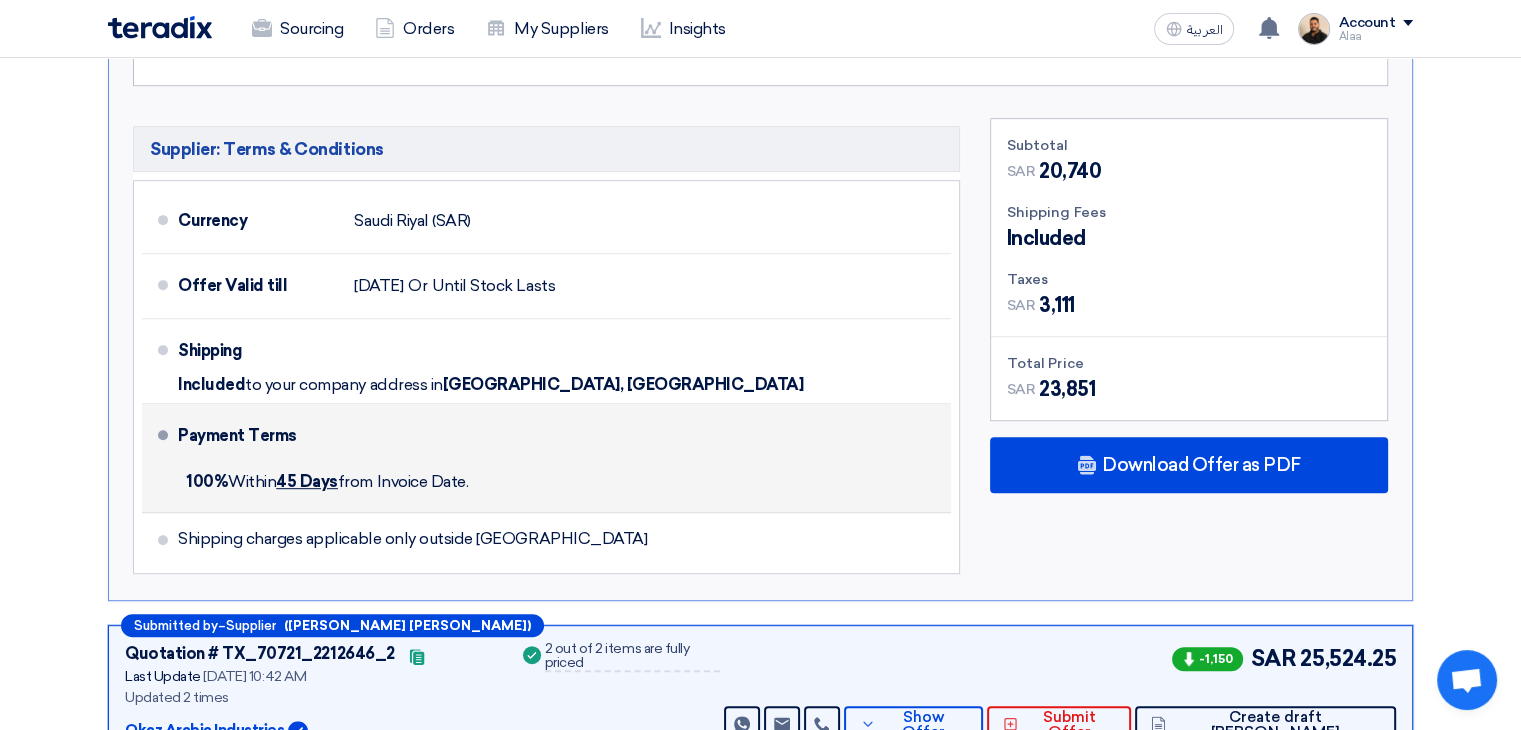 click on "Payment Terms" at bounding box center [552, 436] 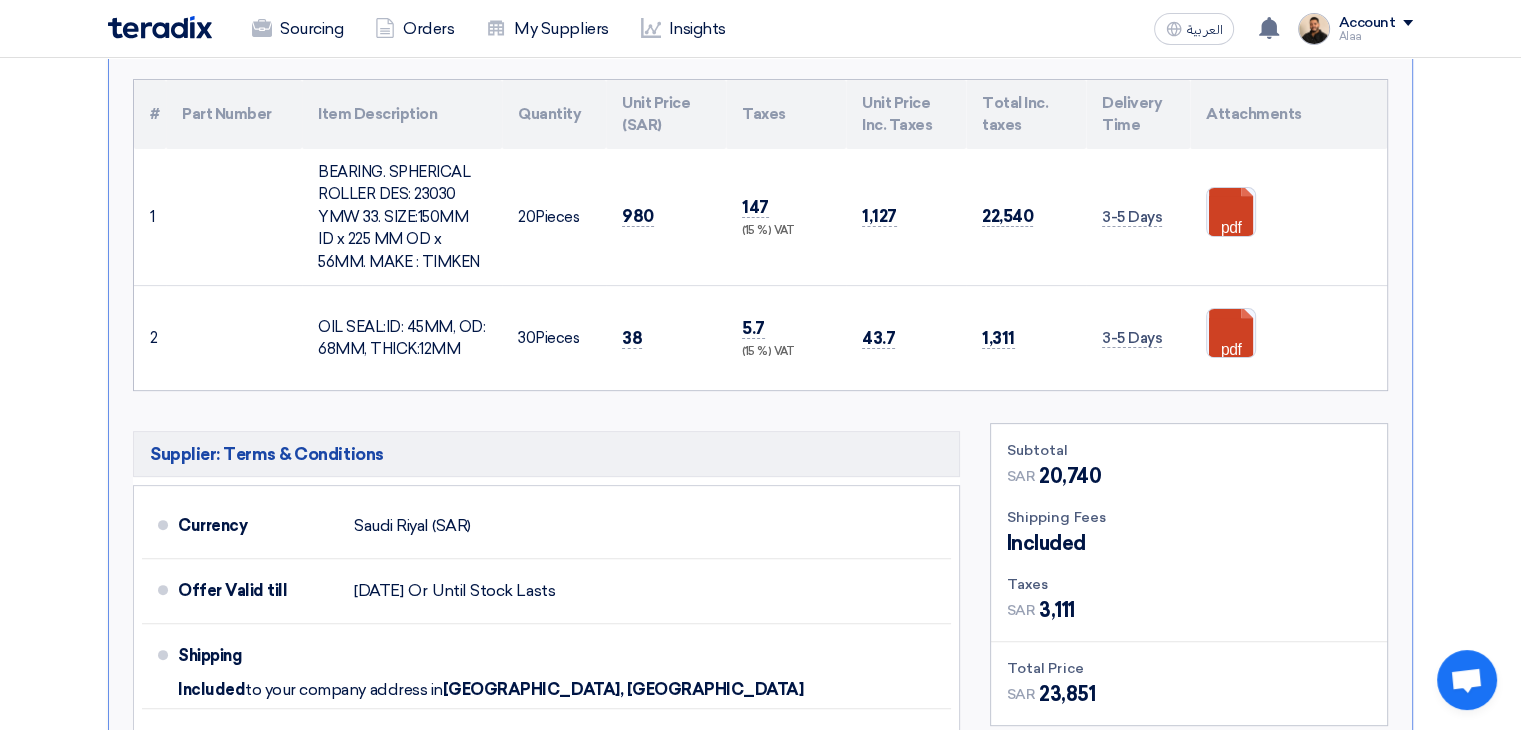 scroll, scrollTop: 550, scrollLeft: 0, axis: vertical 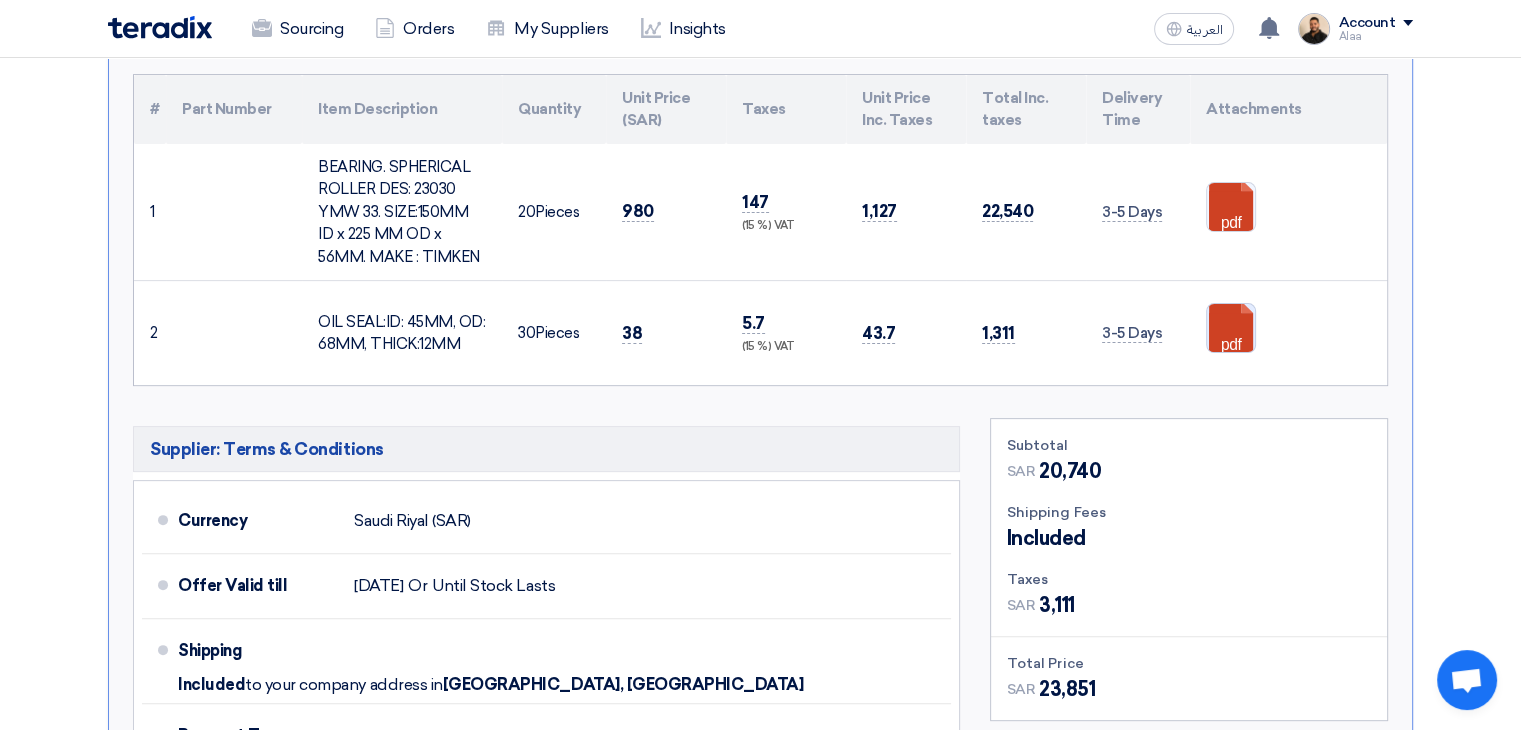 click at bounding box center [1287, 364] 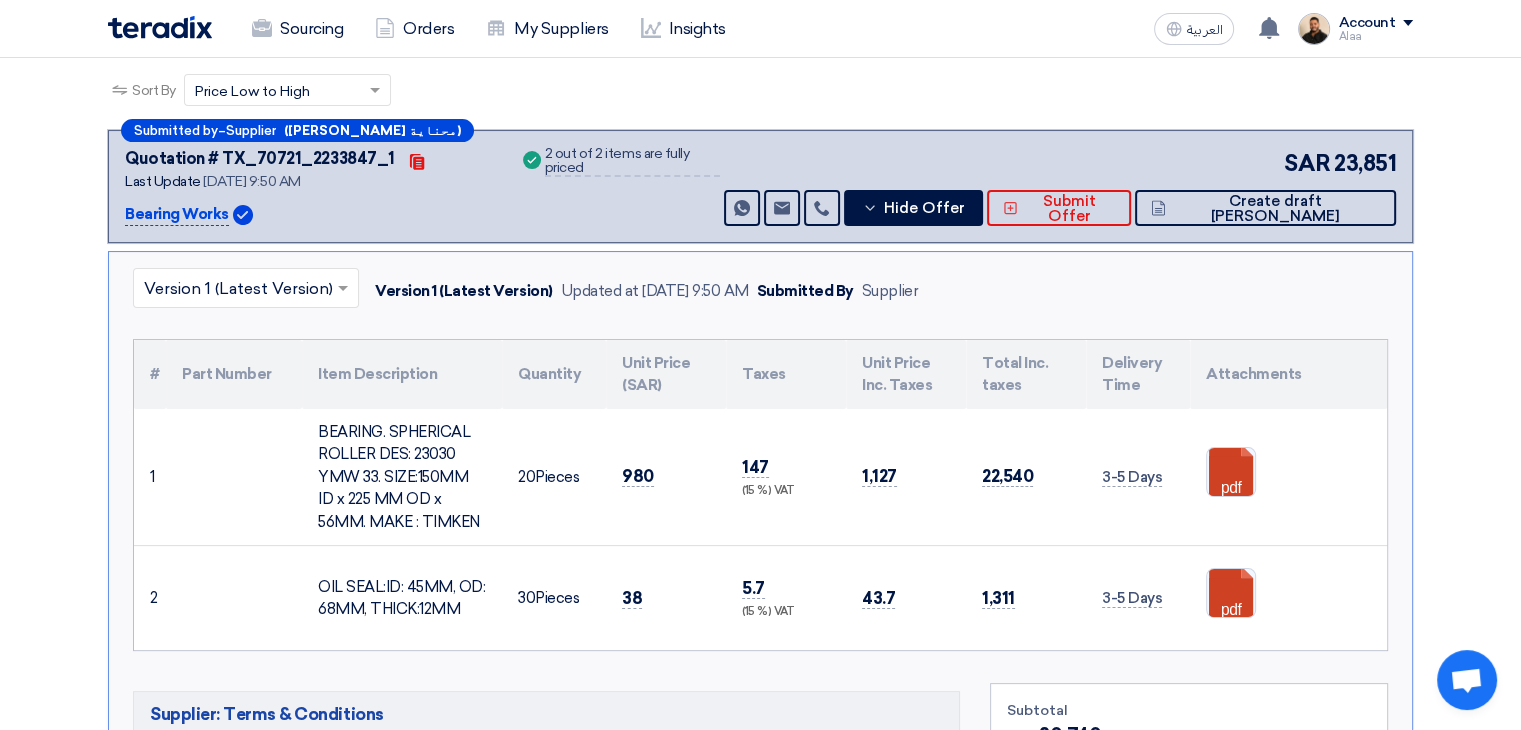 scroll, scrollTop: 250, scrollLeft: 0, axis: vertical 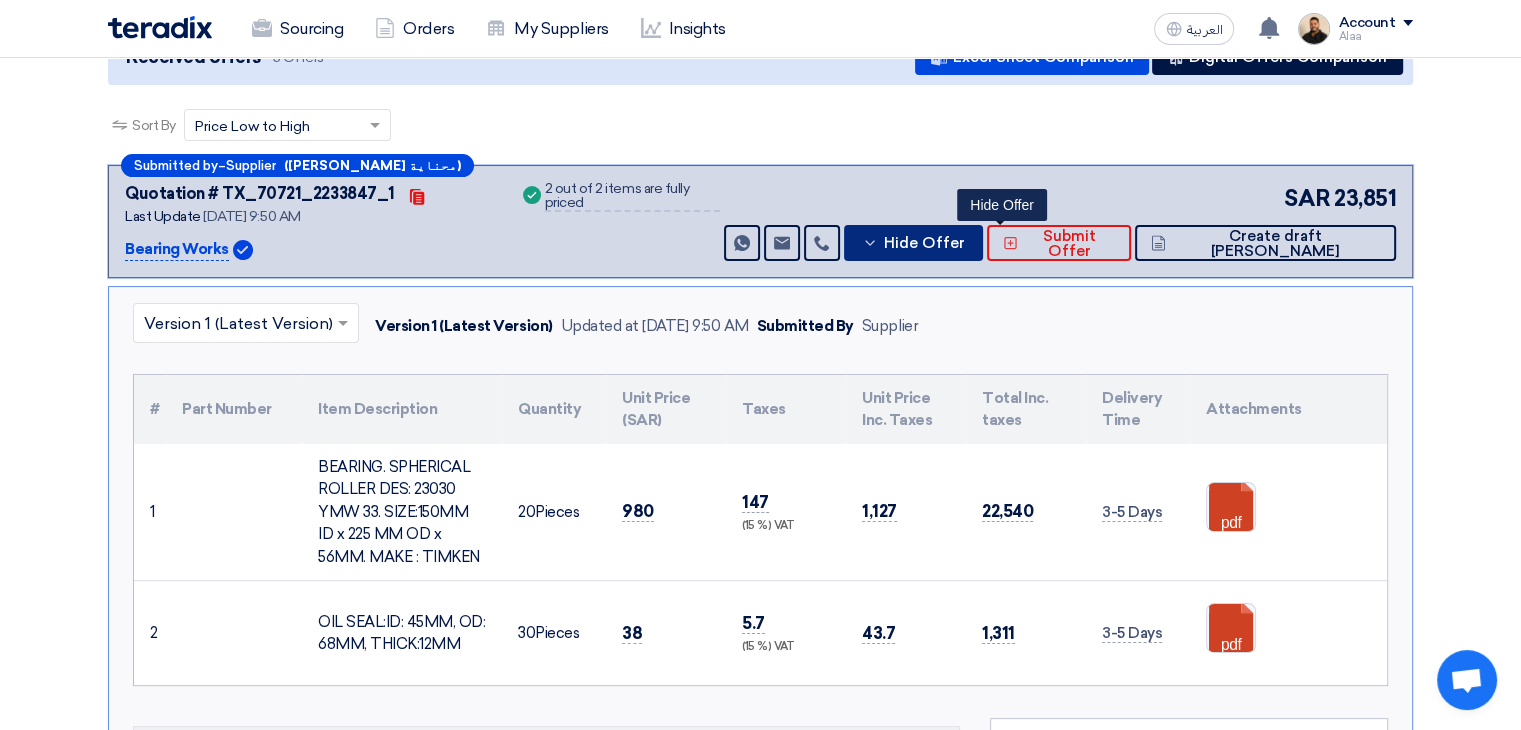 click on "Hide Offer" at bounding box center (923, 243) 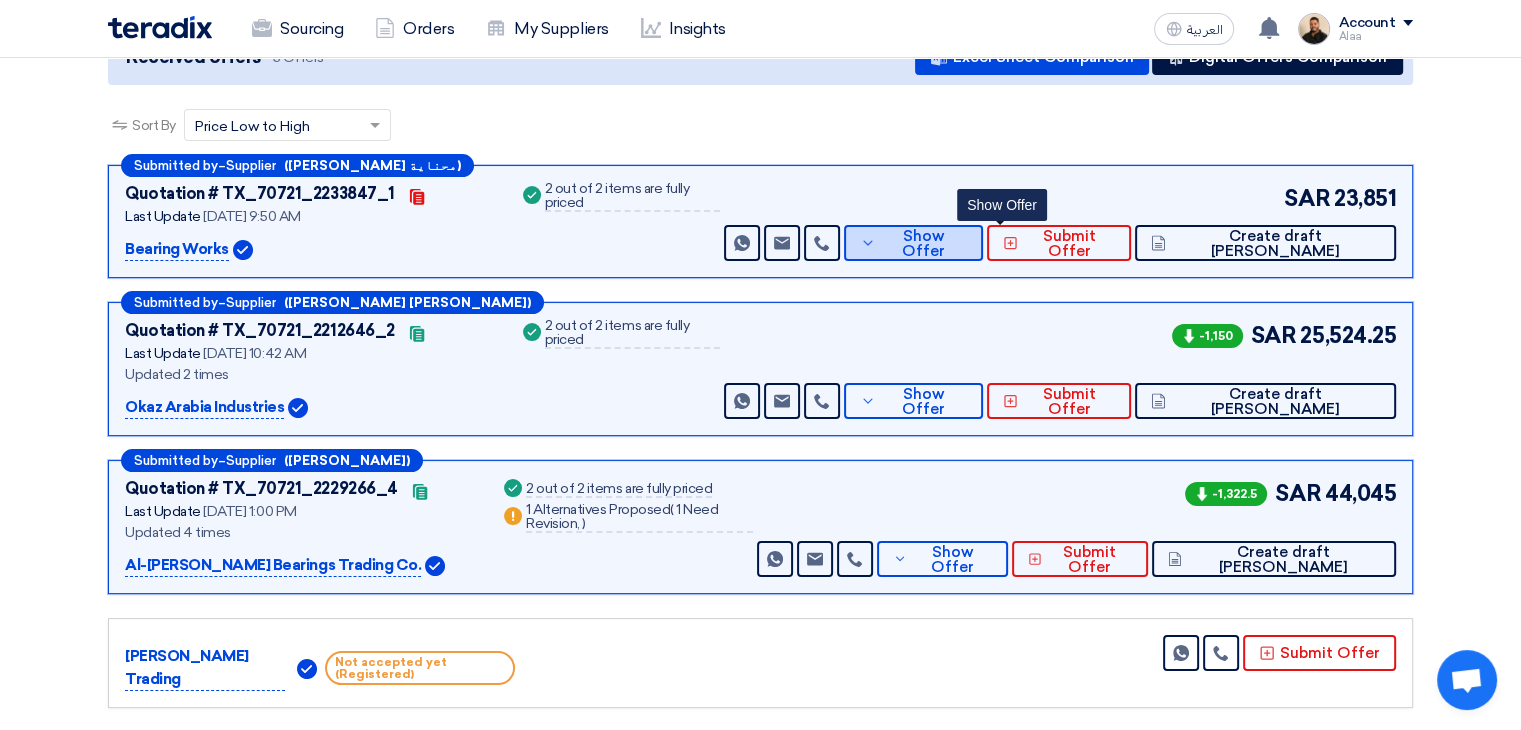 click on "Show Offer" at bounding box center (913, 243) 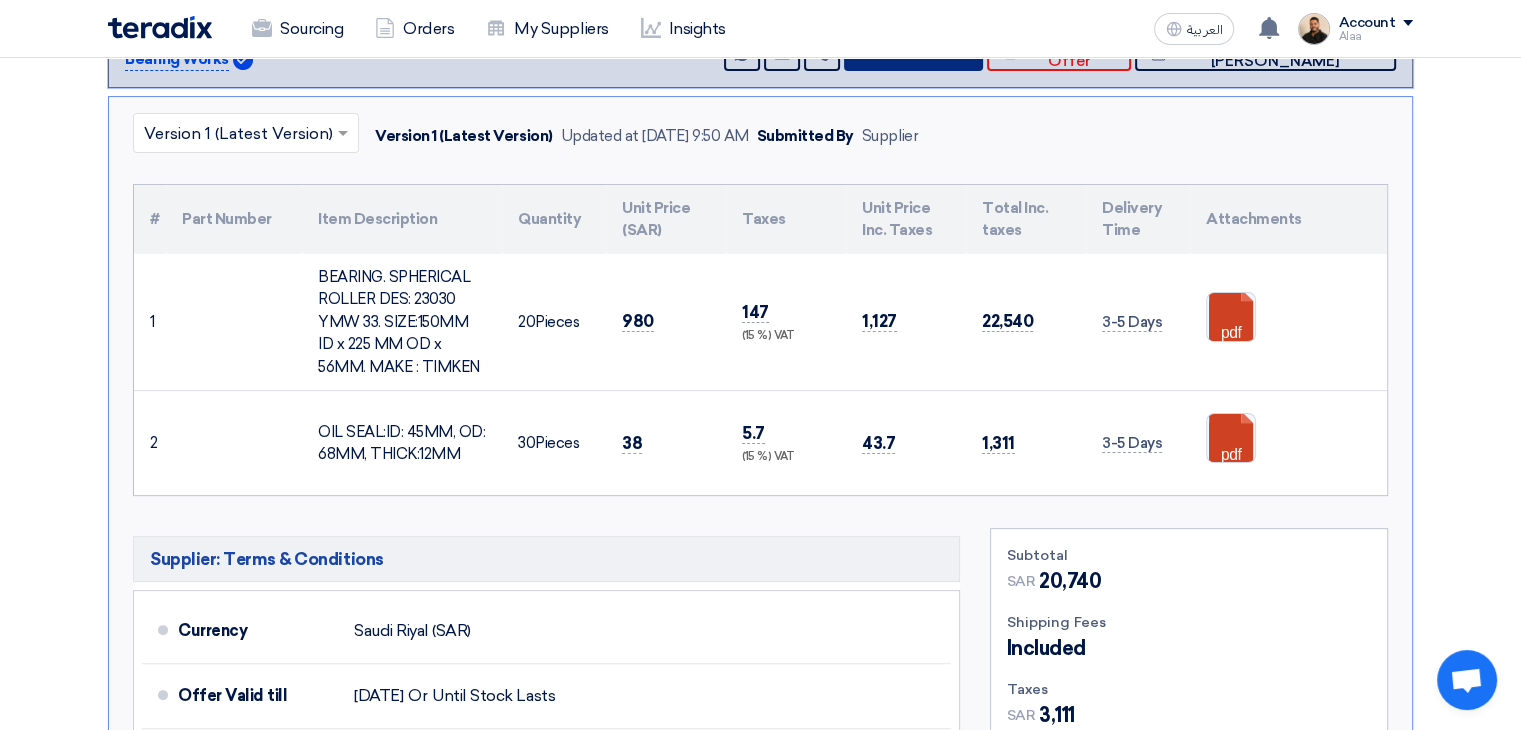 scroll, scrollTop: 450, scrollLeft: 0, axis: vertical 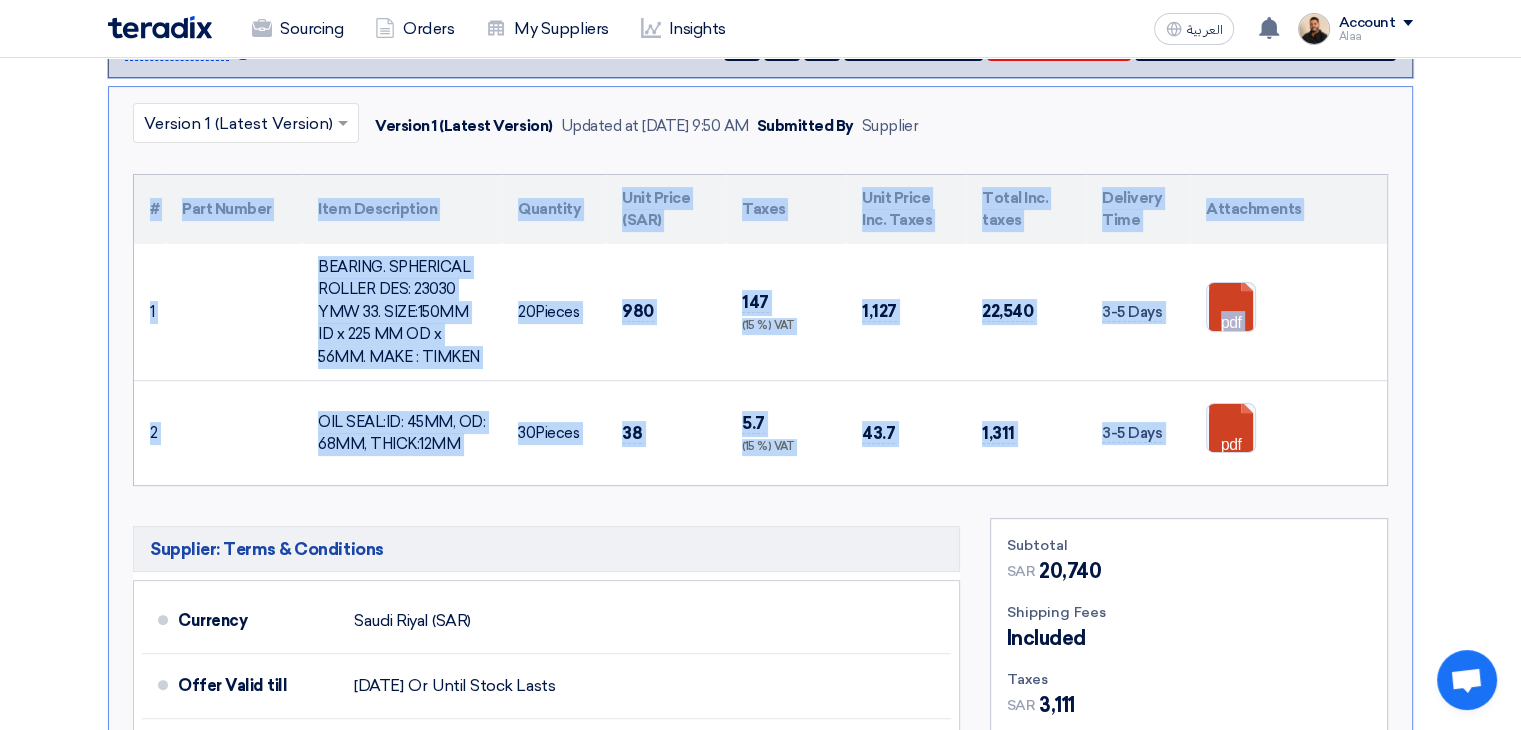 drag, startPoint x: 1313, startPoint y: 458, endPoint x: 103, endPoint y: 208, distance: 1235.5565 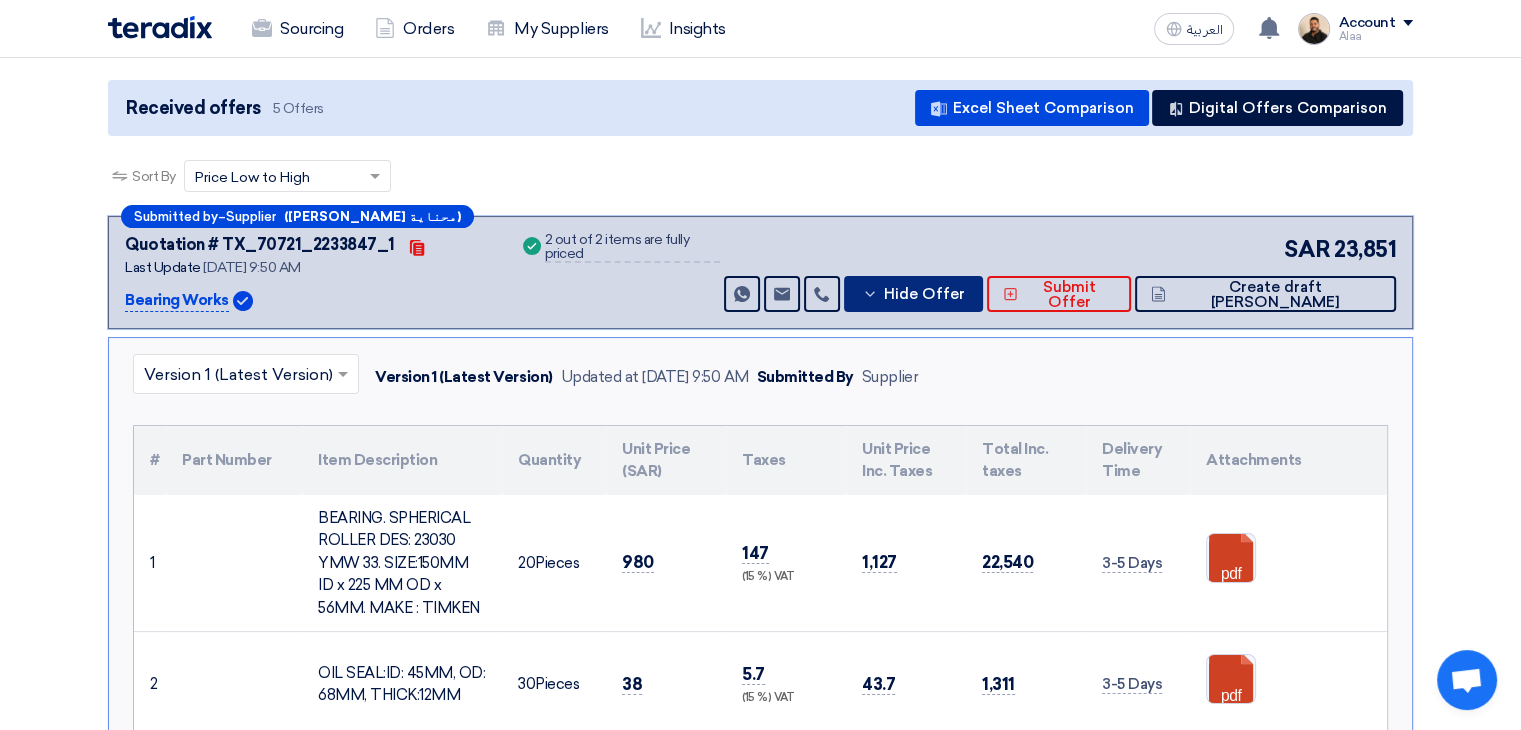 scroll, scrollTop: 200, scrollLeft: 0, axis: vertical 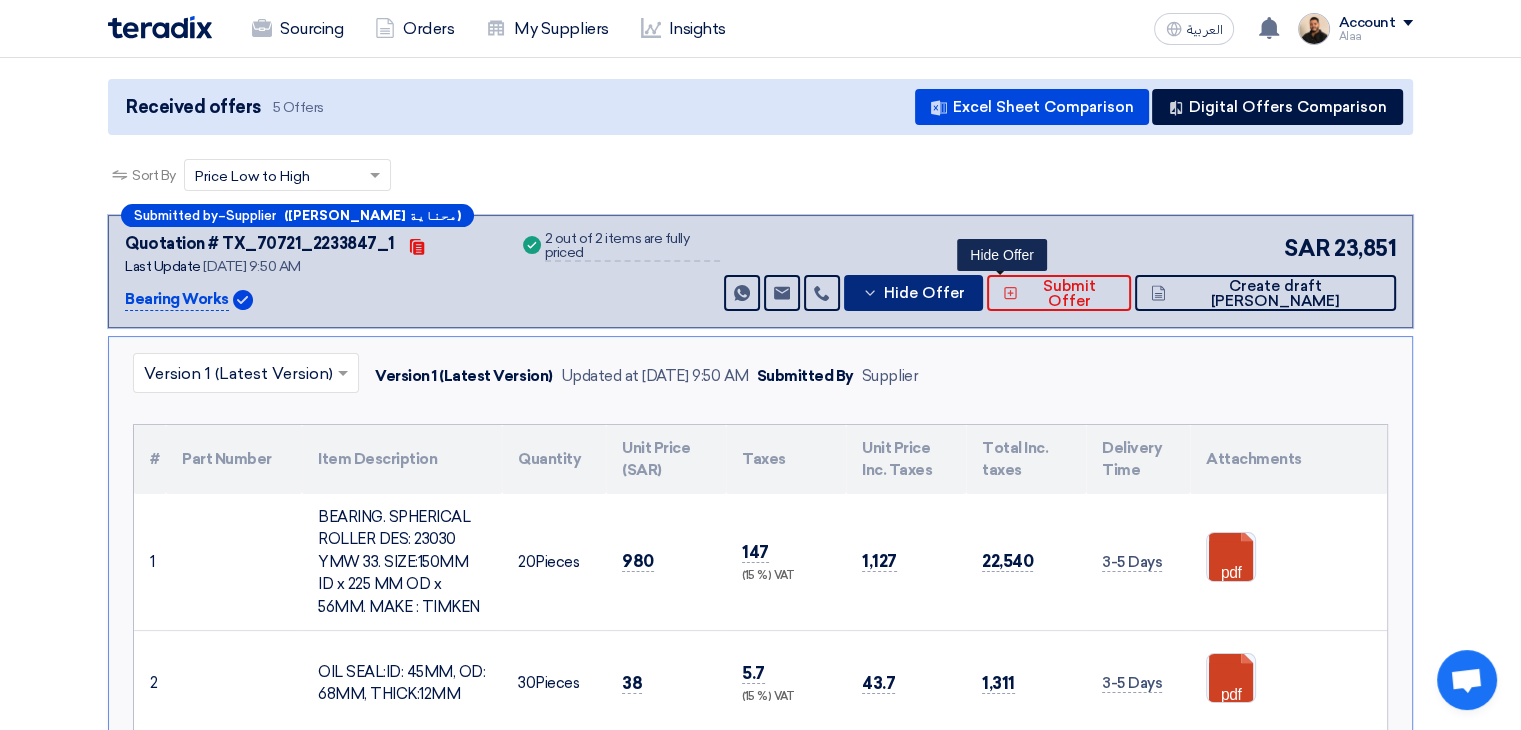 click on "Hide Offer" at bounding box center (923, 293) 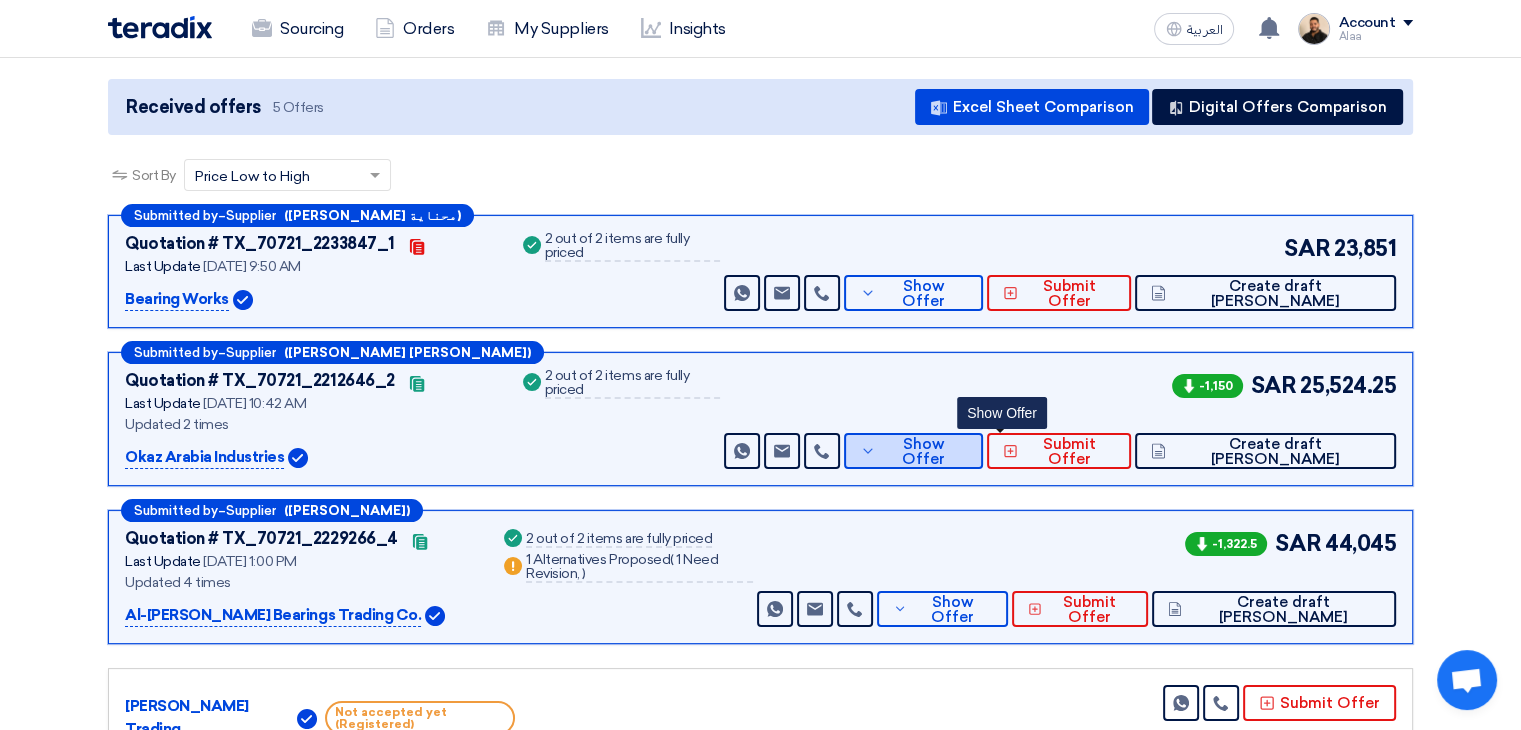 click on "Show Offer" at bounding box center [913, 451] 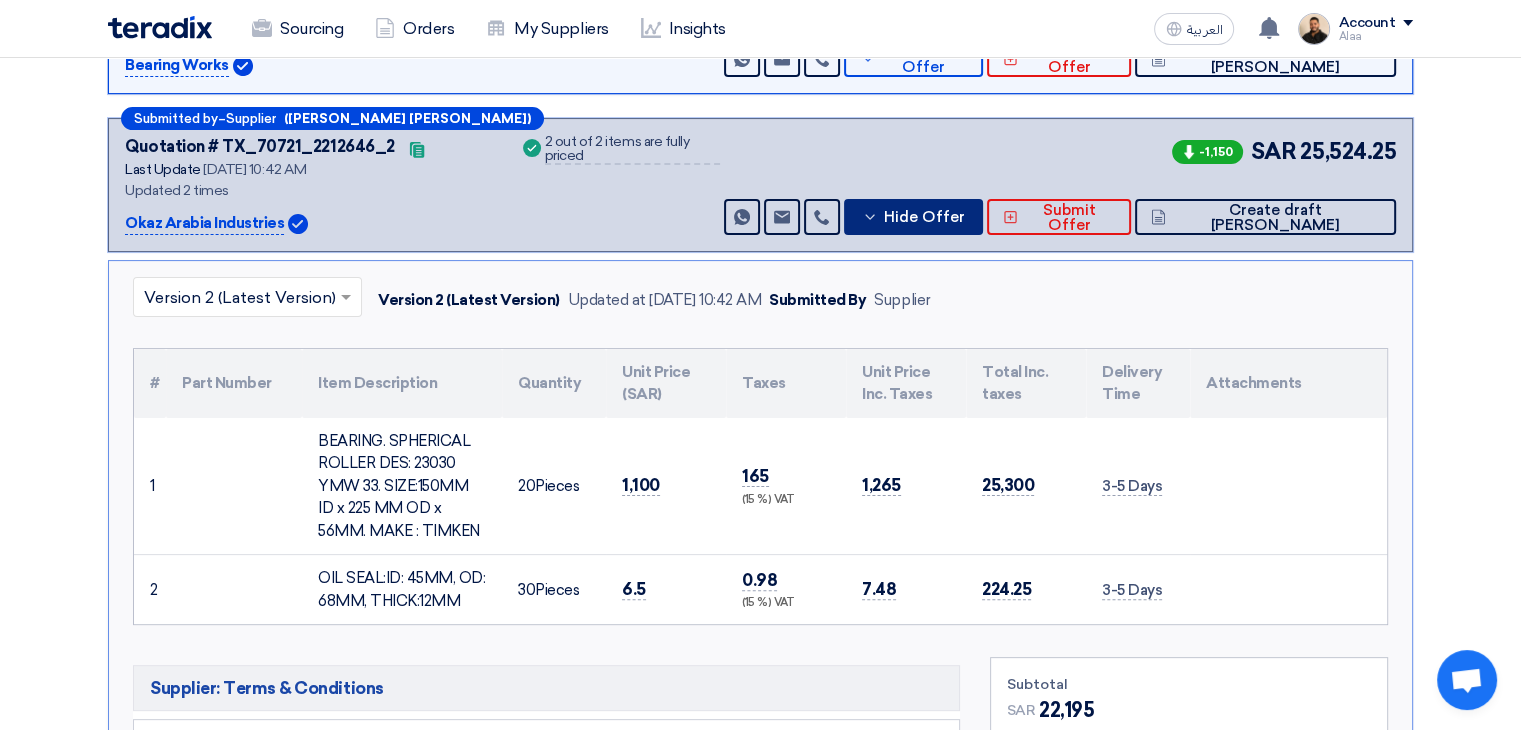 scroll, scrollTop: 300, scrollLeft: 0, axis: vertical 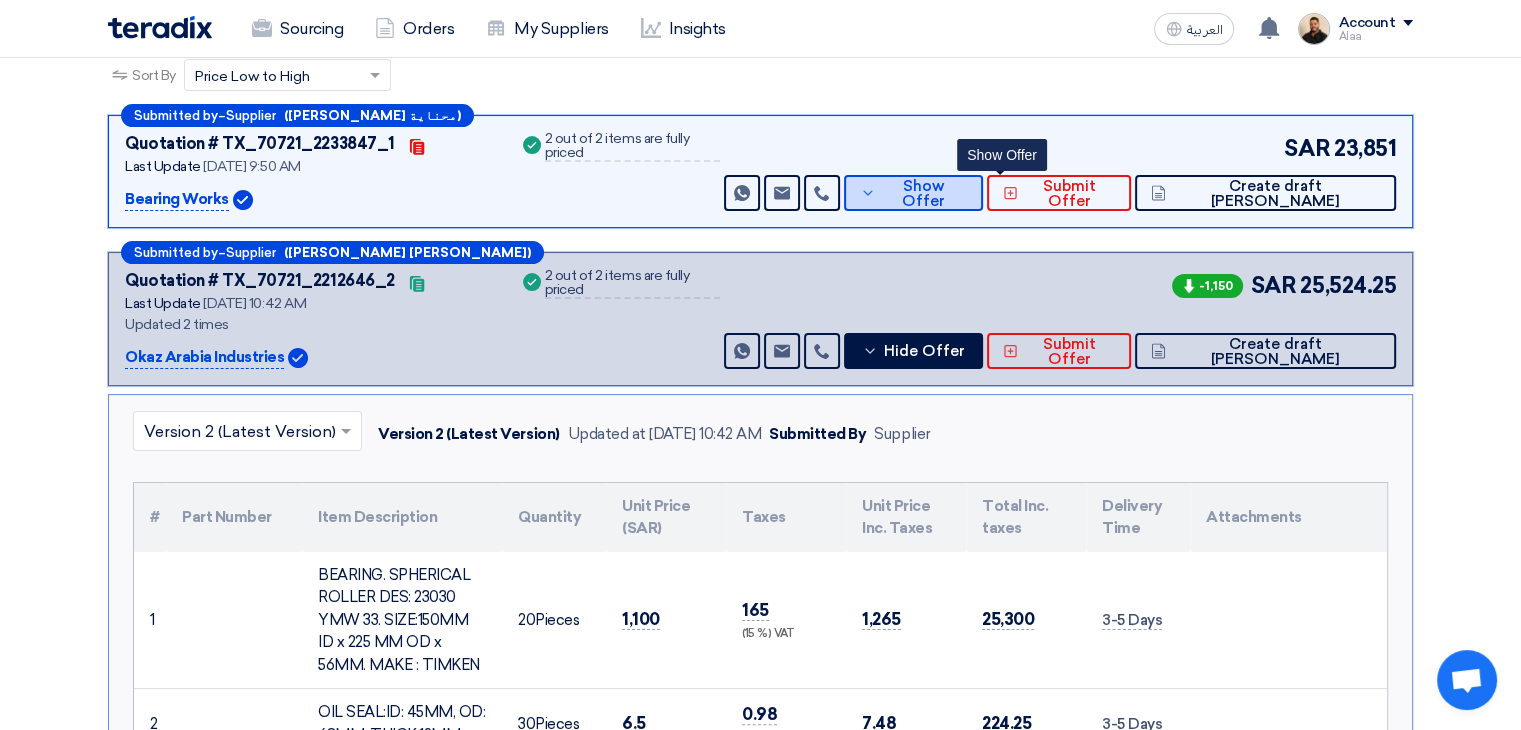 click on "Show Offer" at bounding box center (924, 194) 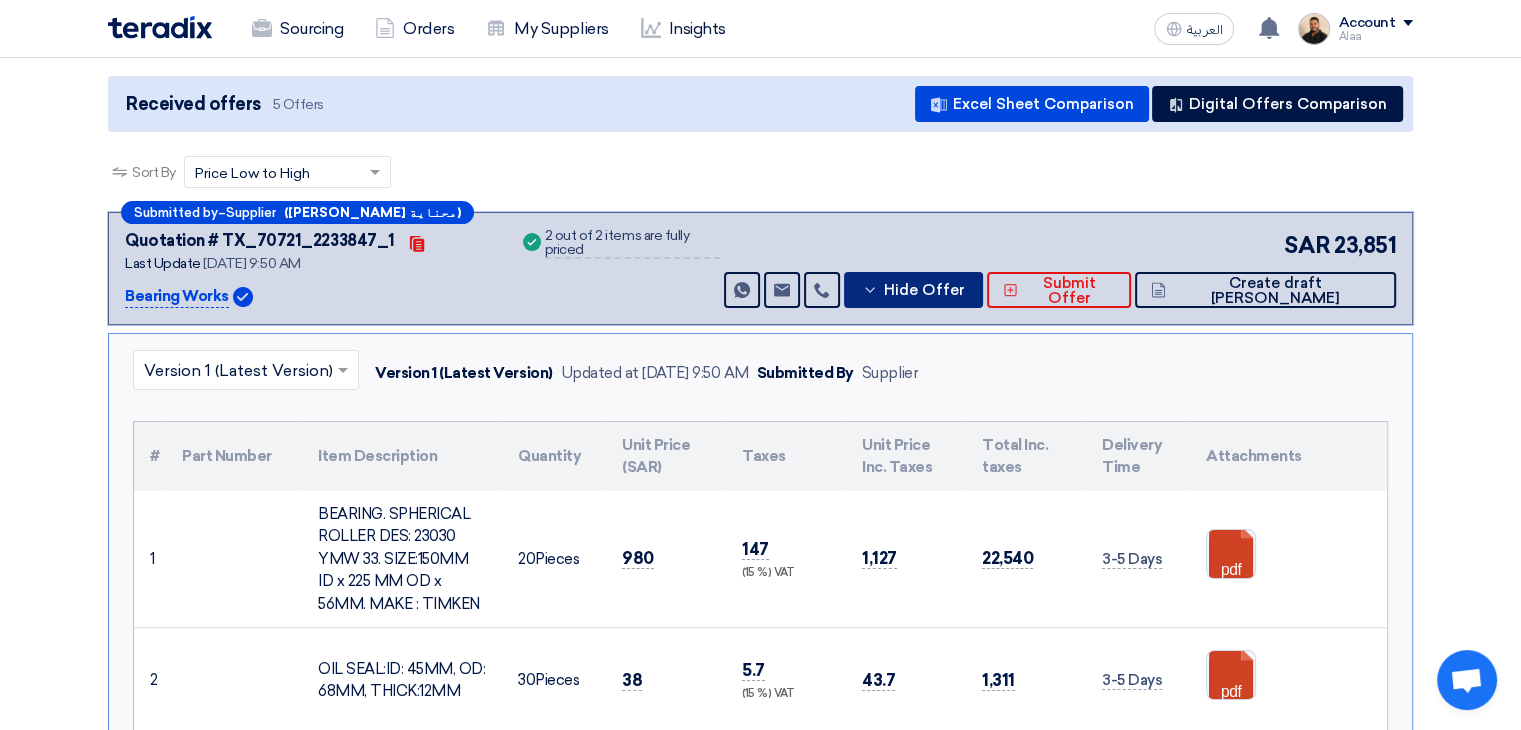 scroll, scrollTop: 200, scrollLeft: 0, axis: vertical 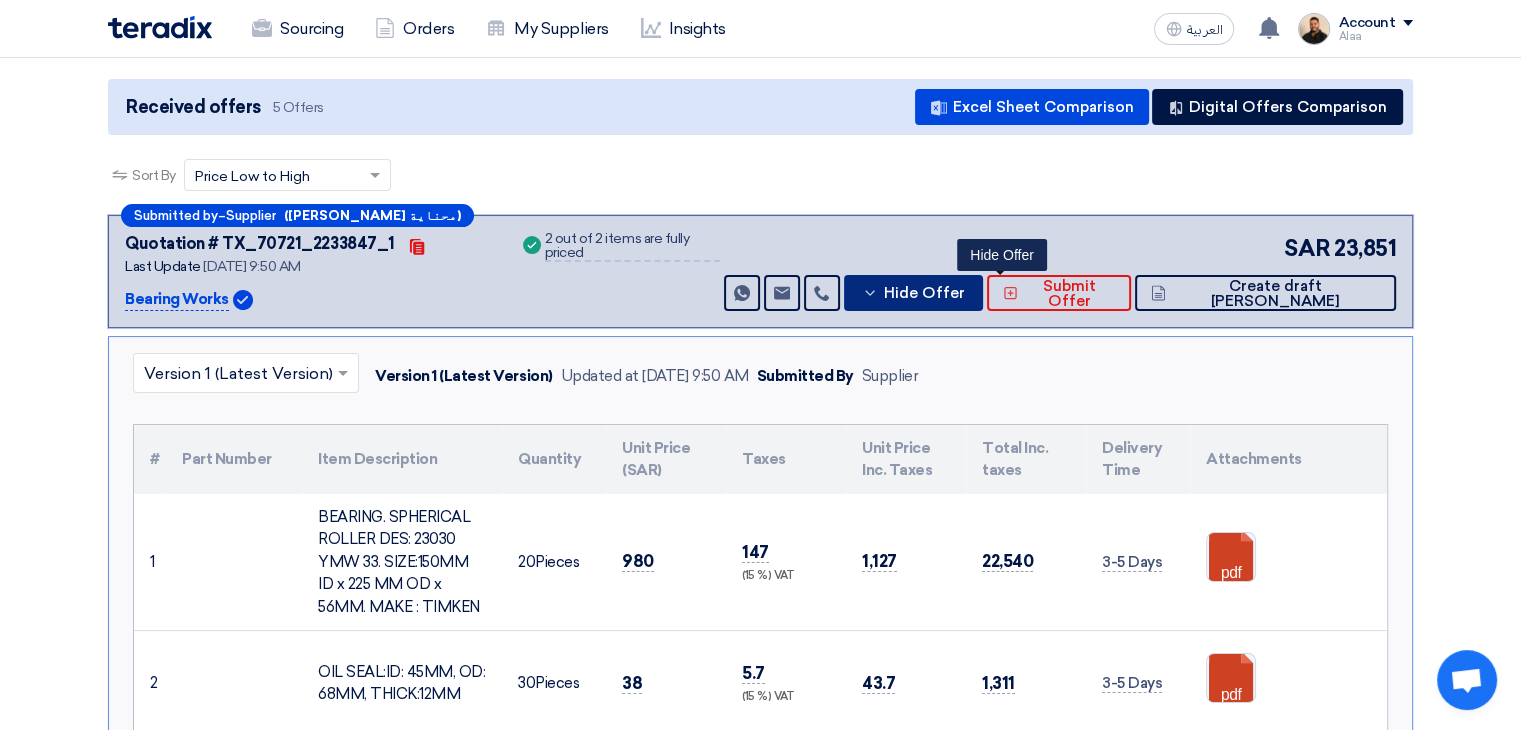 click on "Hide Offer" at bounding box center [923, 293] 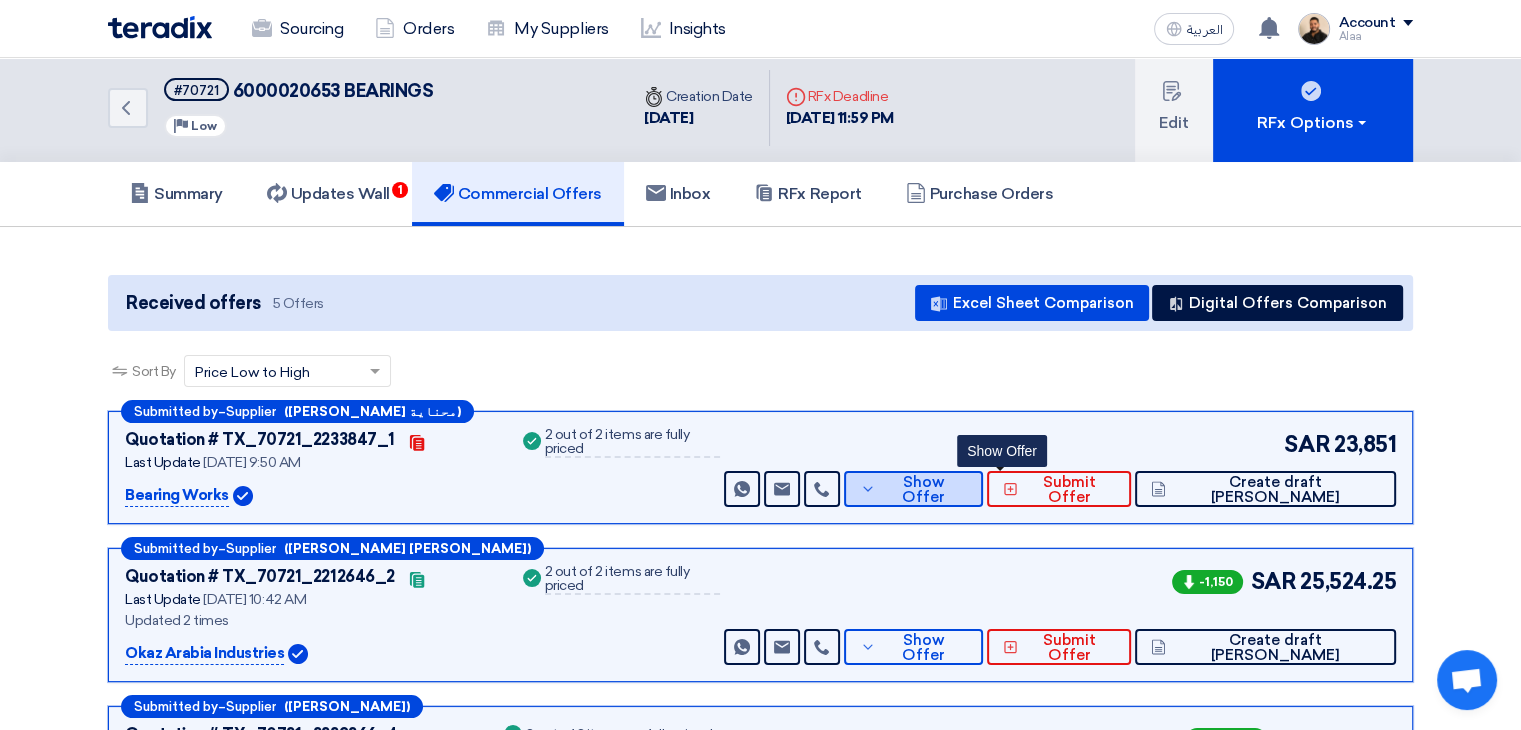 scroll, scrollTop: 0, scrollLeft: 0, axis: both 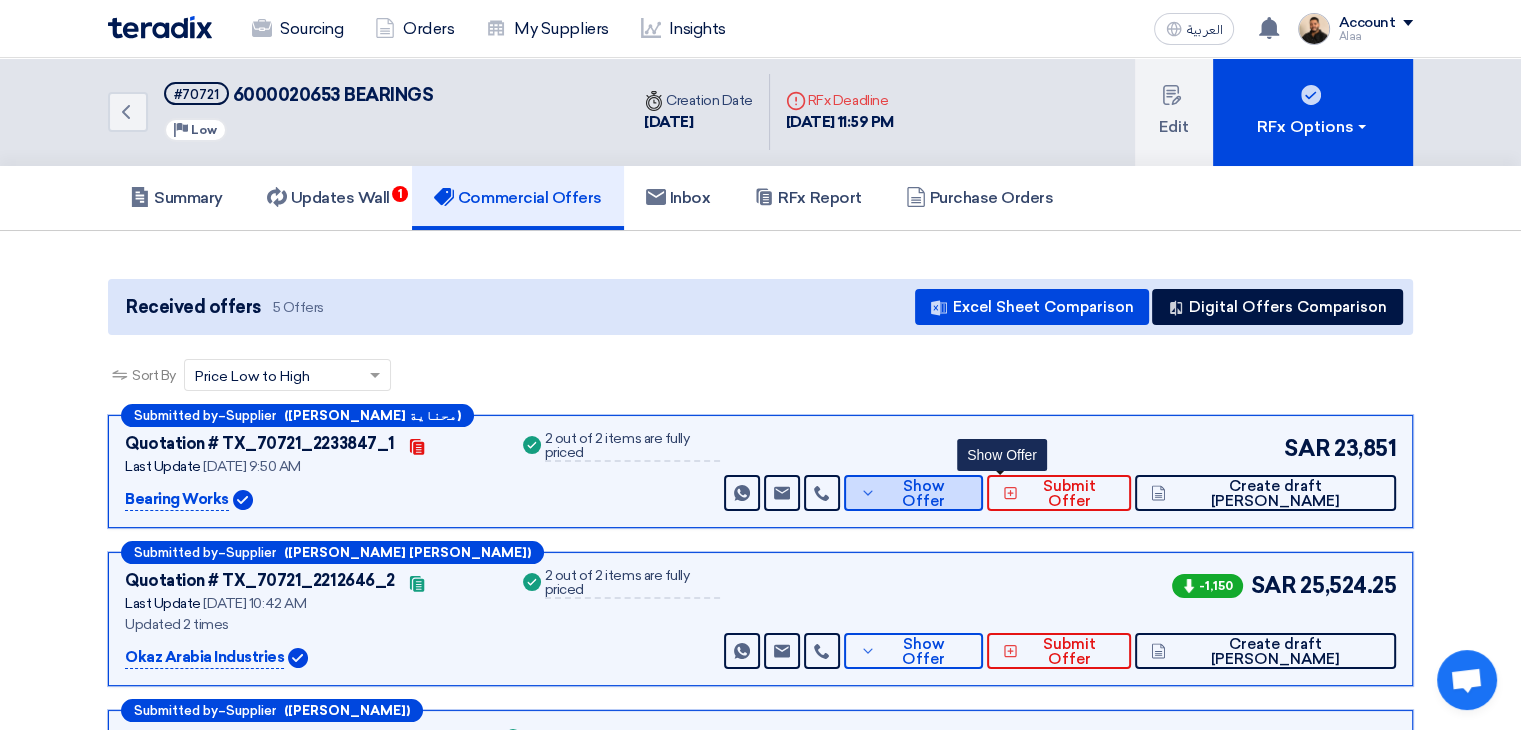 click on "Show Offer" at bounding box center (913, 493) 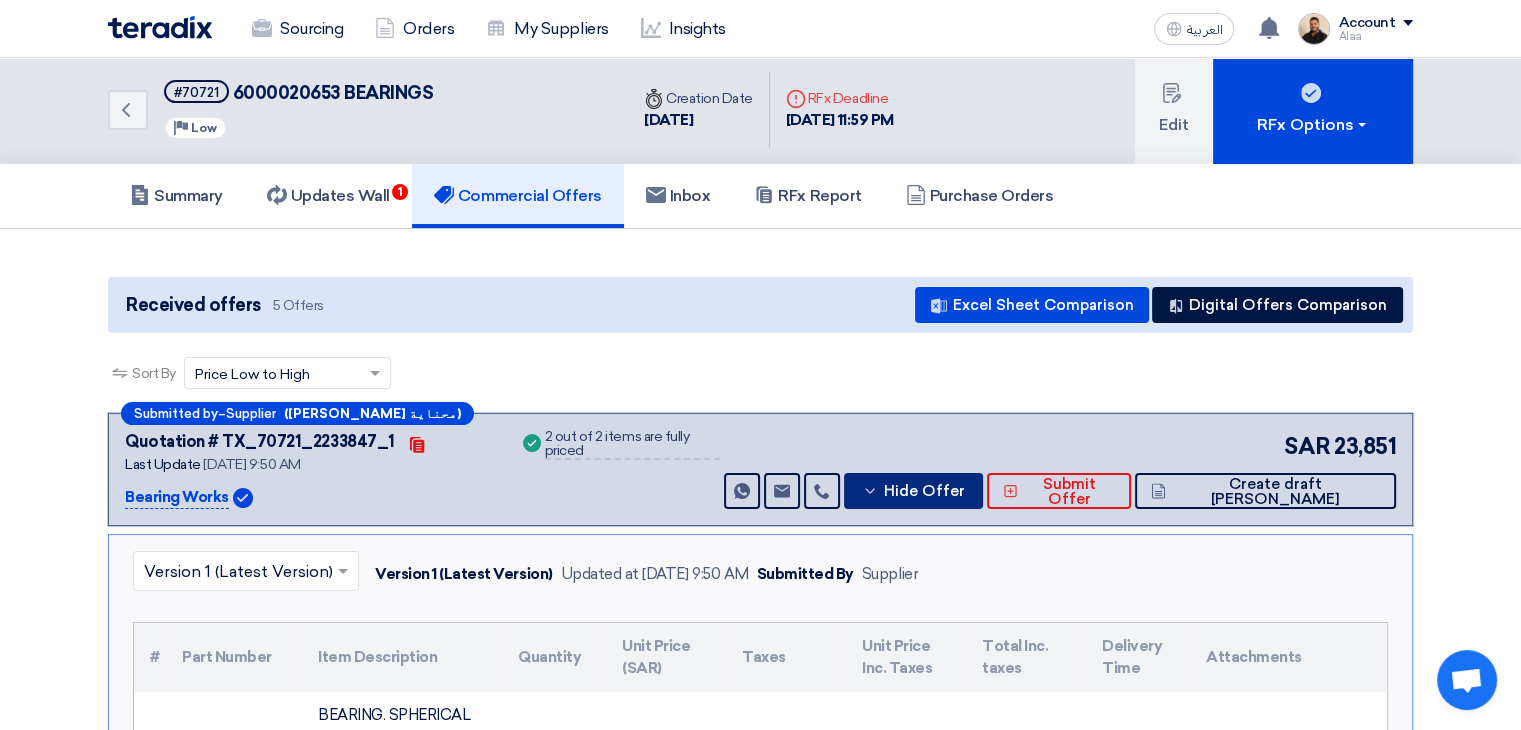 scroll, scrollTop: 0, scrollLeft: 0, axis: both 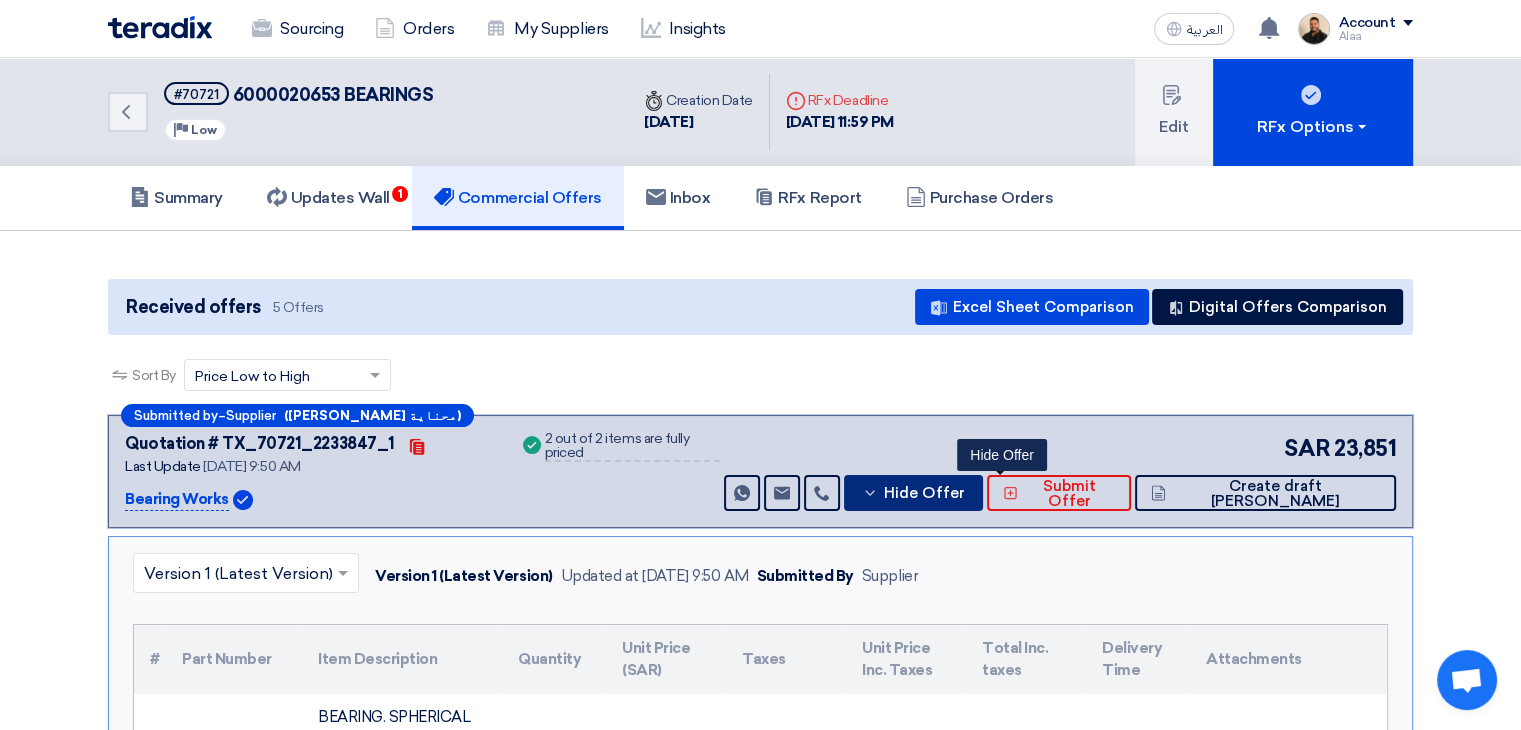 drag, startPoint x: 1017, startPoint y: 493, endPoint x: 1016, endPoint y: 517, distance: 24.020824 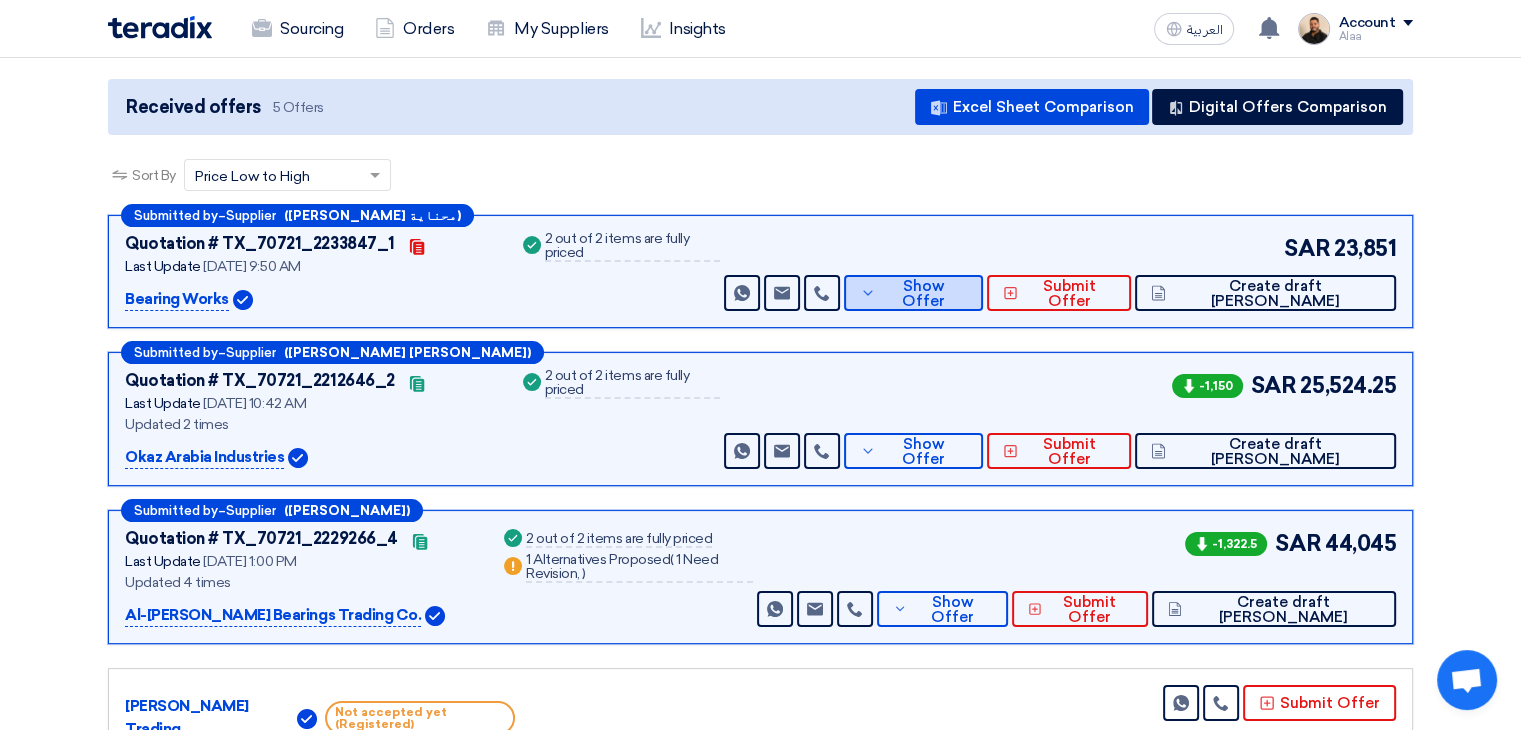 scroll, scrollTop: 300, scrollLeft: 0, axis: vertical 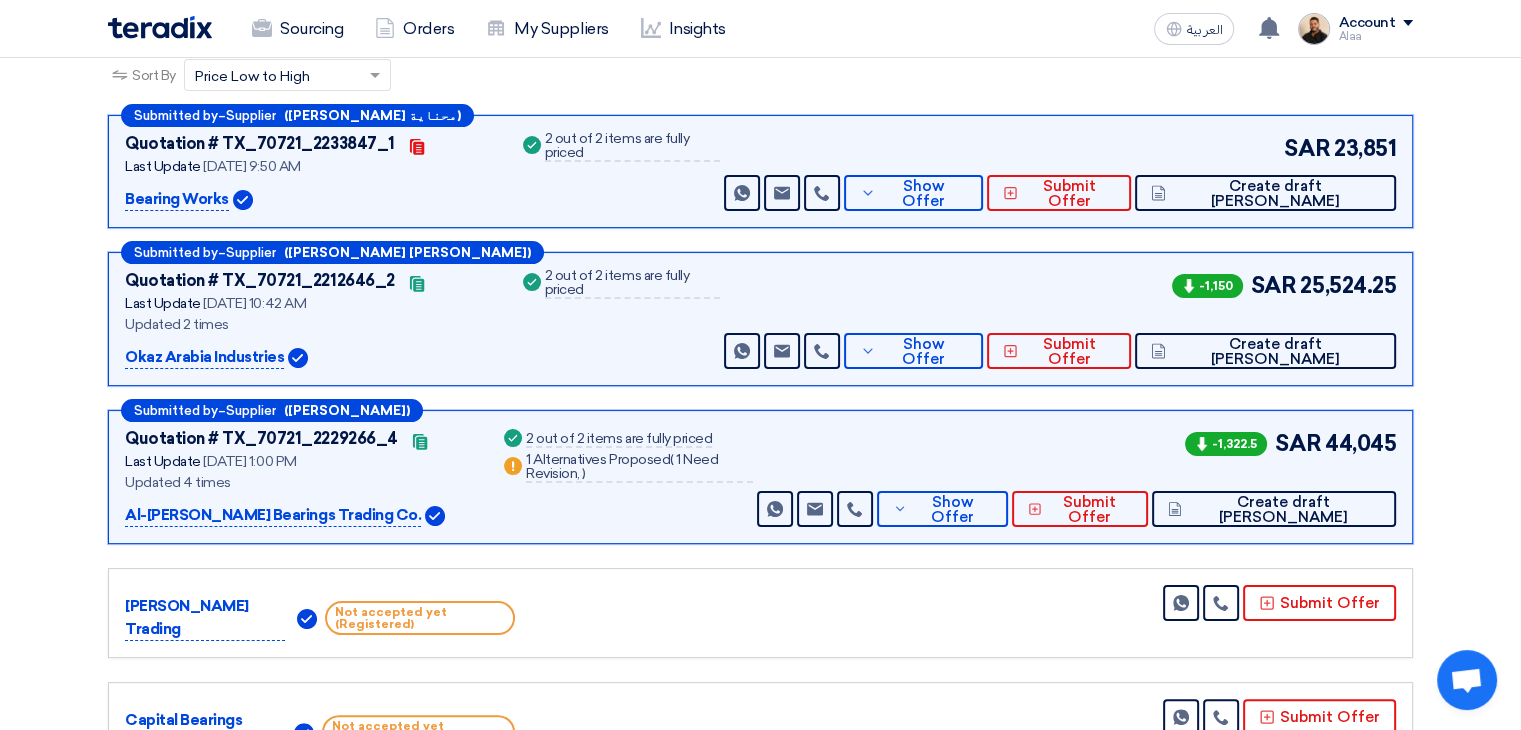 click on "Submitted by
–
Supplier
([PERSON_NAME] [PERSON_NAME])
Quotation #
TX_70721_2212646_2
Contacts
Last Update
[DATE] 10:42 AM
Updated 2 times
Success SAR" at bounding box center (760, 319) 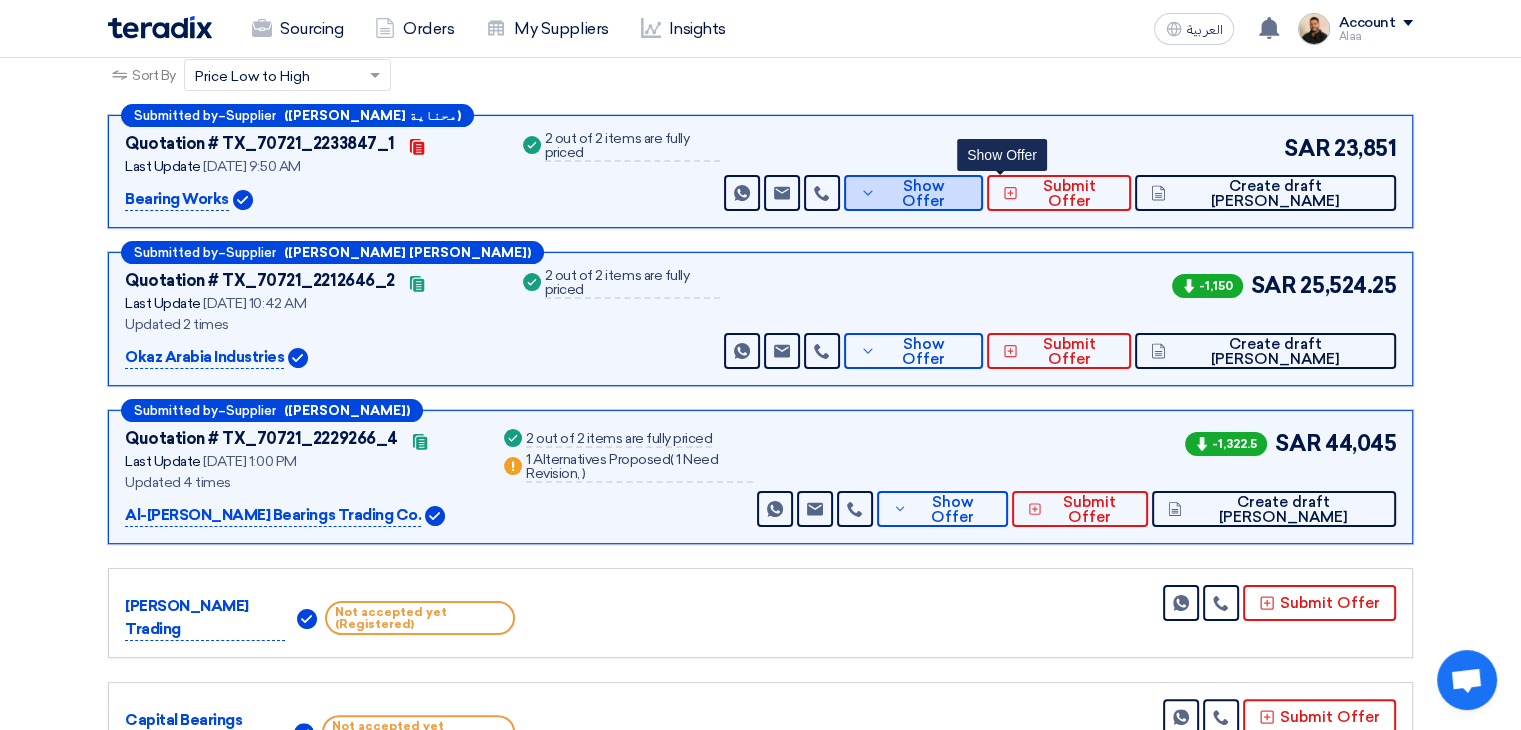 click 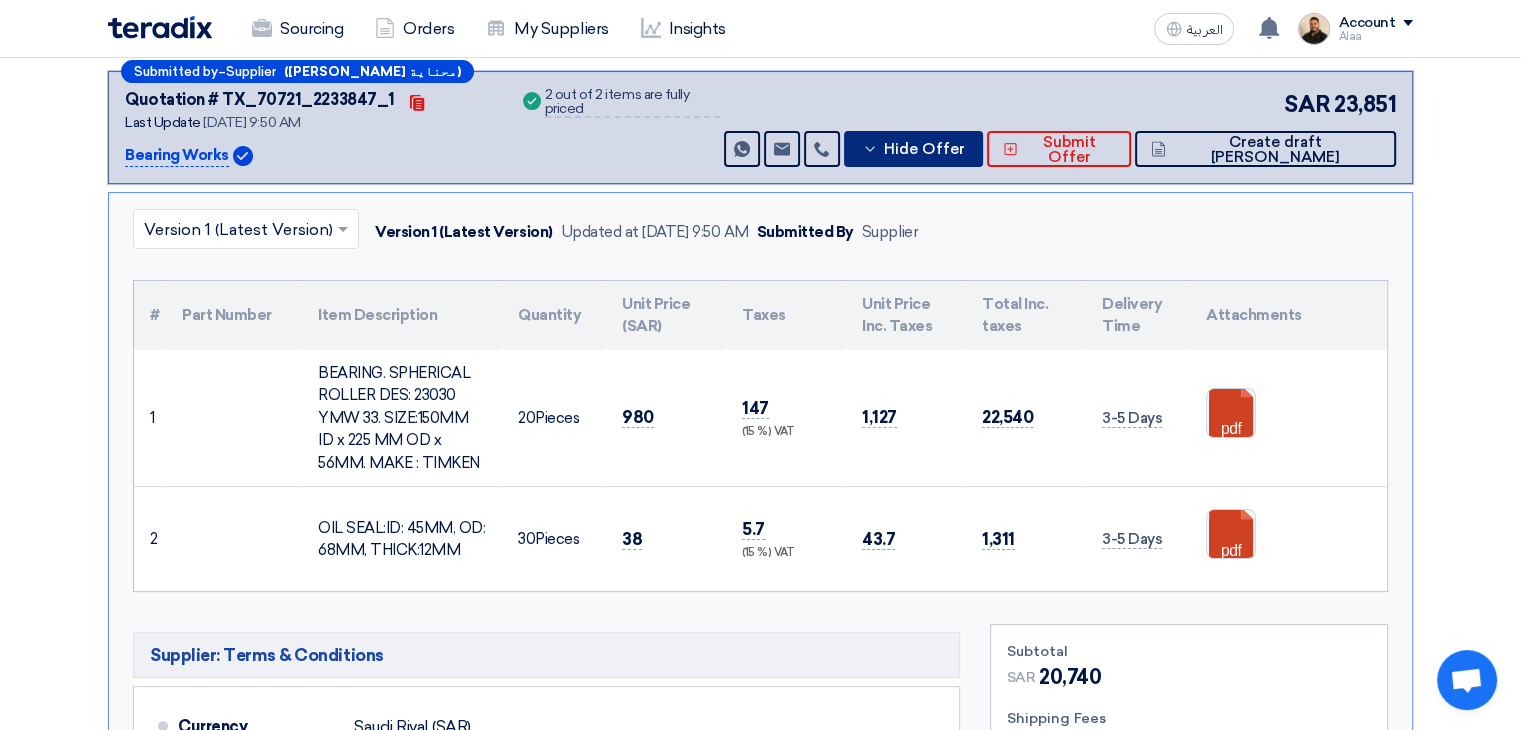 scroll, scrollTop: 300, scrollLeft: 0, axis: vertical 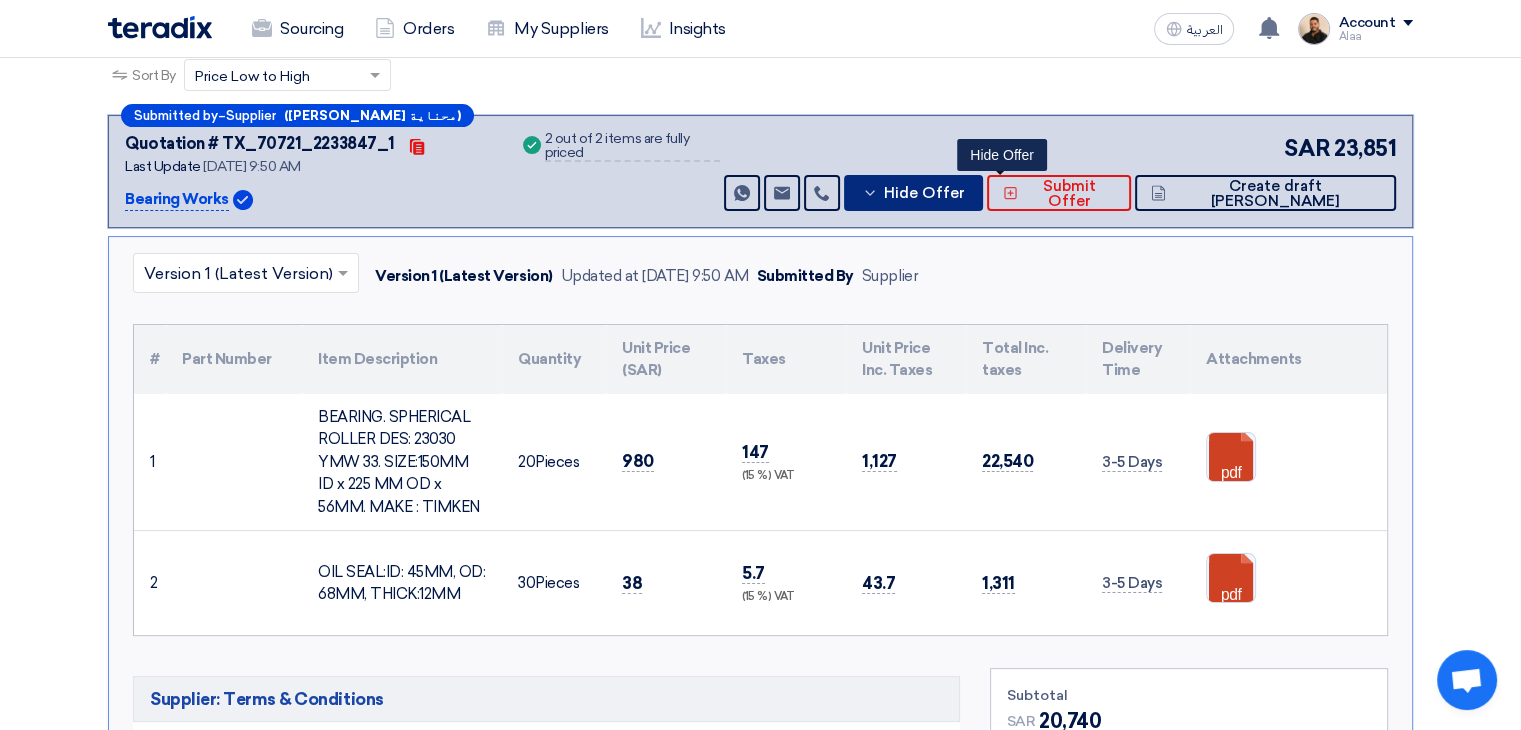 click on "Hide Offer" at bounding box center [913, 193] 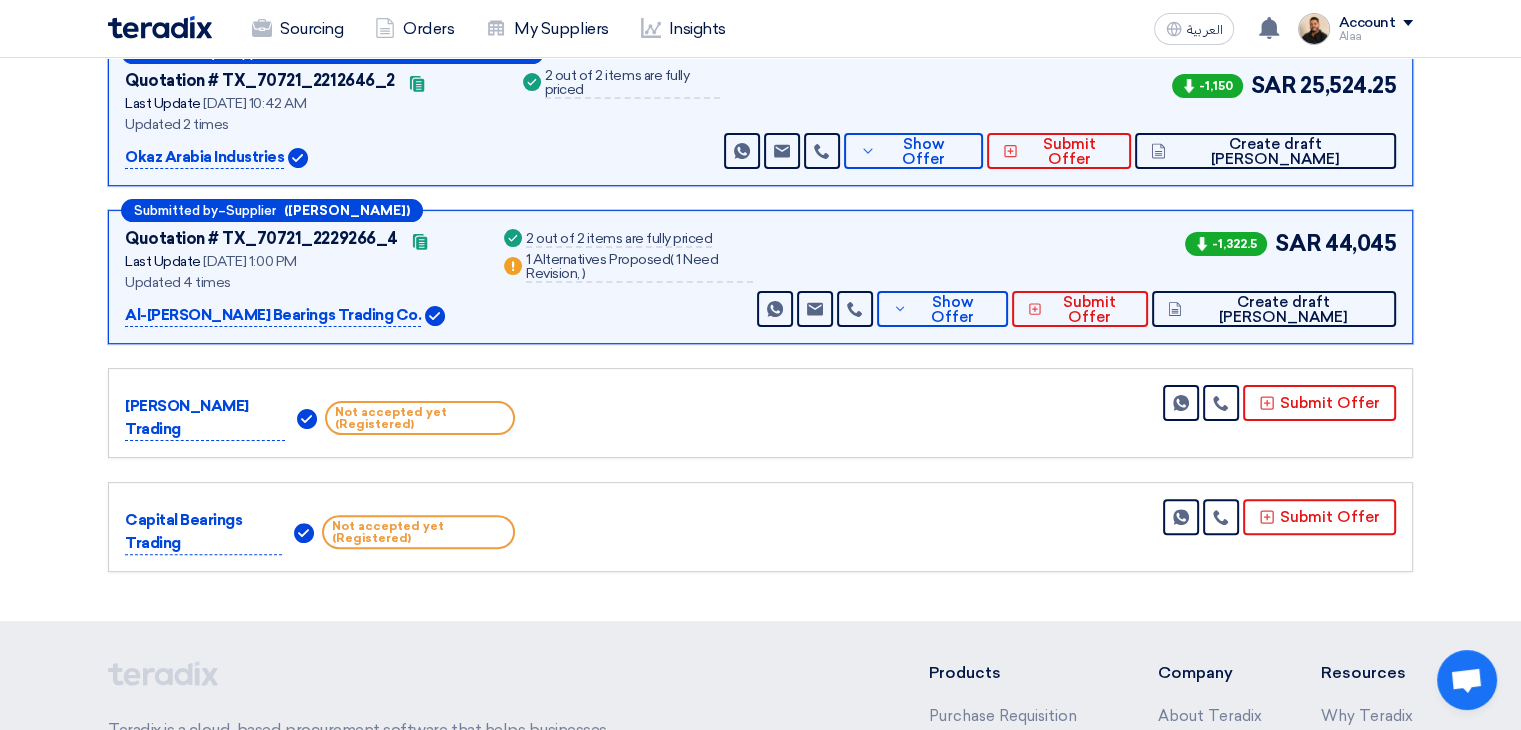 scroll, scrollTop: 300, scrollLeft: 0, axis: vertical 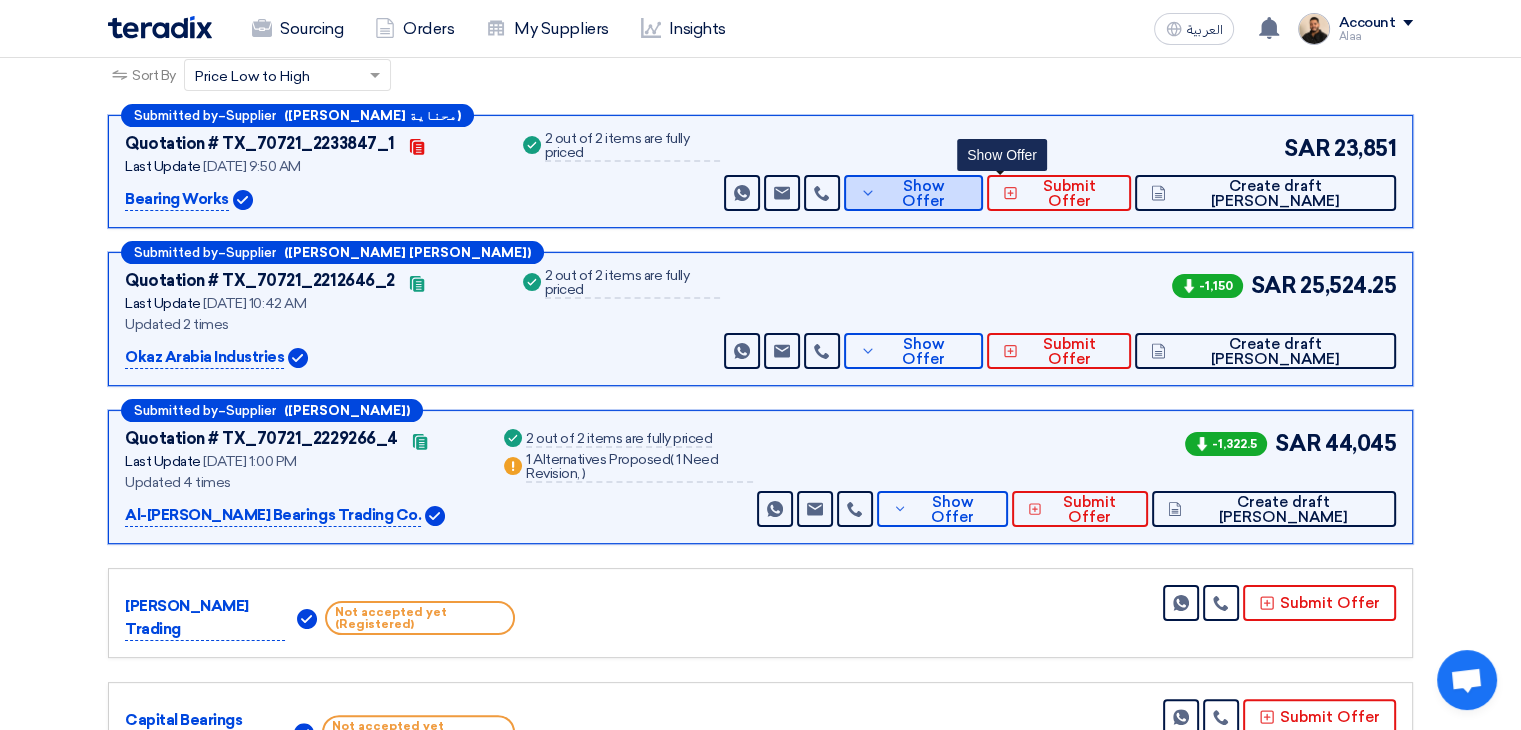 click on "Show Offer" at bounding box center [924, 194] 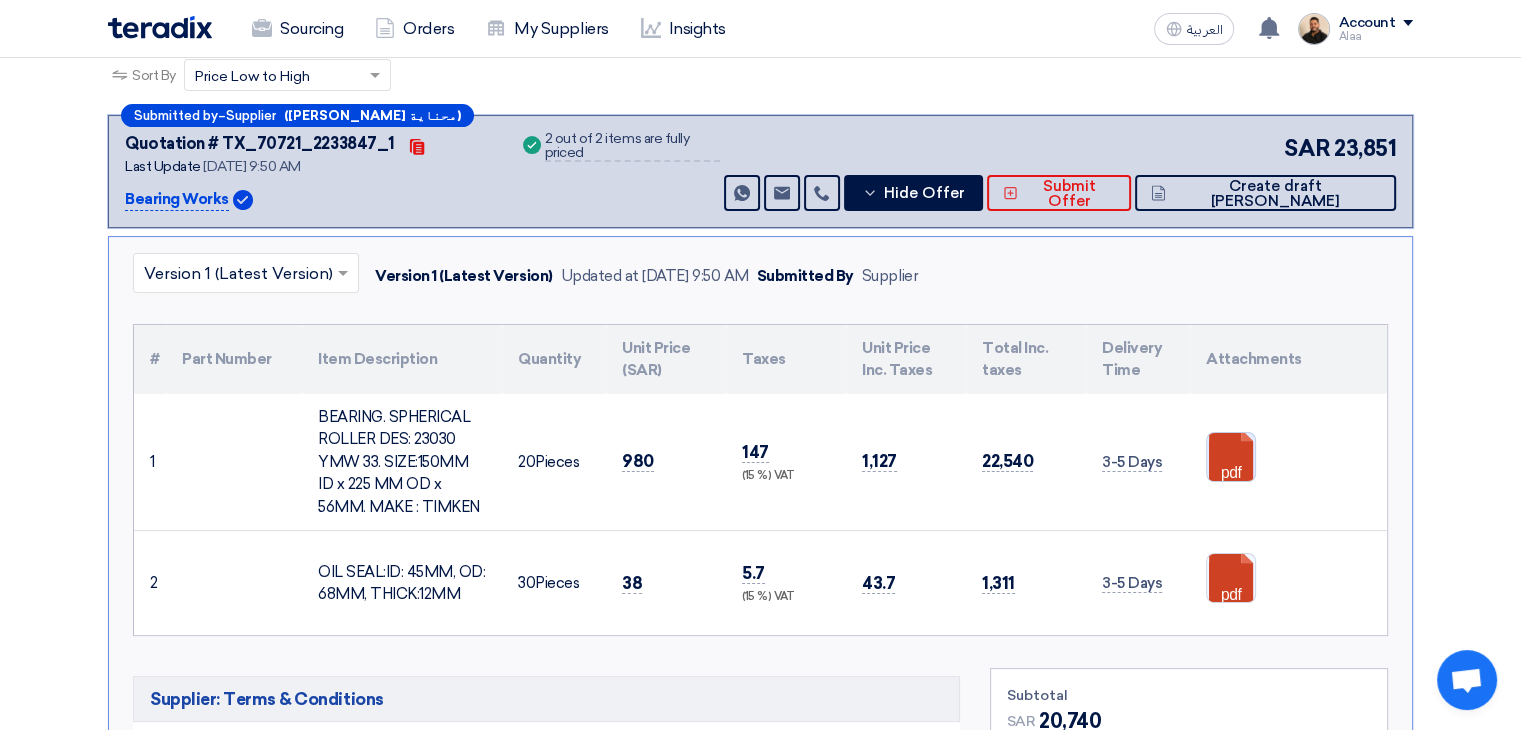 click at bounding box center [1287, 493] 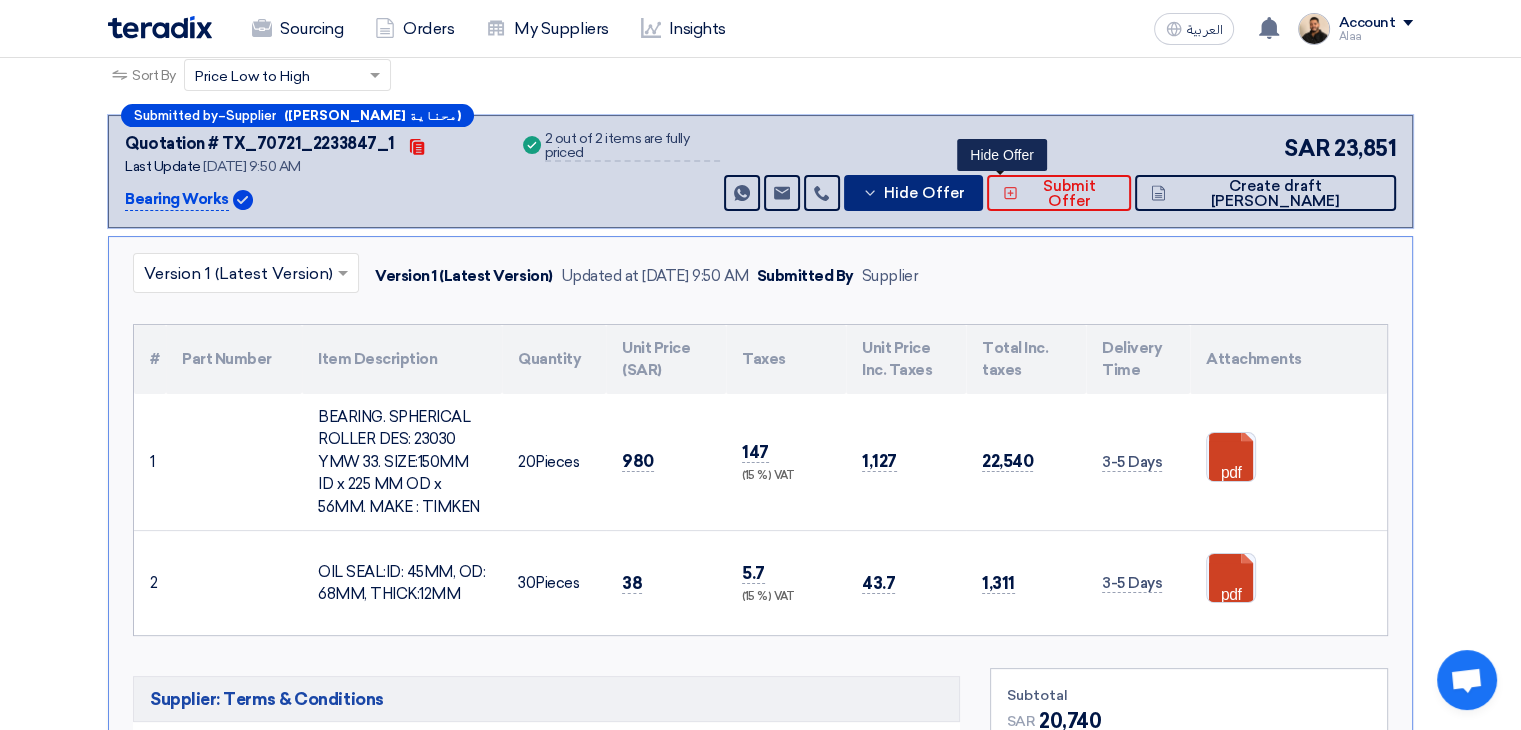 click on "Hide Offer" at bounding box center (923, 193) 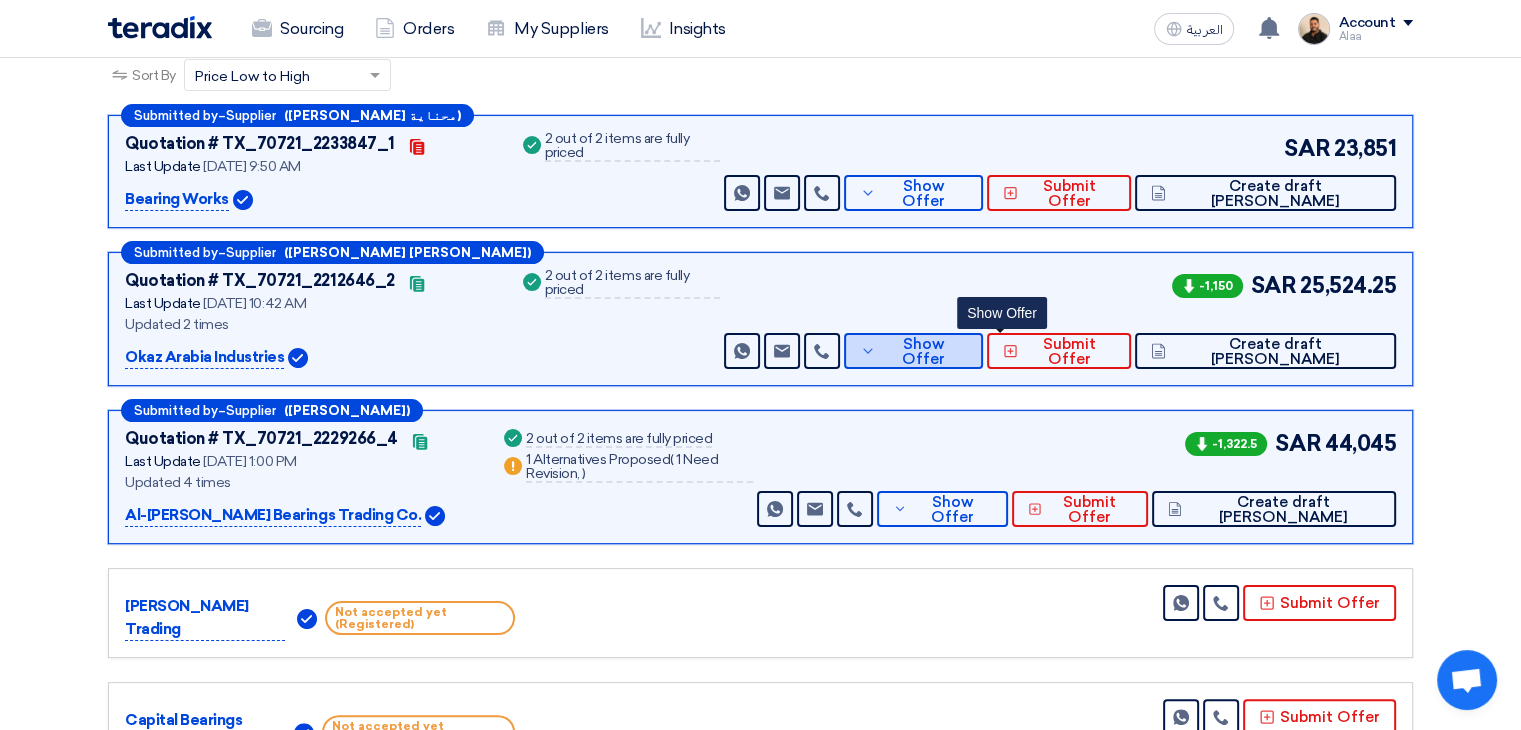 click on "Show Offer" at bounding box center (924, 352) 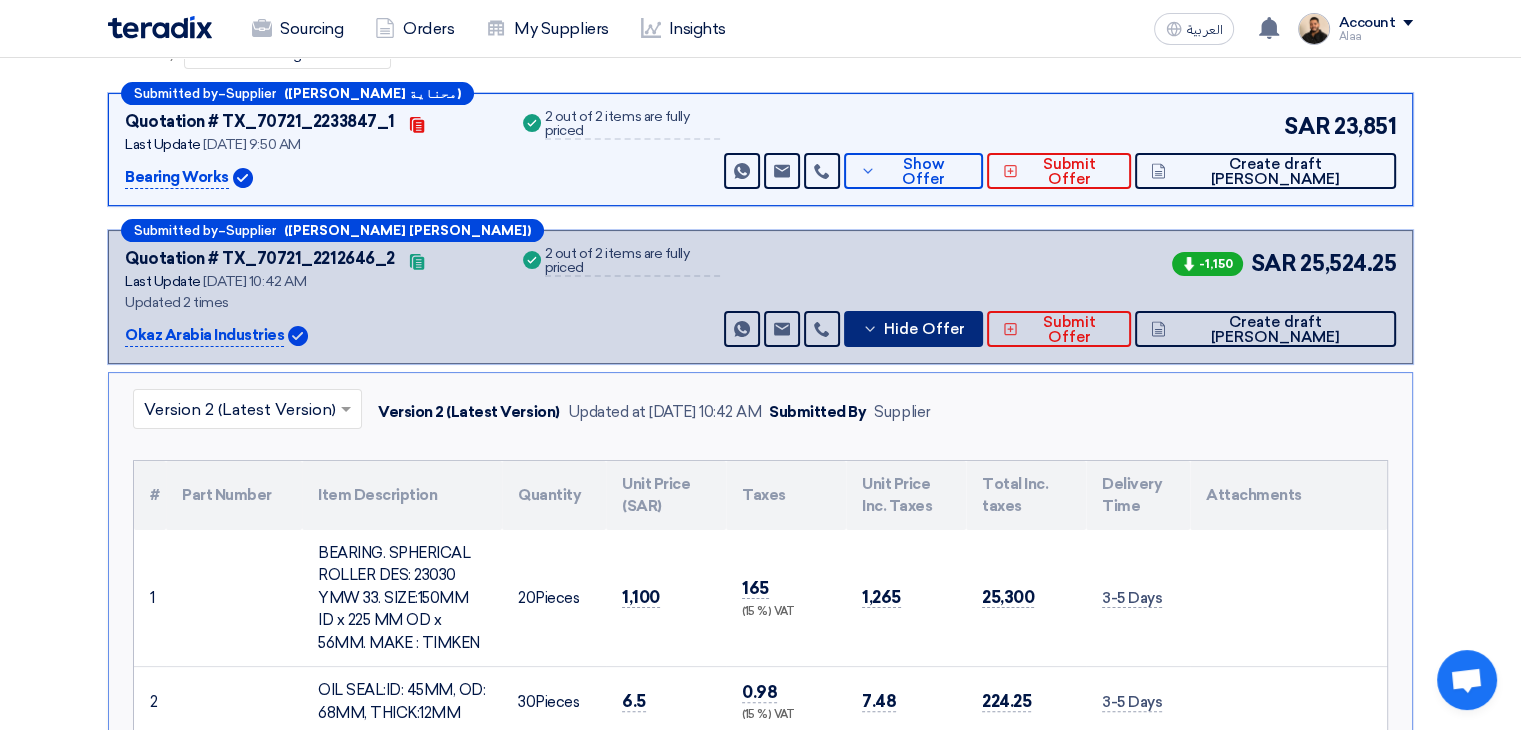 scroll, scrollTop: 300, scrollLeft: 0, axis: vertical 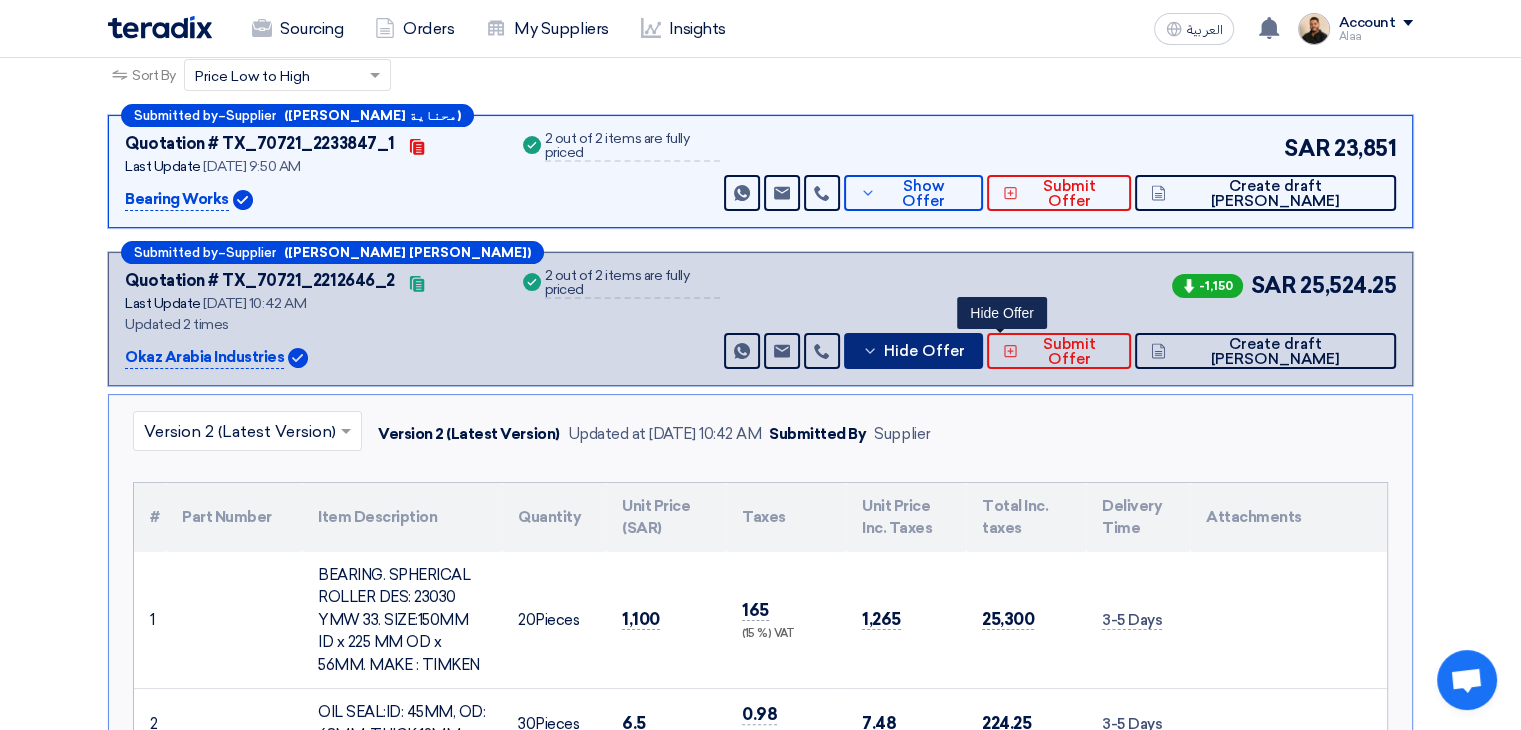 click on "Hide Offer" at bounding box center [923, 351] 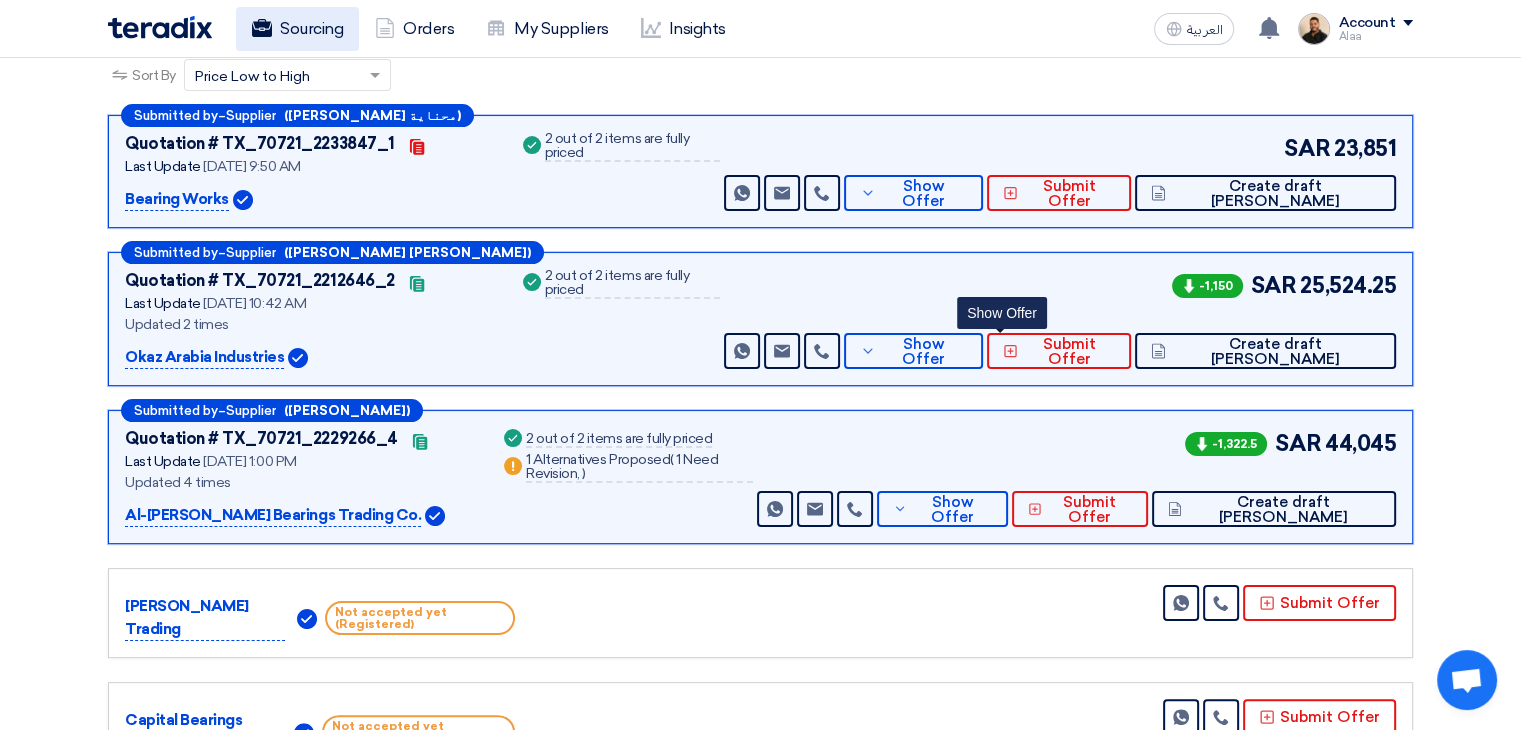 click on "Sourcing" 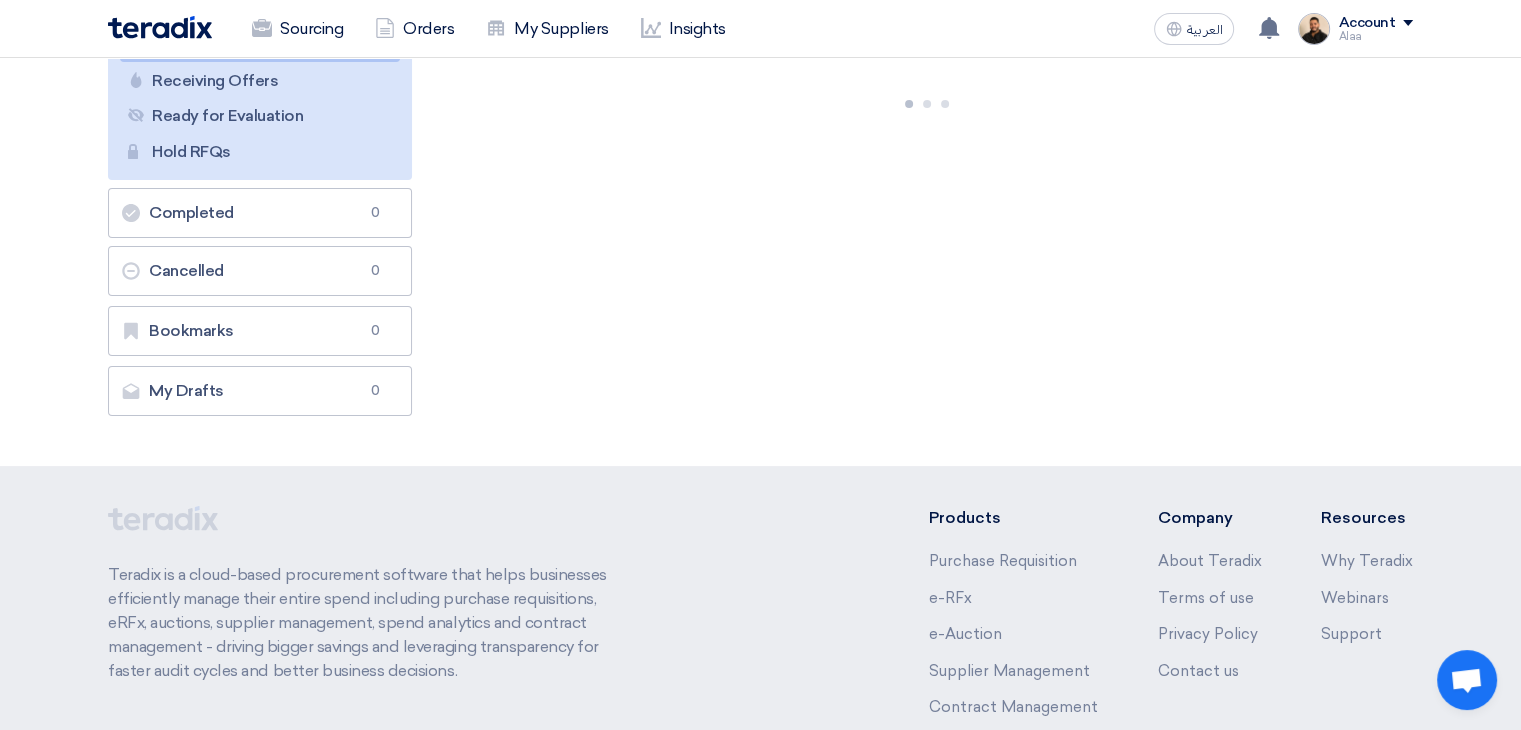 scroll, scrollTop: 0, scrollLeft: 0, axis: both 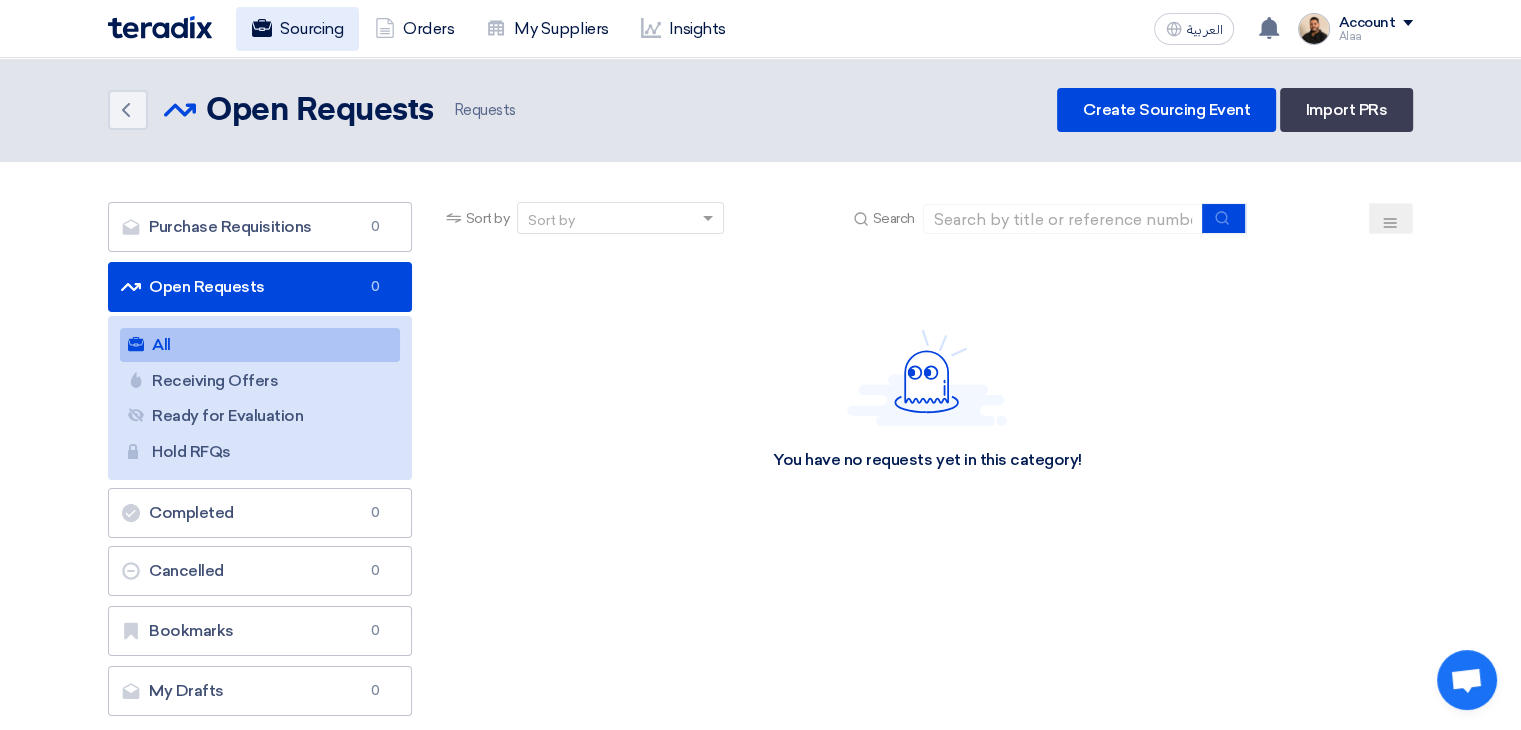 click on "Sourcing" 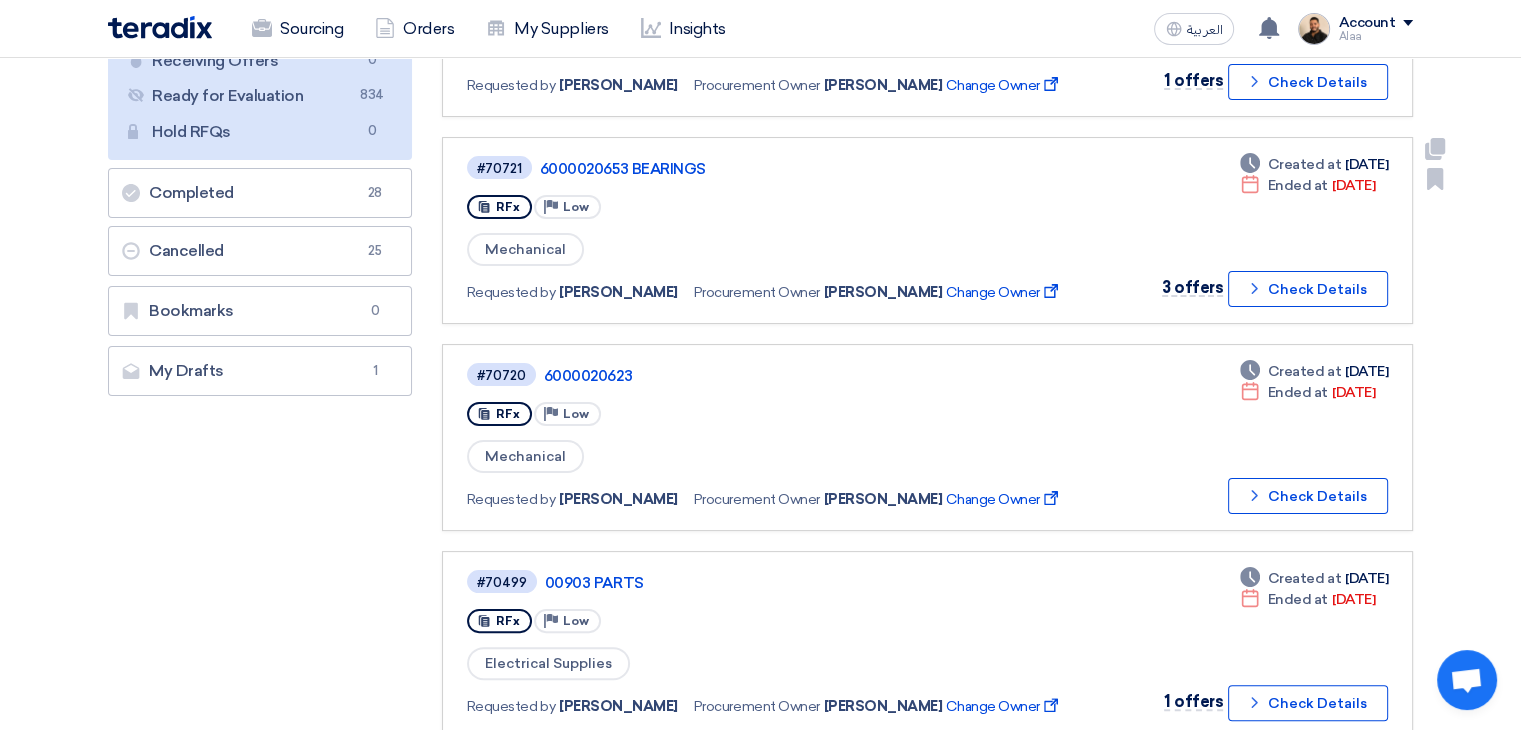 scroll, scrollTop: 0, scrollLeft: 0, axis: both 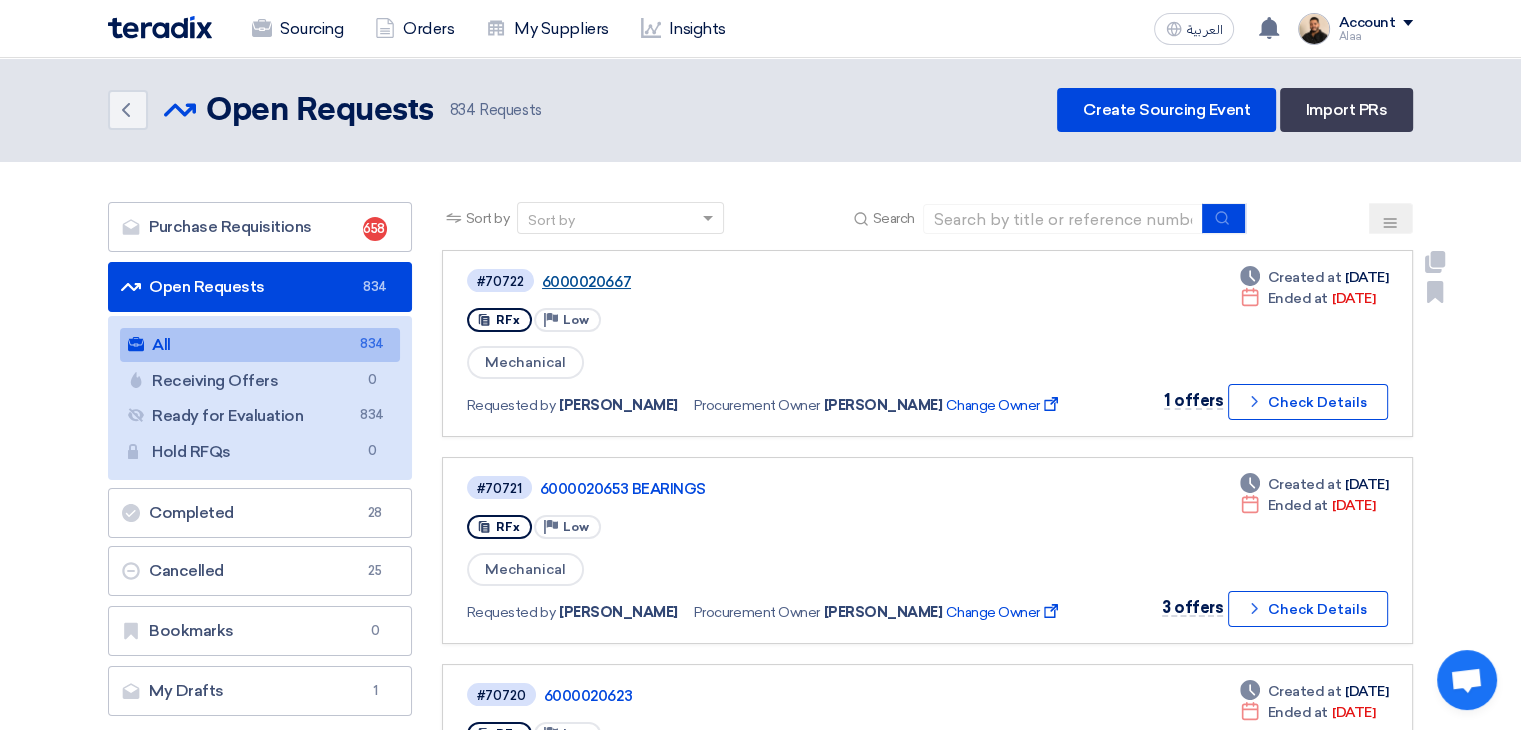 click on "6000020667" 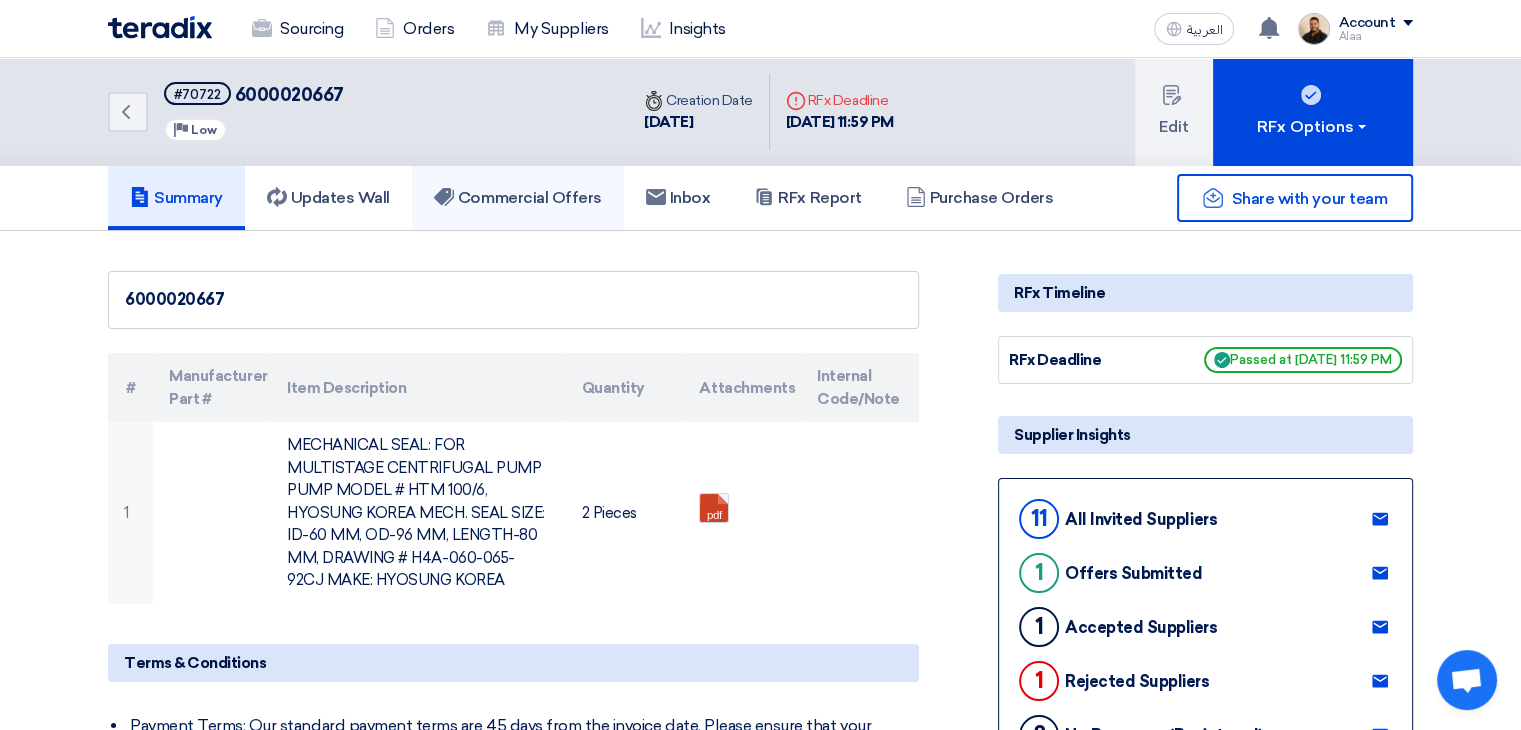 click on "Commercial Offers" 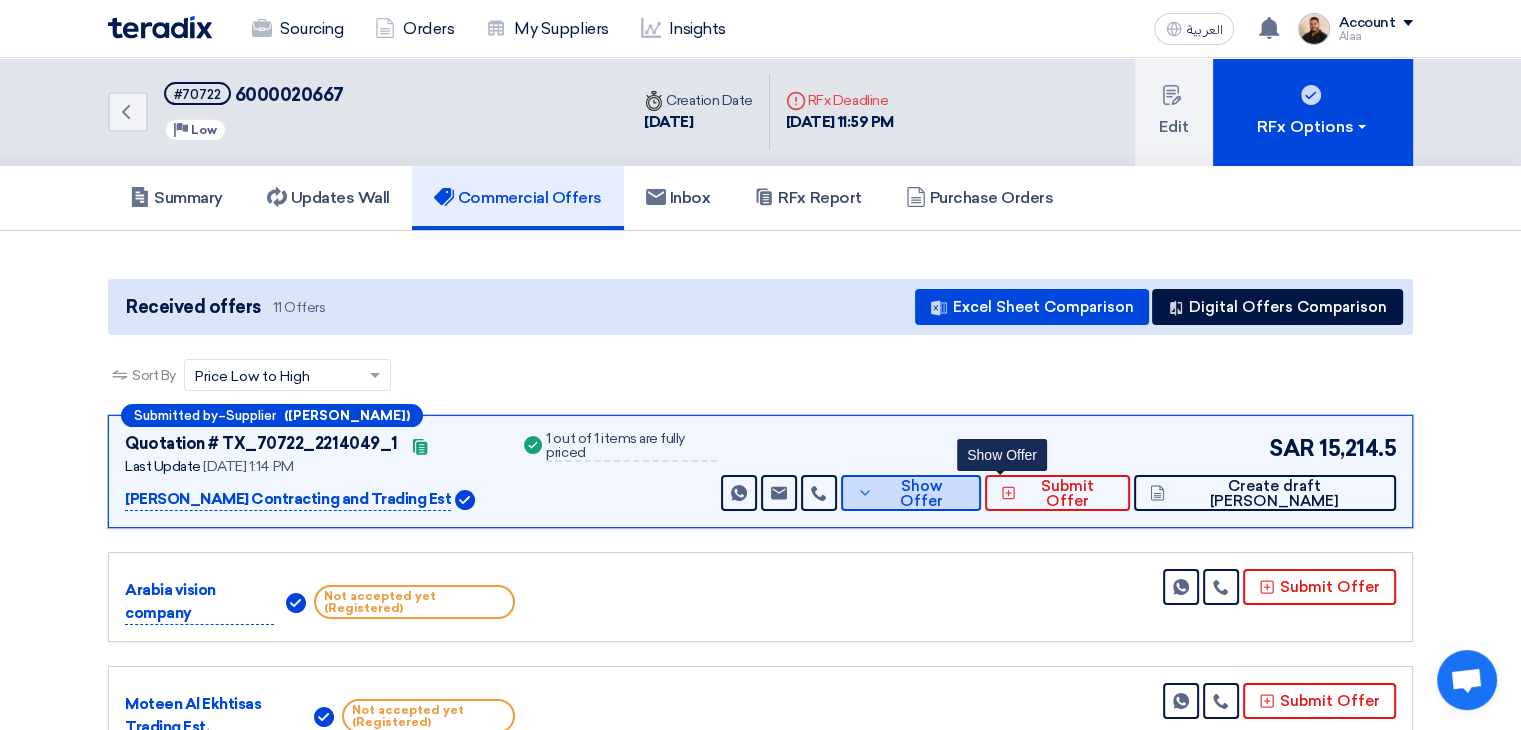 click on "Show Offer" at bounding box center [921, 494] 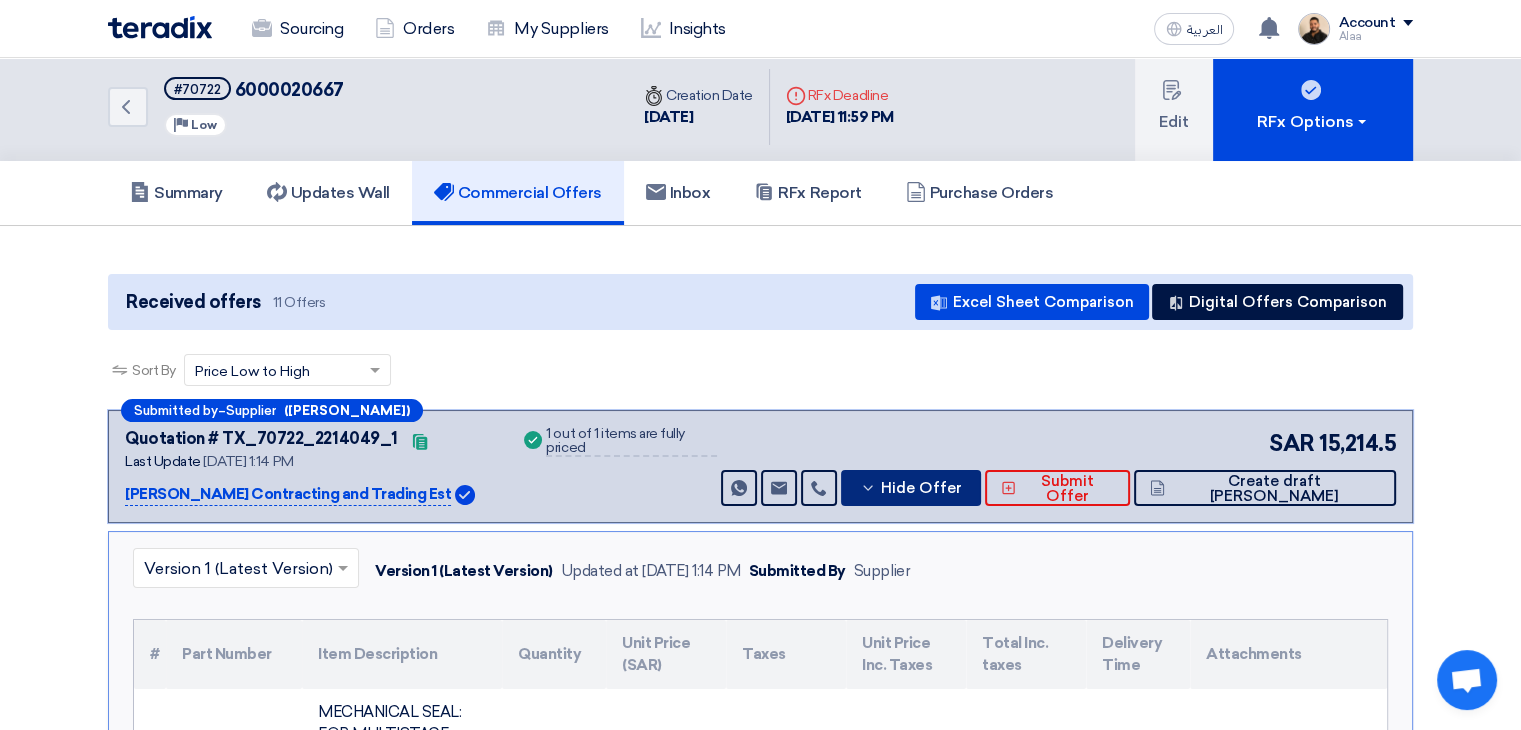 scroll, scrollTop: 0, scrollLeft: 0, axis: both 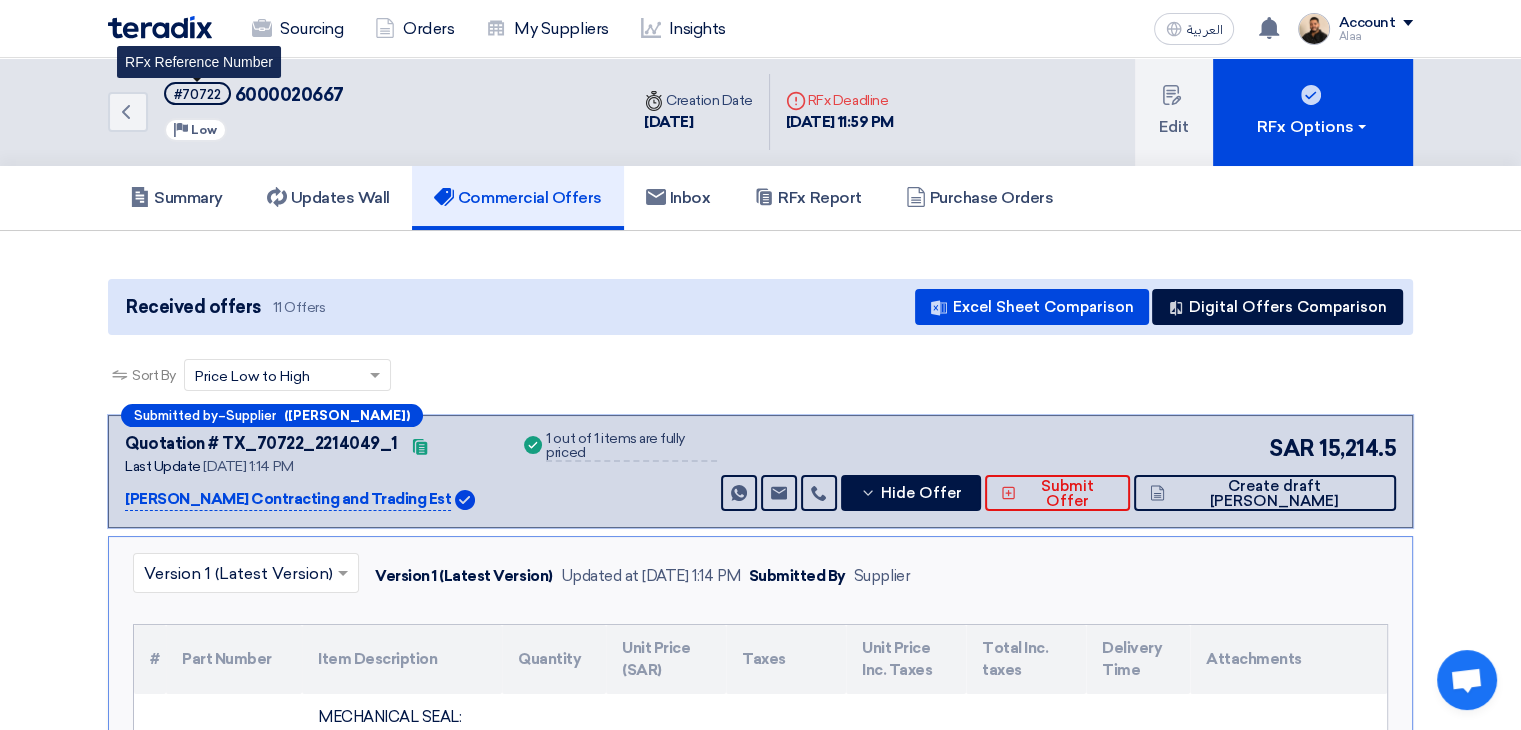 click on "#70722" 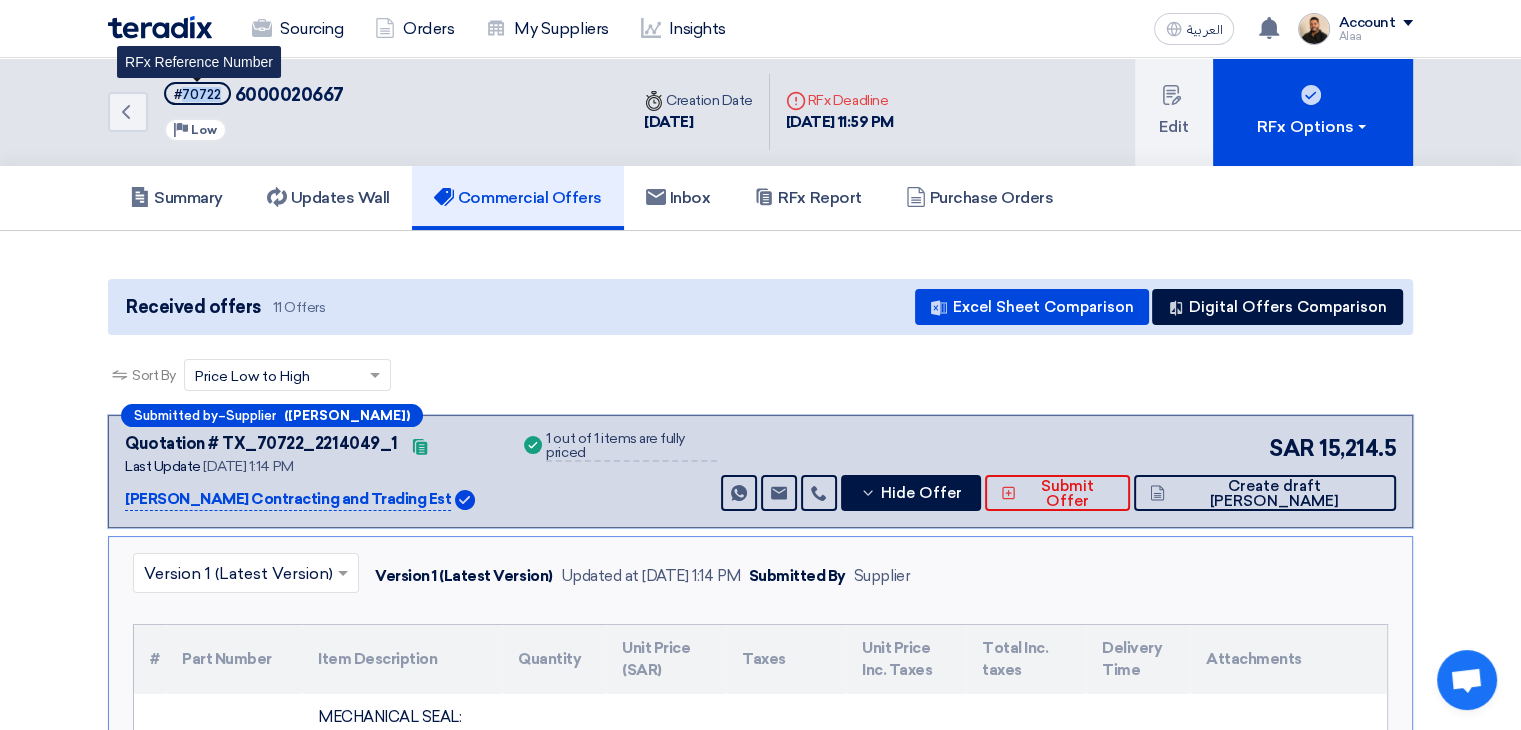 copy on "70722" 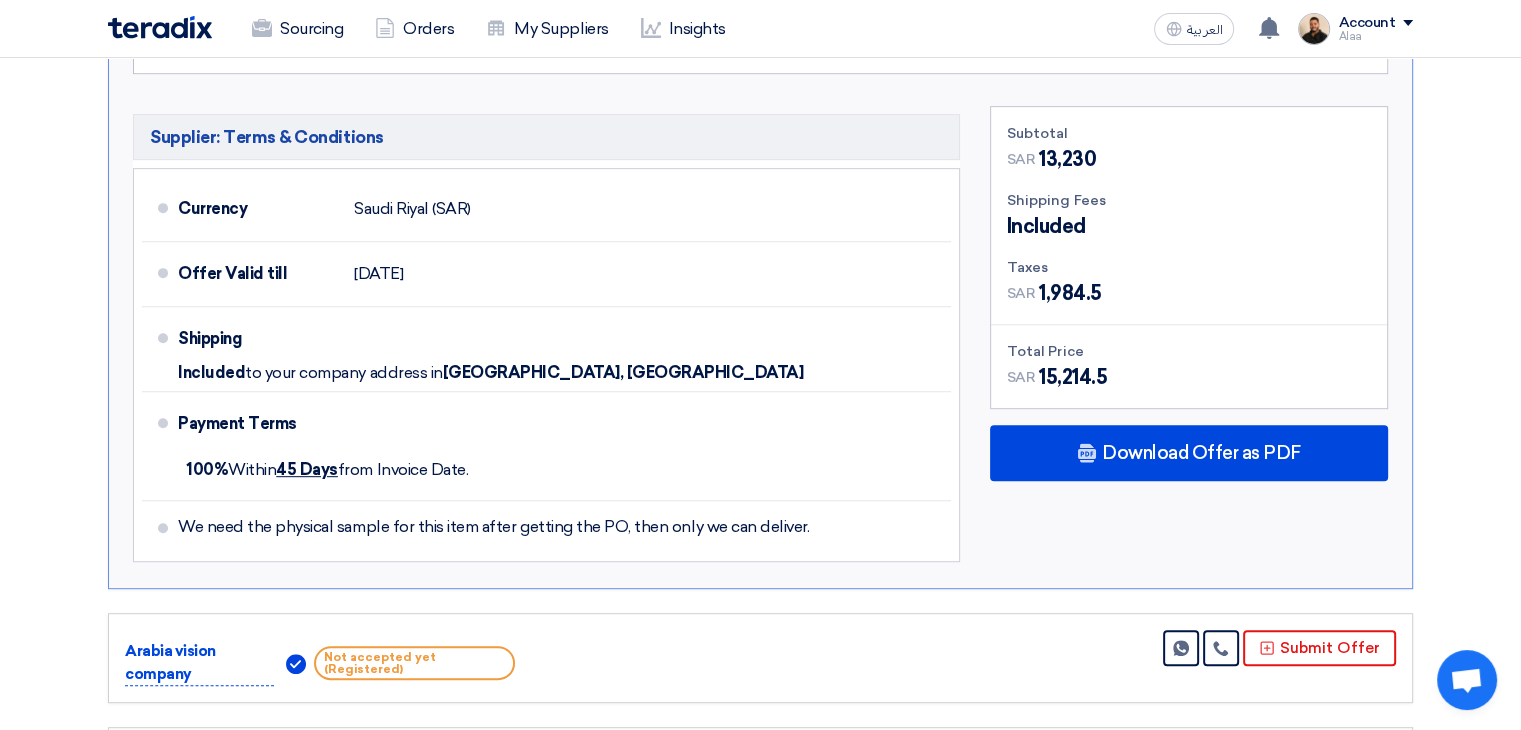 scroll, scrollTop: 900, scrollLeft: 0, axis: vertical 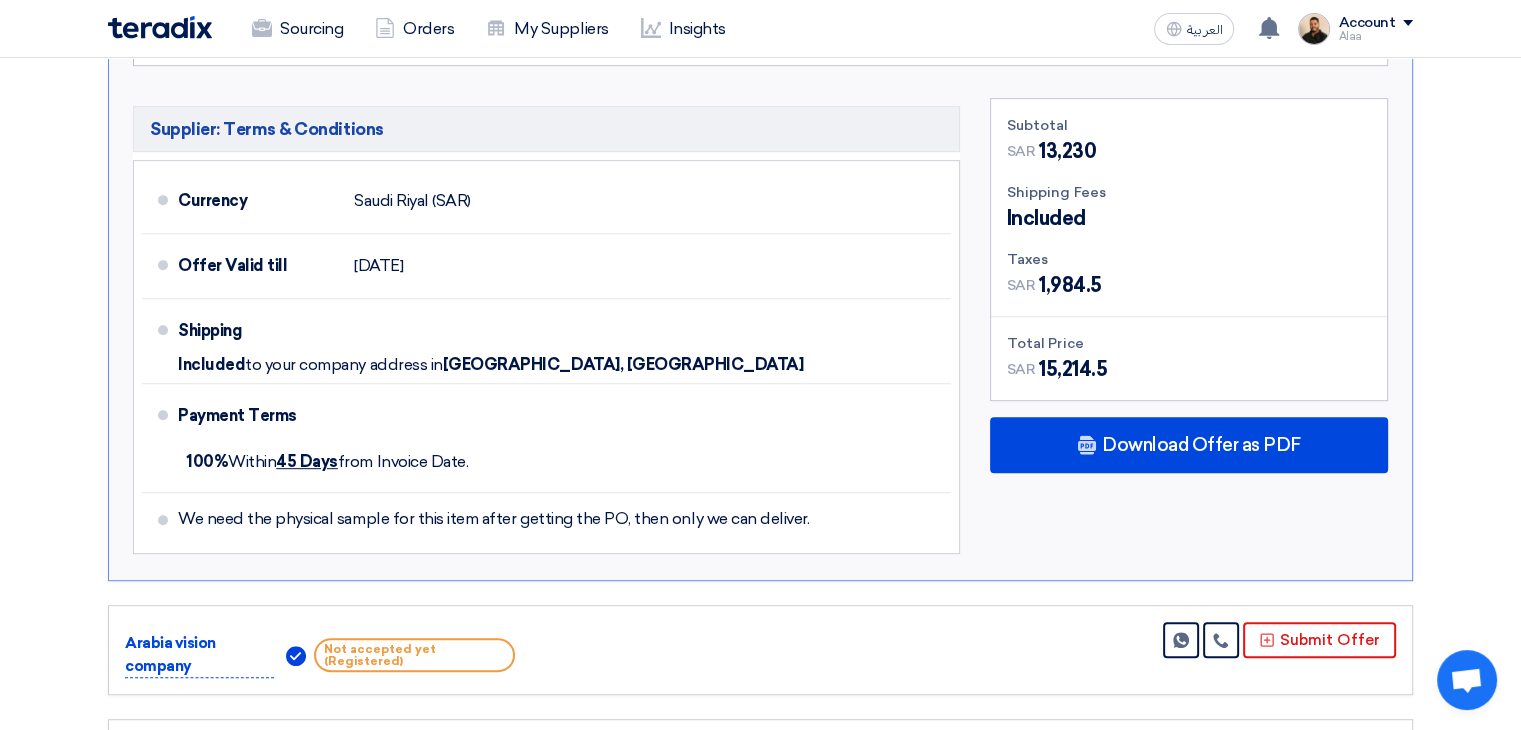 click on "Received offers
11 Offers
Excel Sheet Comparison
Digital Offers Comparison
Sort By
Sort by
×
Price Low to High
×
Submitted by
–
Supplier
Contacts" 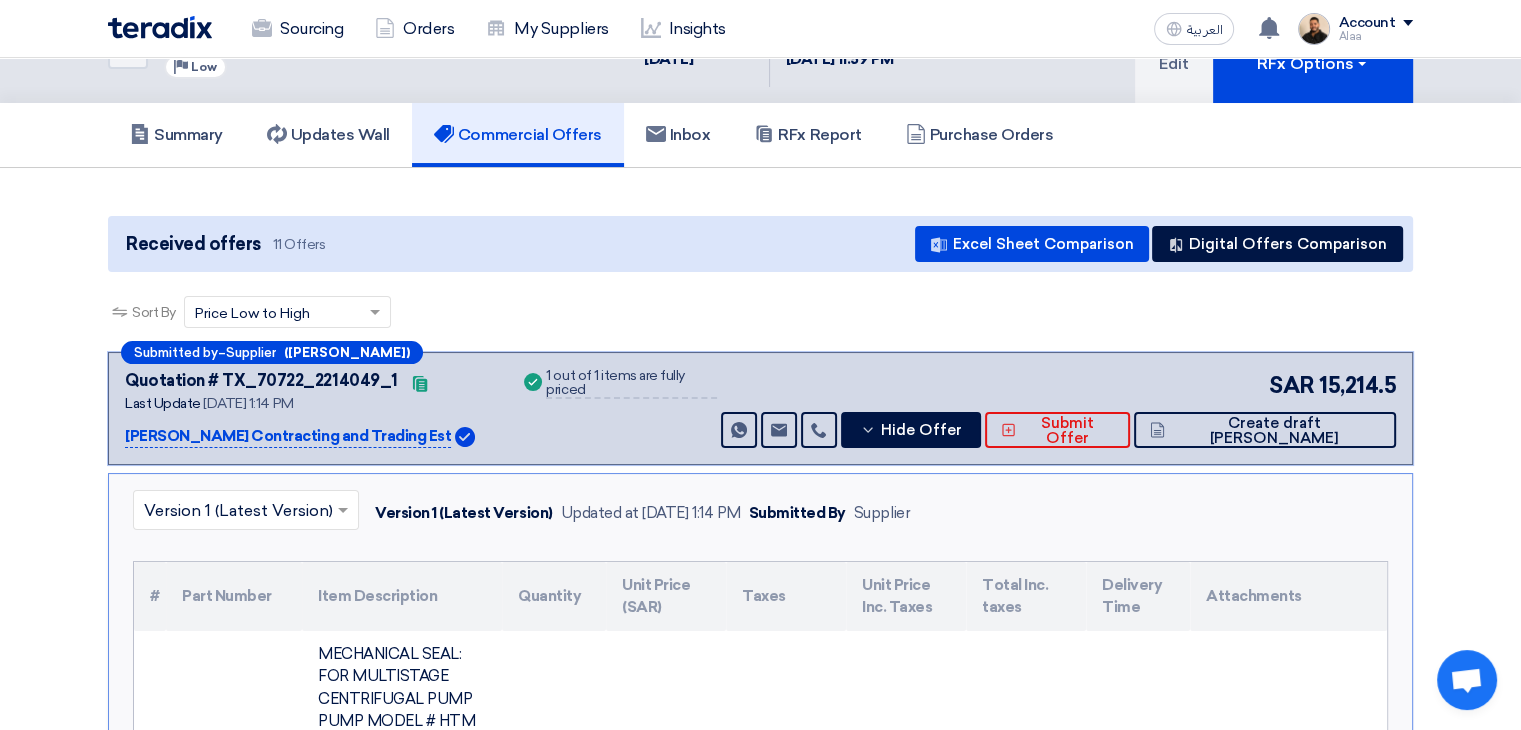 scroll, scrollTop: 0, scrollLeft: 0, axis: both 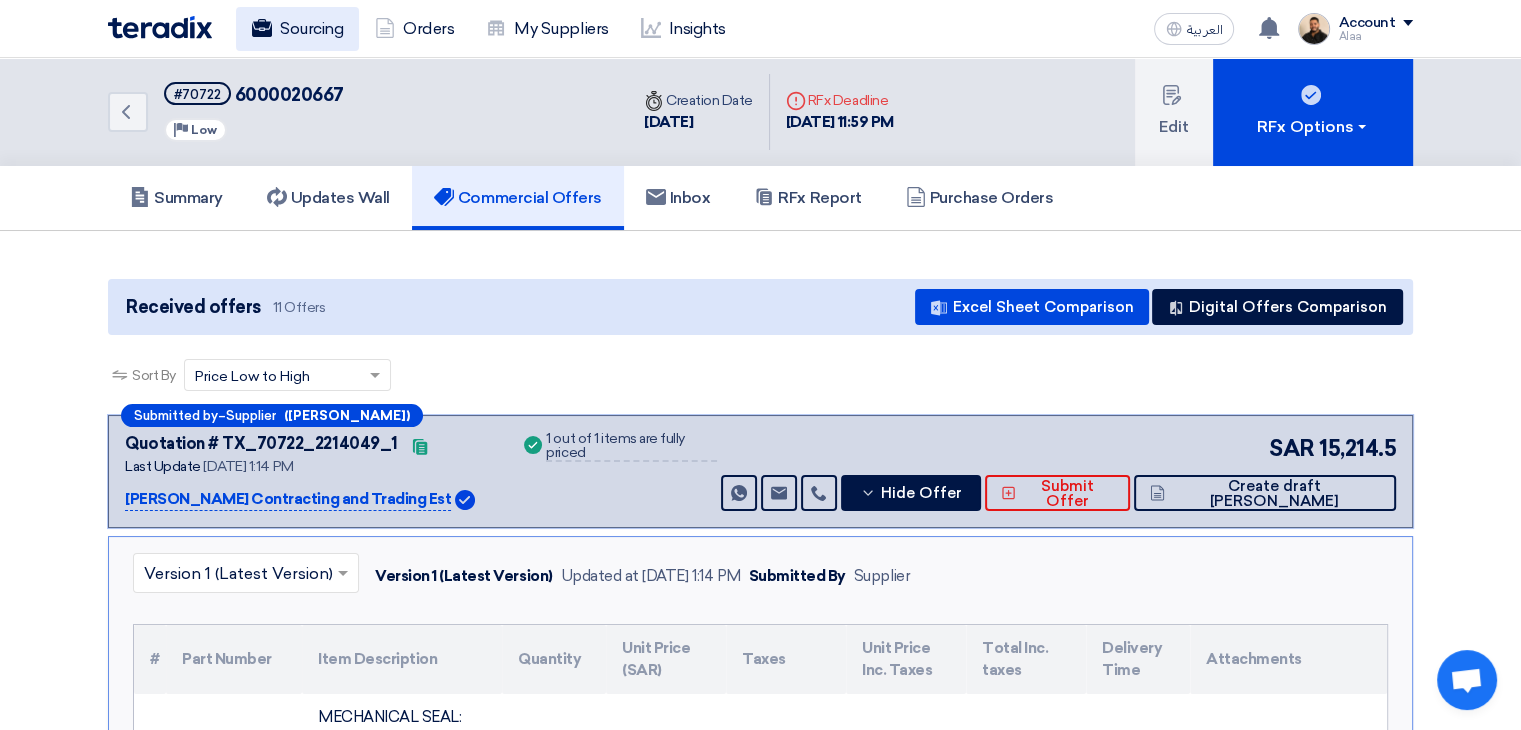 click on "Sourcing" 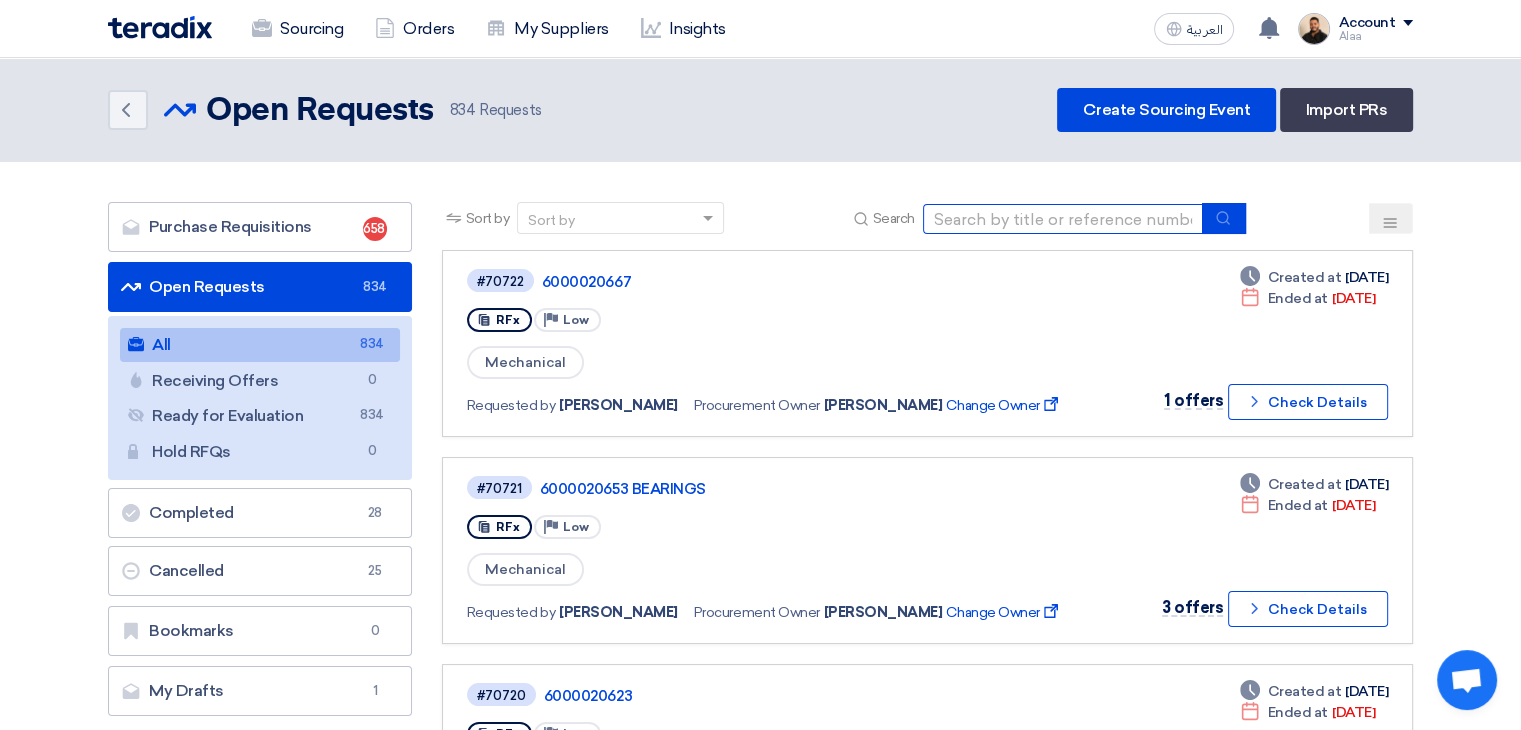 click 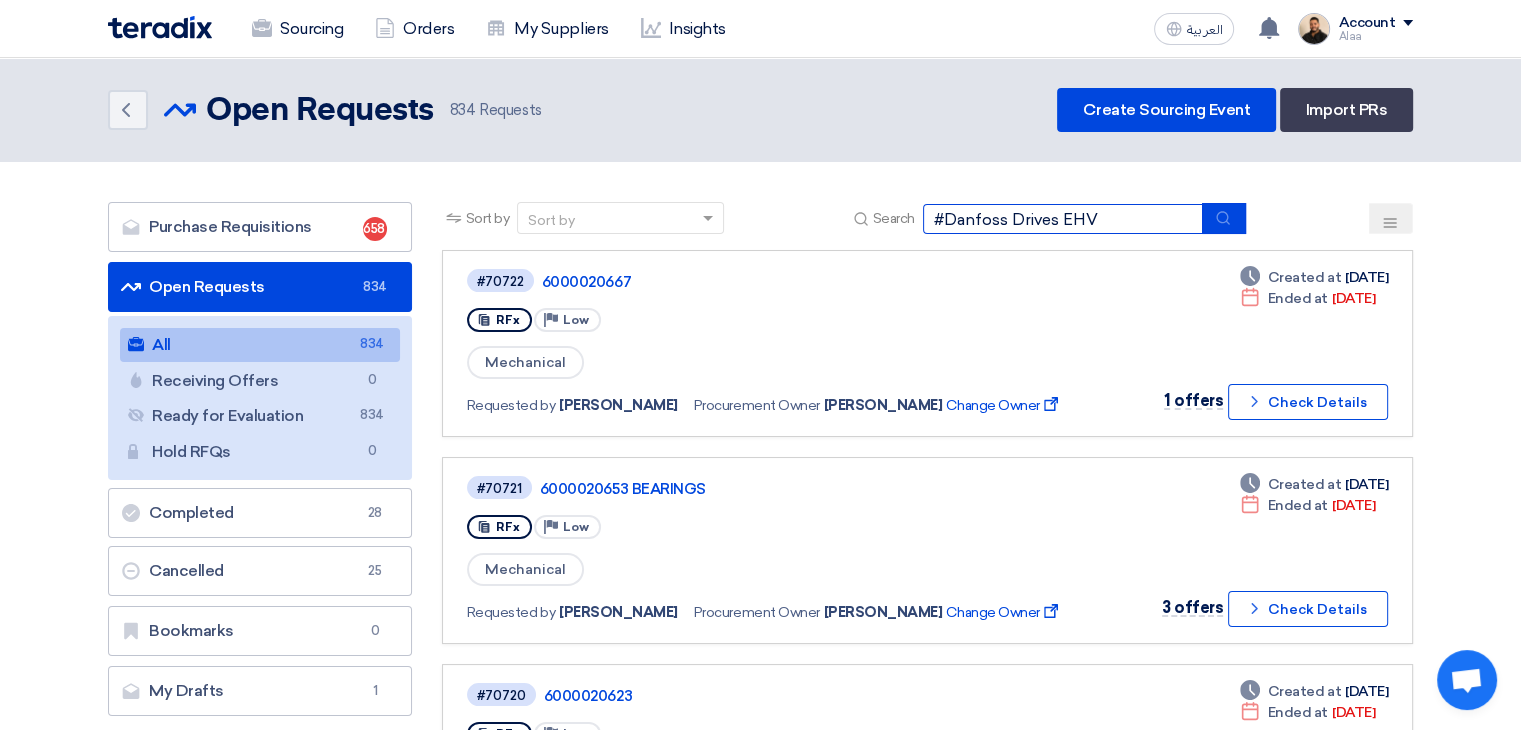 type on "#Danfoss Drives EHV" 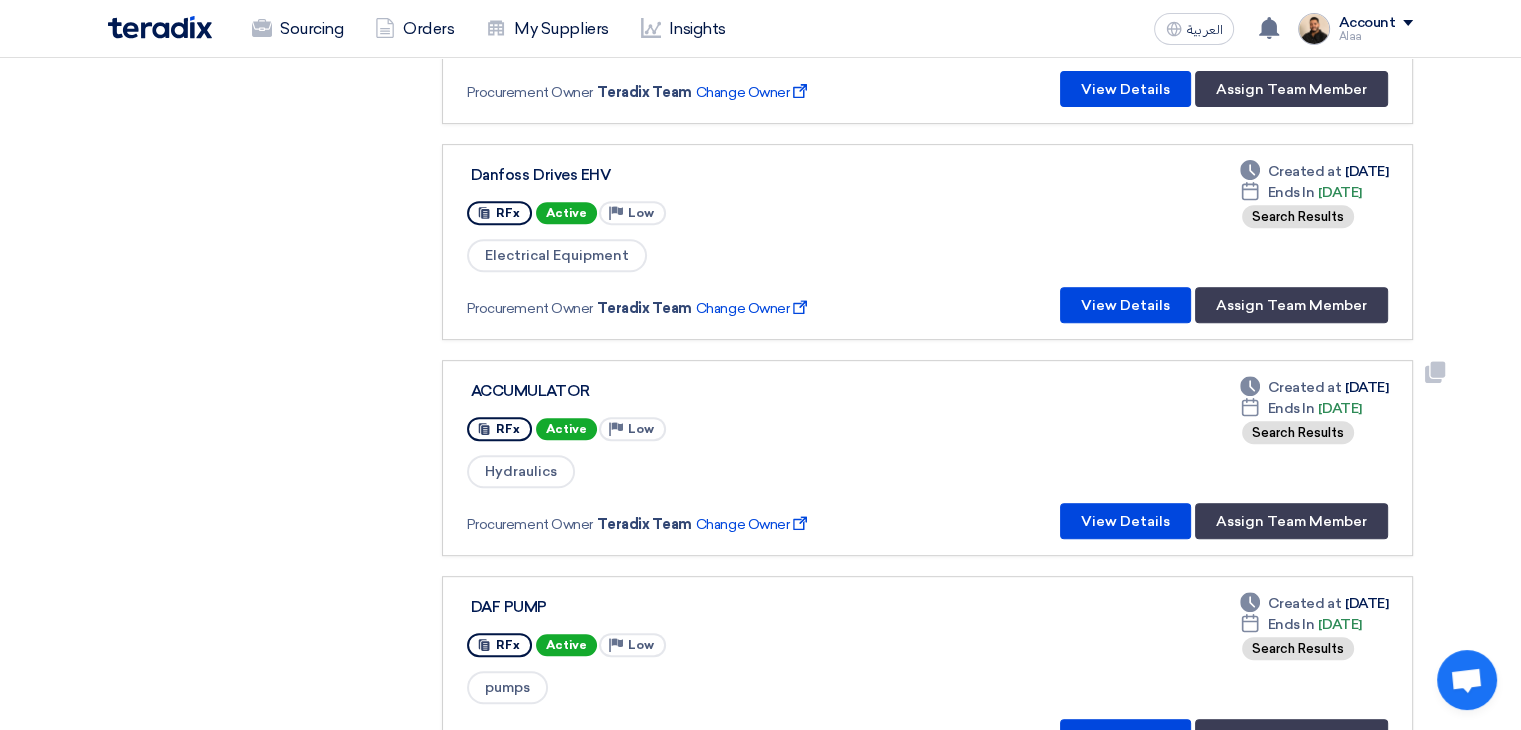 scroll, scrollTop: 800, scrollLeft: 0, axis: vertical 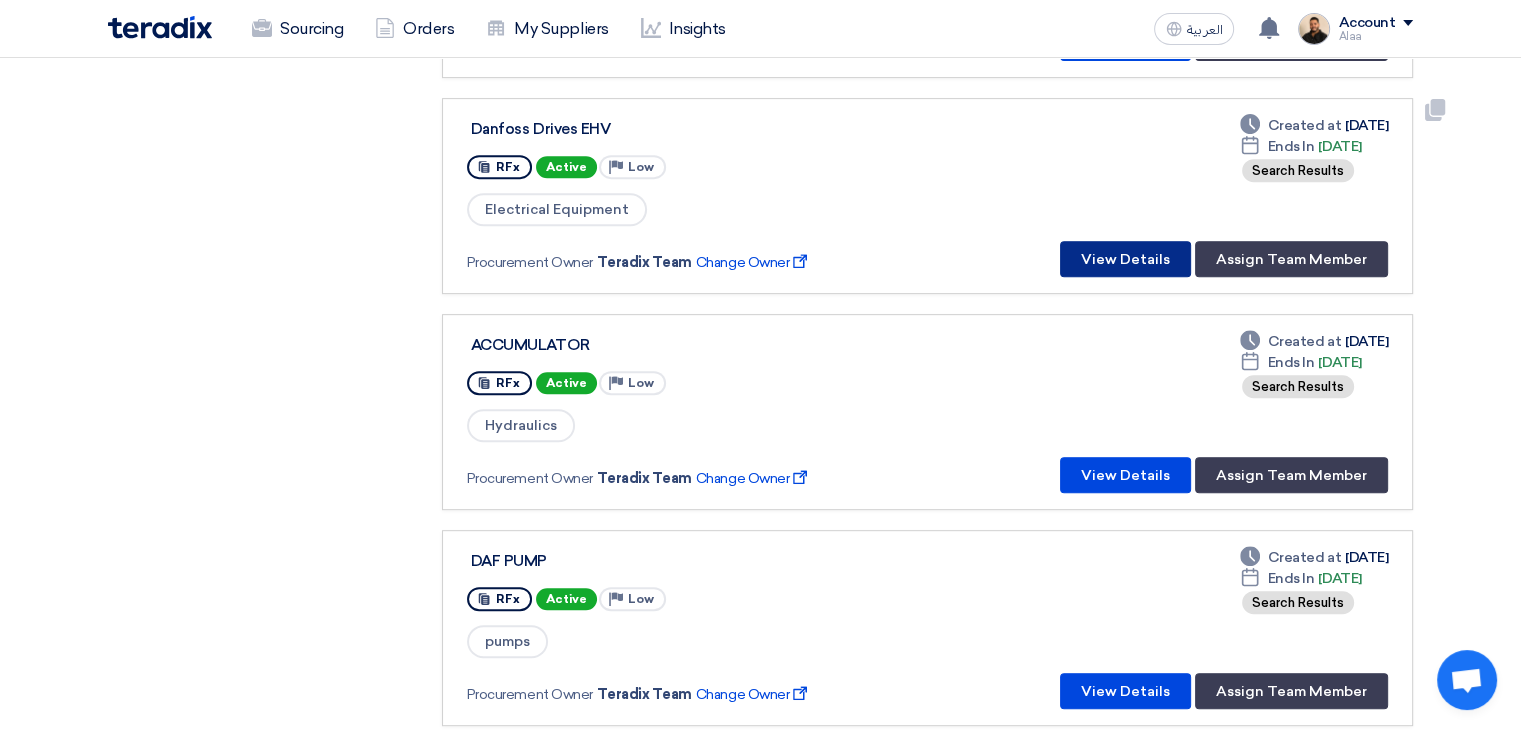 click on "View Details" 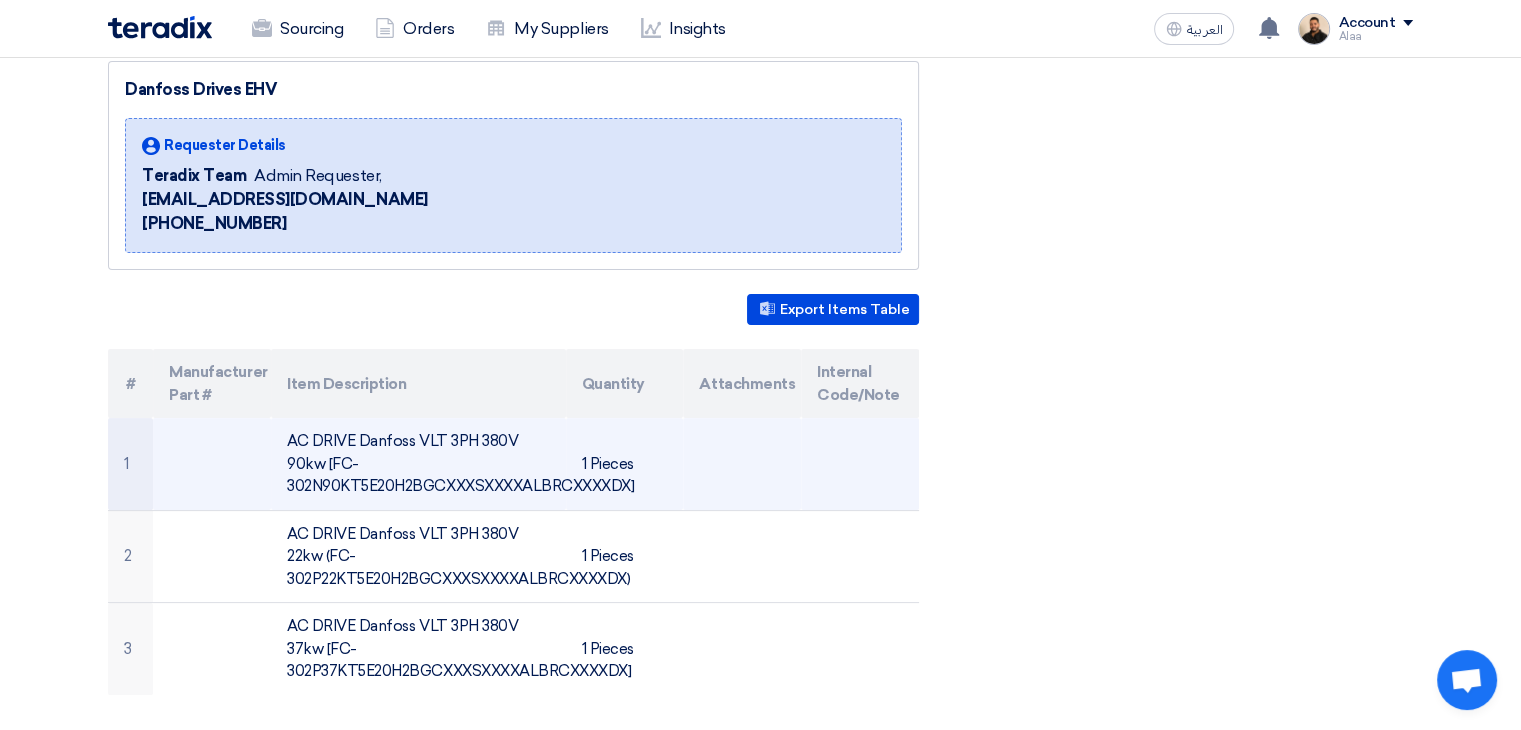 scroll, scrollTop: 0, scrollLeft: 0, axis: both 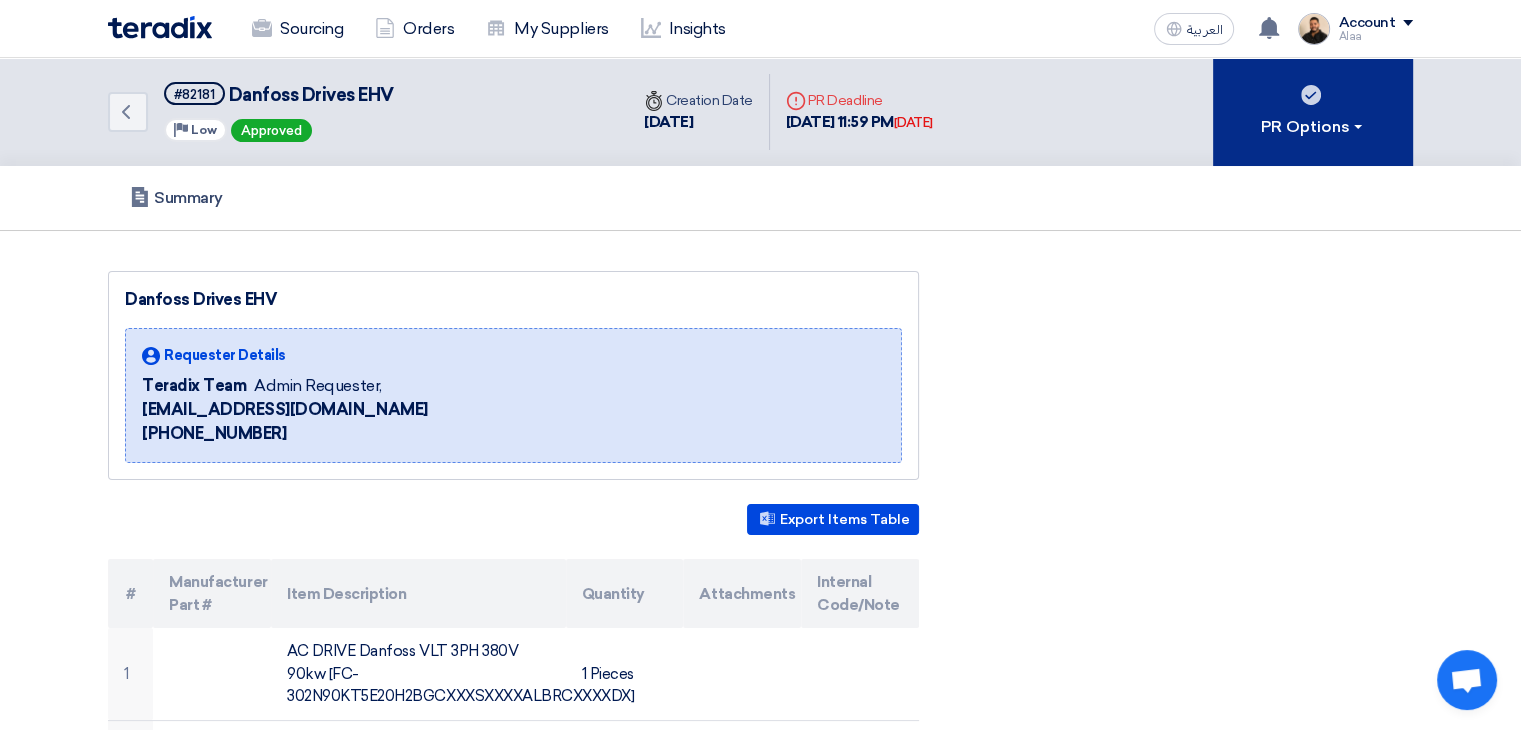 click on "PR Options" at bounding box center [1313, 127] 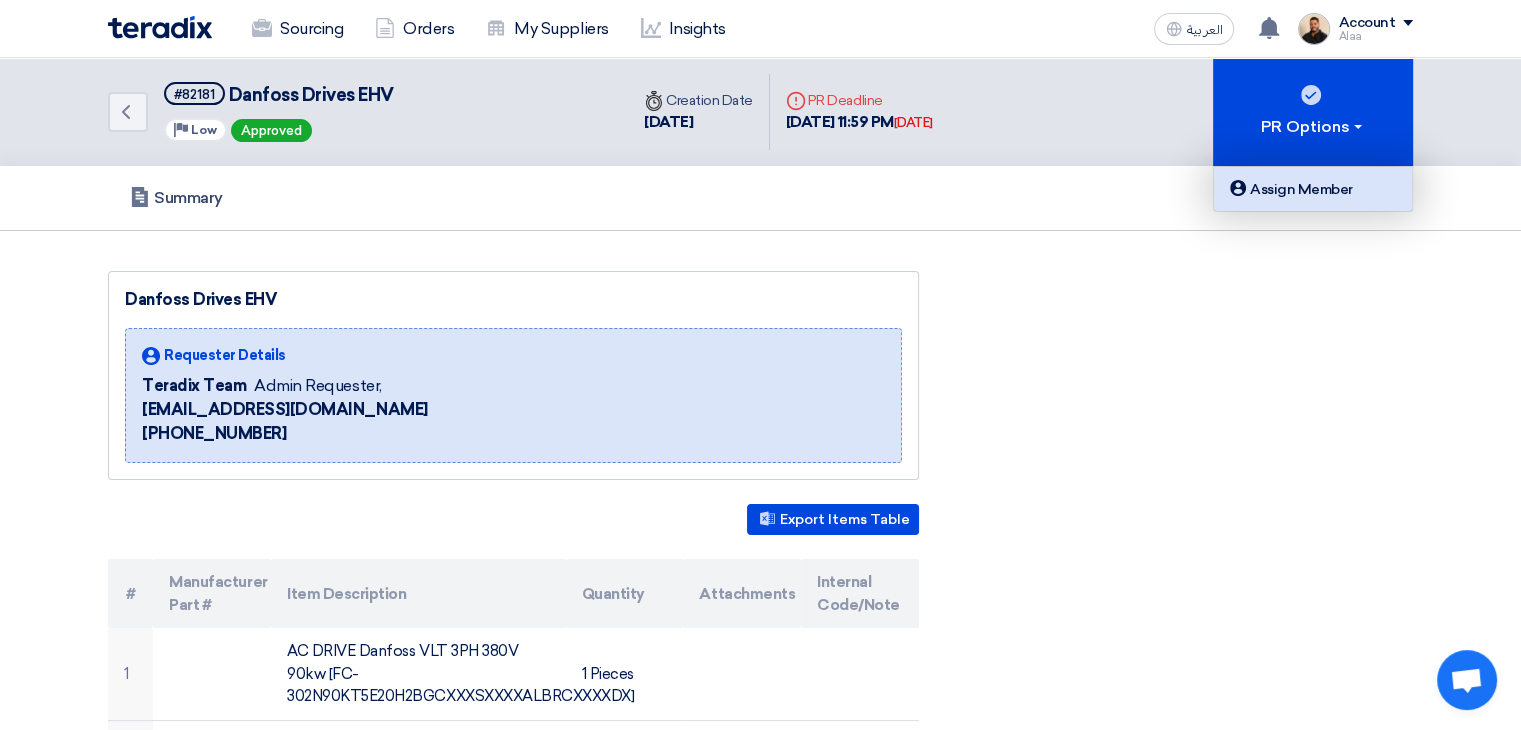 click on "Assign Member" 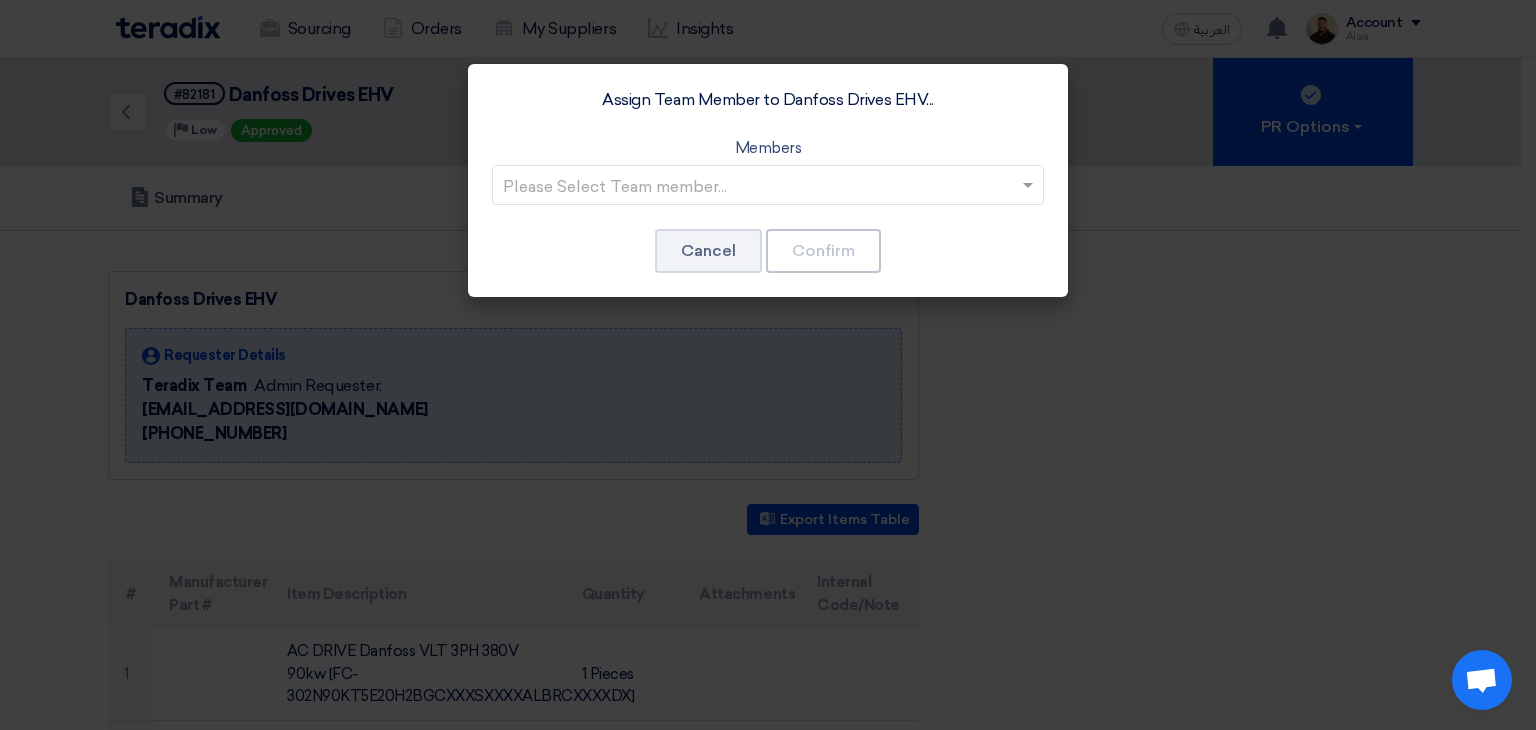 click 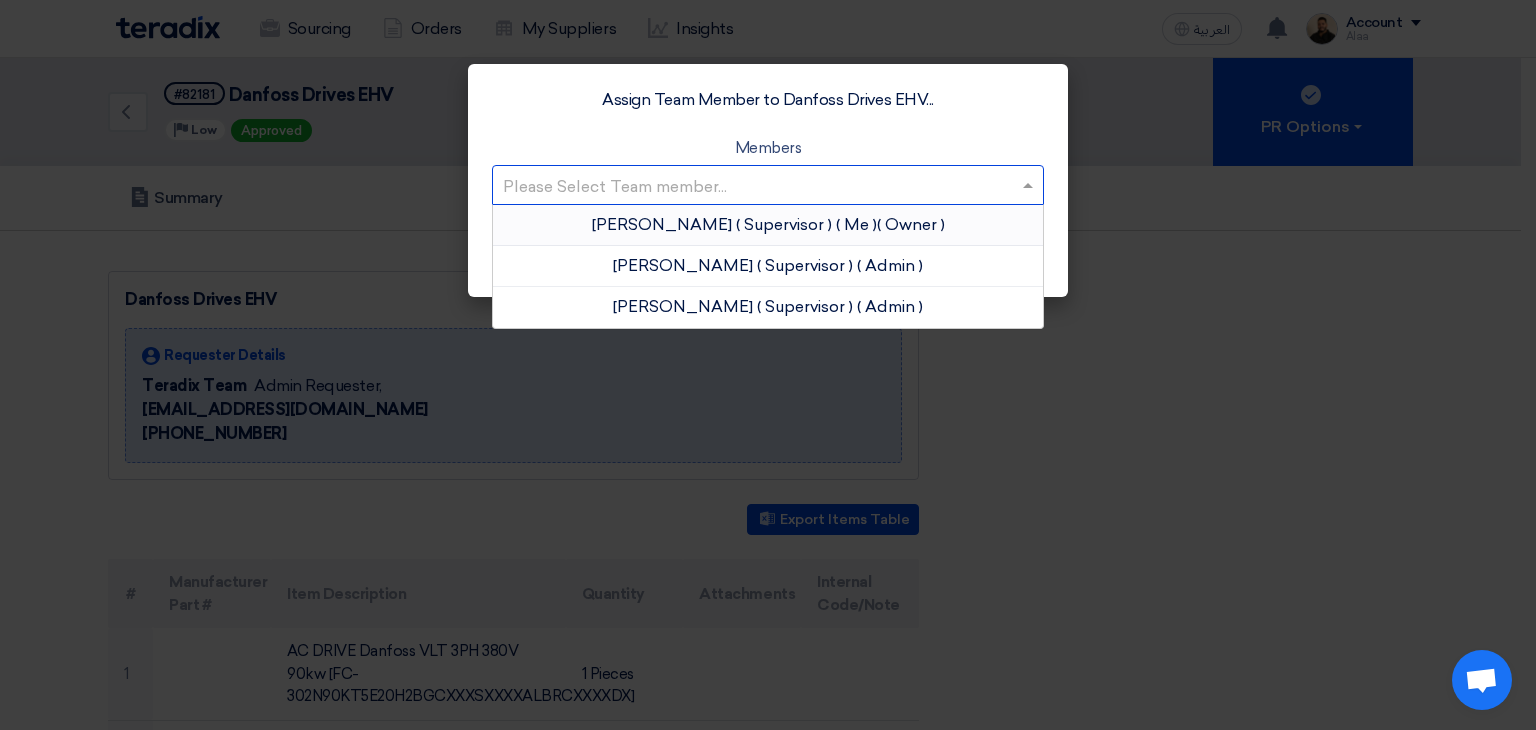 click on "( Supervisor )" at bounding box center [784, 224] 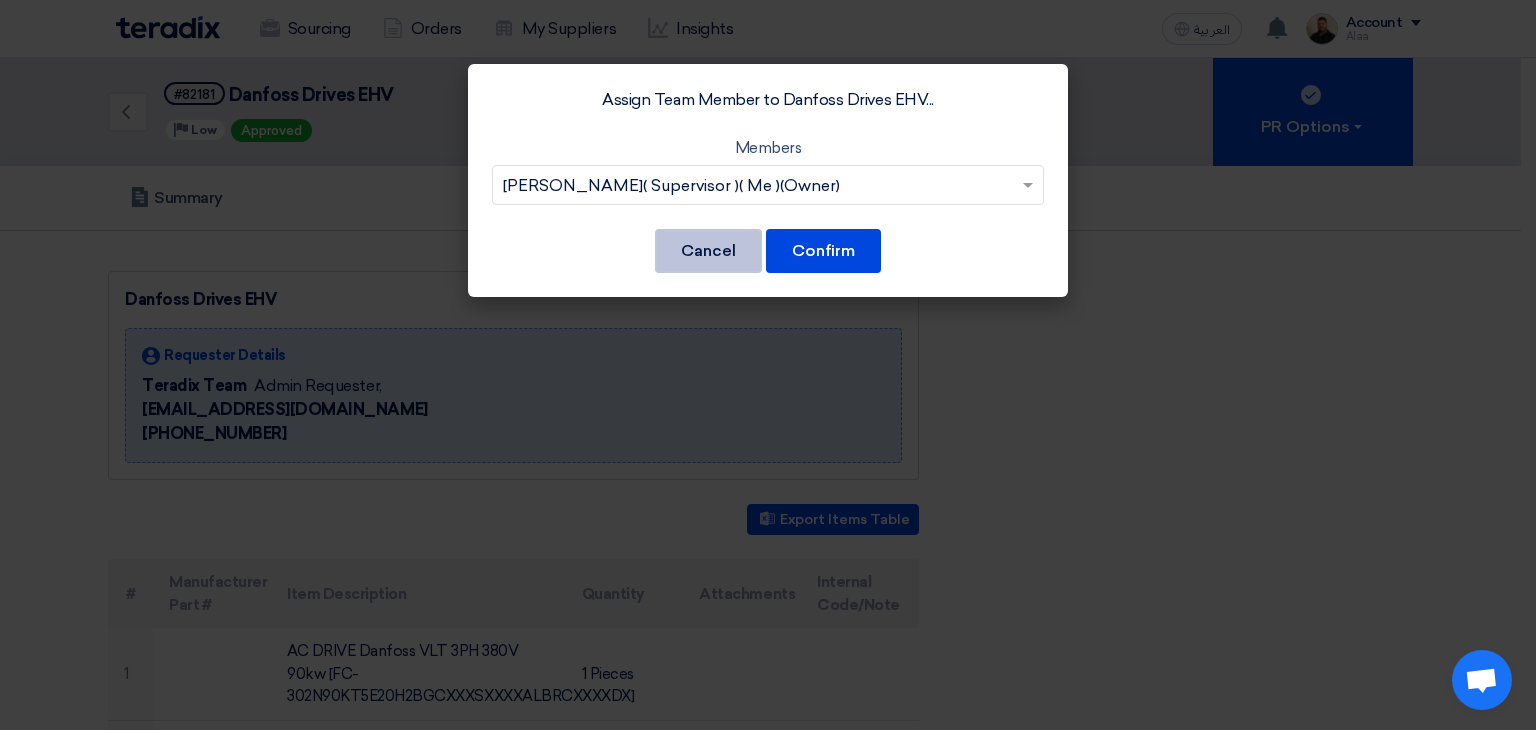 click on "Cancel" 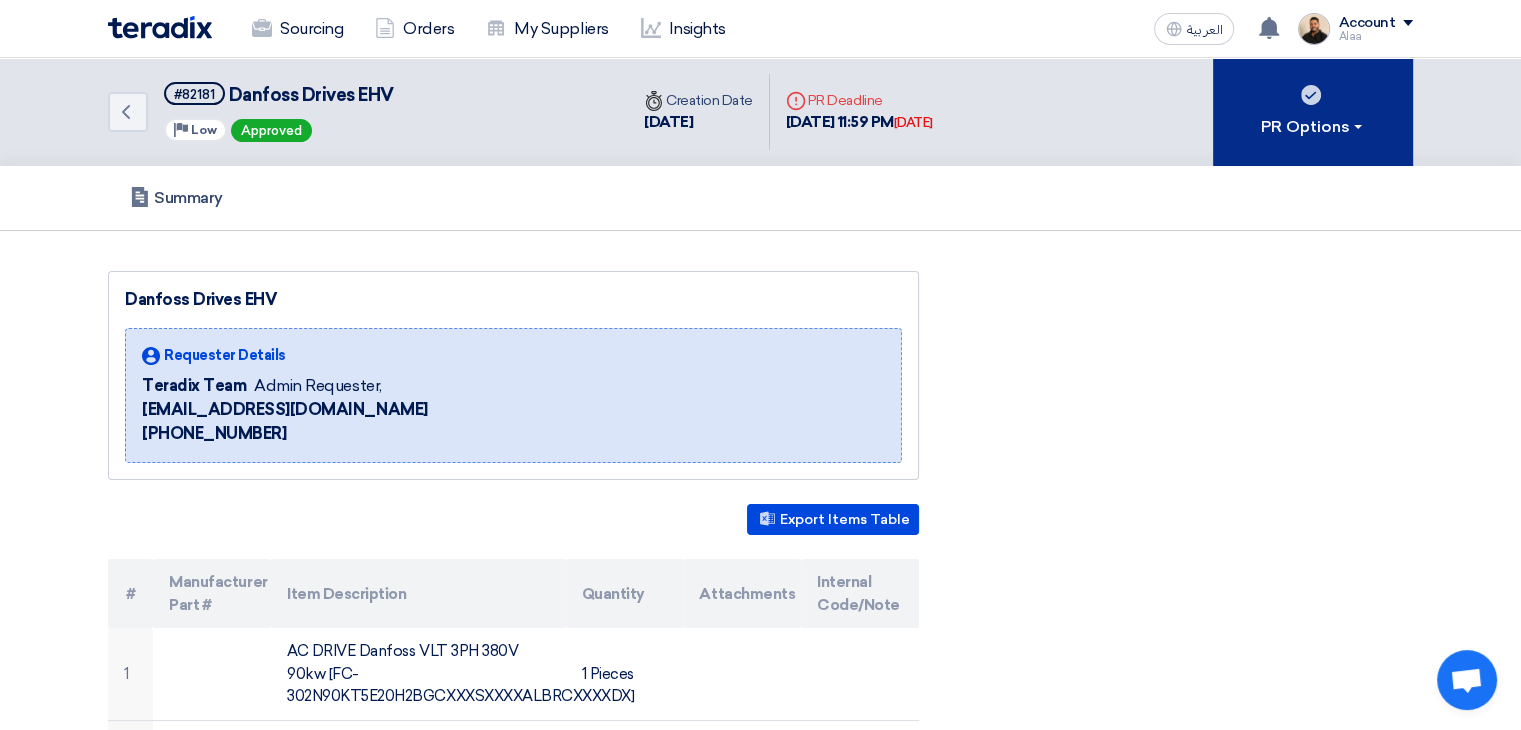 click on "PR Options" at bounding box center [1313, 112] 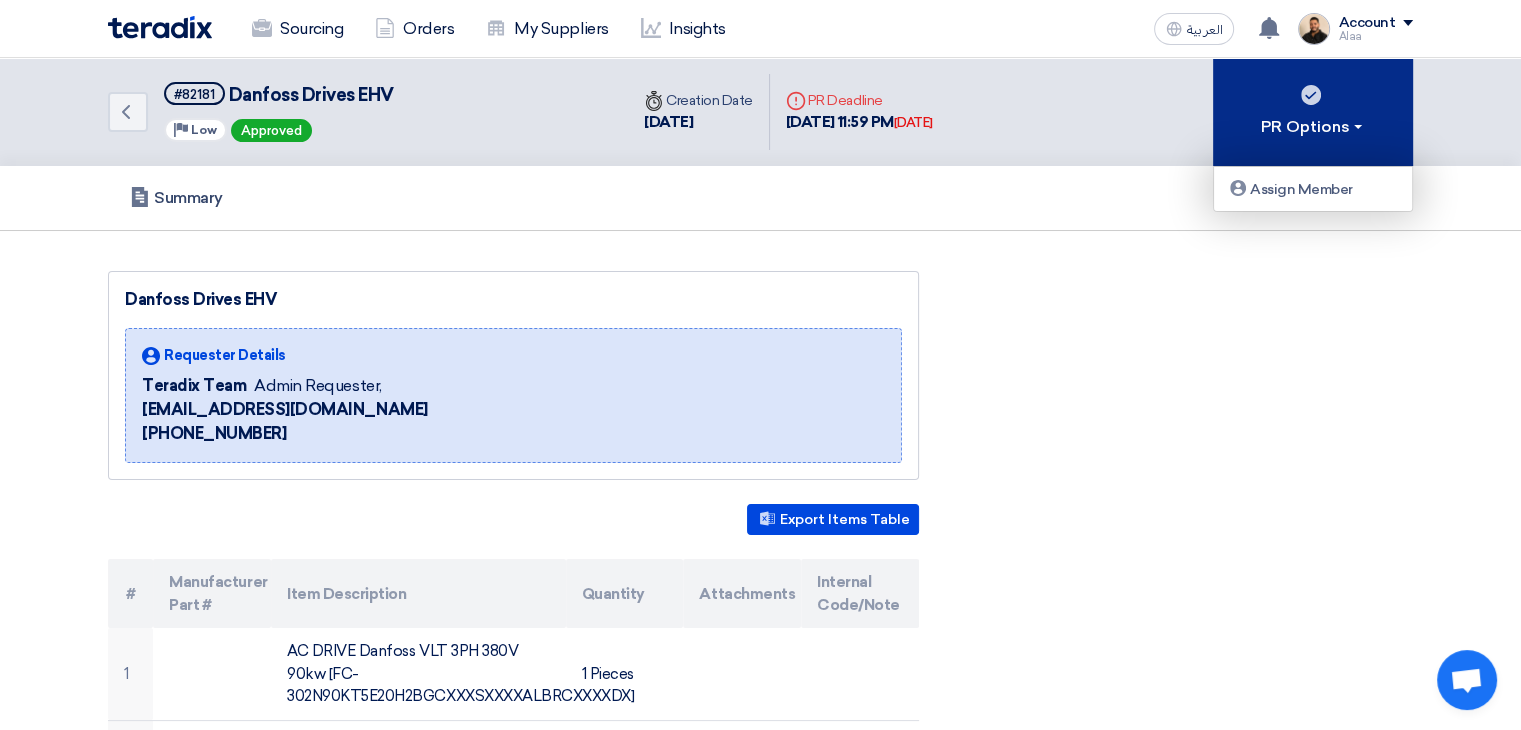 click on "PR Options" at bounding box center (1313, 112) 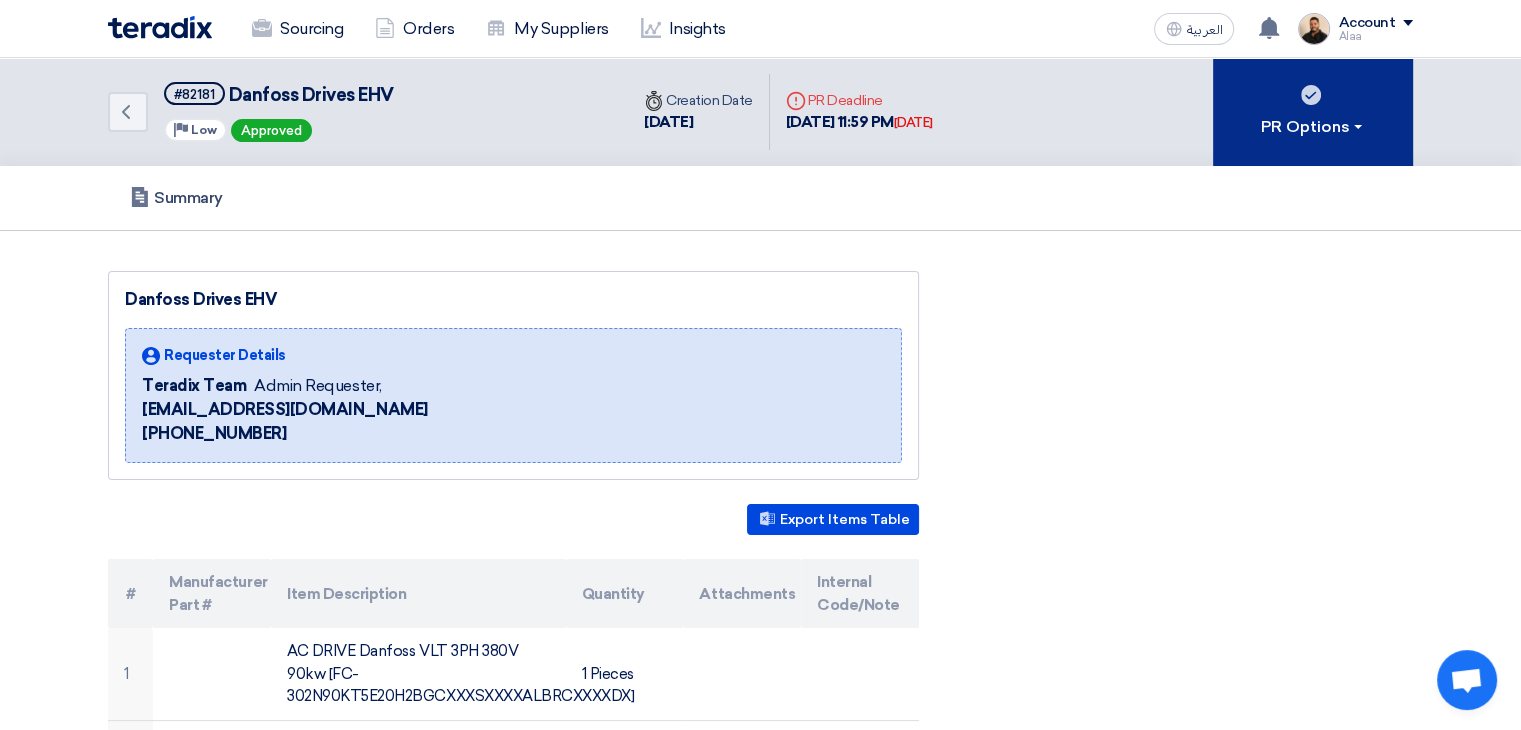 click on "PR Options" at bounding box center (1313, 112) 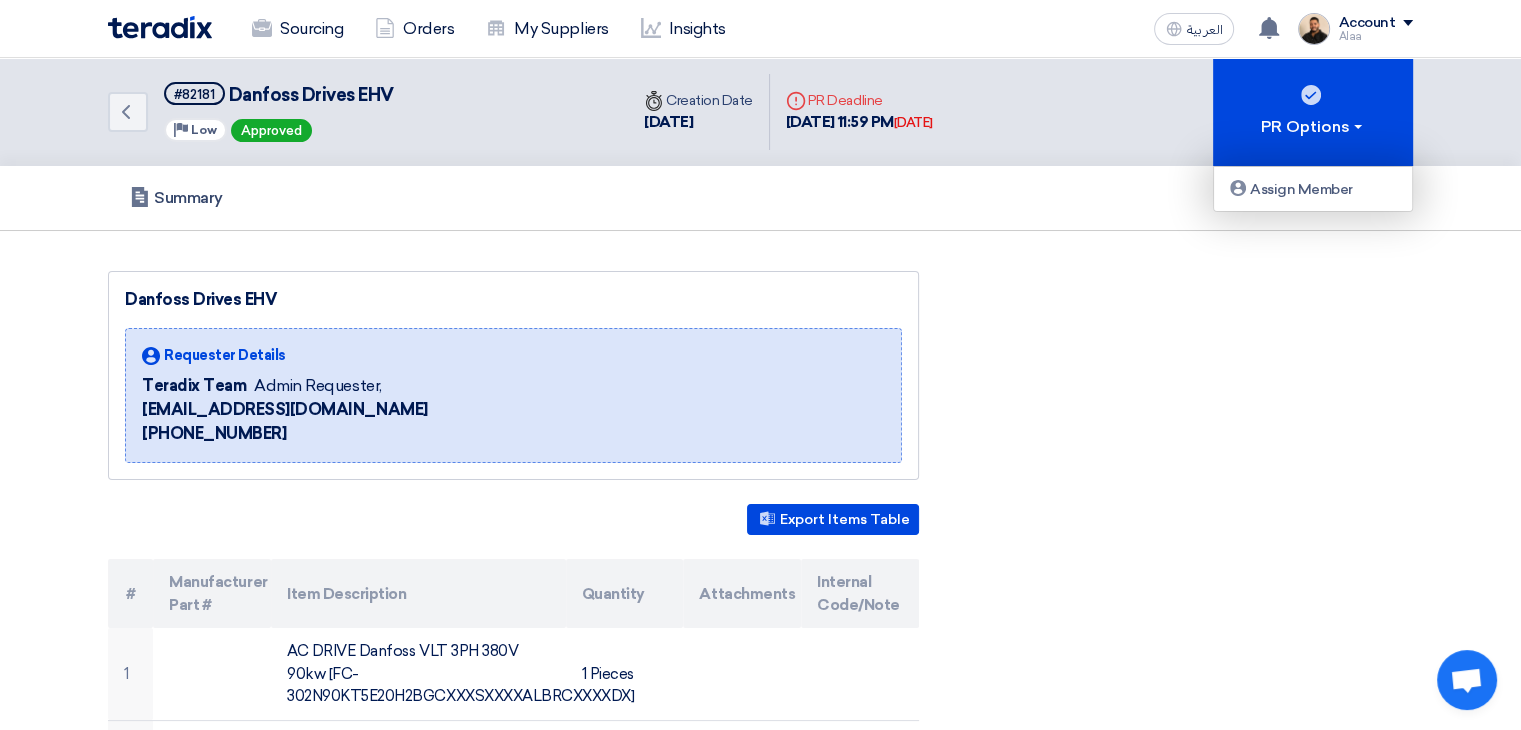 click on "Danfoss Drives EHV
Requester Details
Teradix Team
Admin Requester,
[EMAIL_ADDRESS][DOMAIN_NAME]
[PHONE_NUMBER]
#" 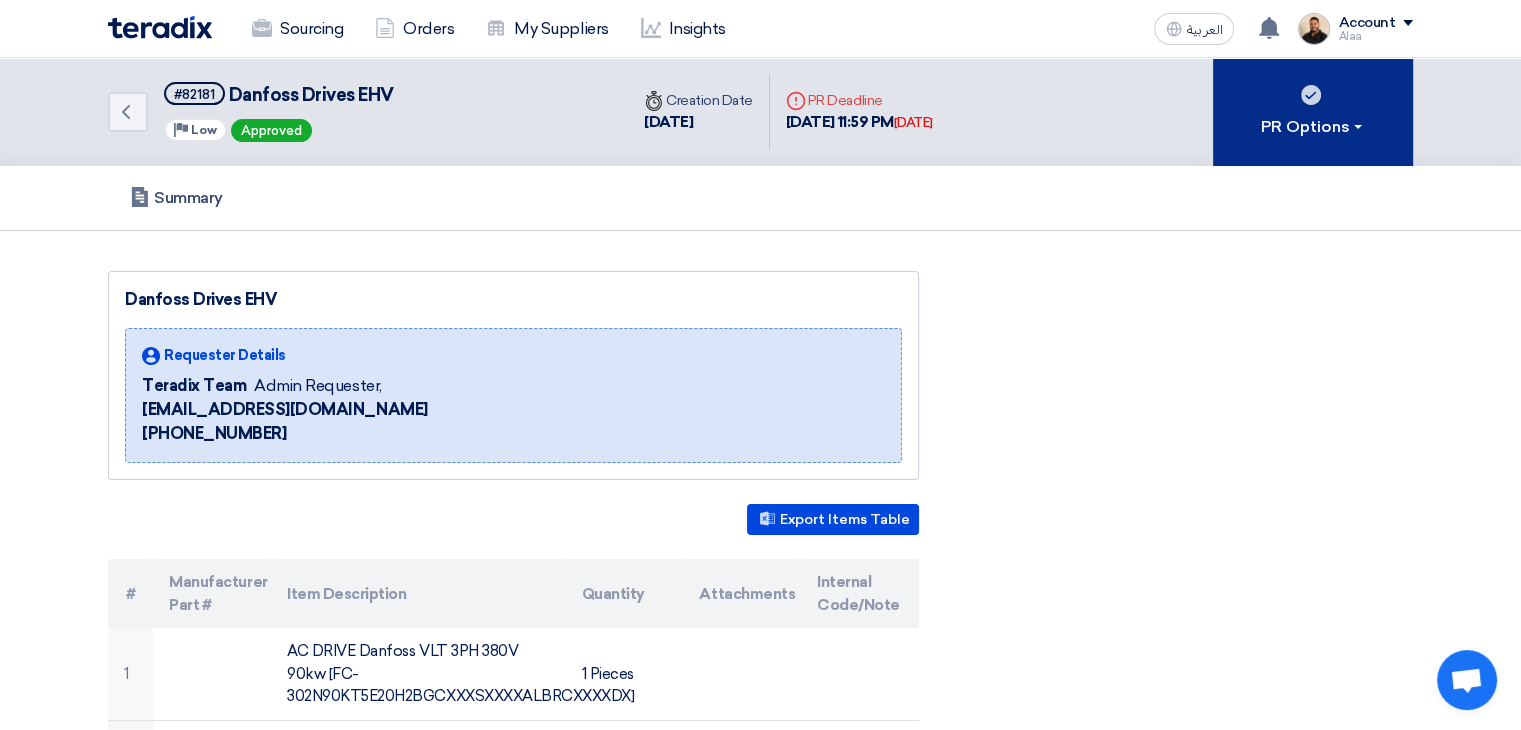 click at bounding box center (1358, 127) 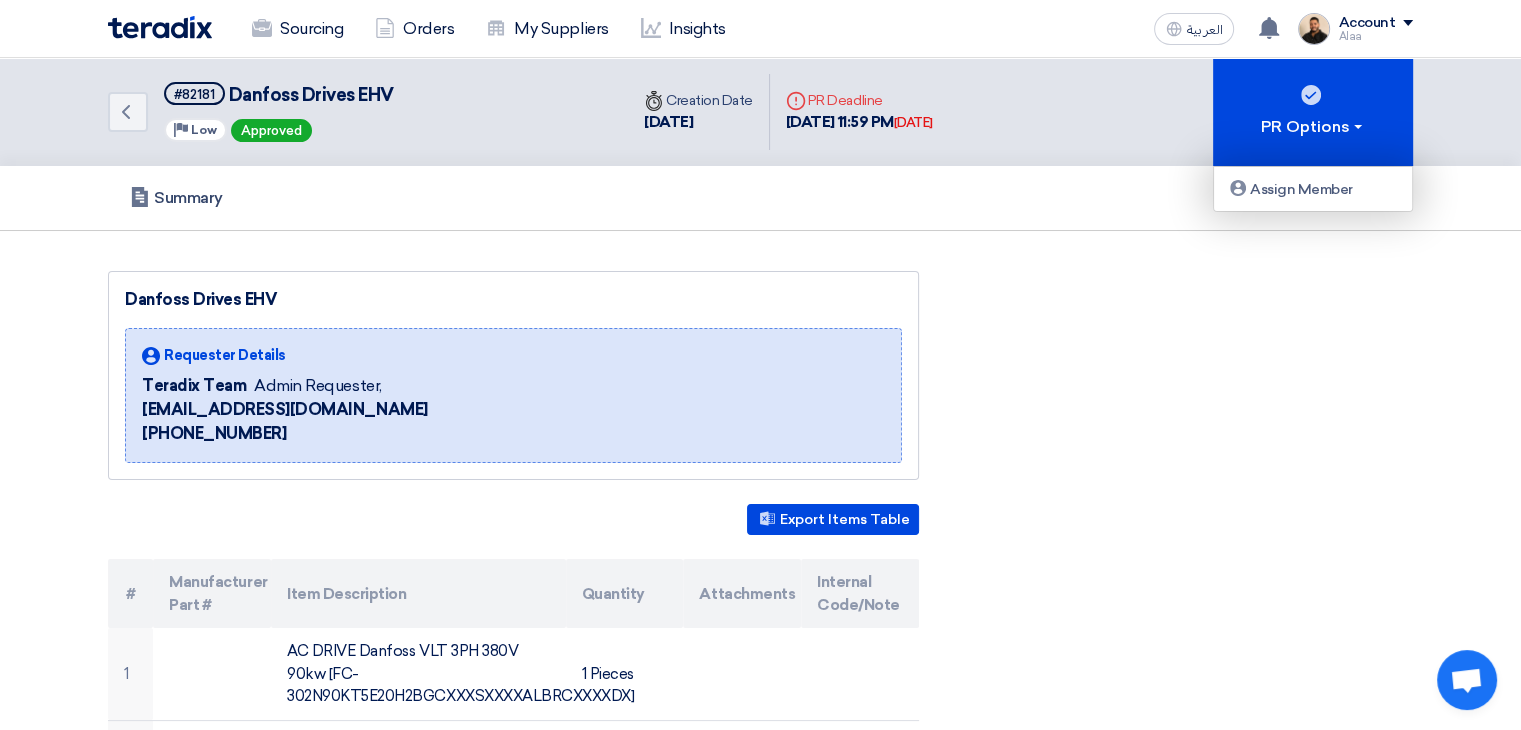 click on "Danfoss Drives EHV
Requester Details
Teradix Team
Admin Requester,
[EMAIL_ADDRESS][DOMAIN_NAME]" 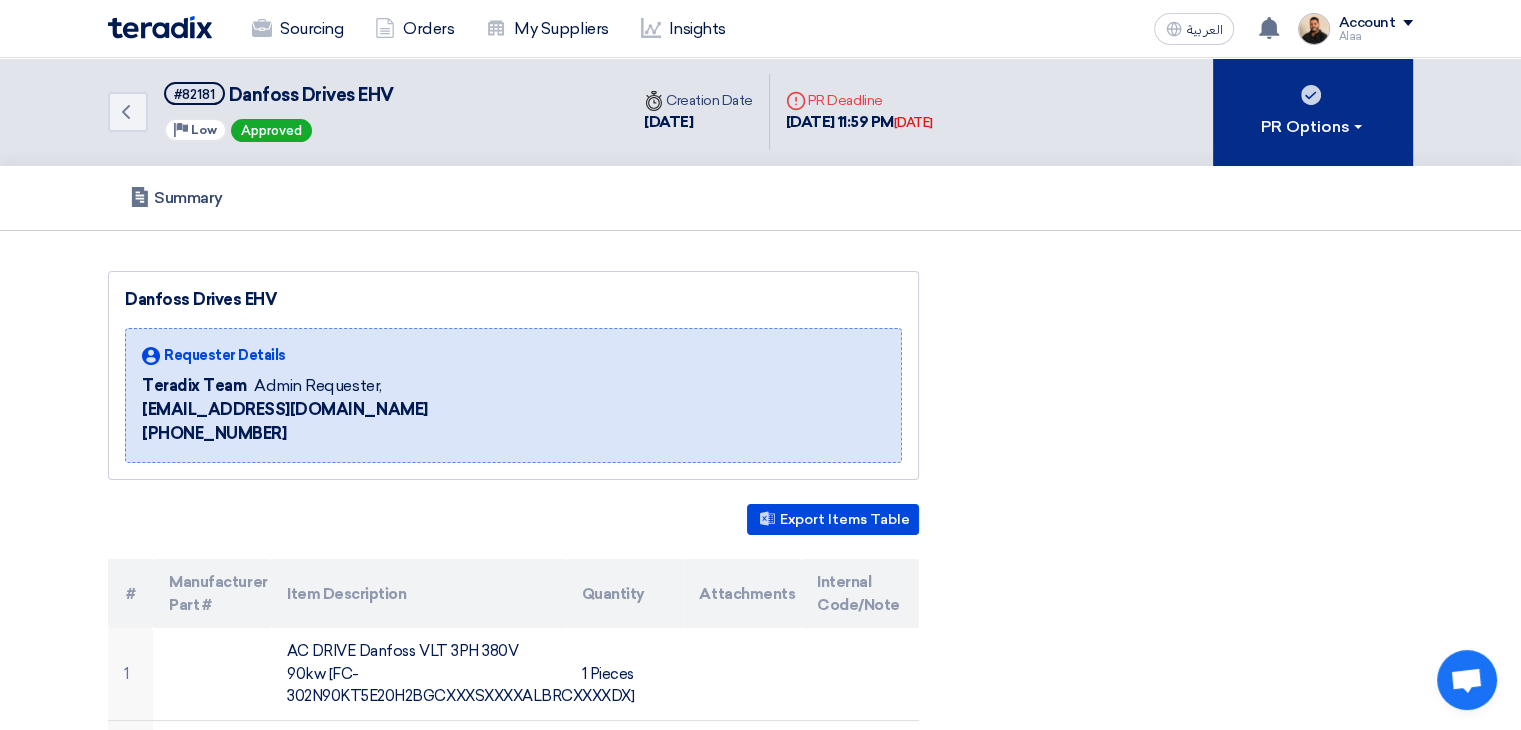 click on "PR Options" at bounding box center (1313, 127) 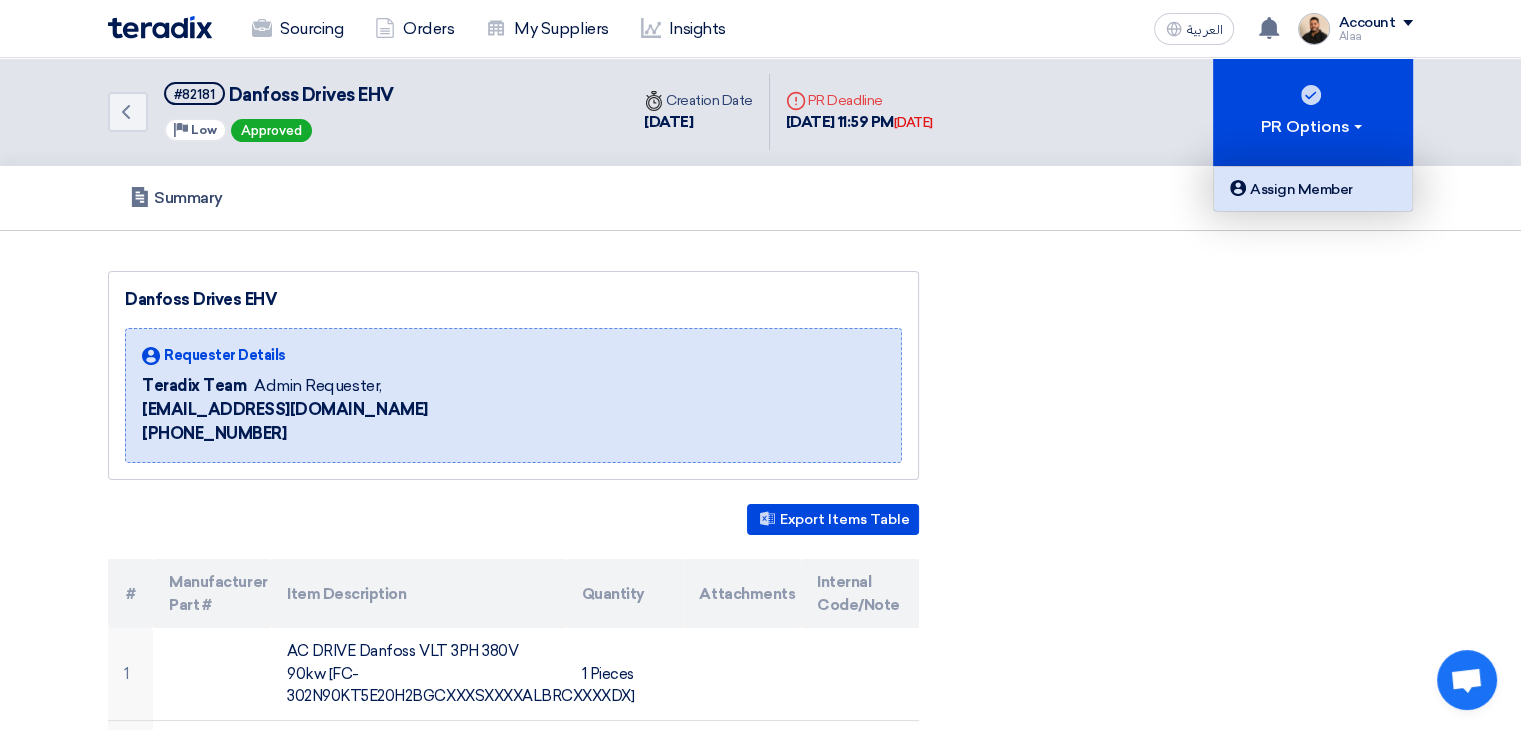 click on "Assign Member" 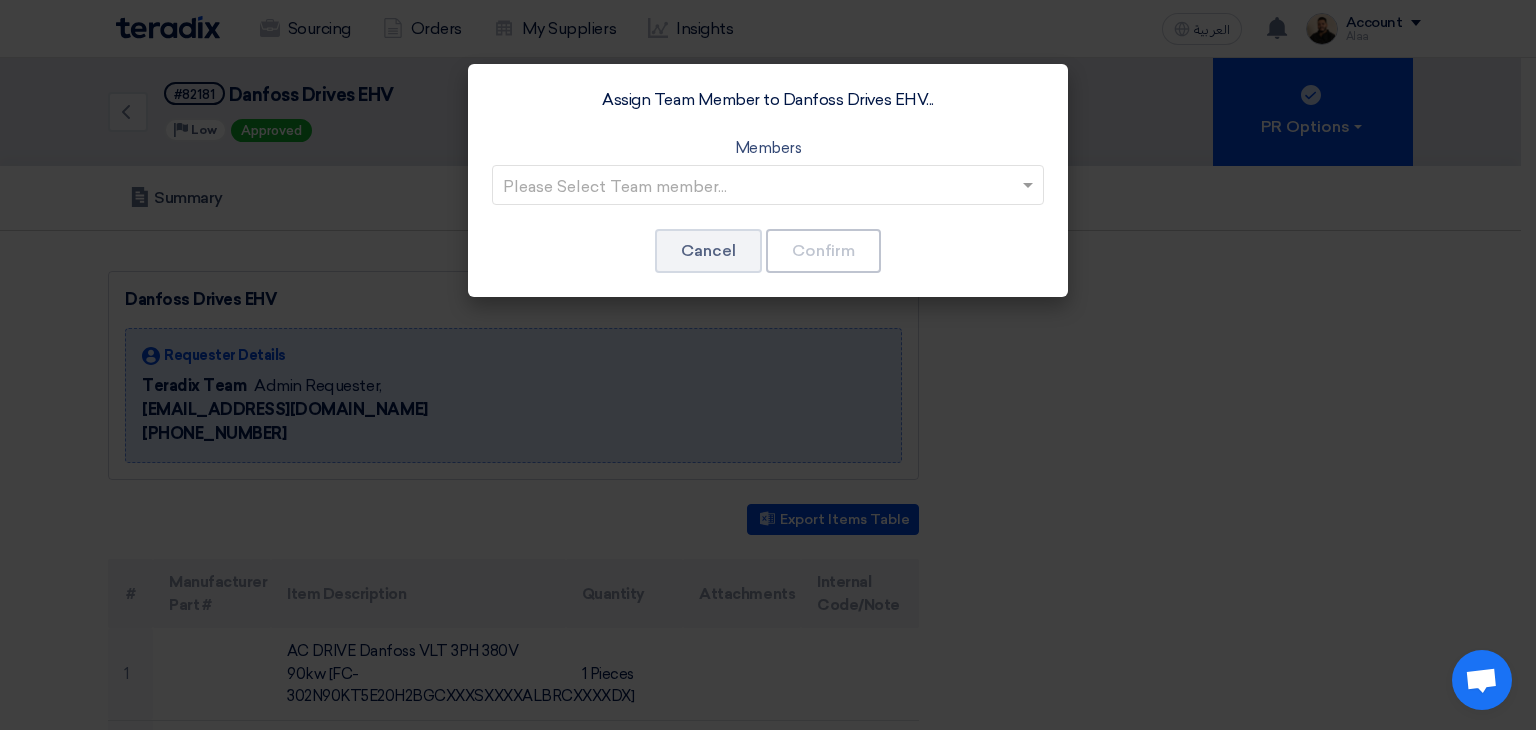 click on "Please Select Team member..." 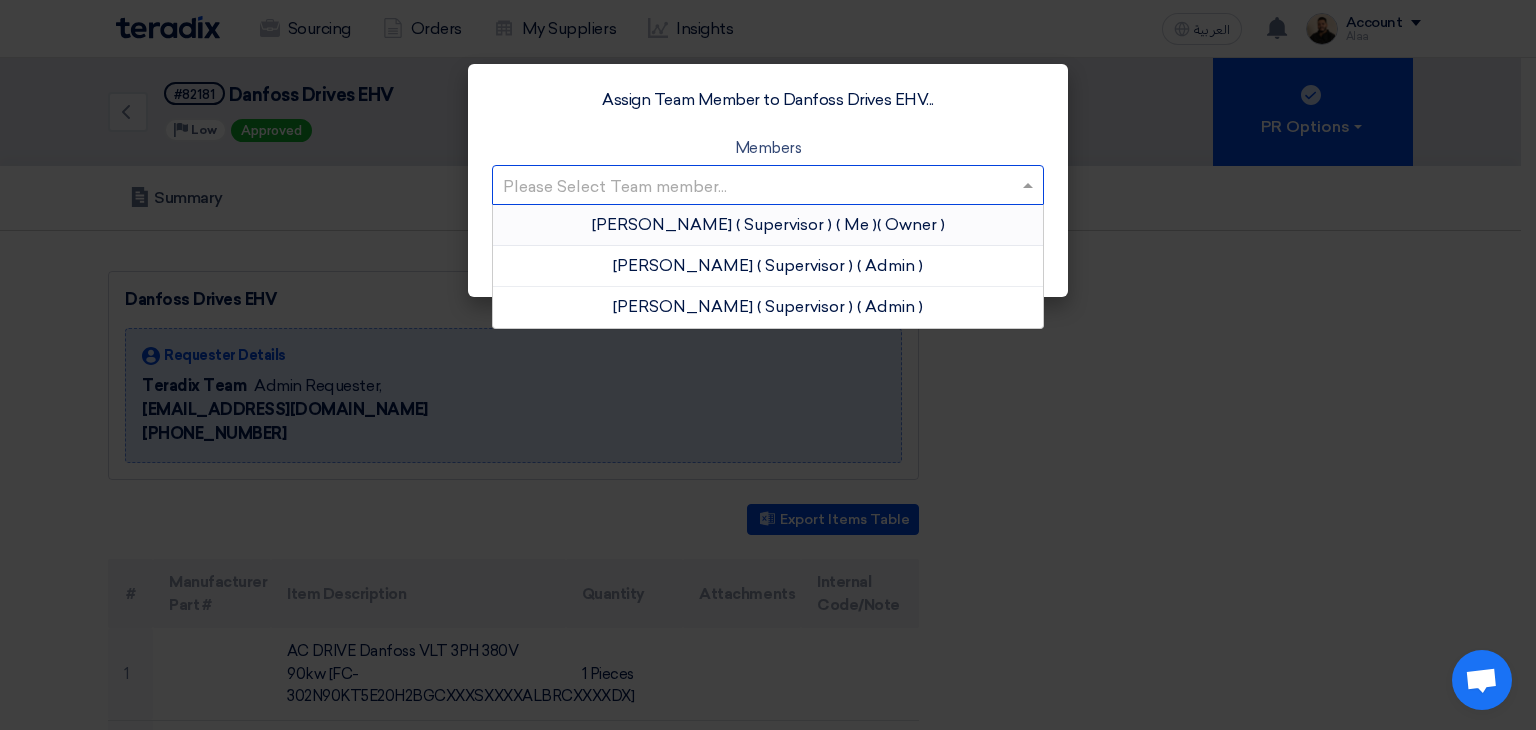 click on "( Supervisor )" at bounding box center (784, 224) 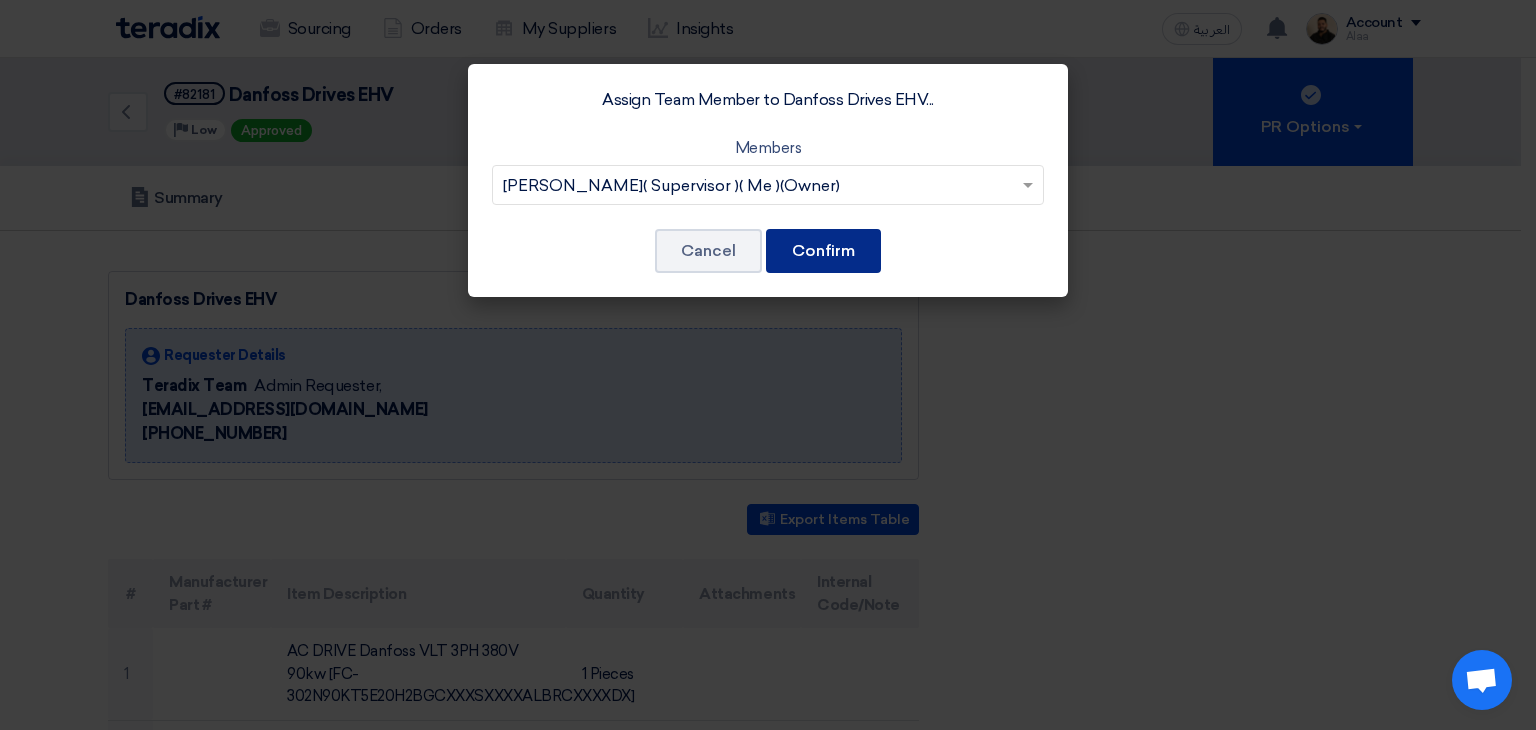 click on "Confirm" 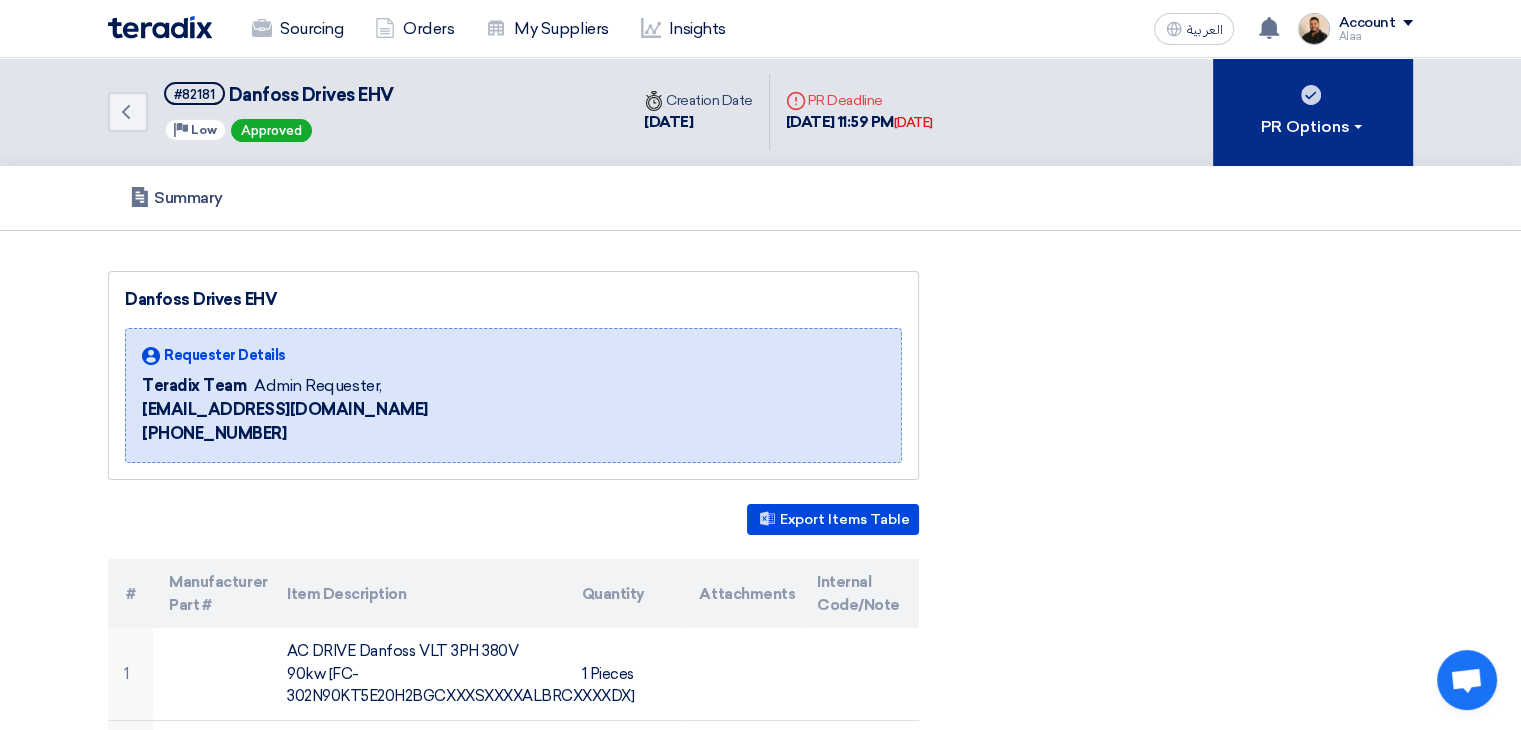 click on "PR Options" at bounding box center (1313, 127) 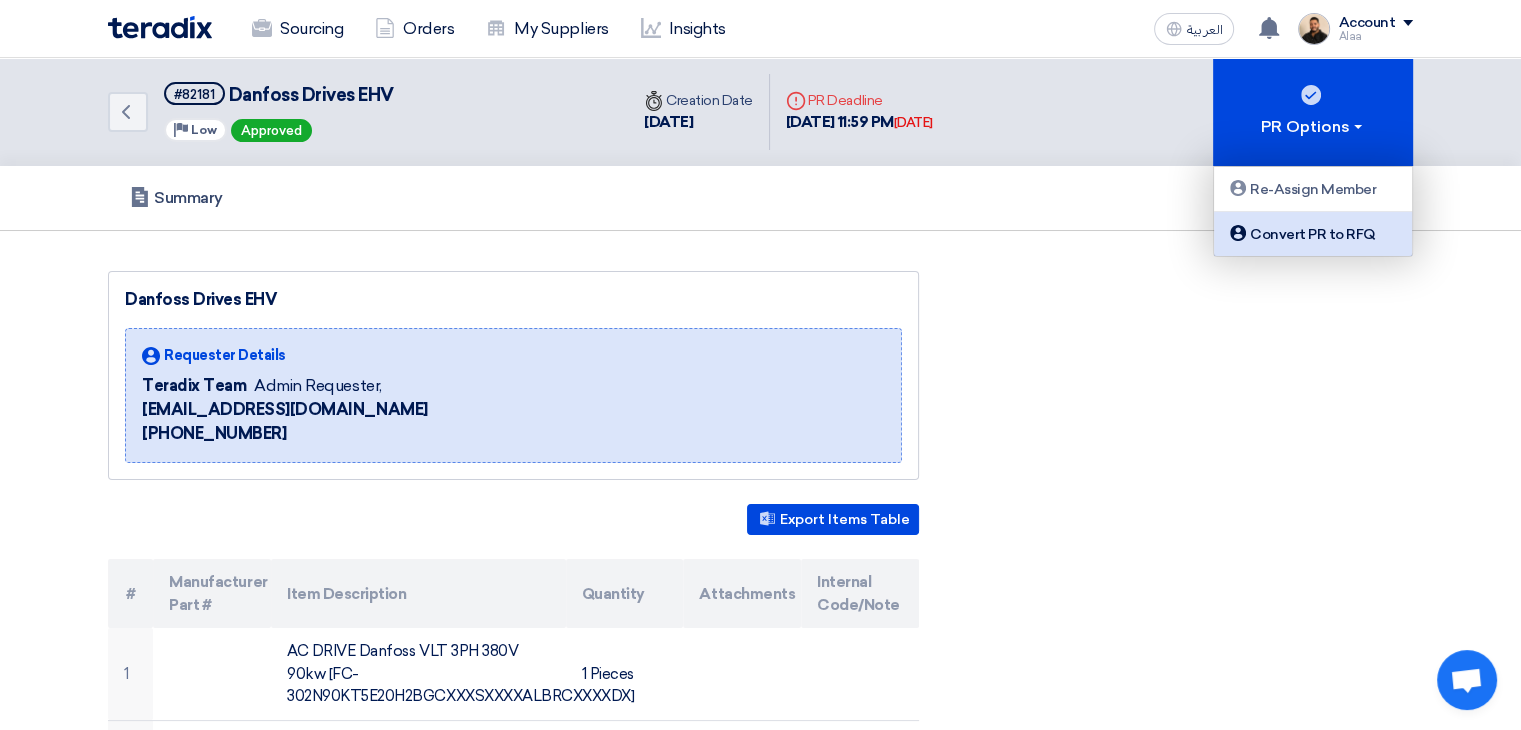click on "Convert PR to RFQ" 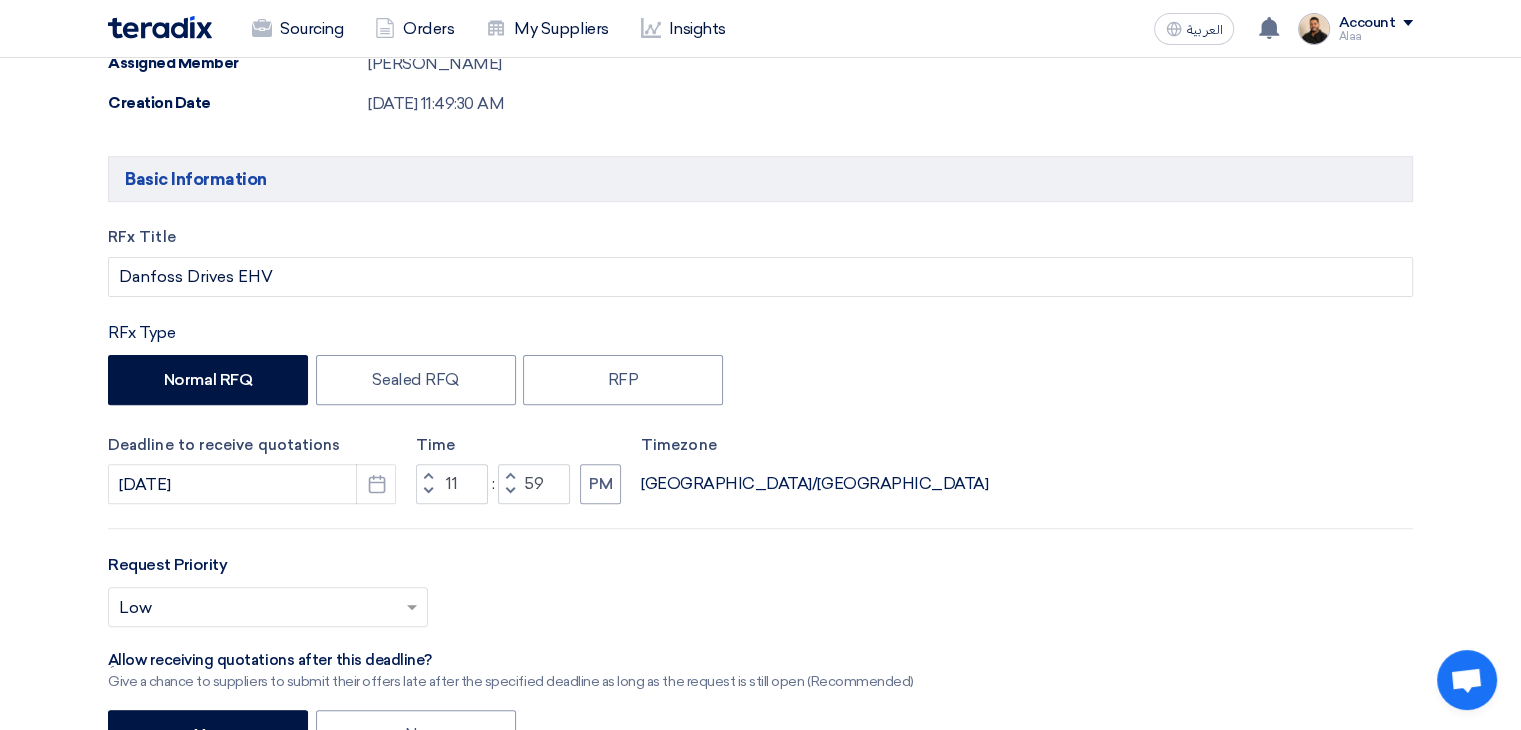 scroll, scrollTop: 600, scrollLeft: 0, axis: vertical 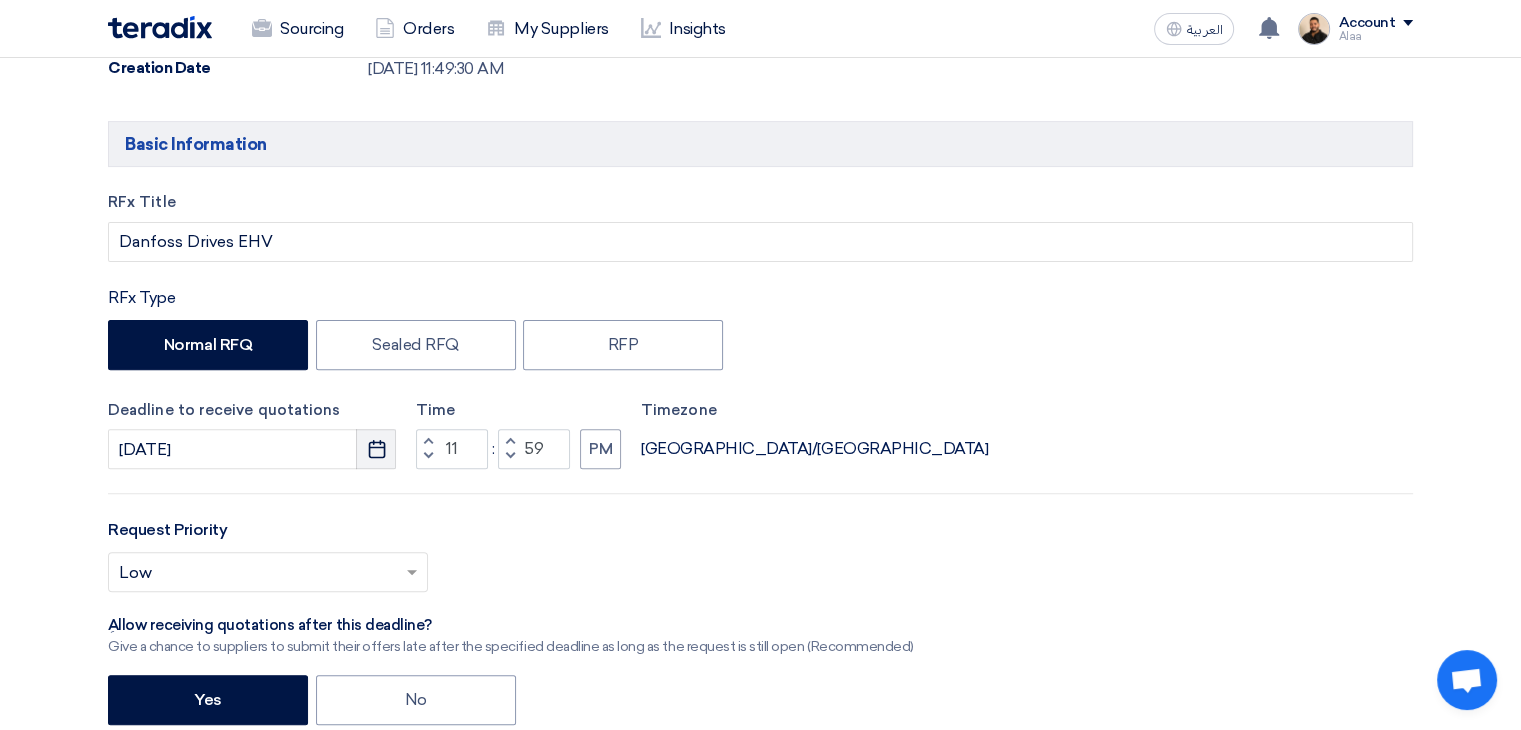 click on "Pick a date" 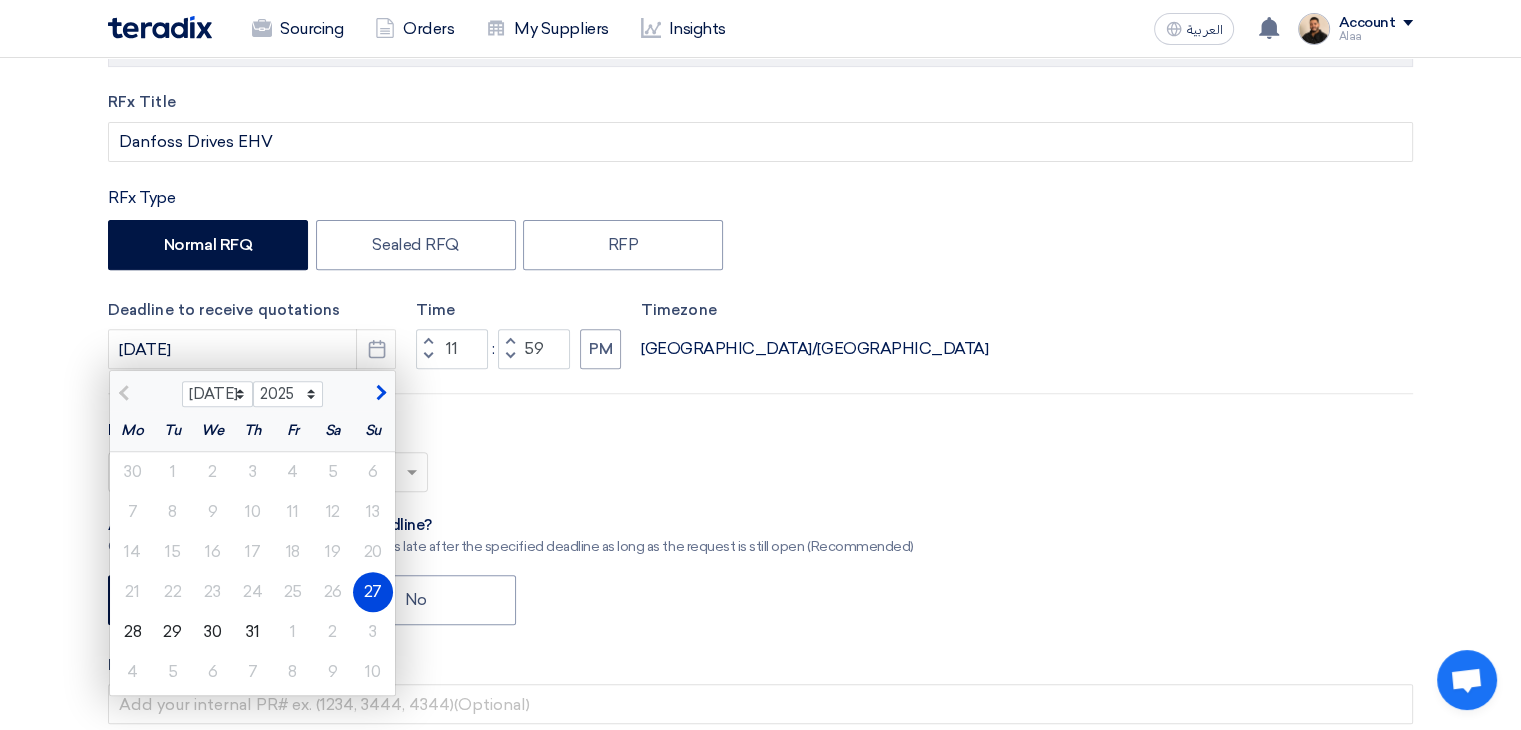 scroll, scrollTop: 800, scrollLeft: 0, axis: vertical 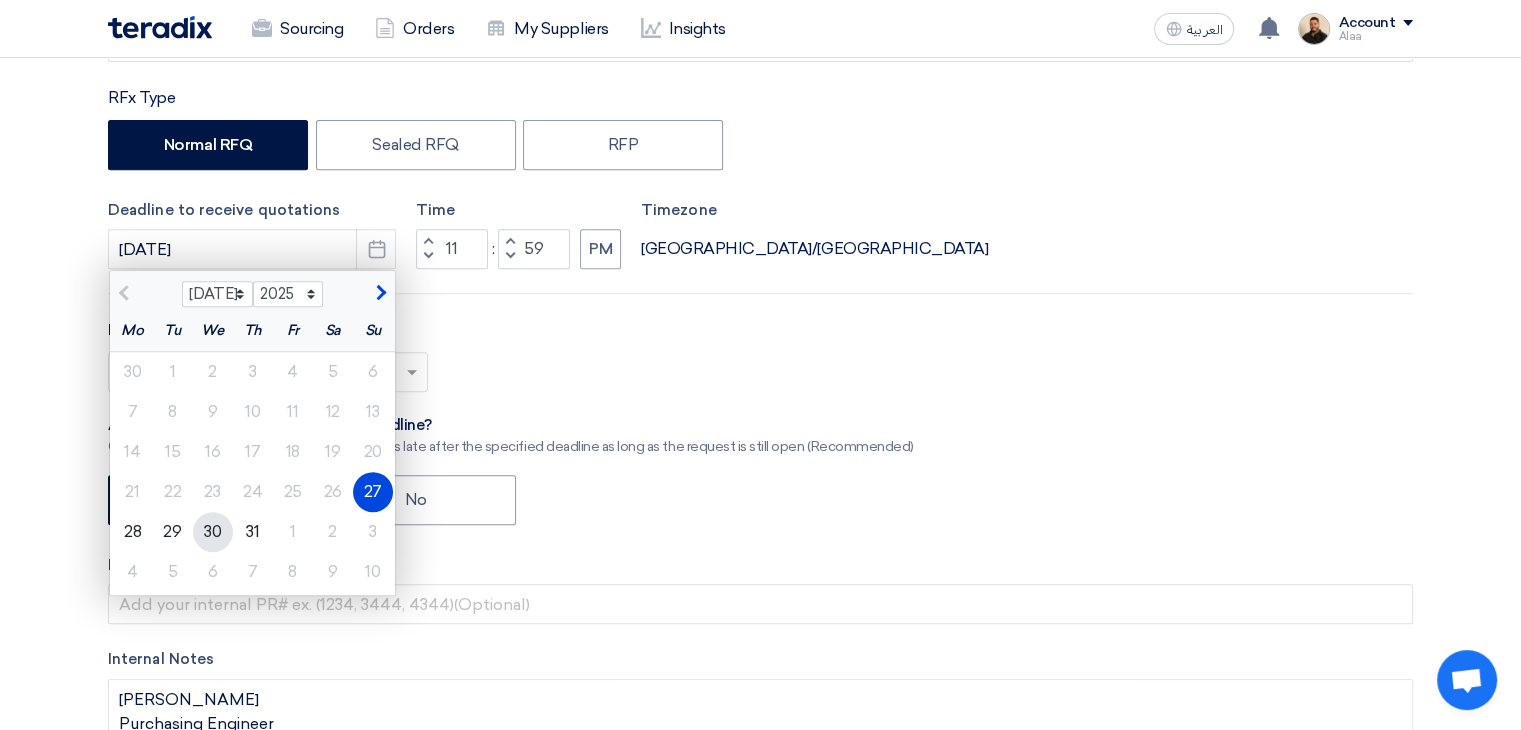 click on "30" 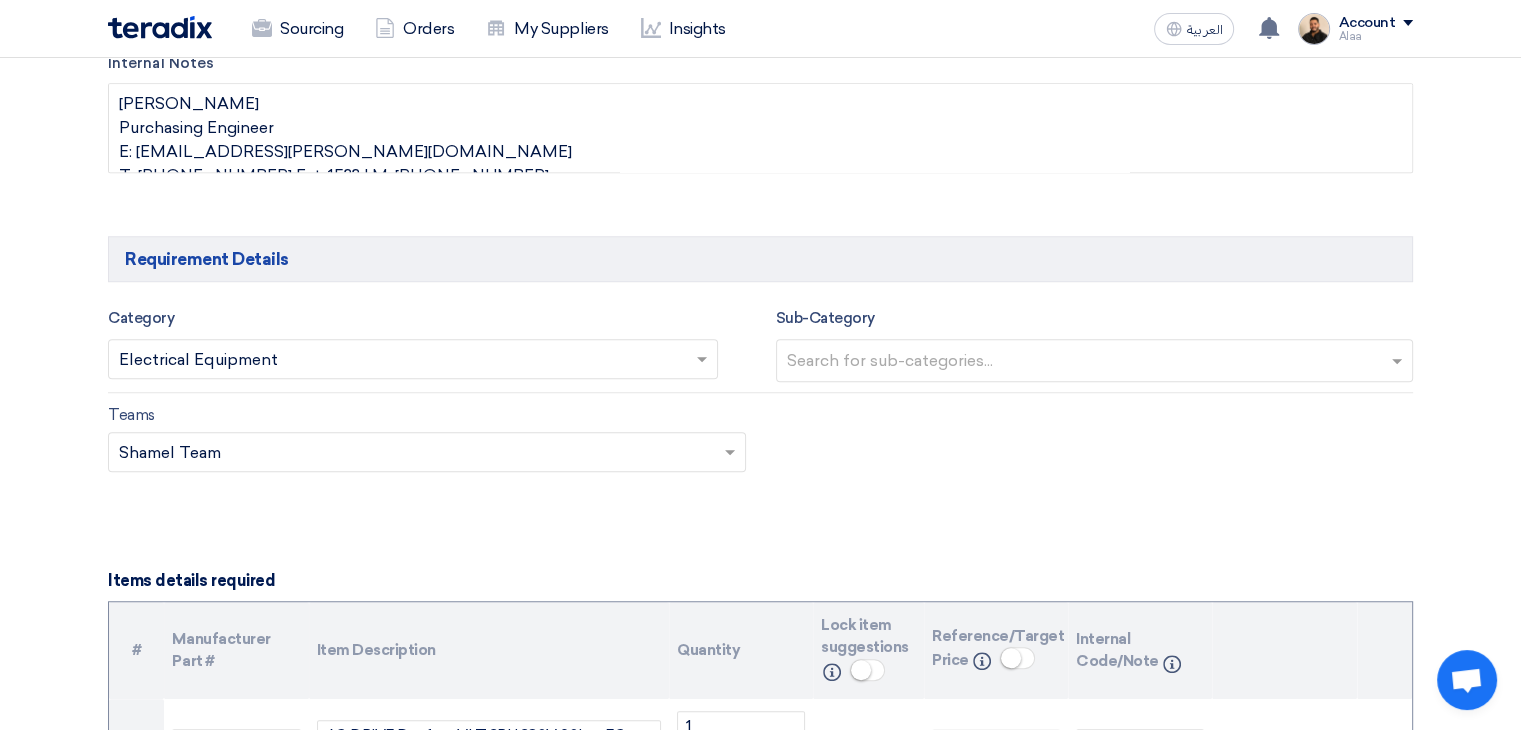 scroll, scrollTop: 1500, scrollLeft: 0, axis: vertical 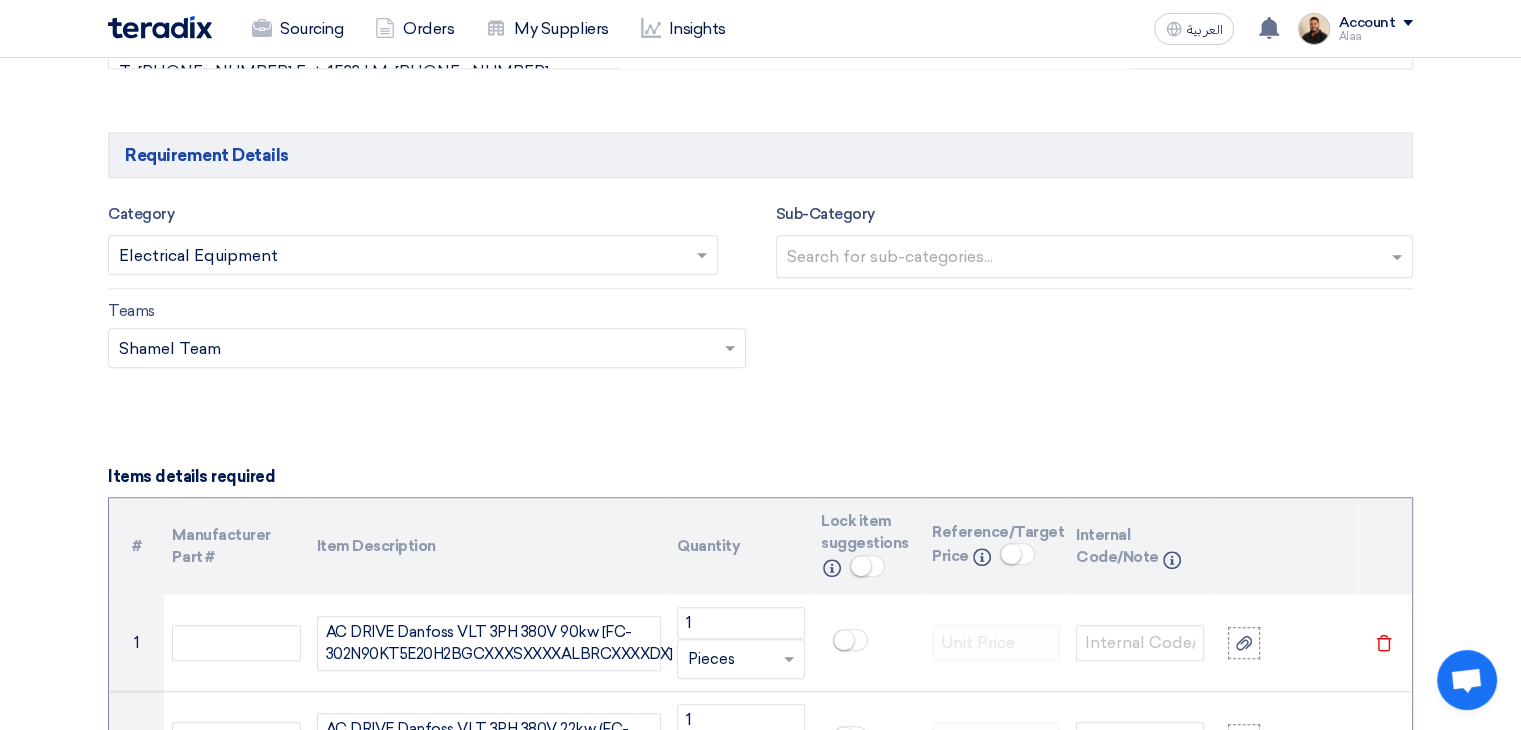 click at bounding box center (403, 257) 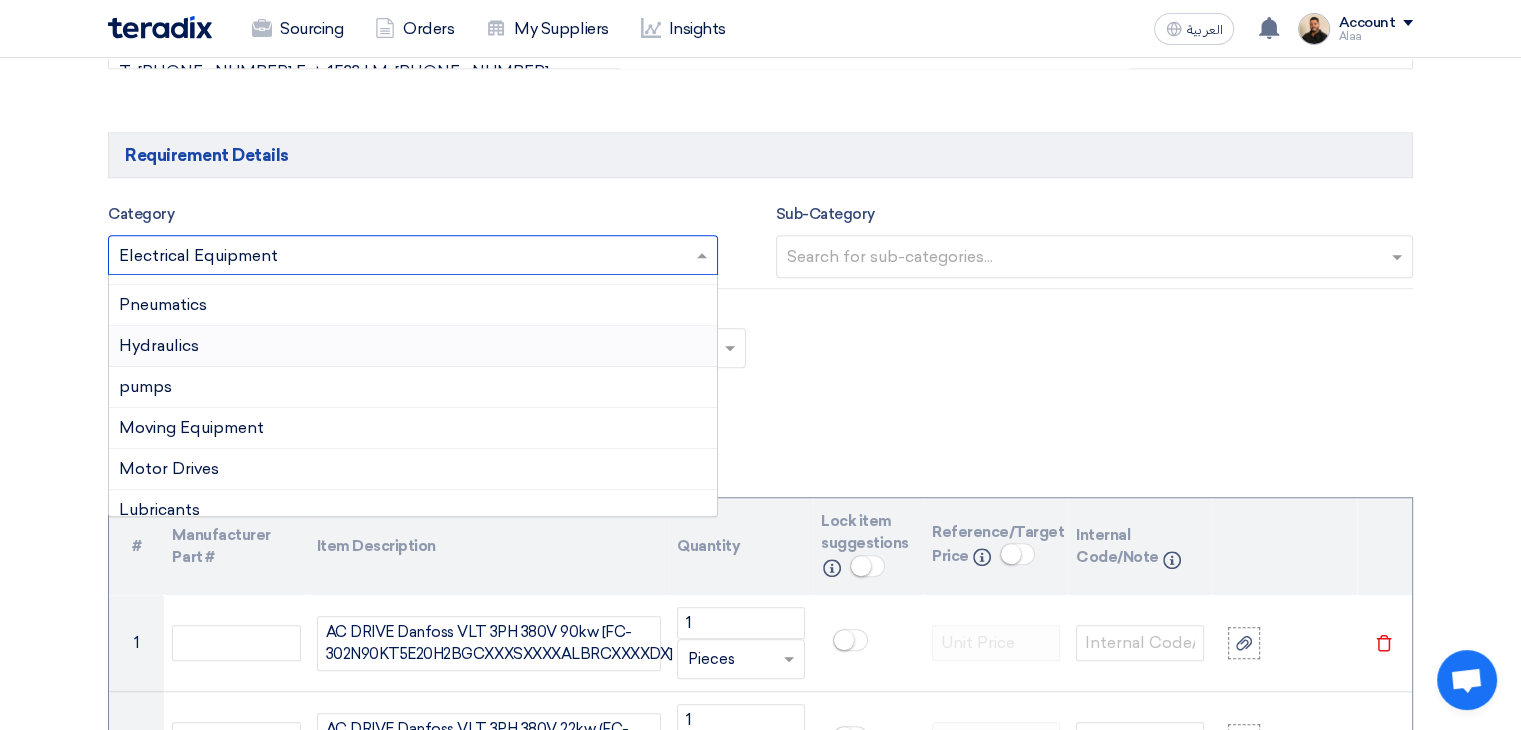 scroll, scrollTop: 200, scrollLeft: 0, axis: vertical 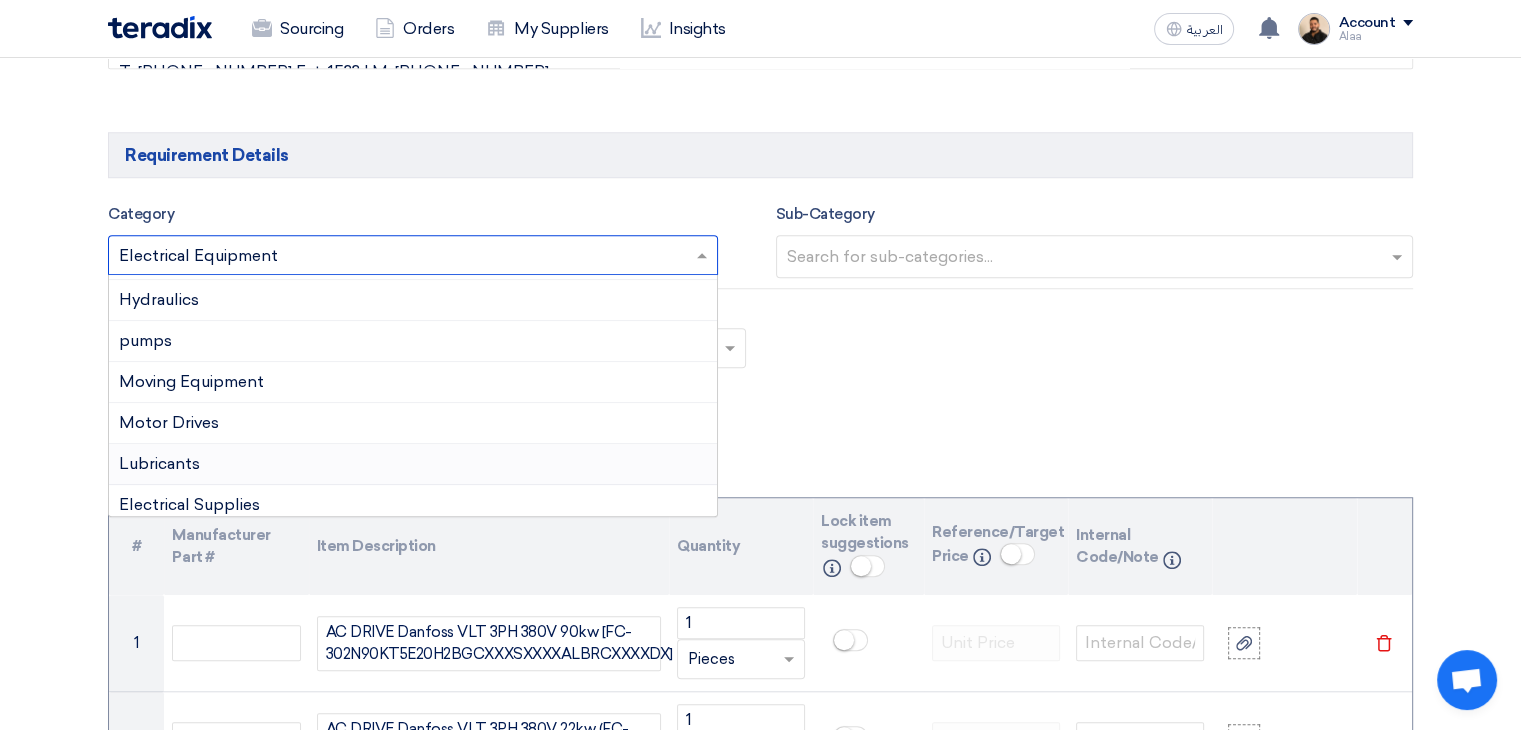 click on "Basic Information
RFx Title
Danfoss Drives EHV
RFx Type
Normal RFQ
Sealed RFQ
RFP
Deadline to receive quotations
[DATE]
Pick a date
Time
Increment hours
11
Decrement hours
:
59 PM" 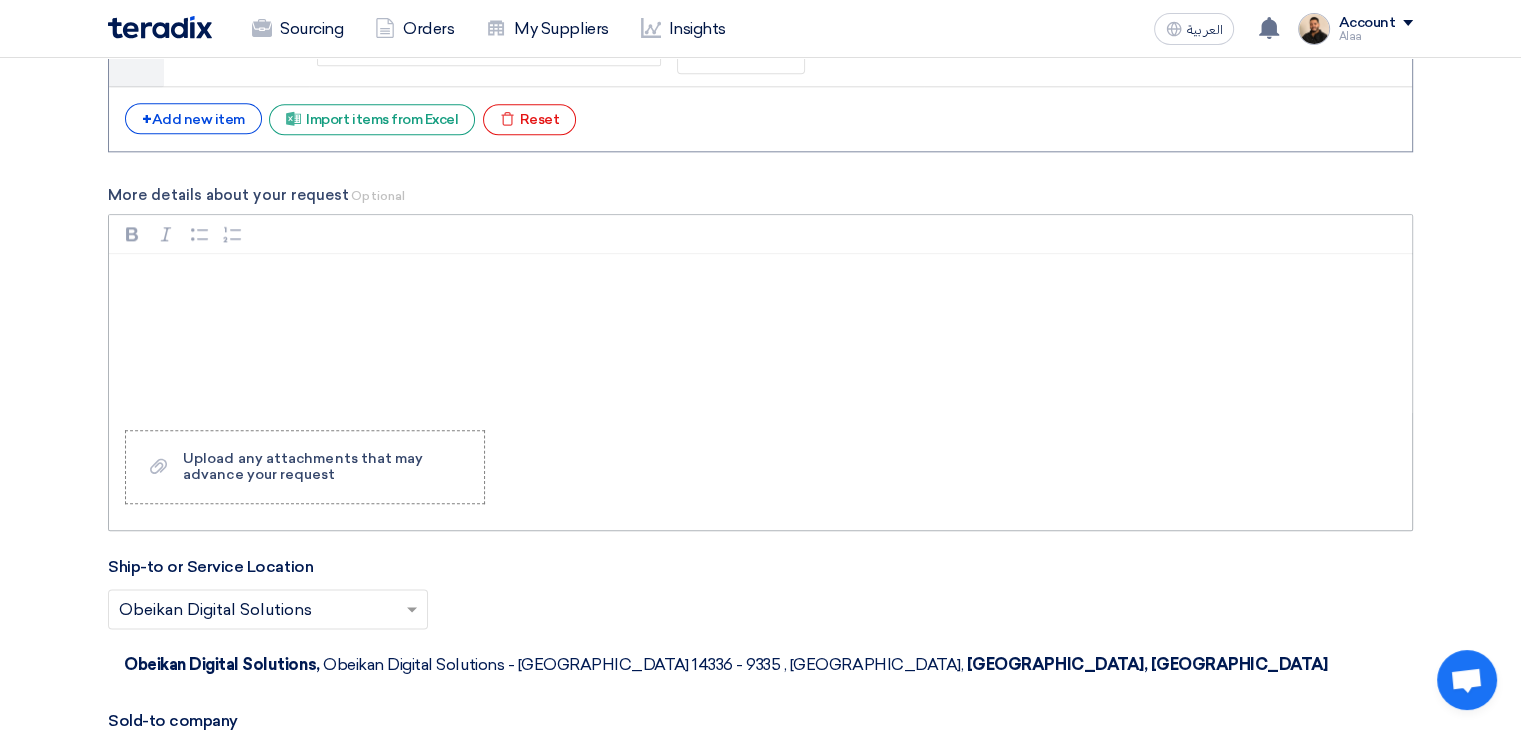 scroll, scrollTop: 2300, scrollLeft: 0, axis: vertical 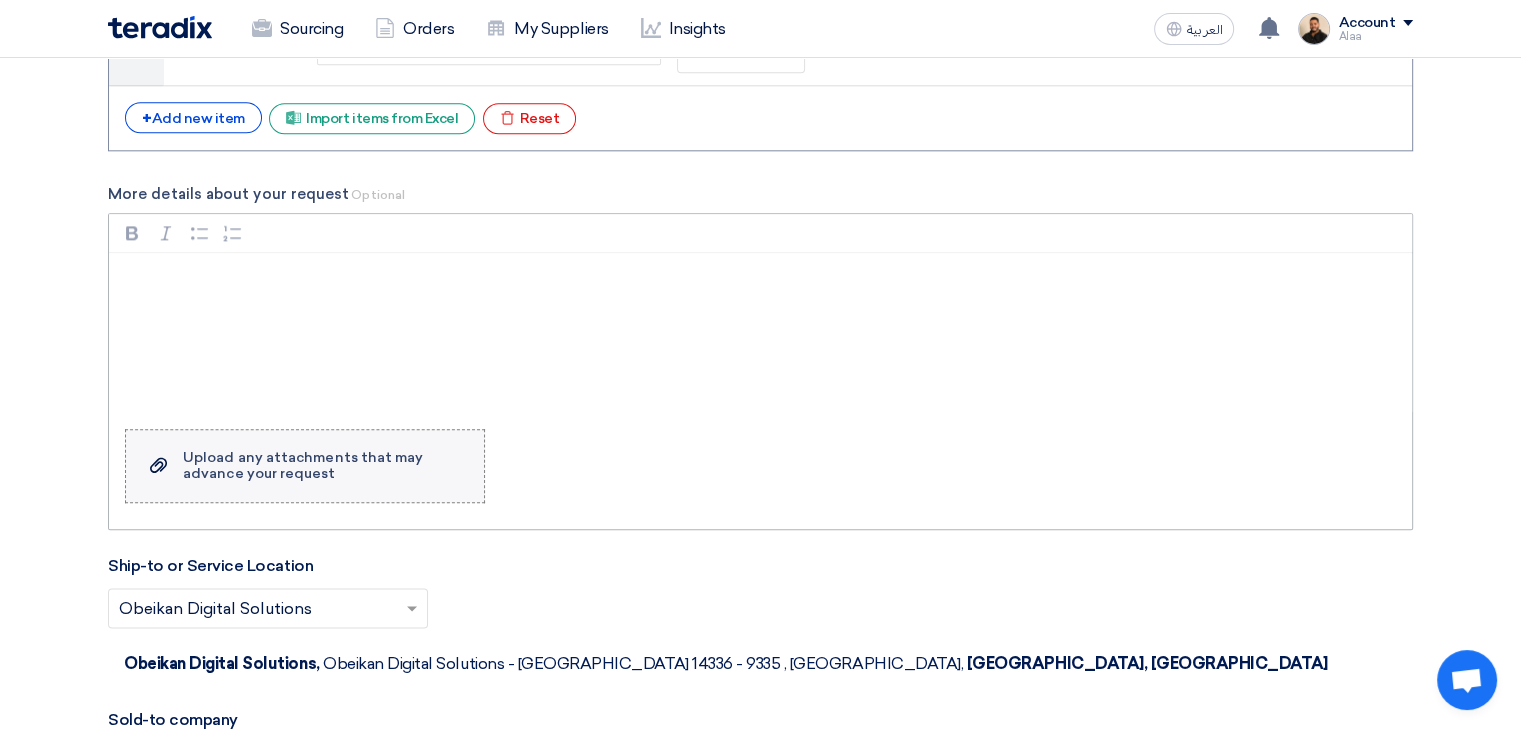 click on "Upload any attachments that may advance your request" 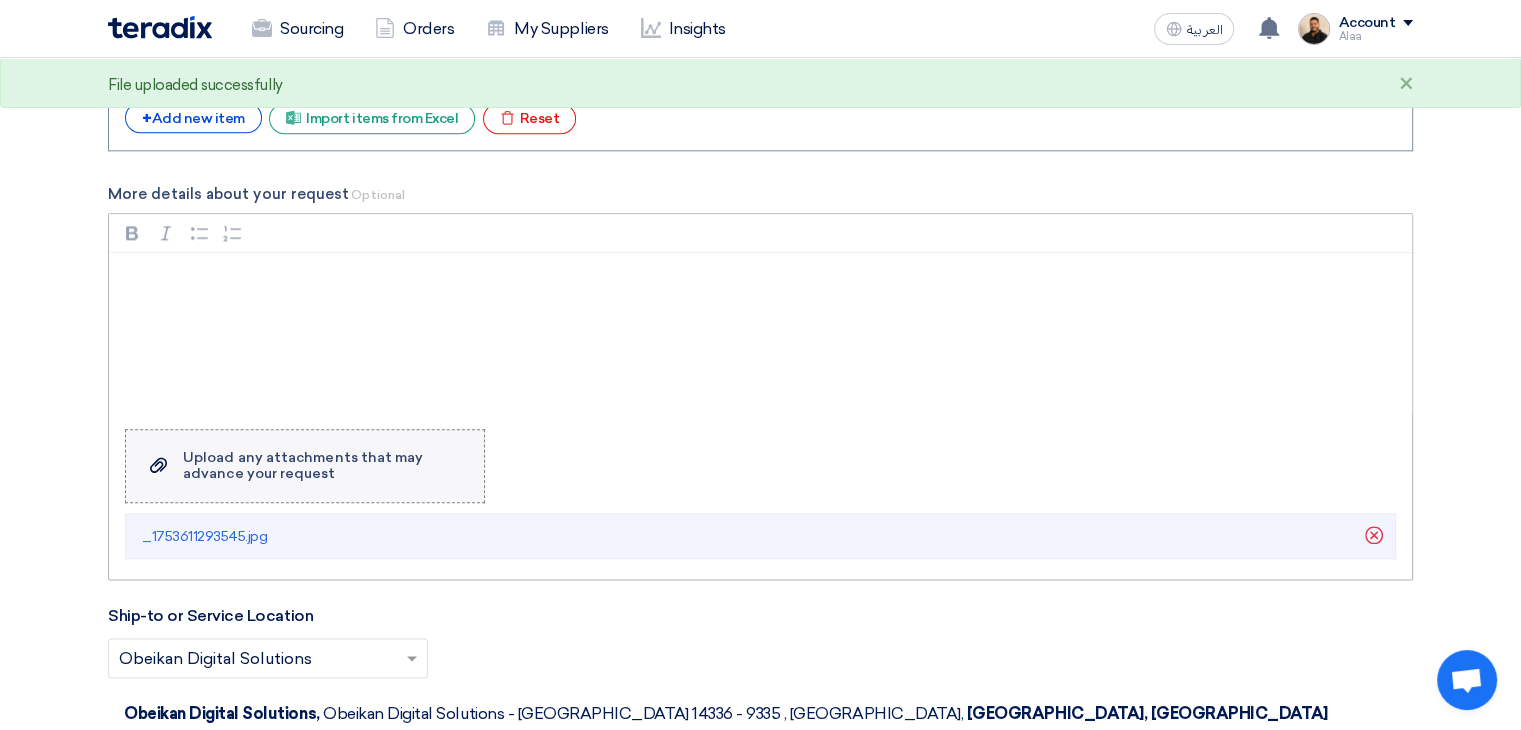 click on "Upload any attachments that may advance your request" 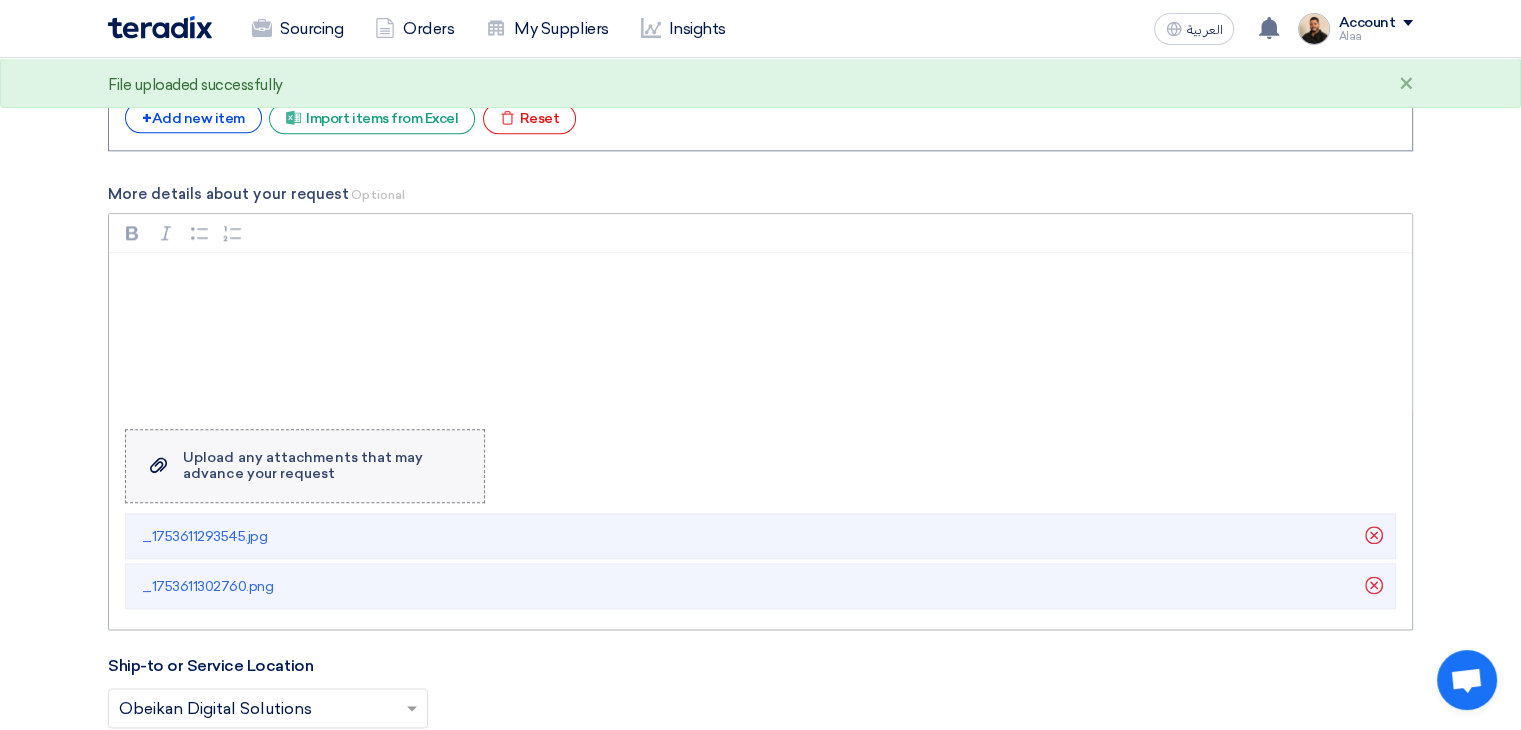 click on "Upload any attachments that may advance your request" 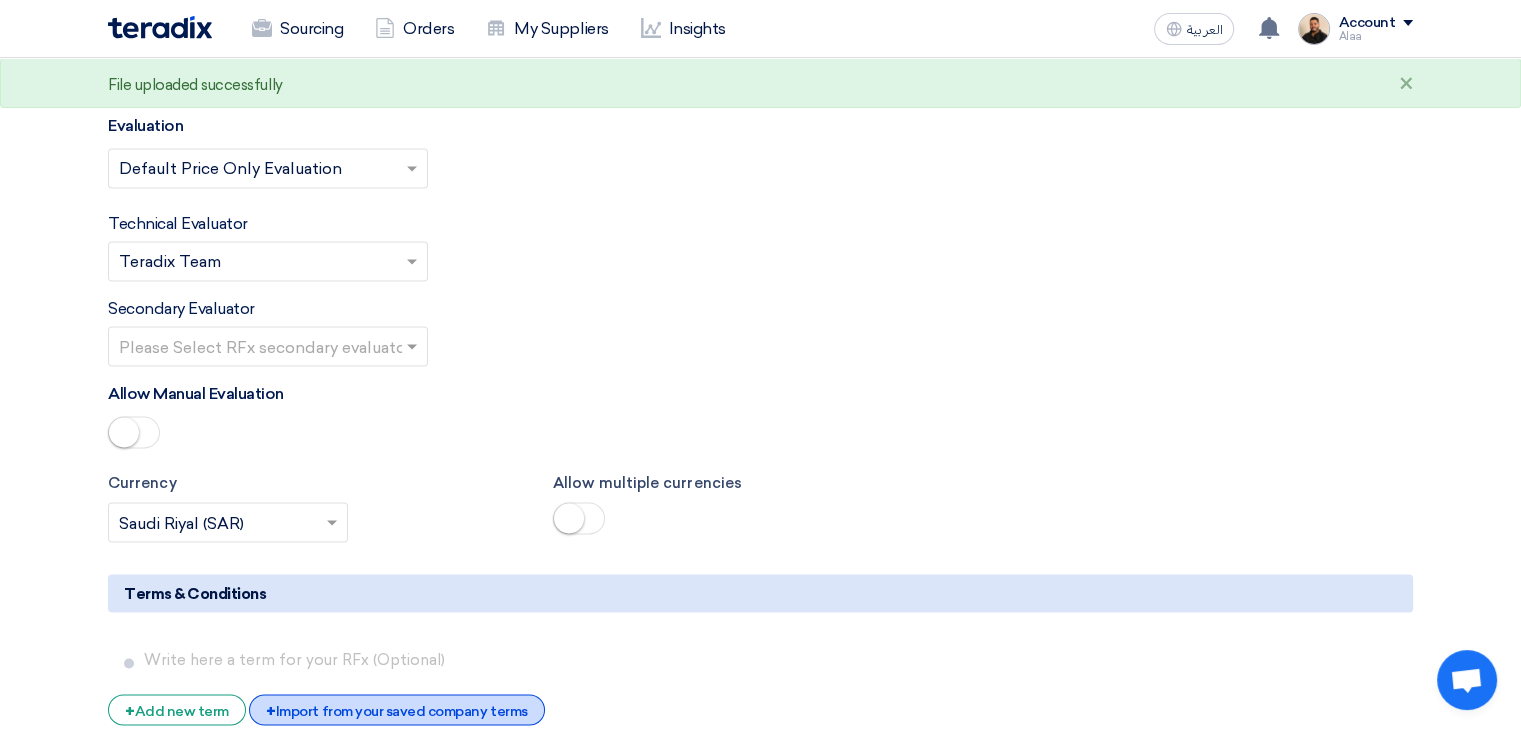 scroll, scrollTop: 3500, scrollLeft: 0, axis: vertical 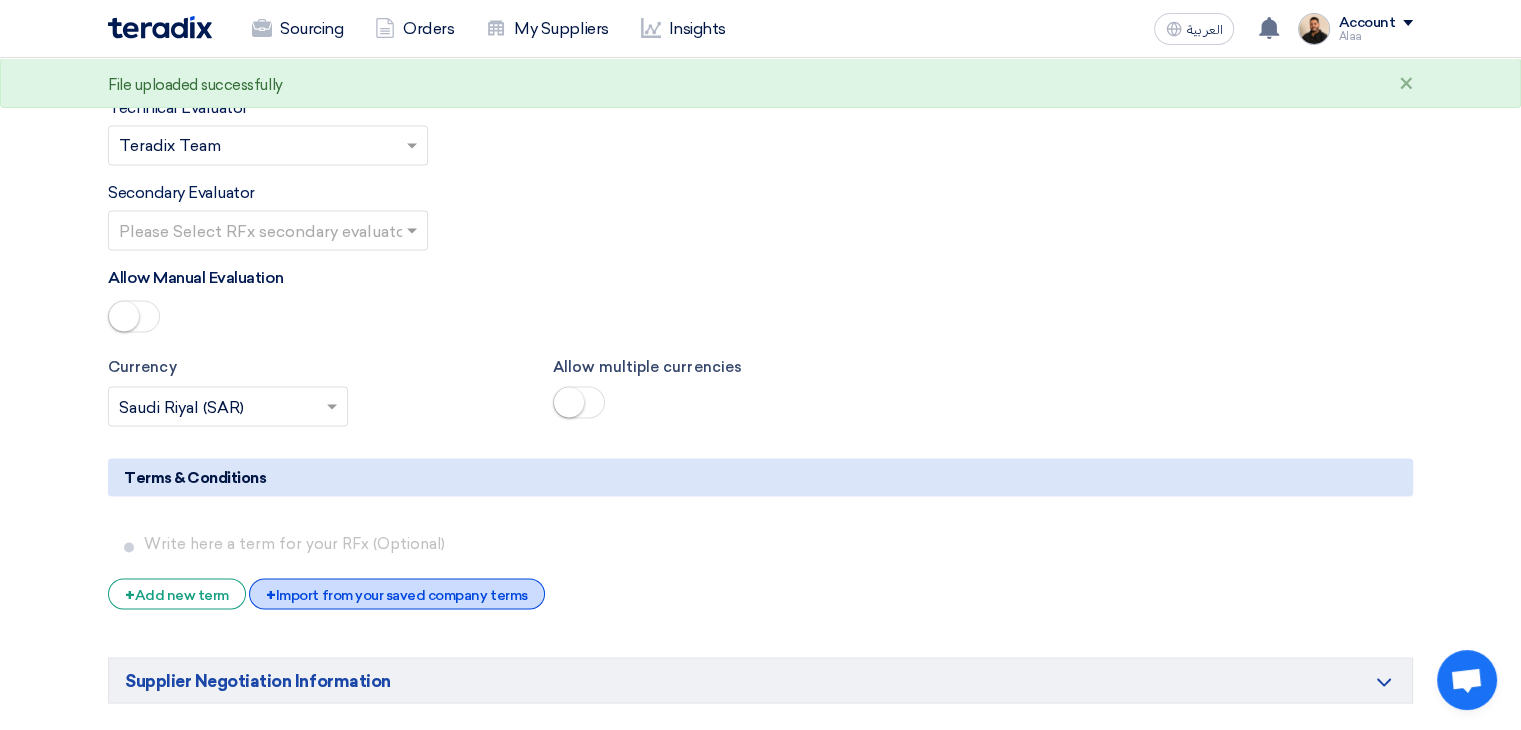 click on "+
Import from your saved company terms" 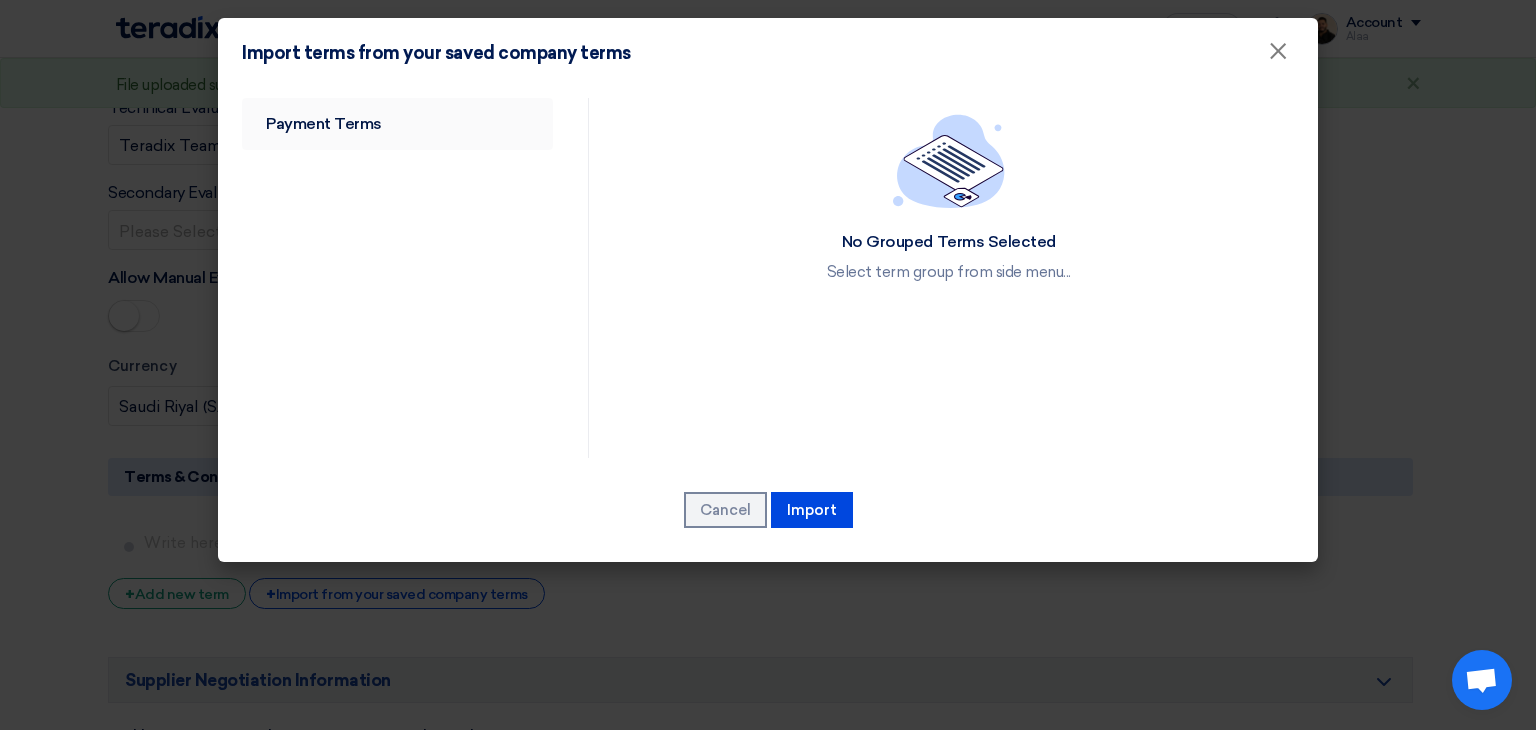 click on "Payment Terms" 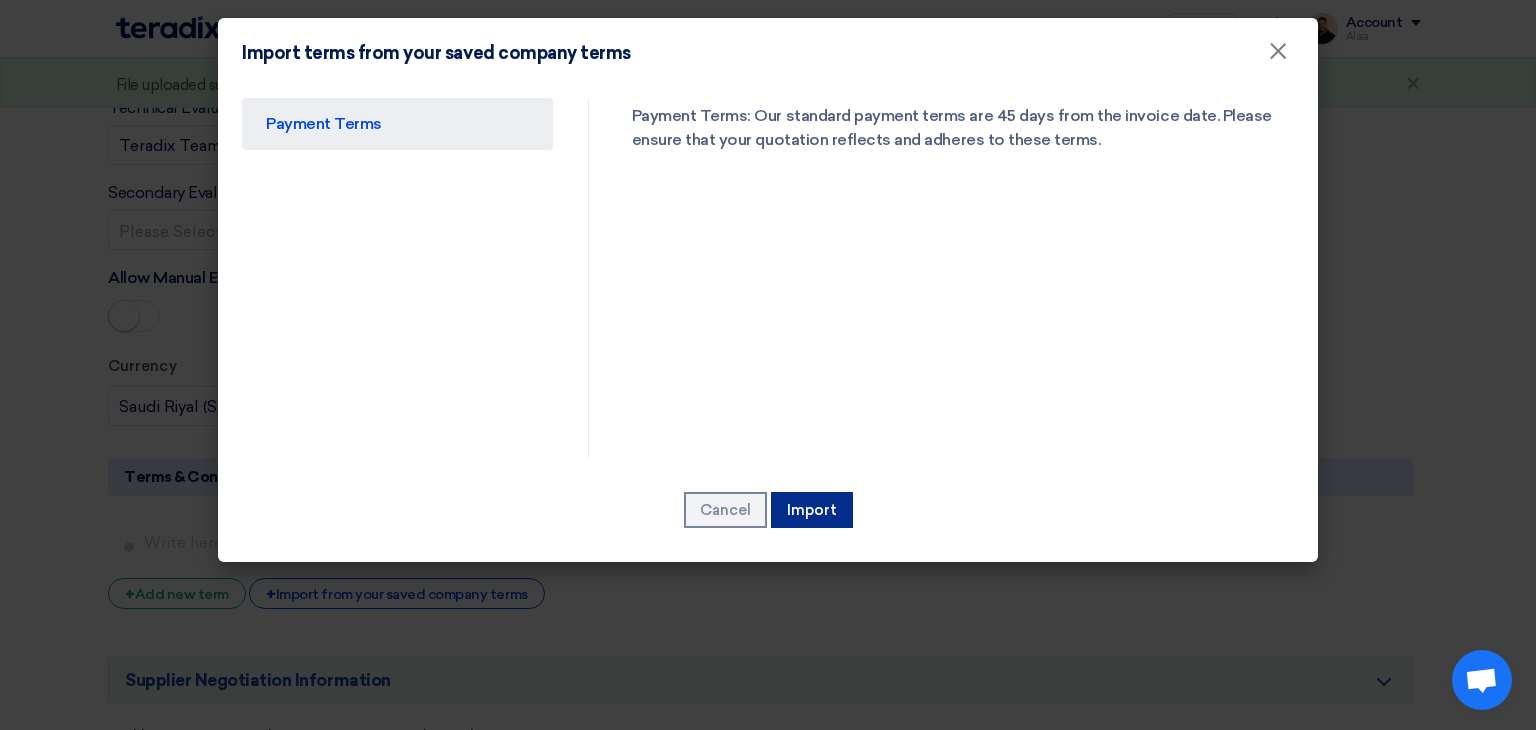 click on "Import" 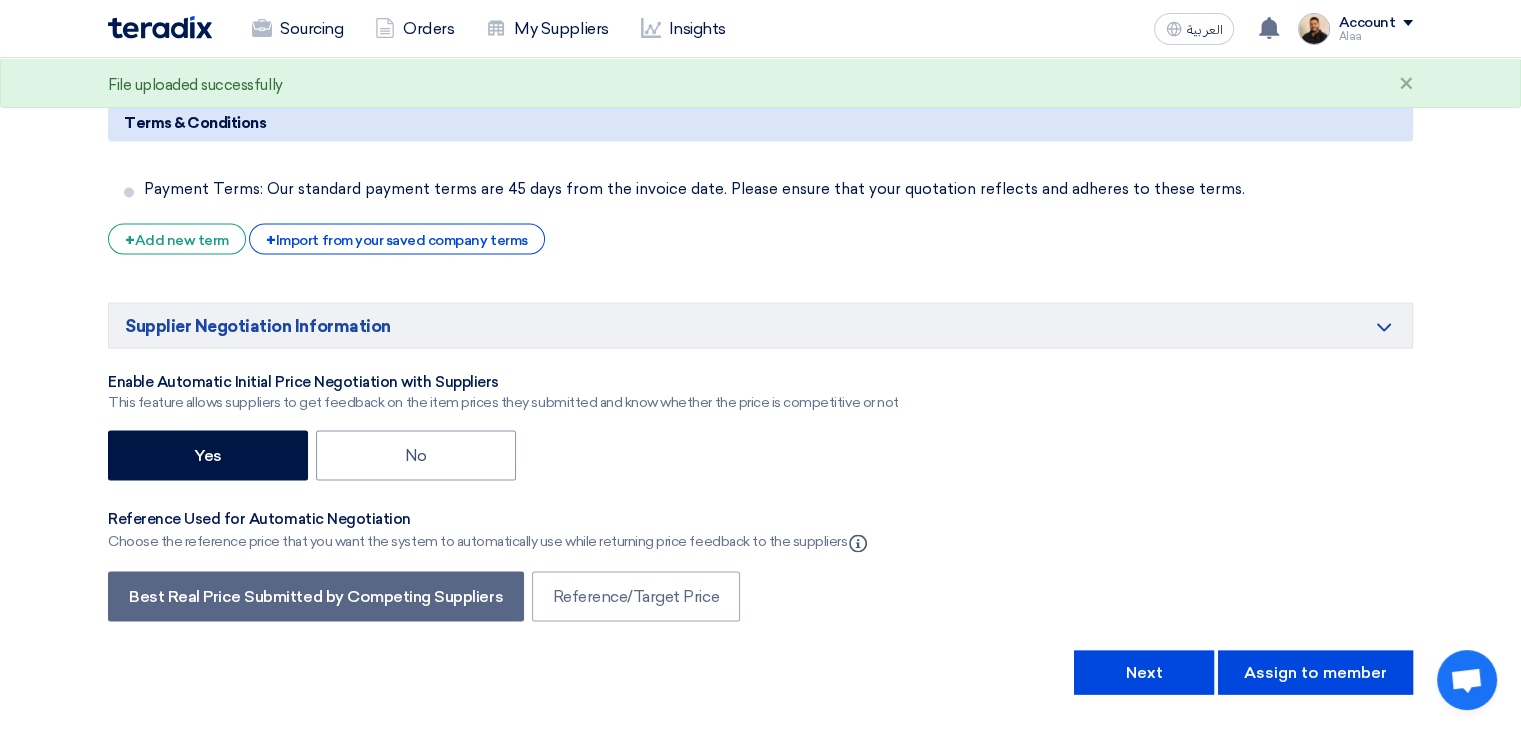 scroll, scrollTop: 3900, scrollLeft: 0, axis: vertical 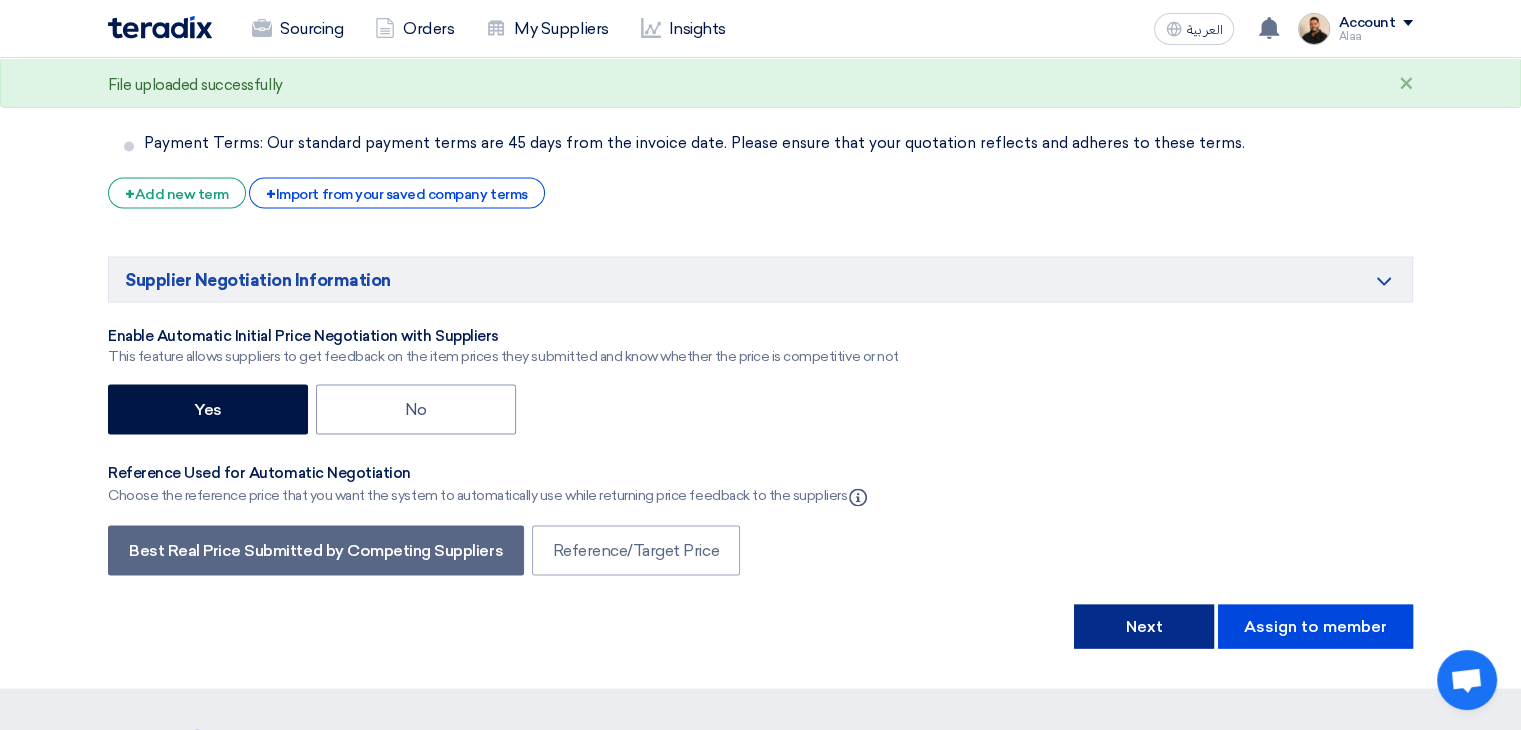 click on "Next" 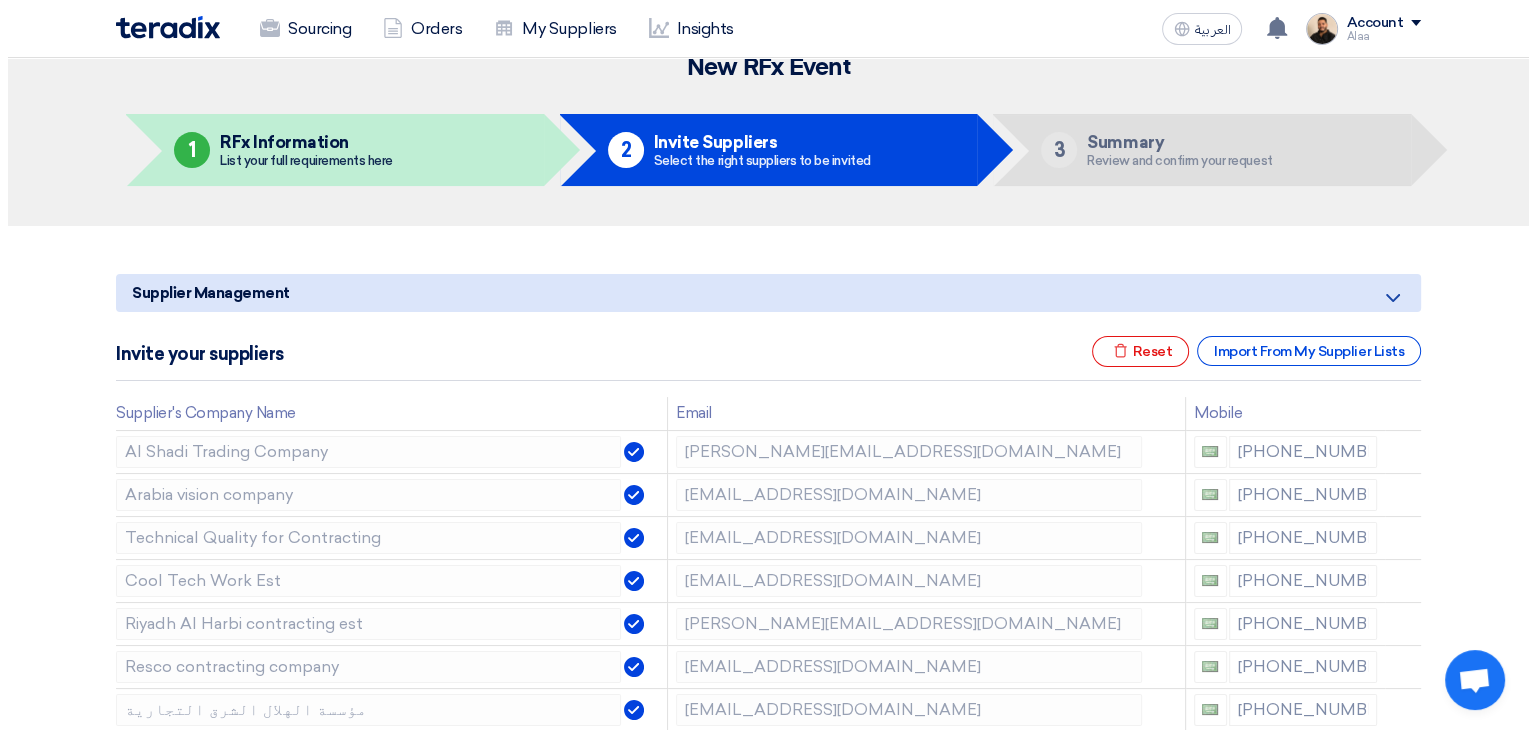 scroll, scrollTop: 0, scrollLeft: 0, axis: both 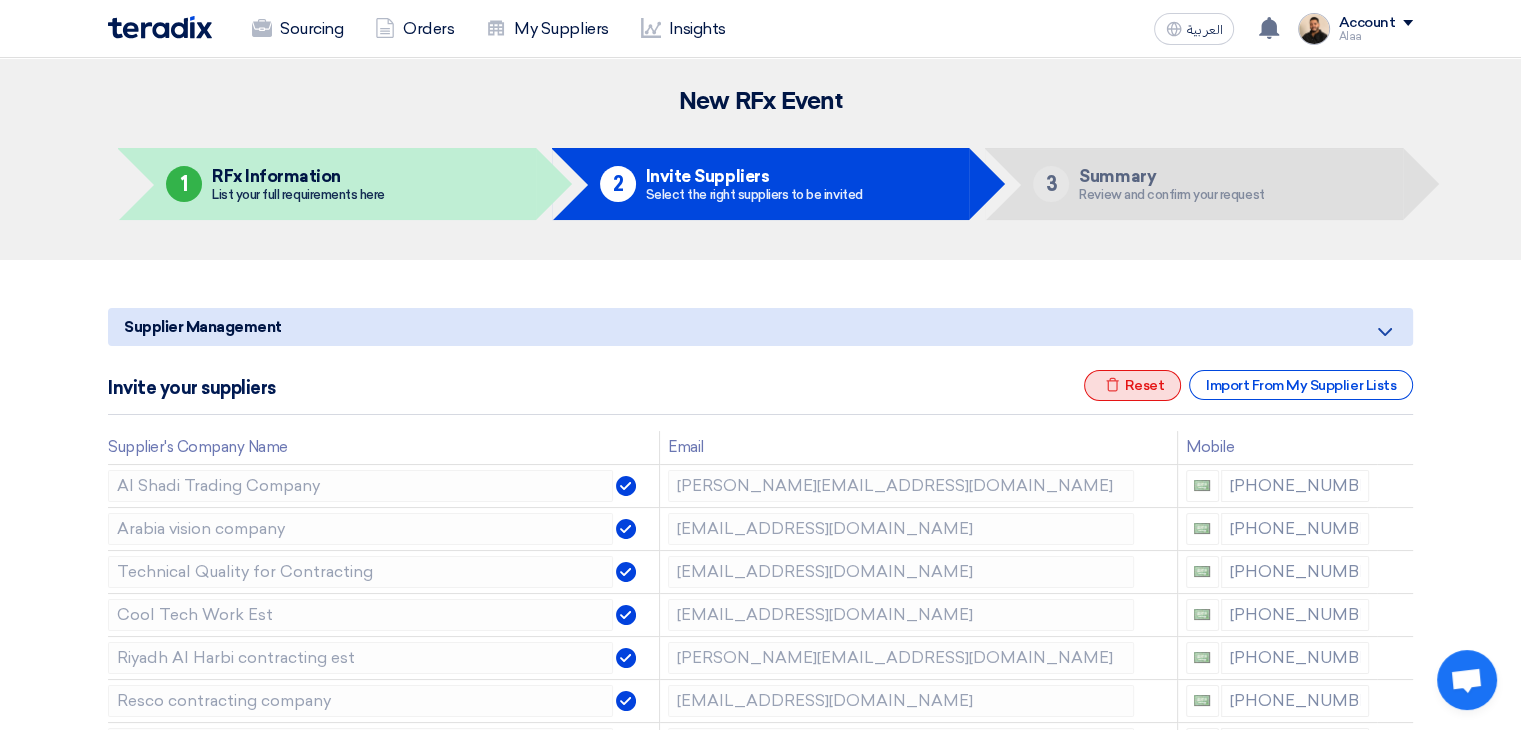 click on "Excel file" 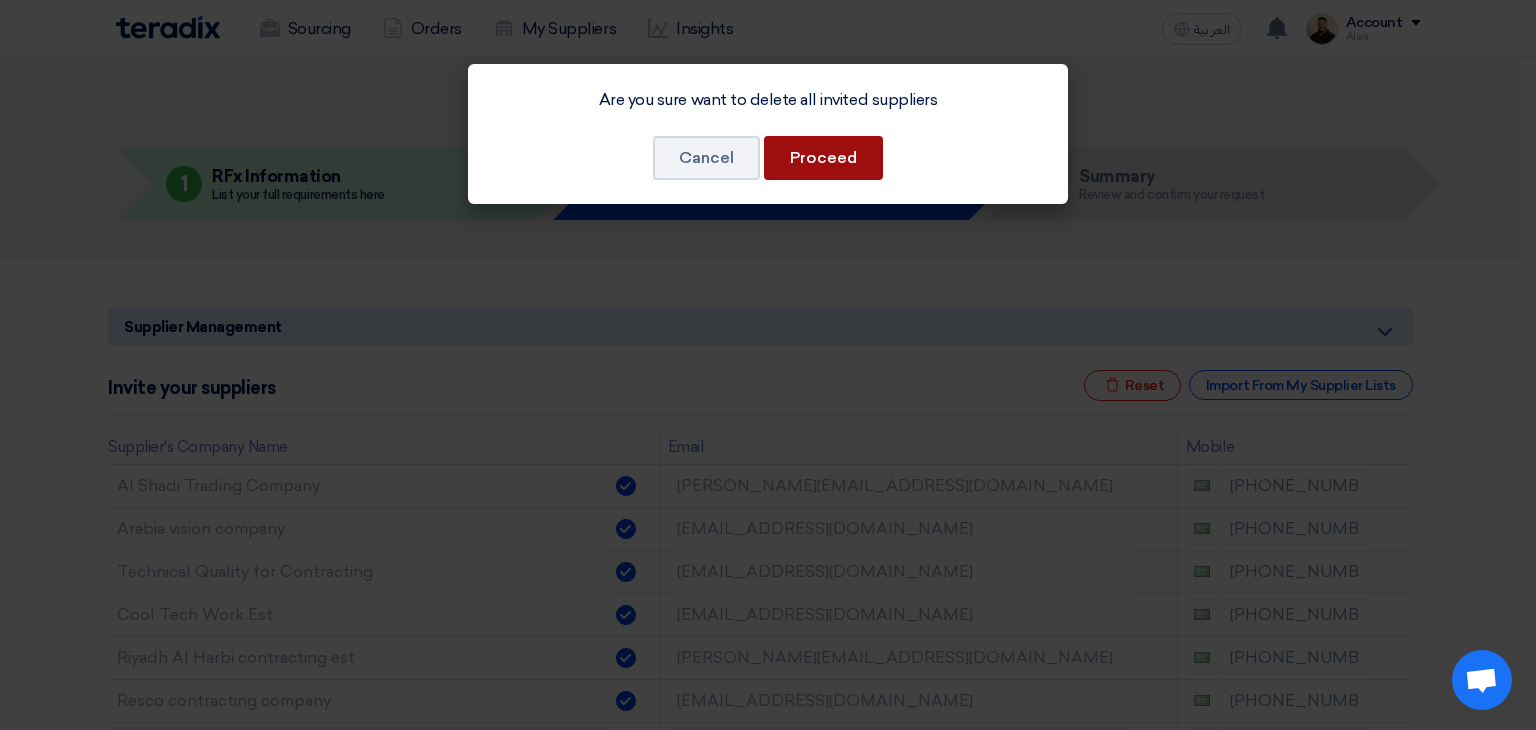 click on "Proceed" 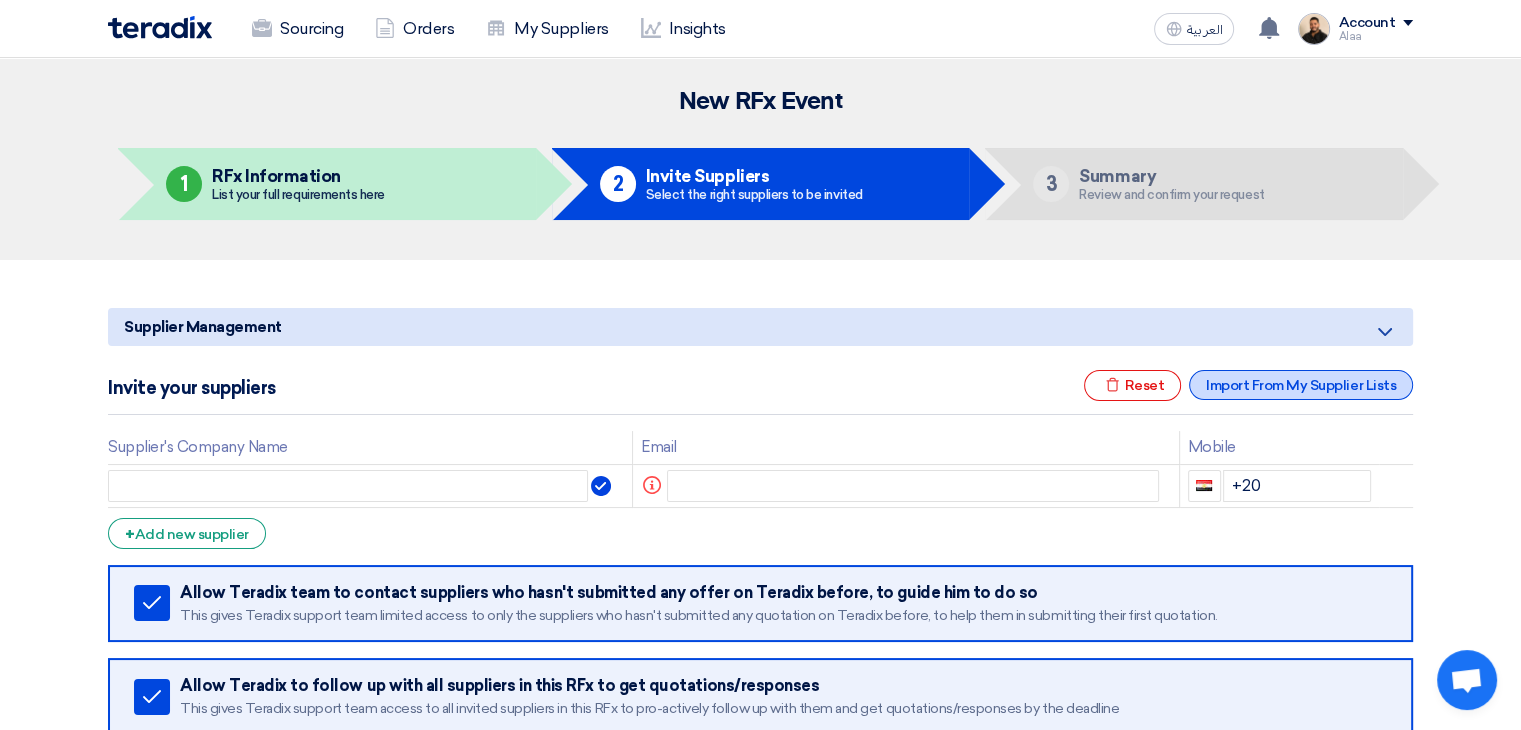 click on "Import From My Supplier Lists" 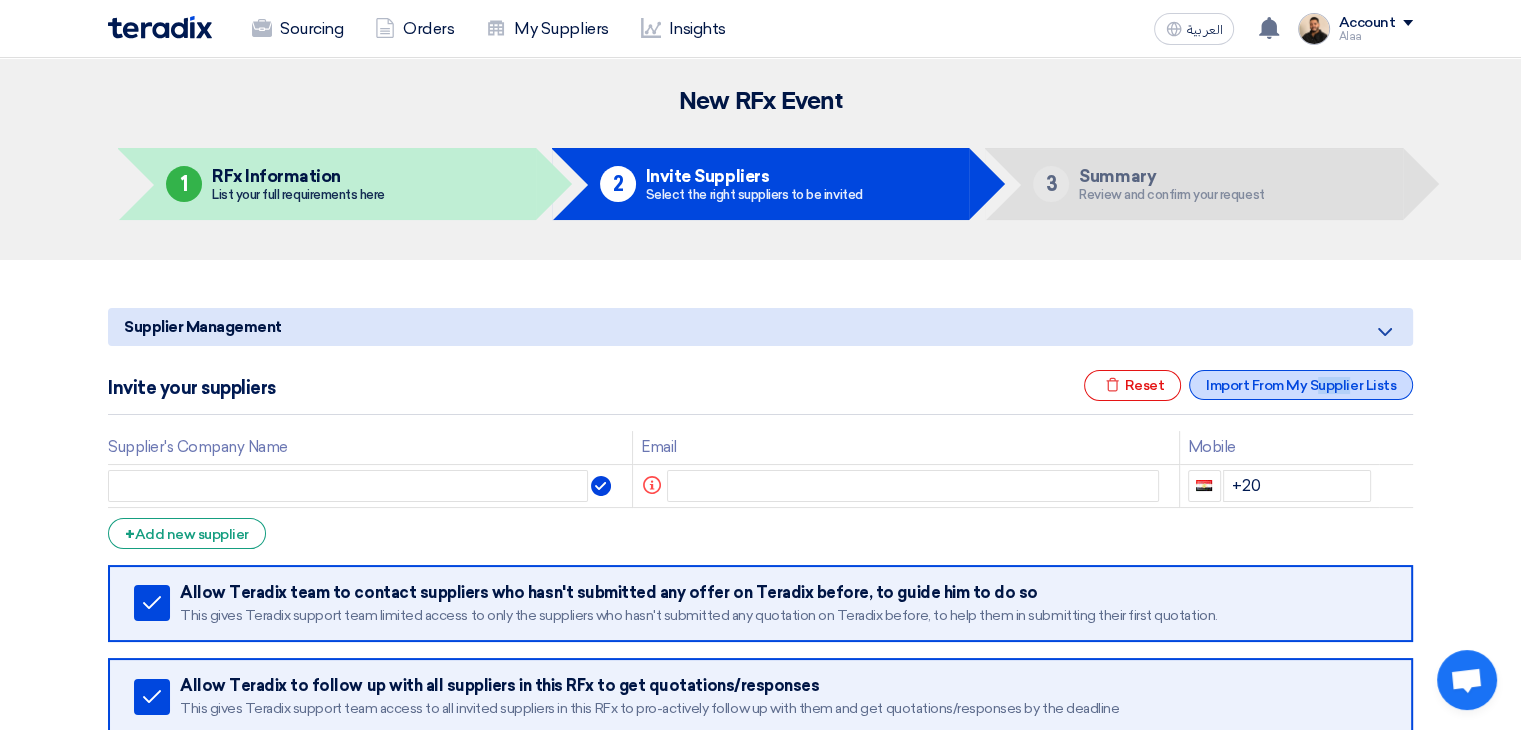 click on "Import From My Supplier Lists" 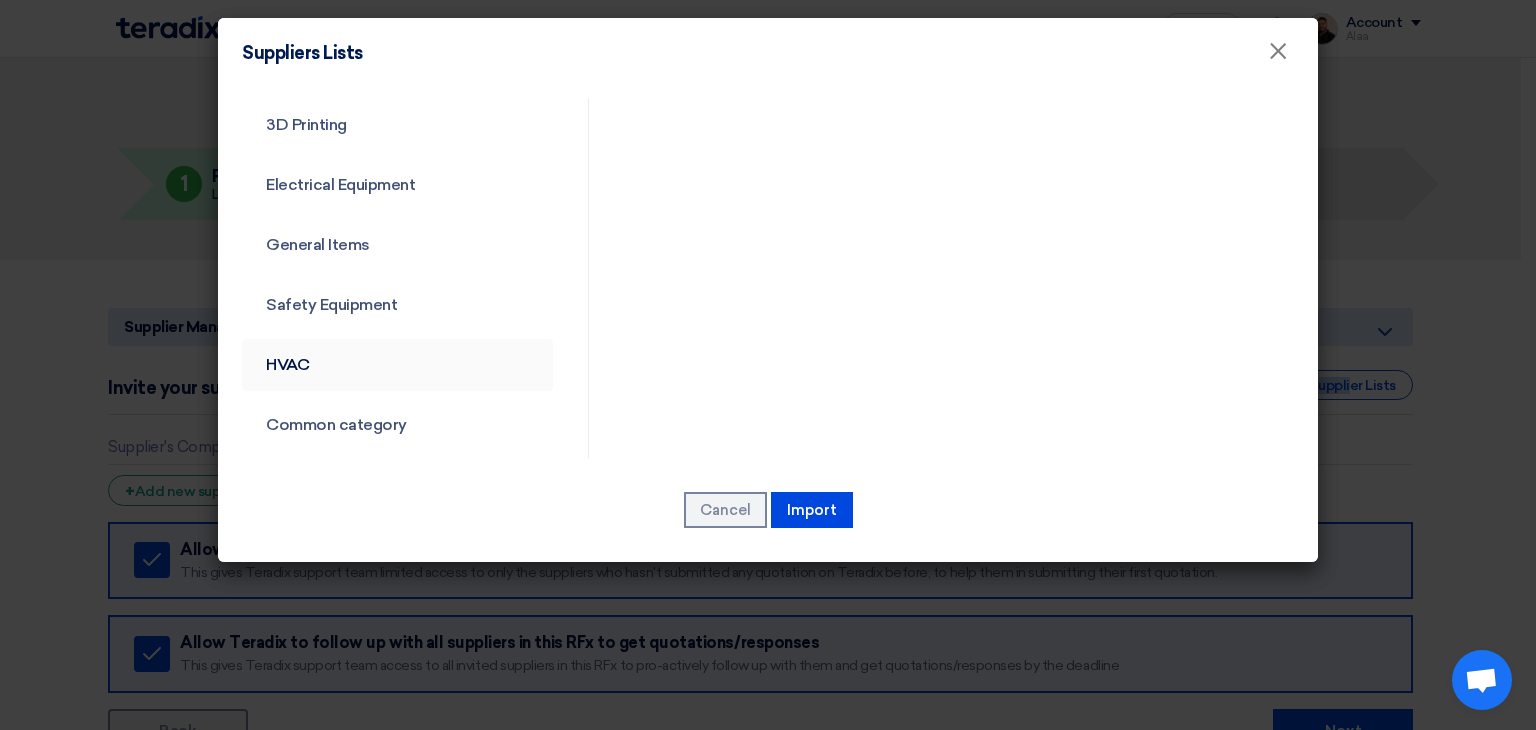 scroll, scrollTop: 721, scrollLeft: 0, axis: vertical 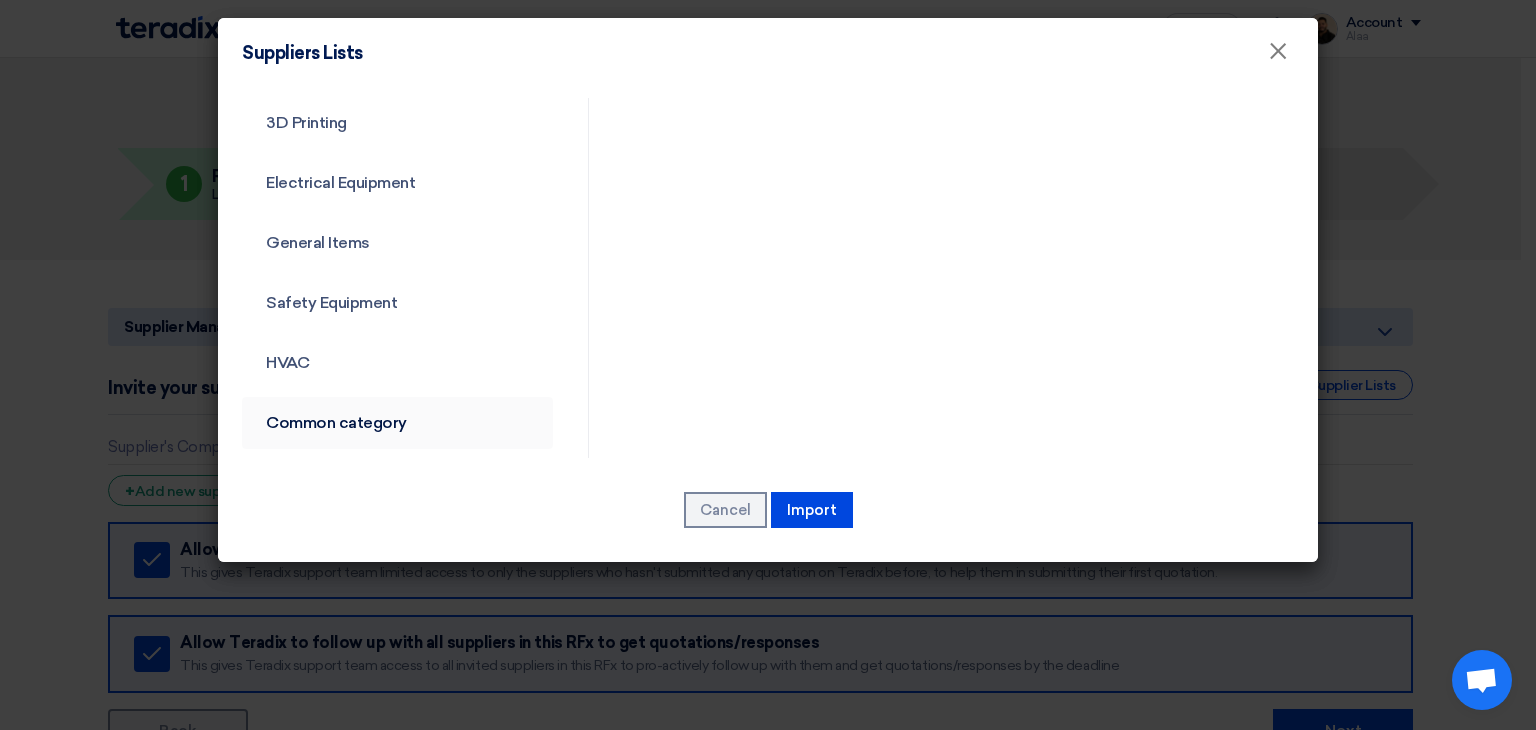 click on "Common category" 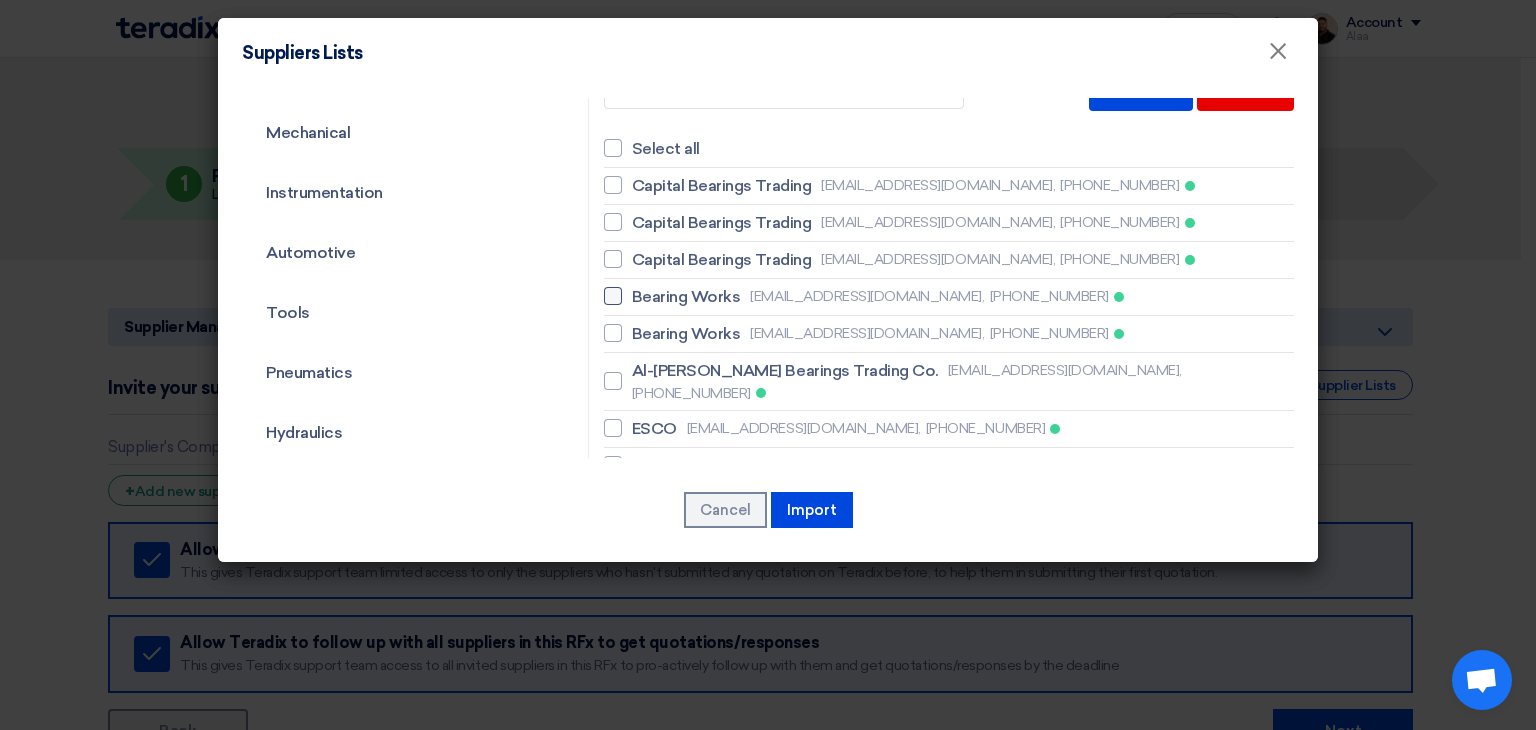 scroll, scrollTop: 100, scrollLeft: 0, axis: vertical 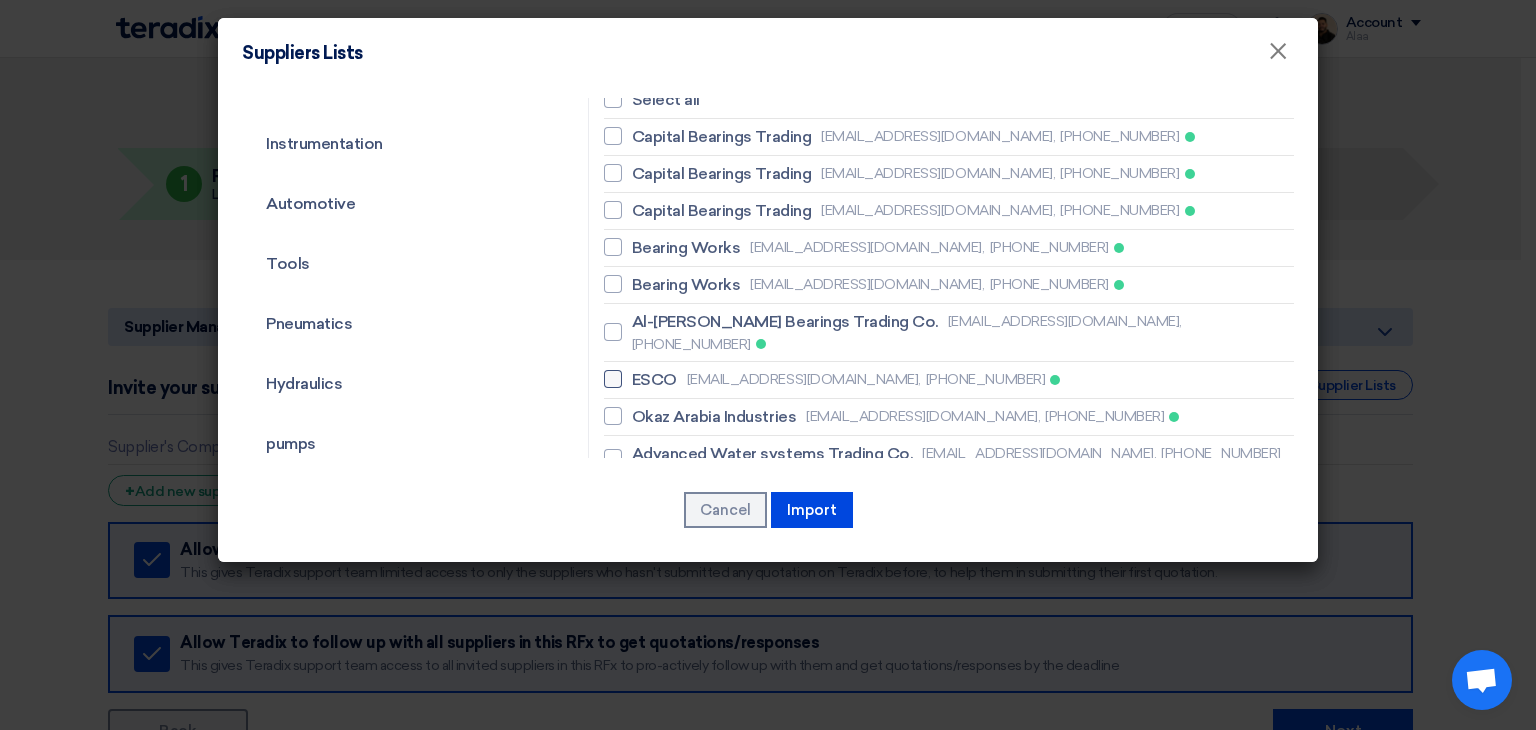 click on "ESCO" 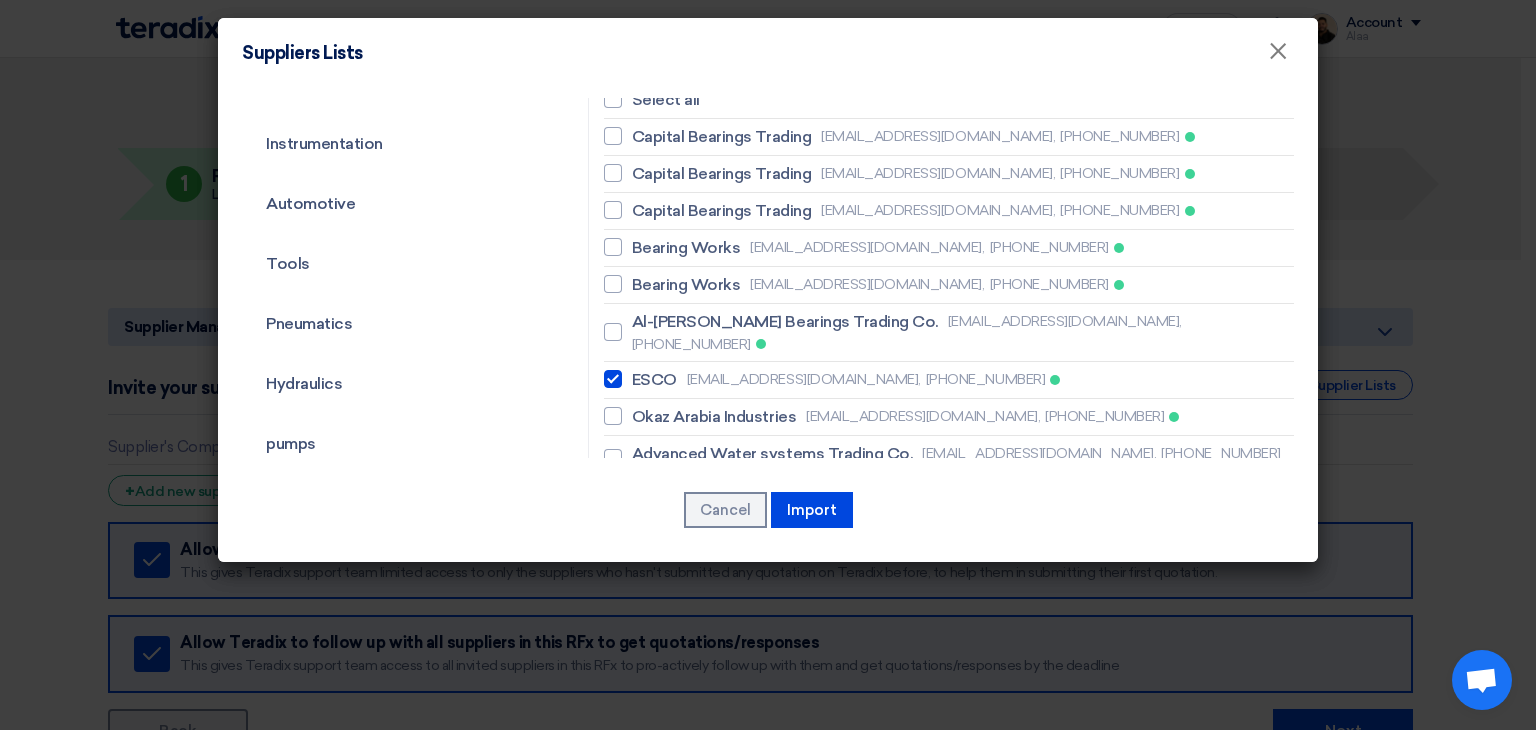 checkbox on "true" 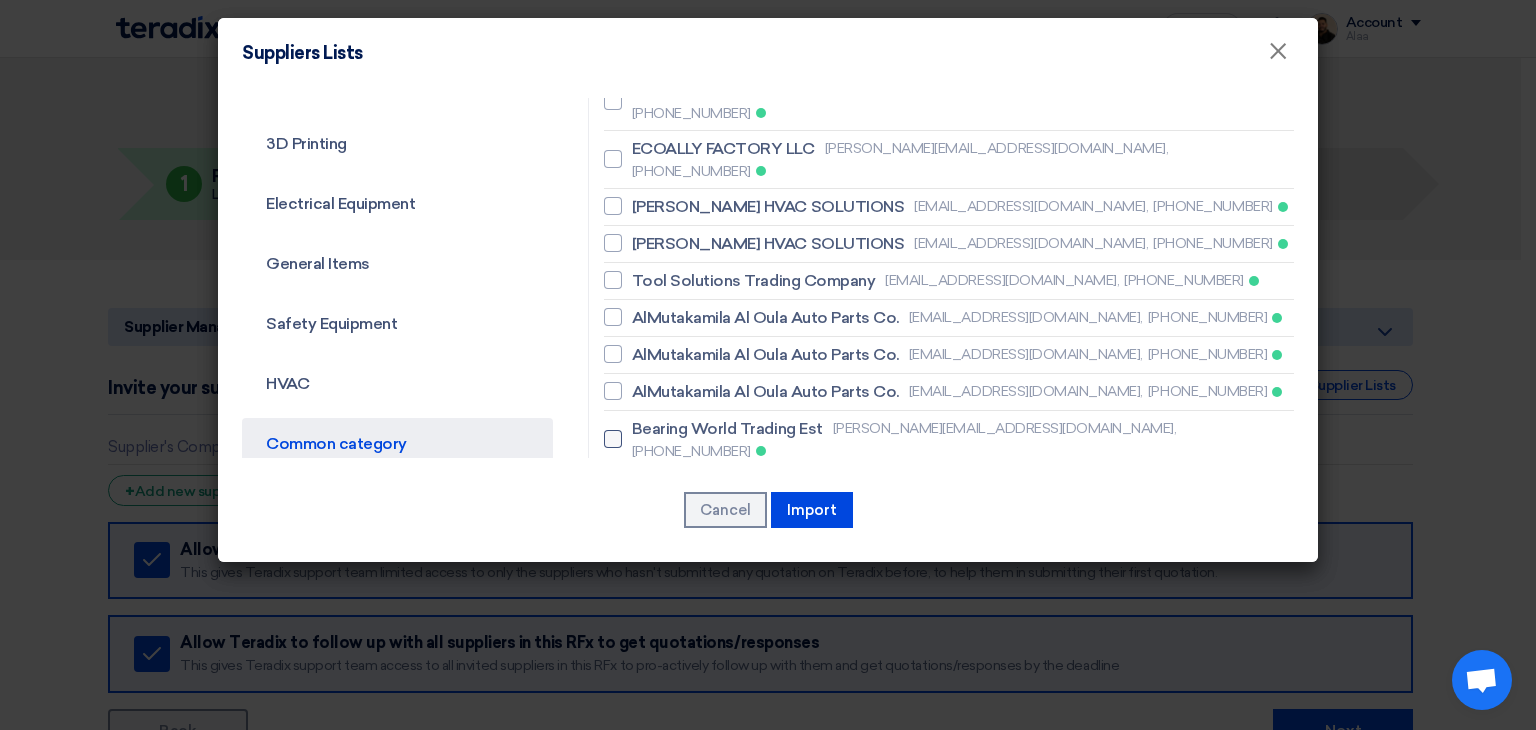 scroll, scrollTop: 800, scrollLeft: 0, axis: vertical 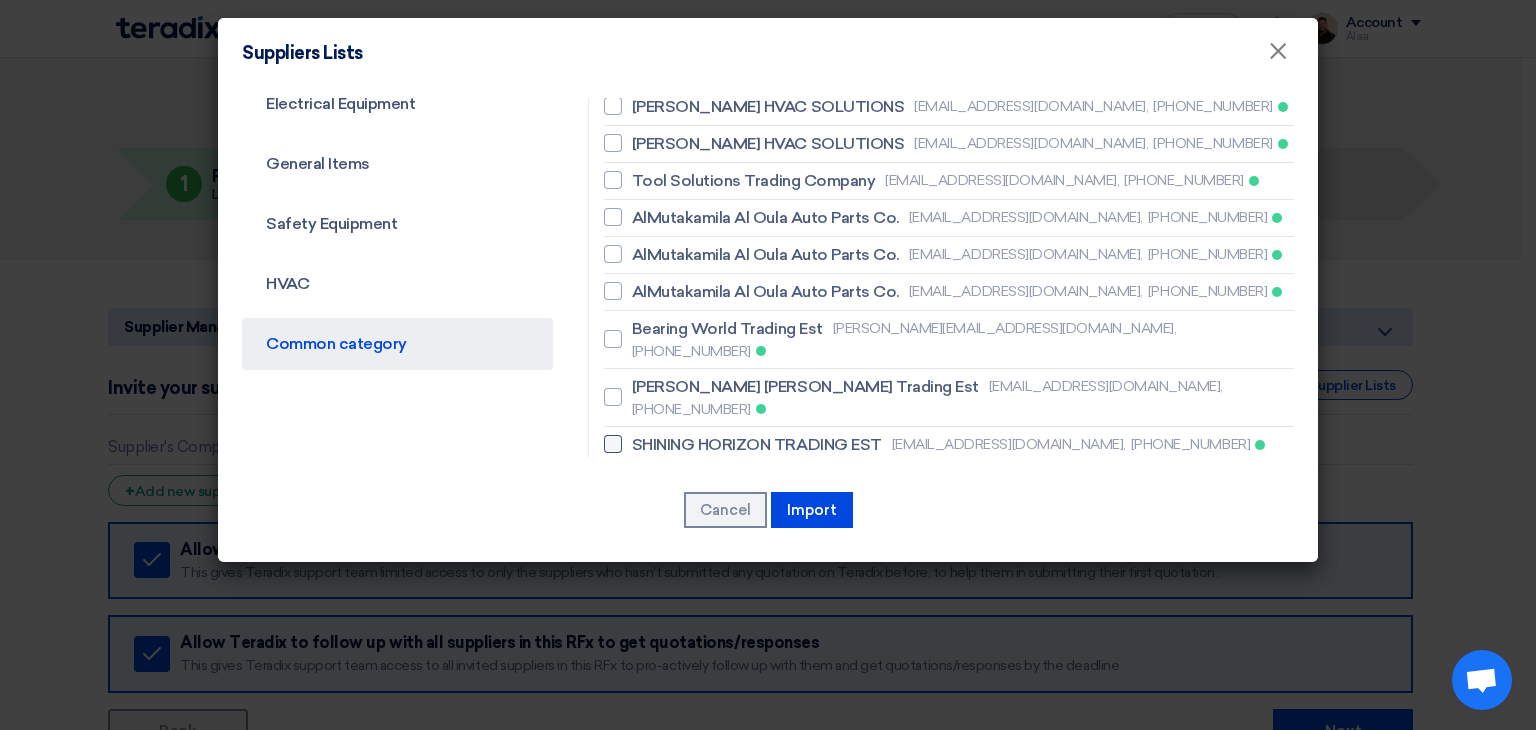 click on "SHINING HORIZON TRADING EST" 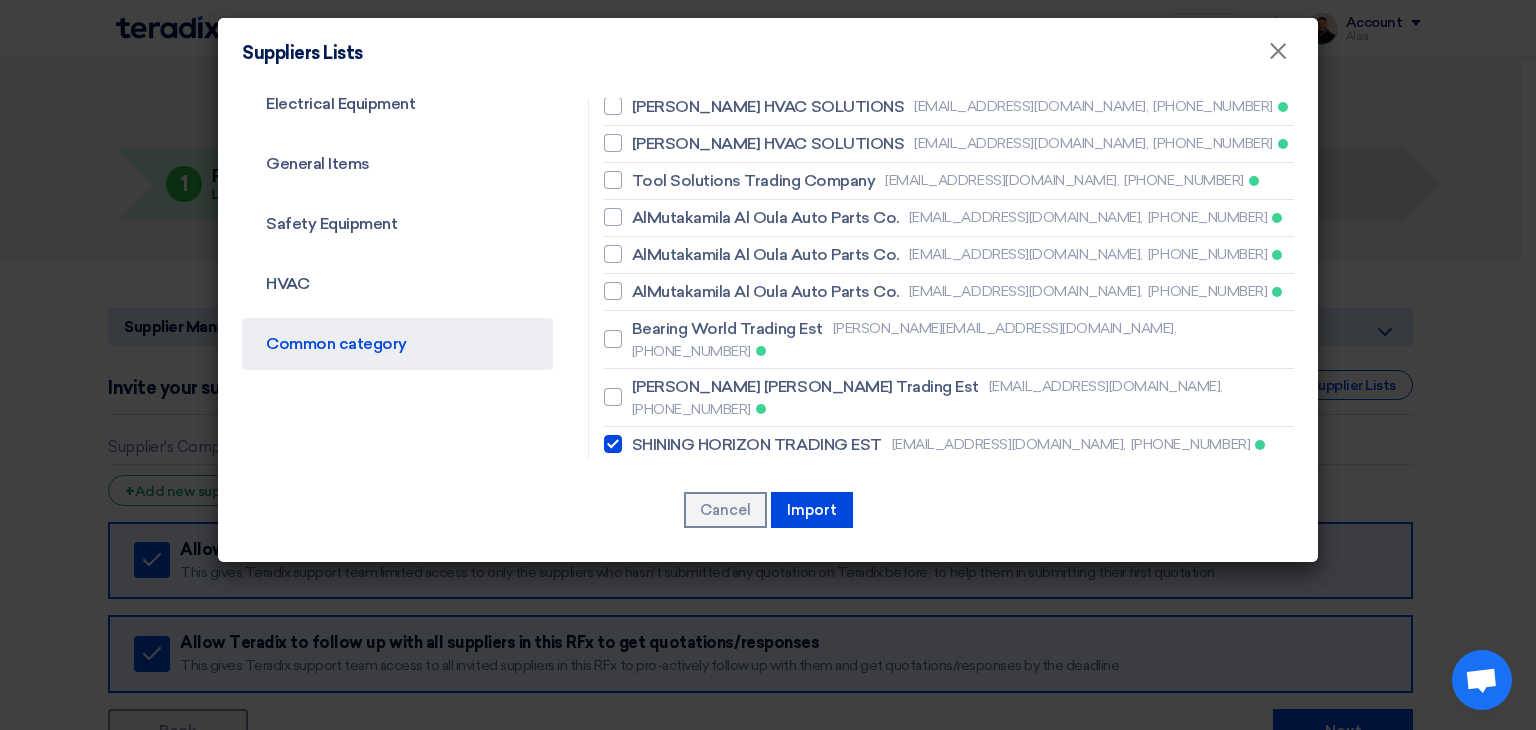 checkbox on "true" 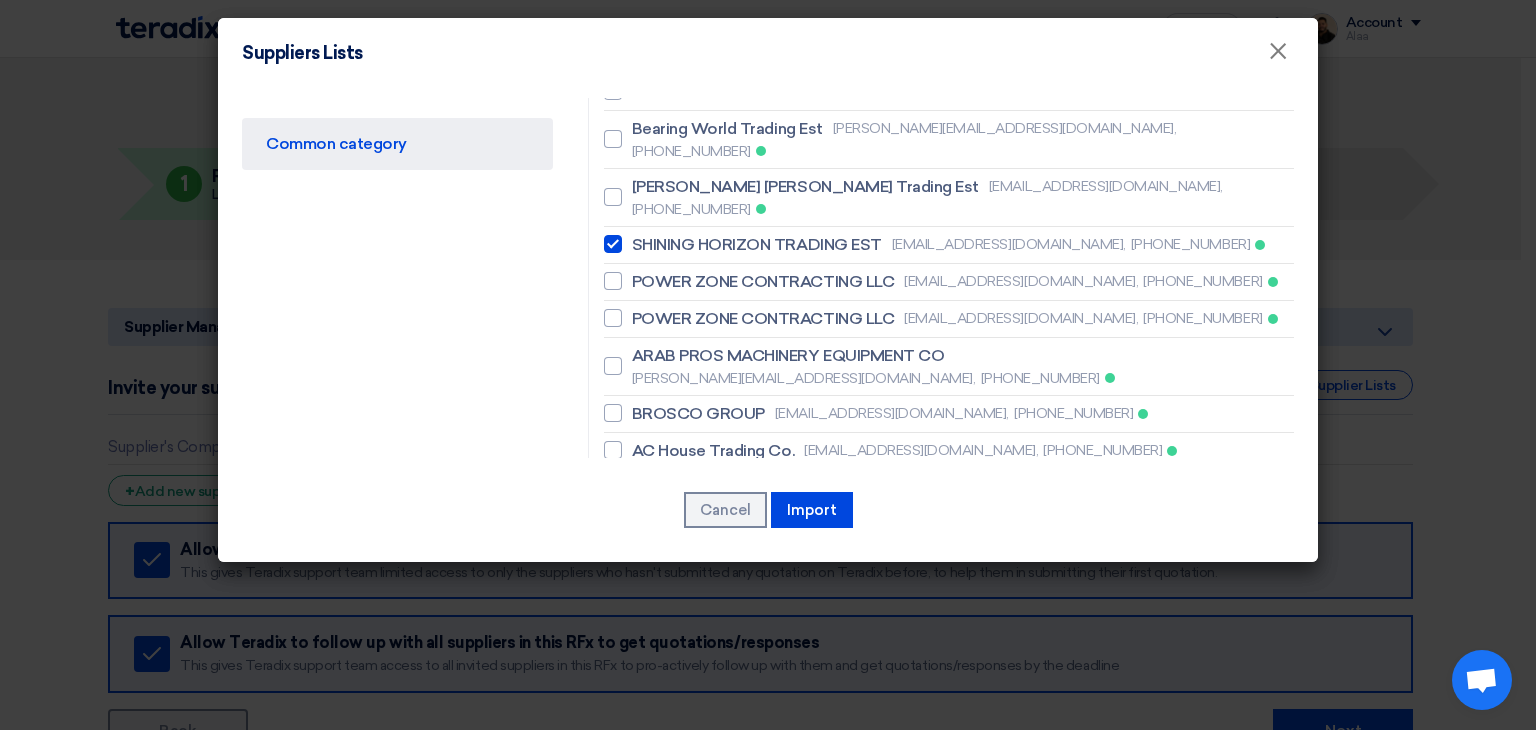 scroll, scrollTop: 1100, scrollLeft: 0, axis: vertical 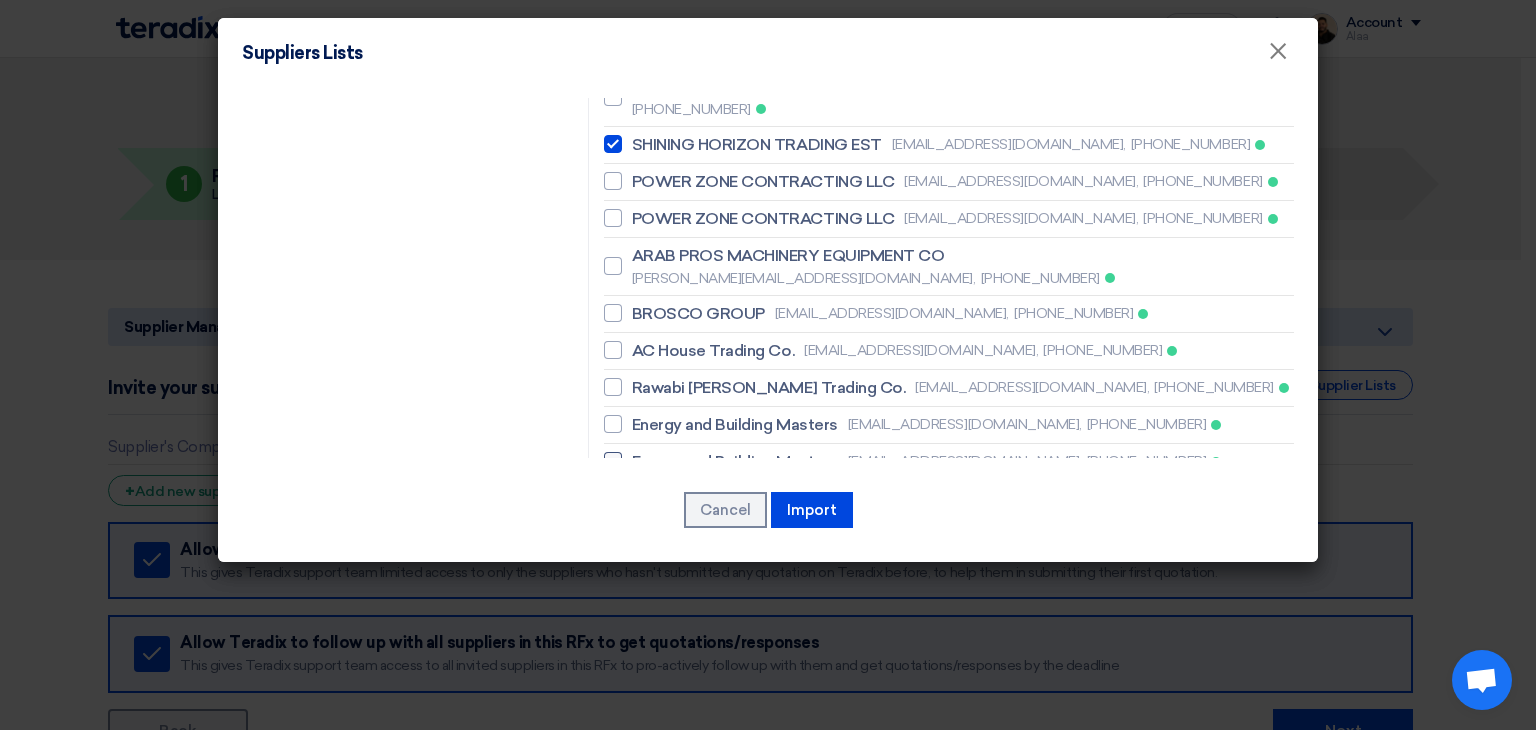 click on "Energy and Building Masters" 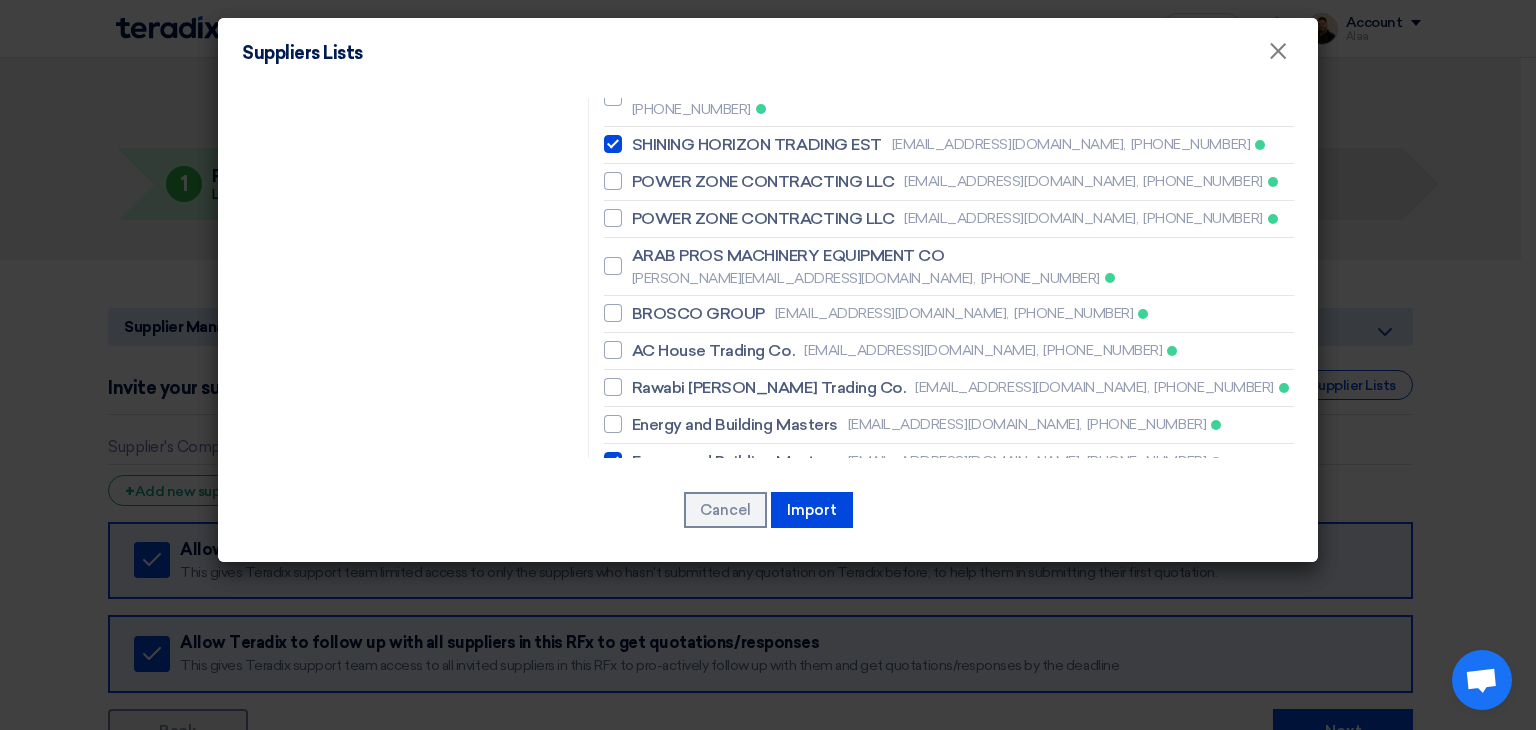 checkbox on "true" 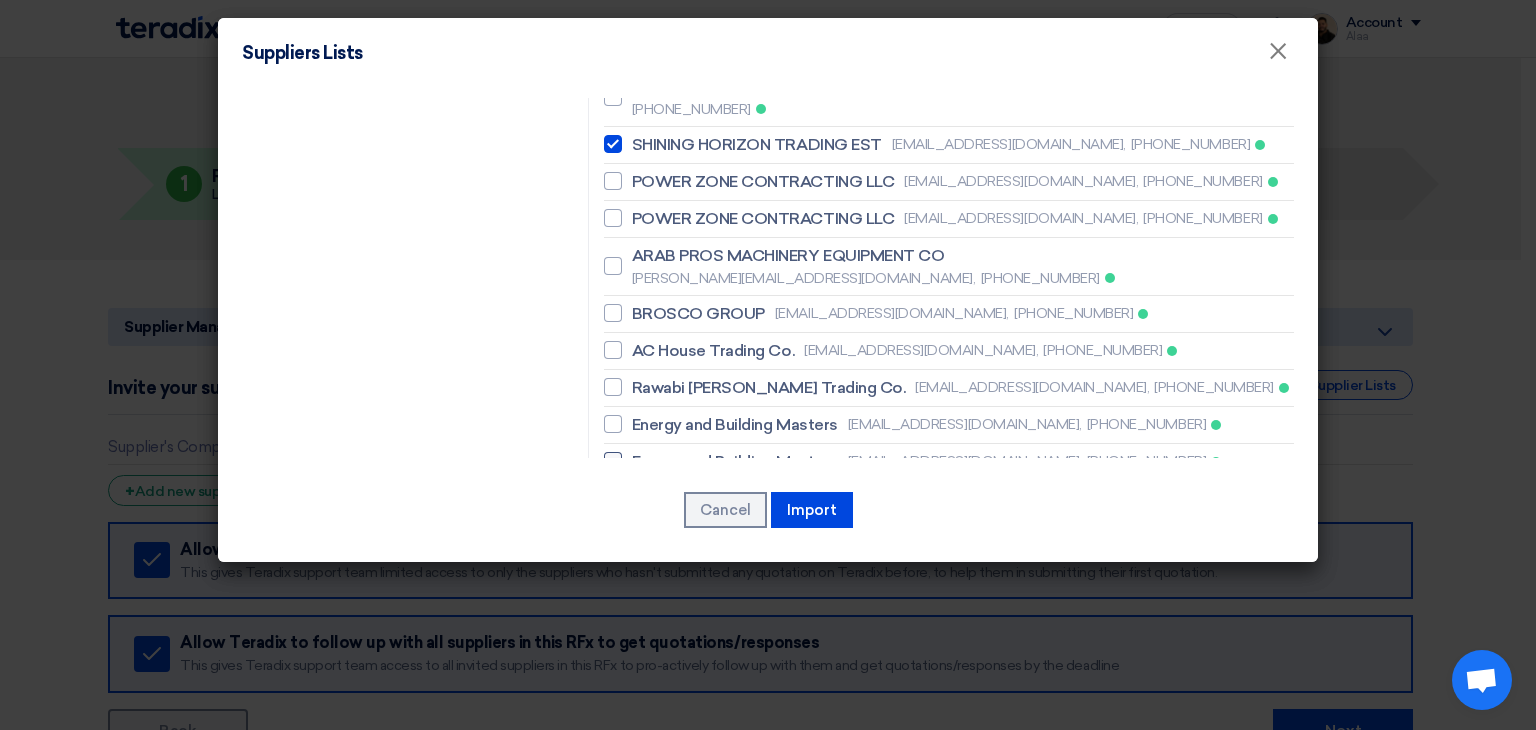 checkbox on "false" 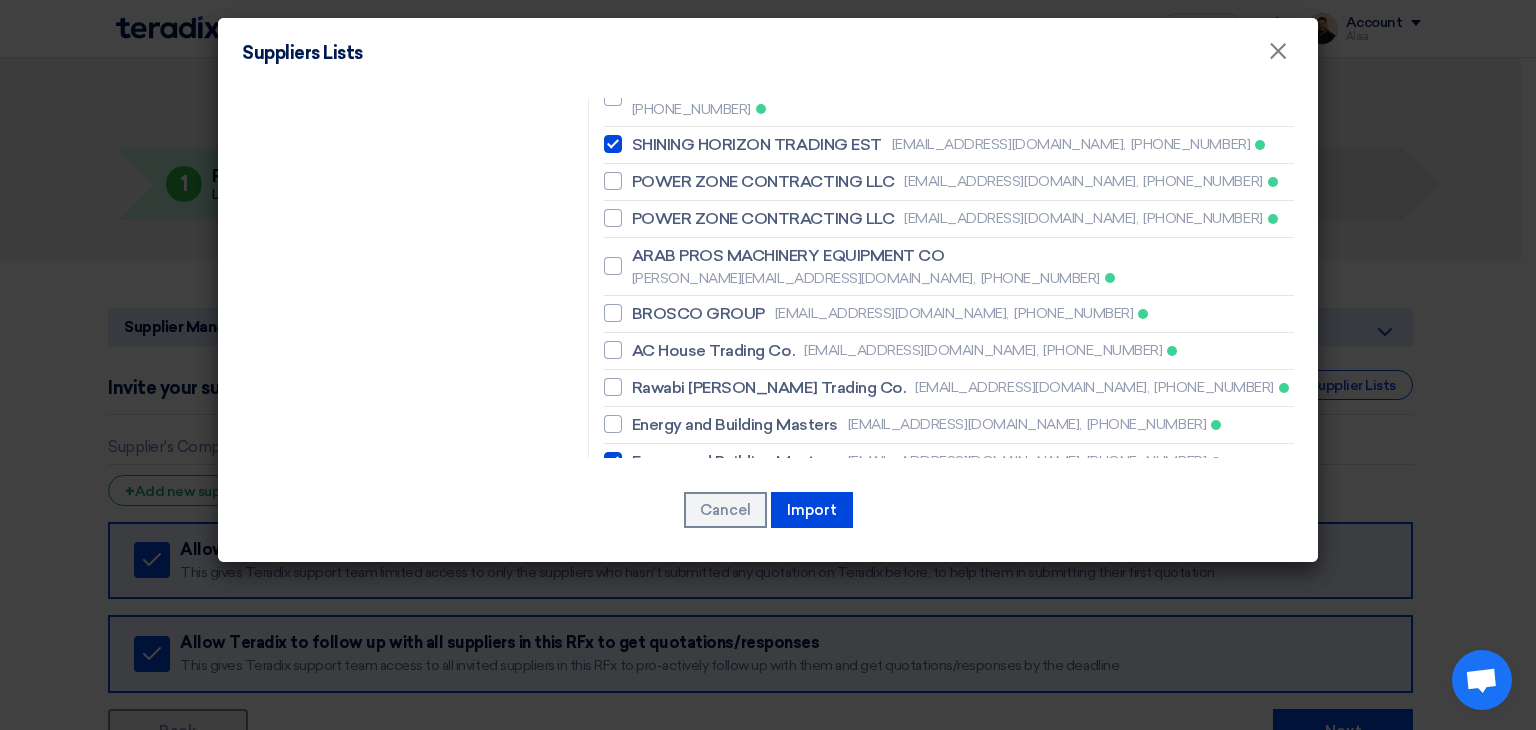 checkbox on "true" 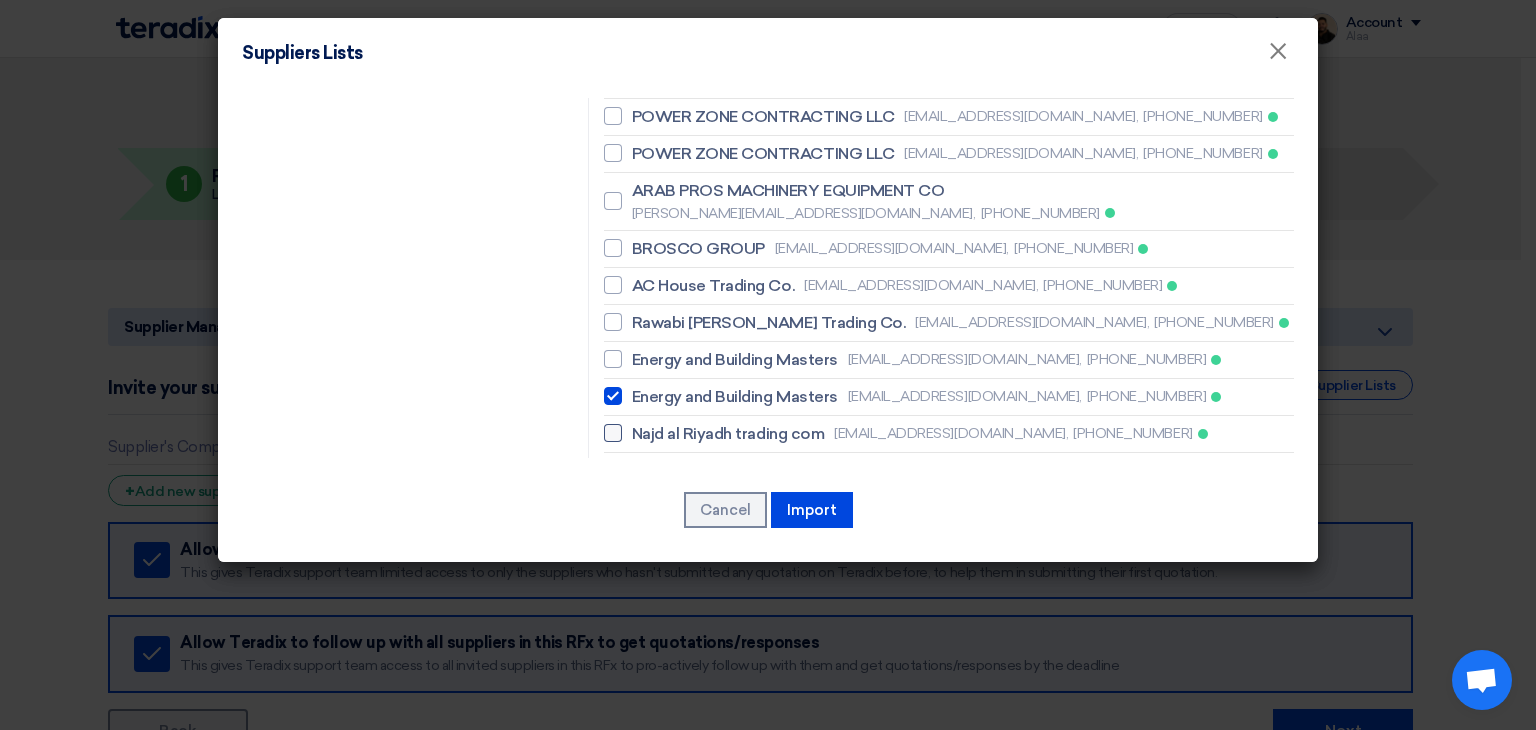 scroll, scrollTop: 1200, scrollLeft: 0, axis: vertical 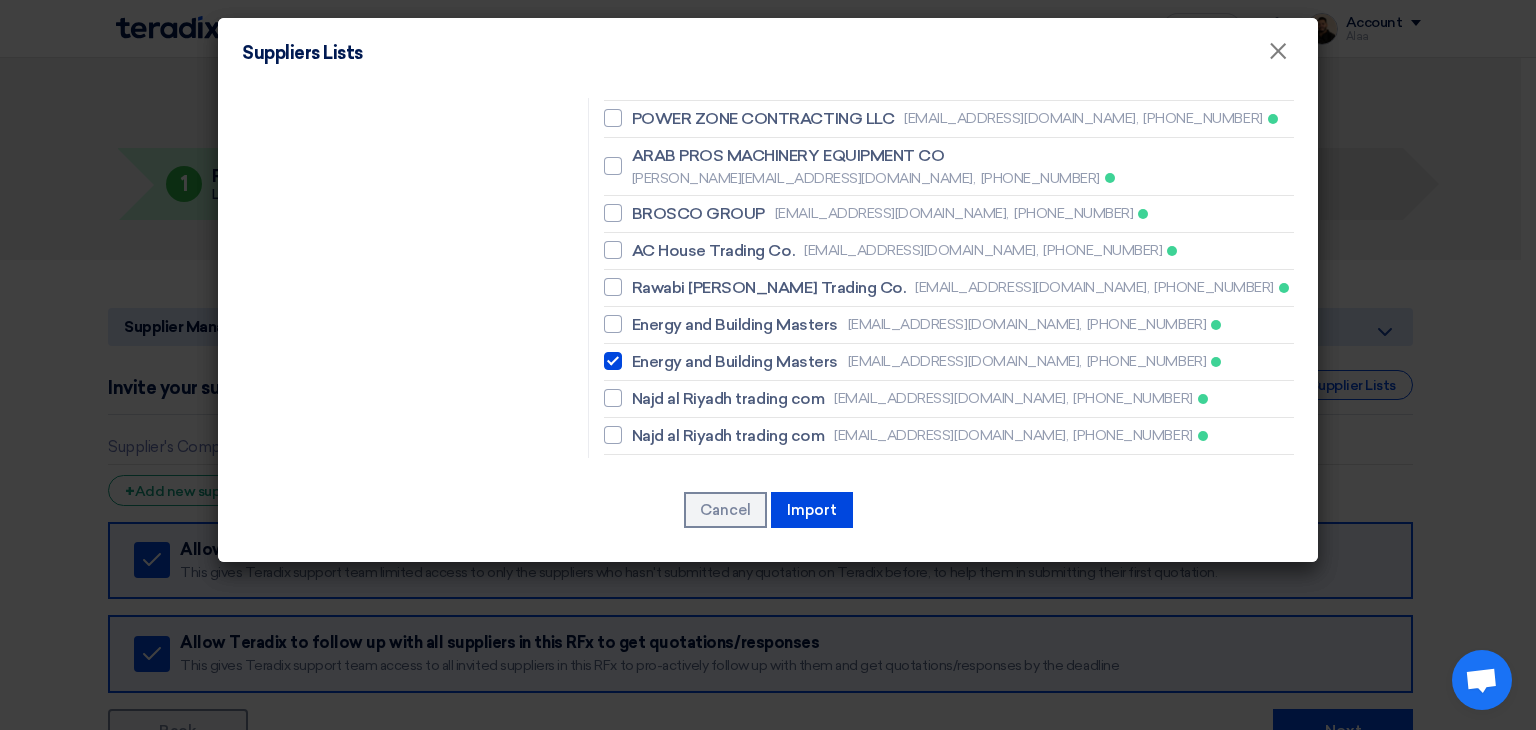 click on "Success Elite Trading Est." 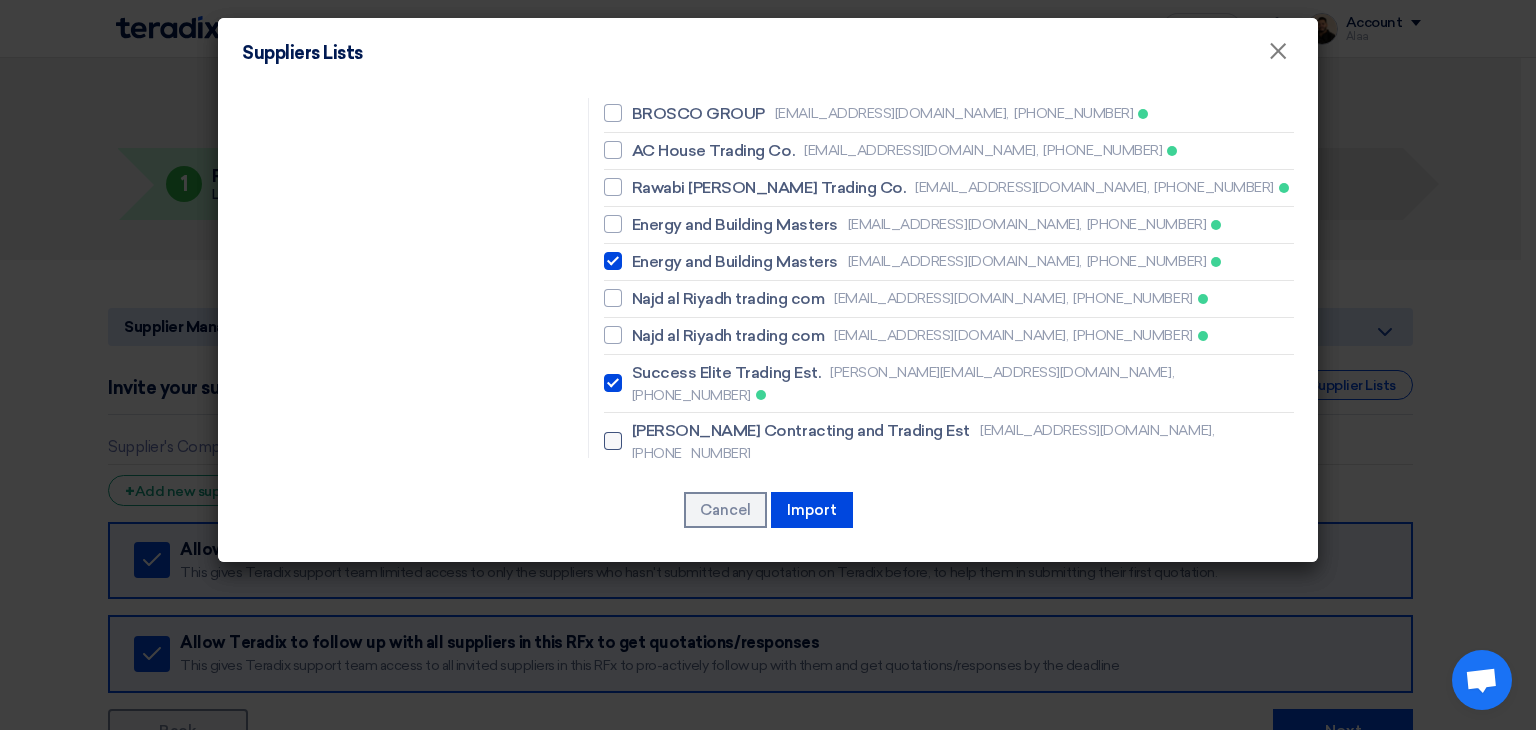 click on "[PERSON_NAME] Contracting and Trading Est" 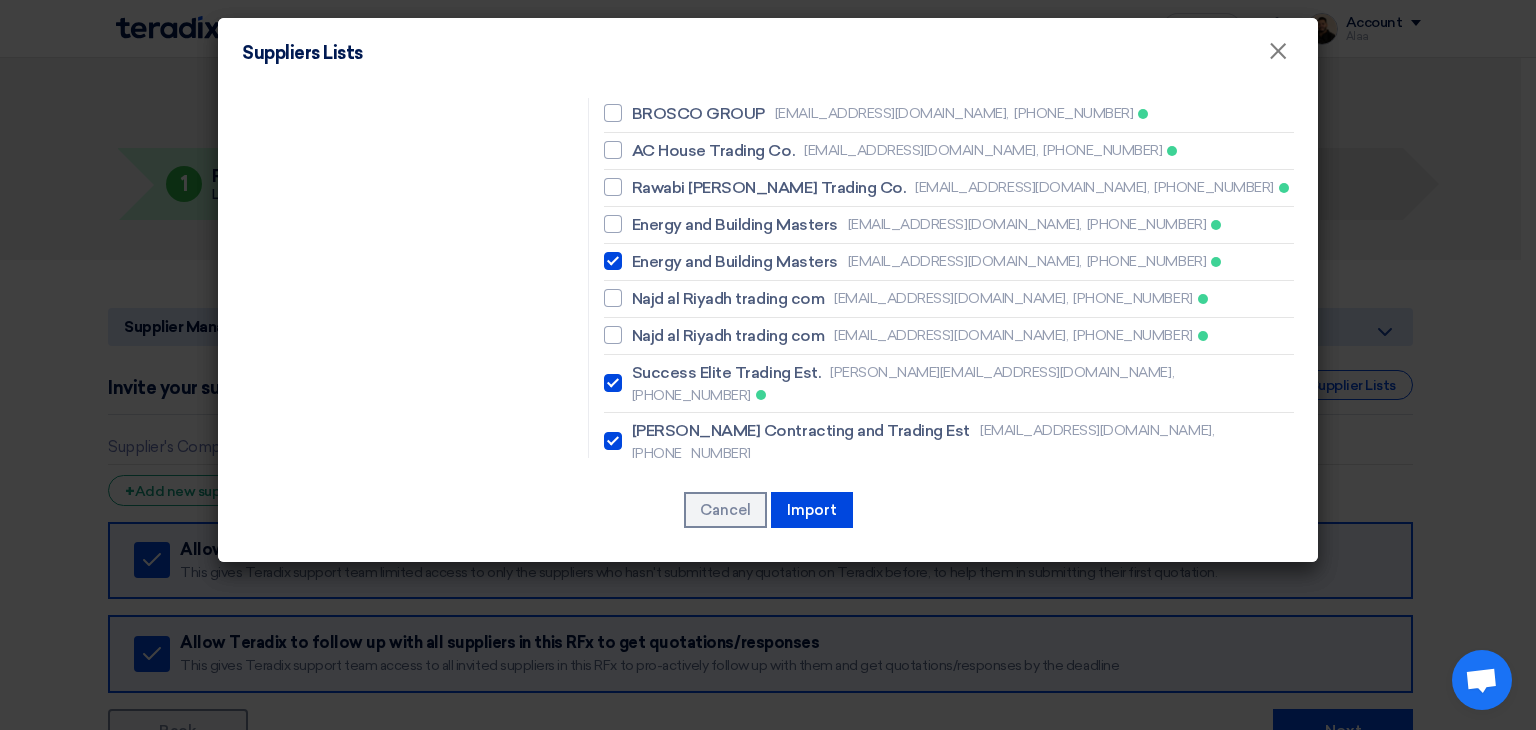 checkbox on "true" 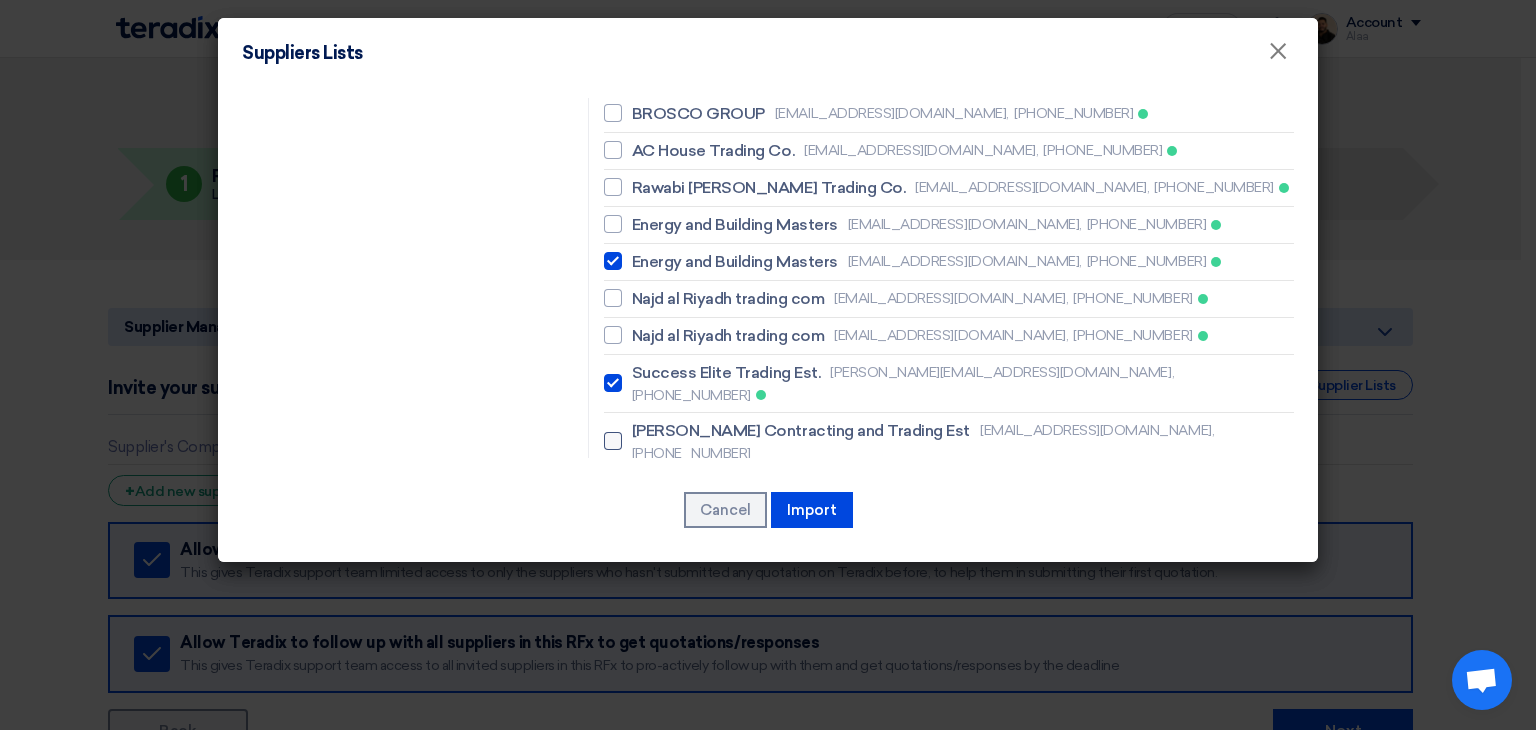 checkbox on "false" 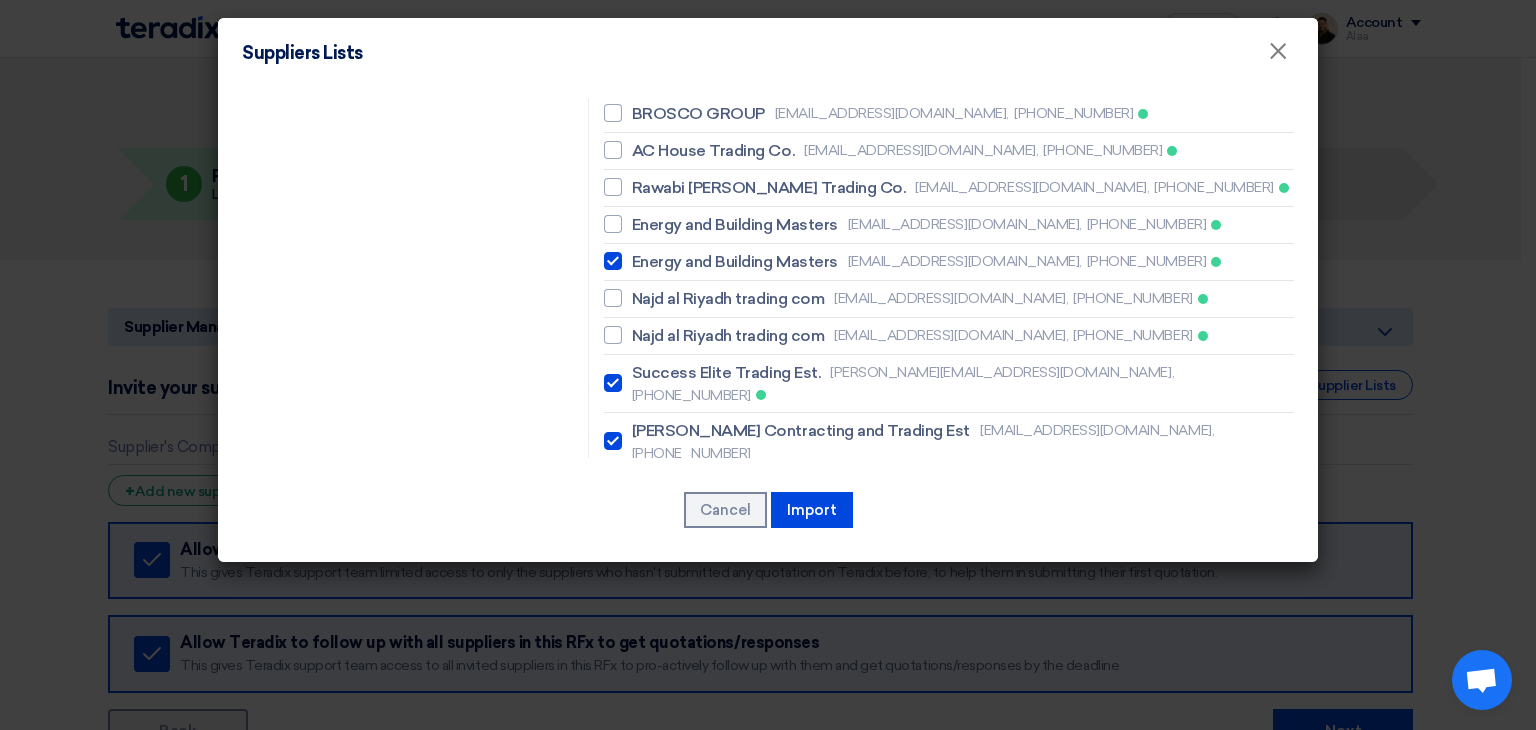 checkbox on "true" 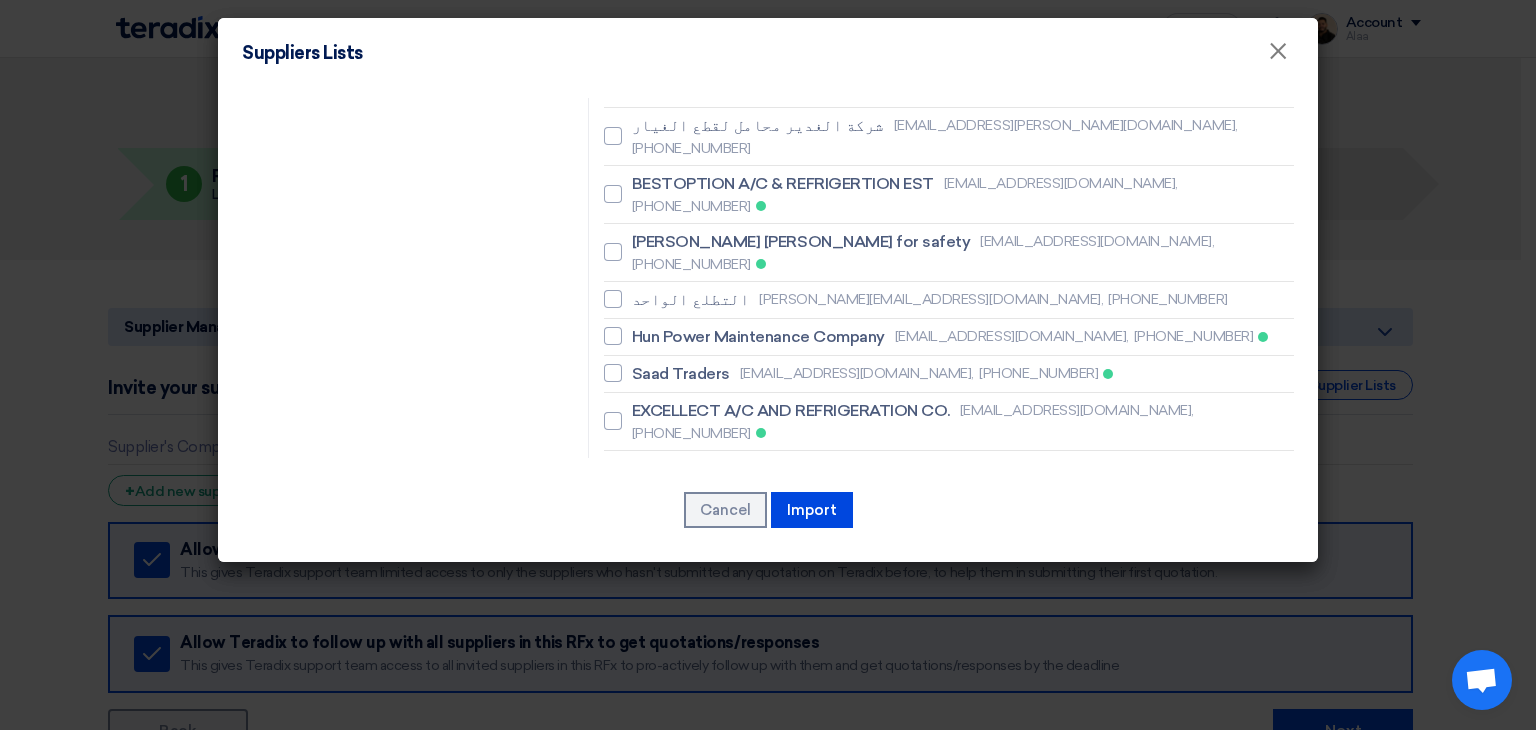 scroll, scrollTop: 1704, scrollLeft: 0, axis: vertical 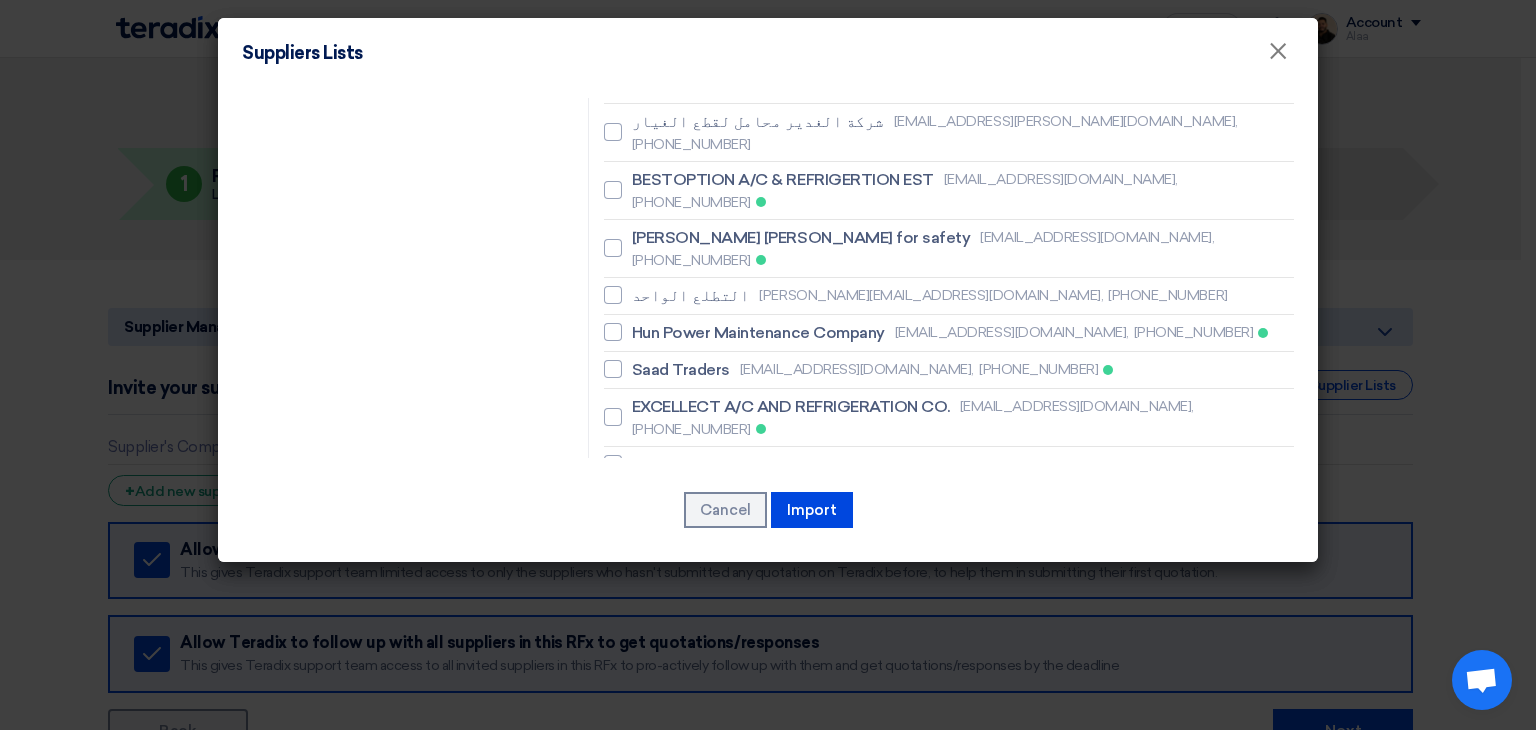 click on "Arabia vision company" 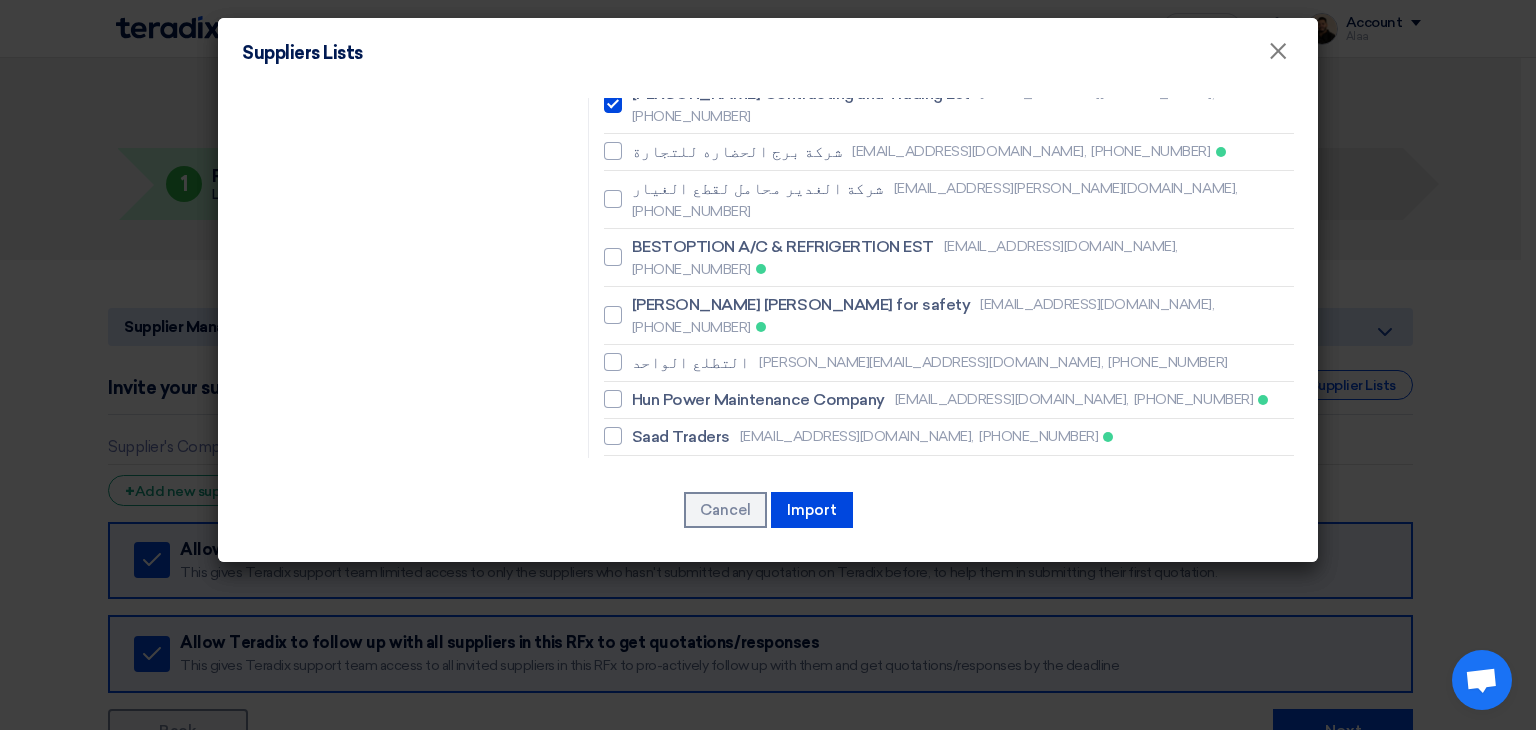 scroll, scrollTop: 1604, scrollLeft: 0, axis: vertical 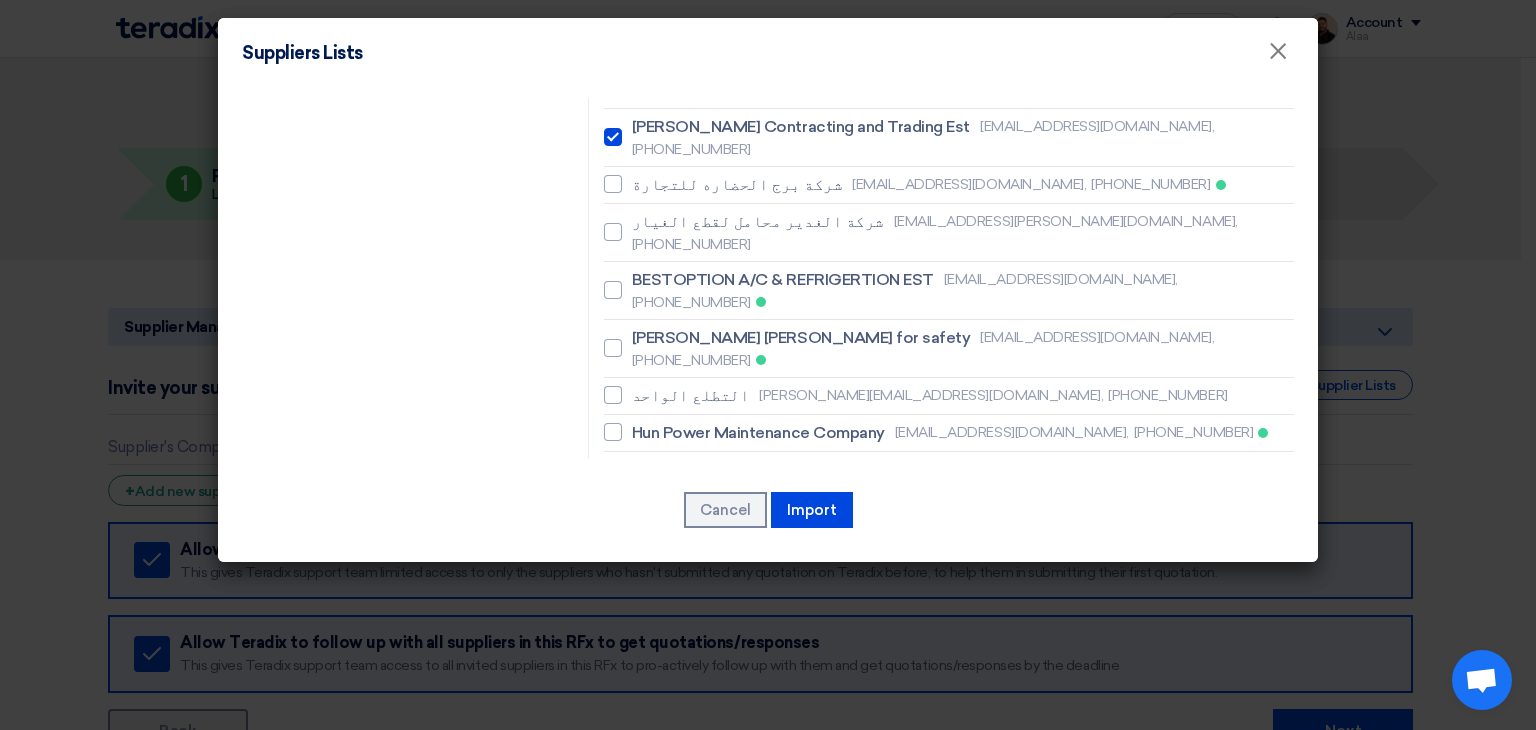 click on "Resco contracting company" 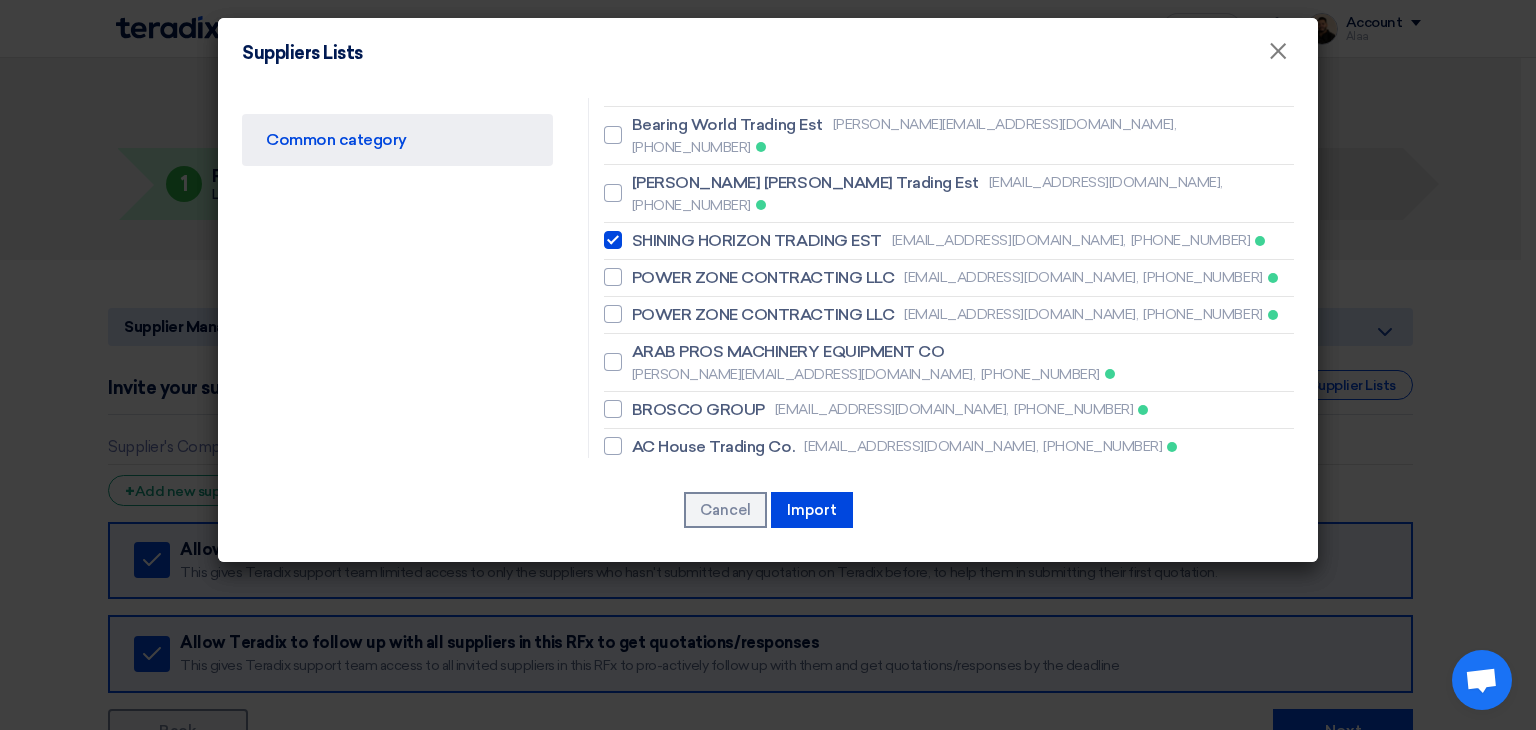 scroll, scrollTop: 904, scrollLeft: 0, axis: vertical 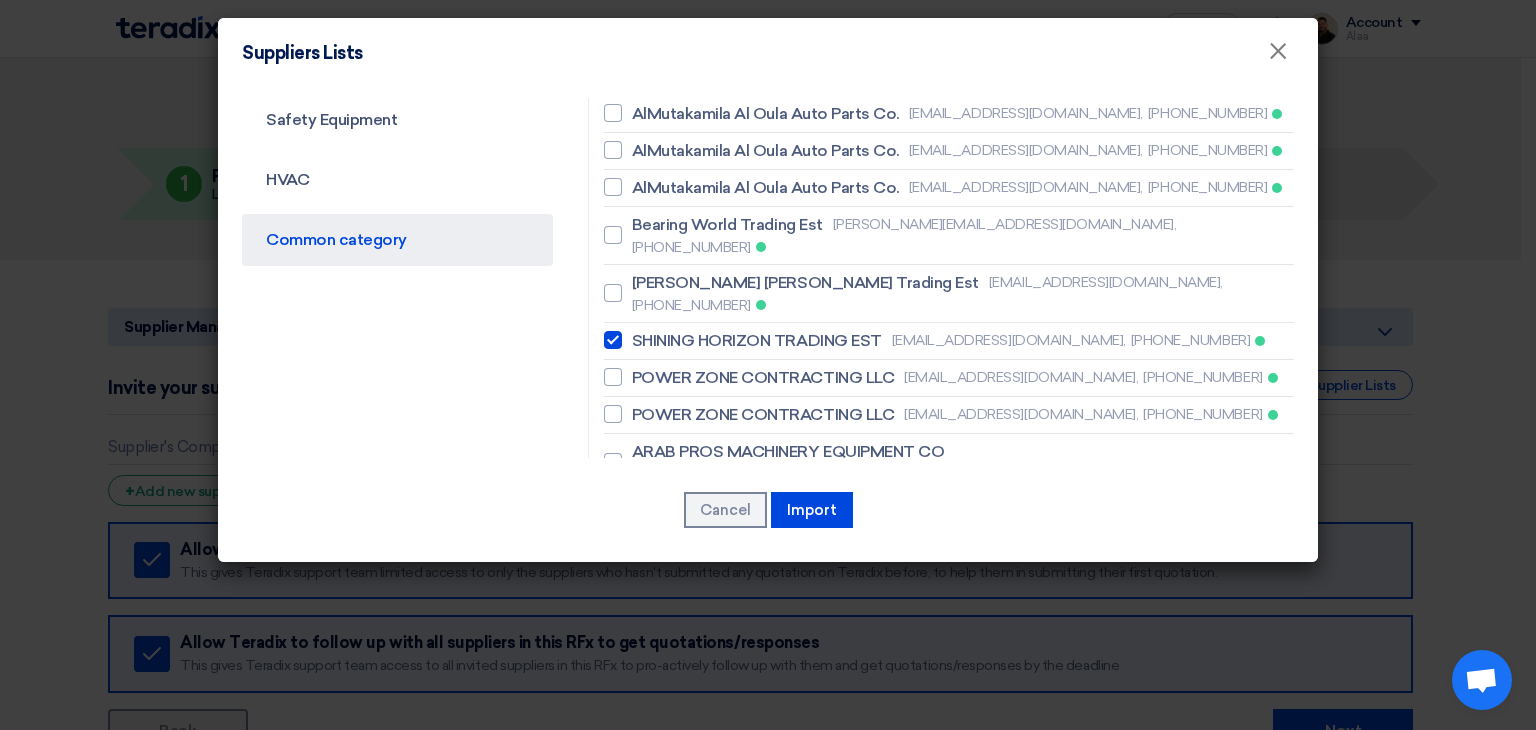 click on "AC House Trading Co." 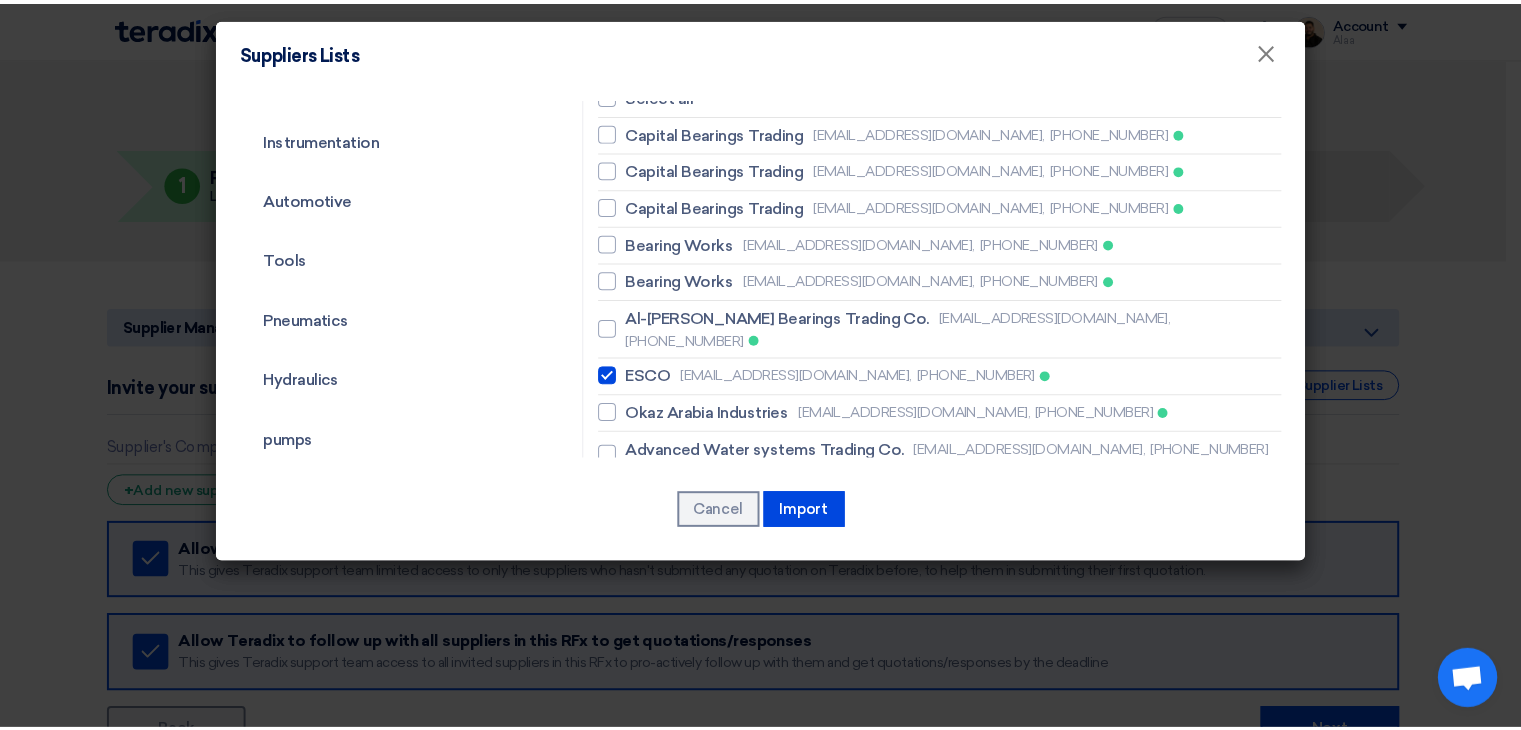 scroll, scrollTop: 4, scrollLeft: 0, axis: vertical 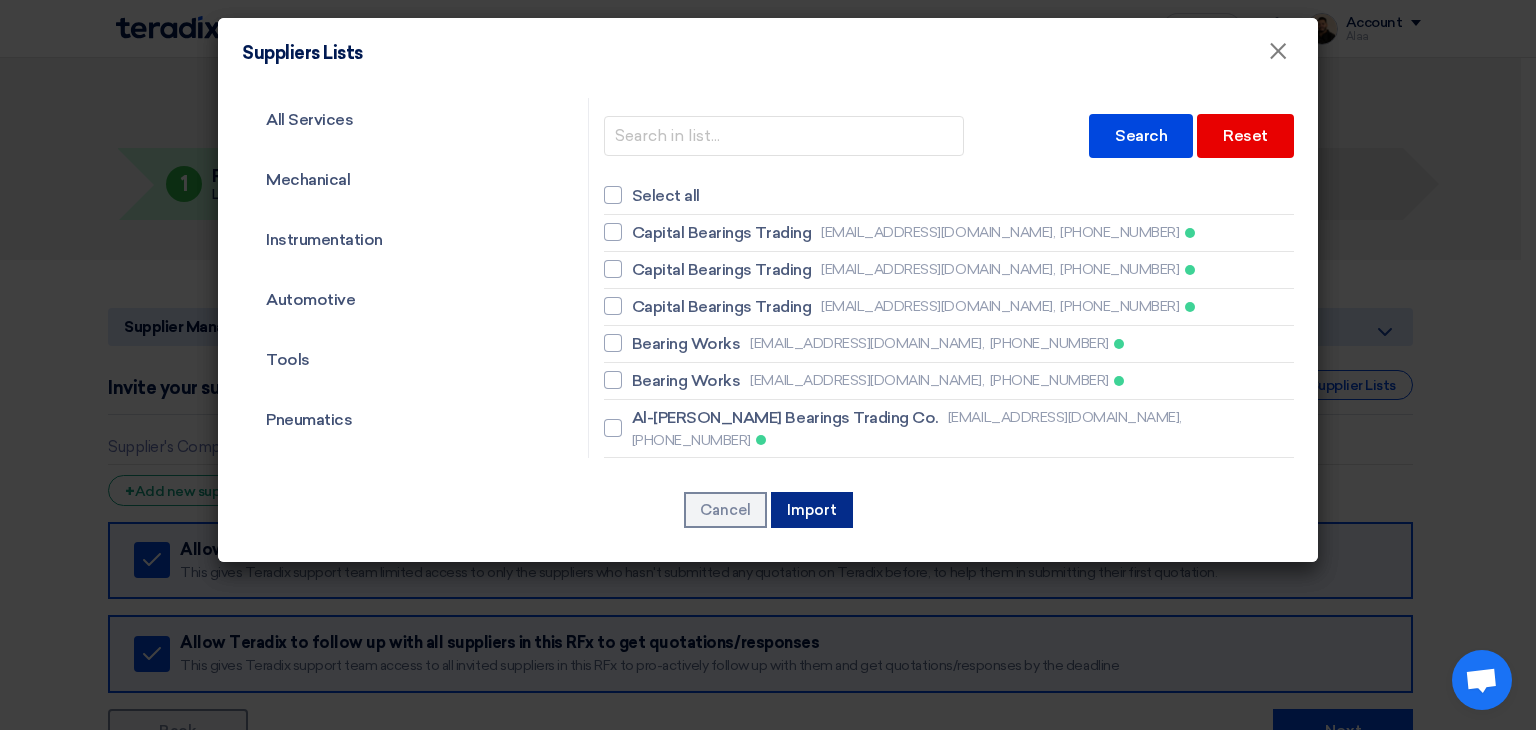 click on "Import" 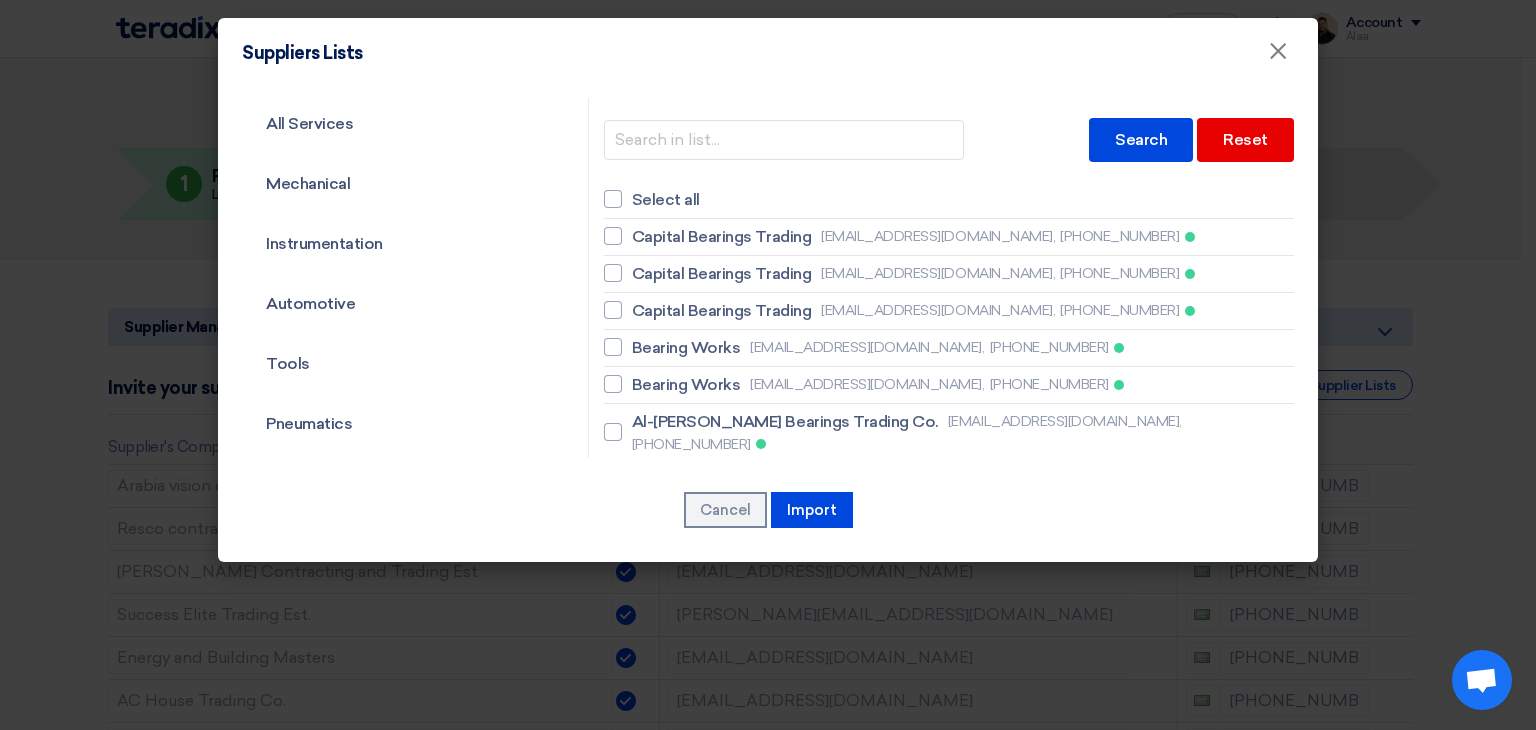click on "Suppliers Lists
×
All Services
Mechanical
Instrumentation
Automotive
Tools
Pneumatics
Hydraulics
pumps
Moving Equipment
Motor Drives" 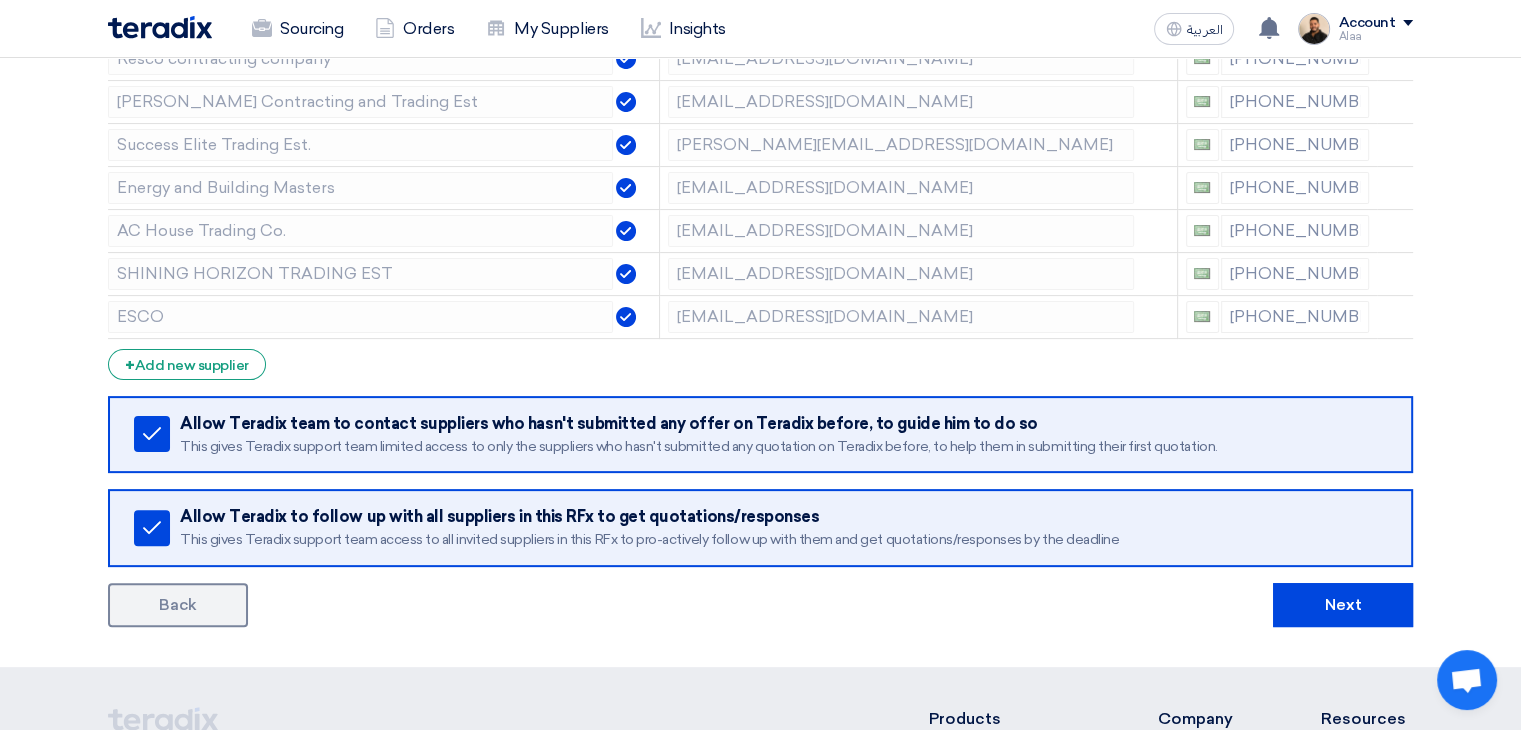 scroll, scrollTop: 500, scrollLeft: 0, axis: vertical 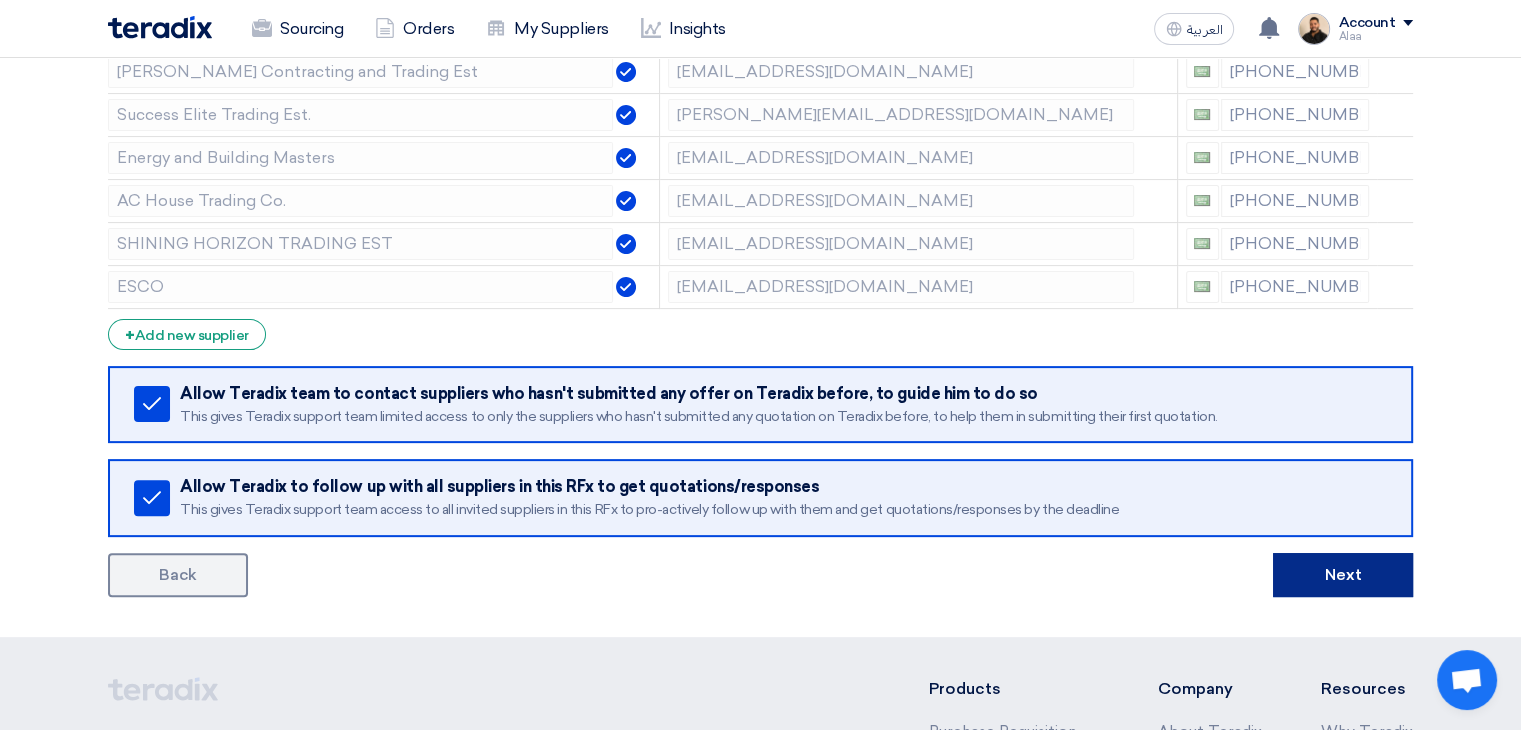 click on "Next" 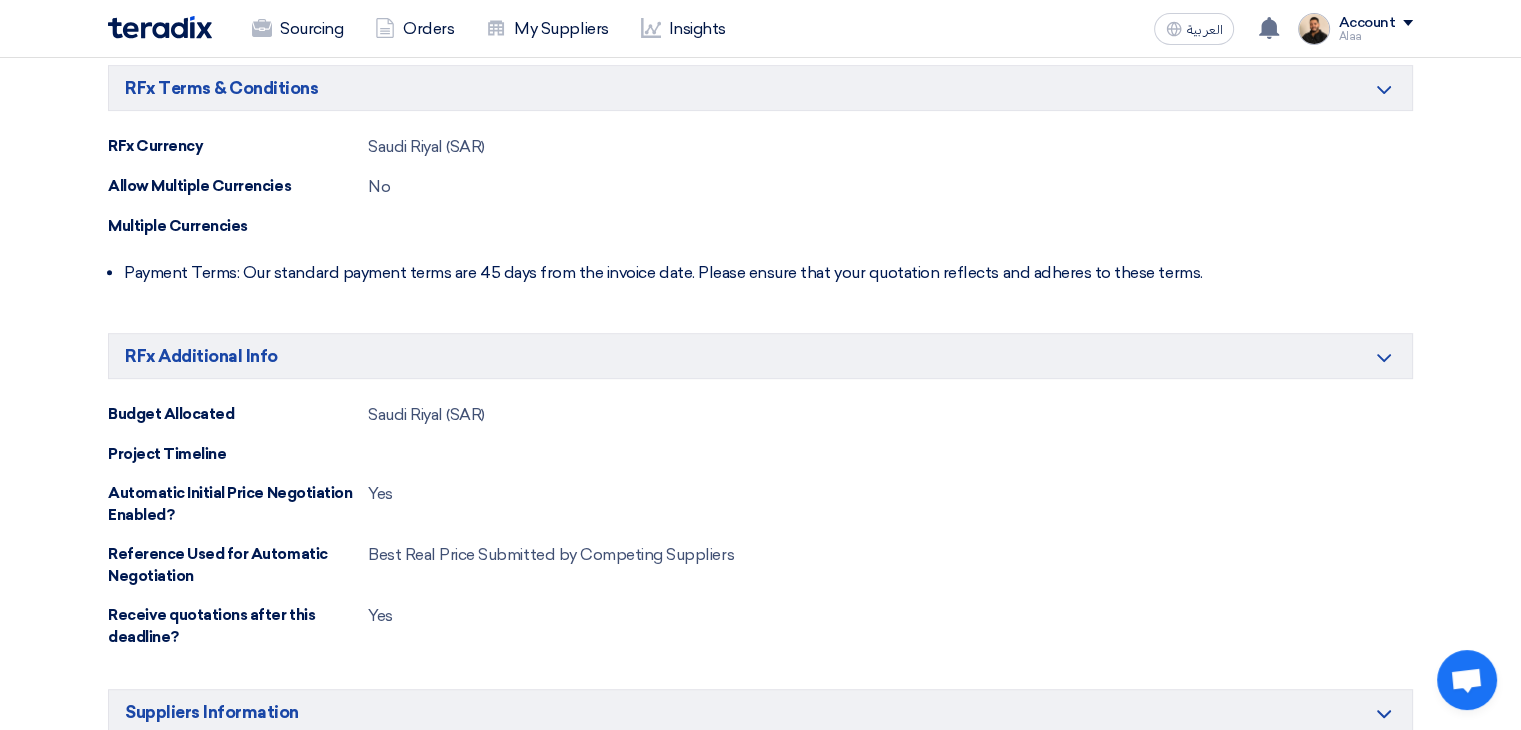 scroll, scrollTop: 1200, scrollLeft: 0, axis: vertical 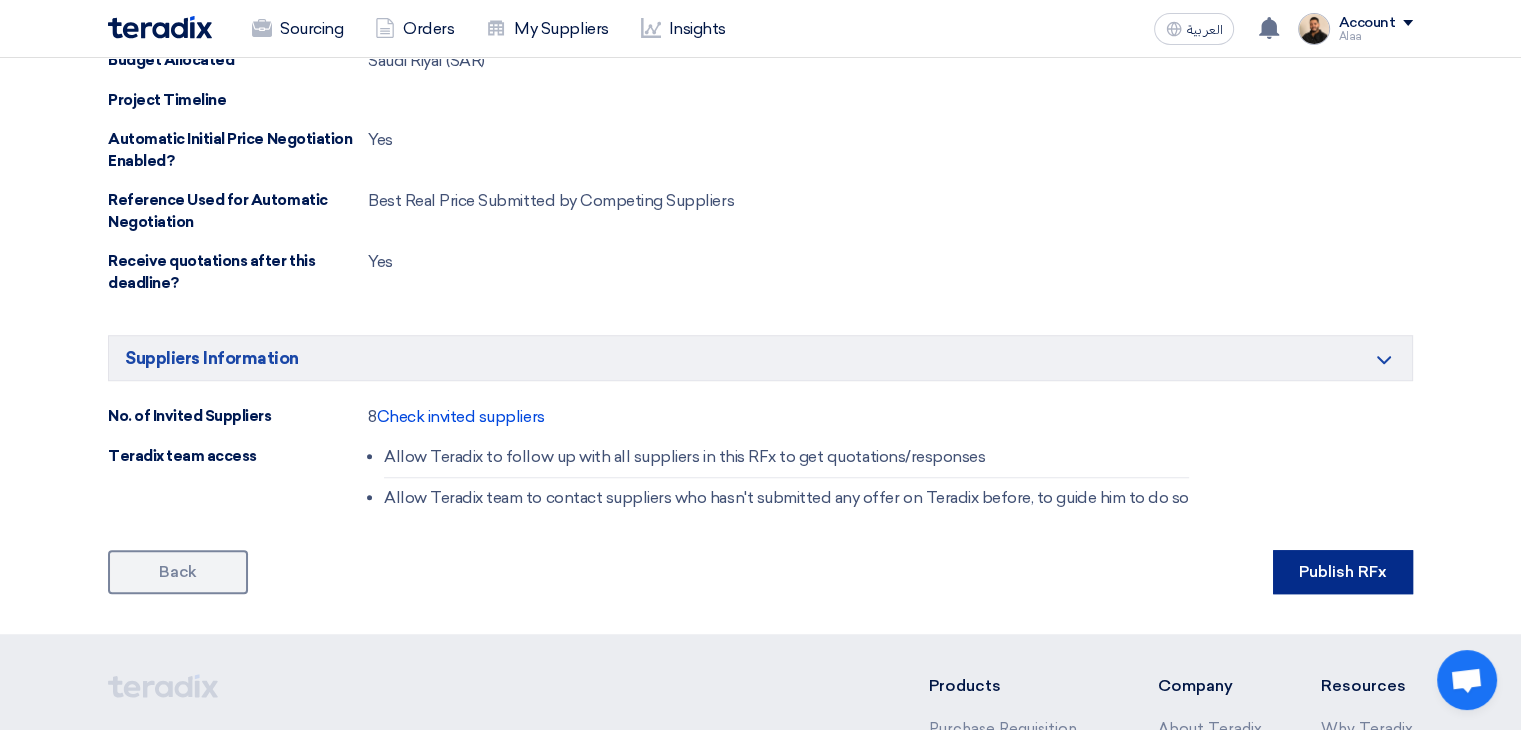 click on "Publish RFx" 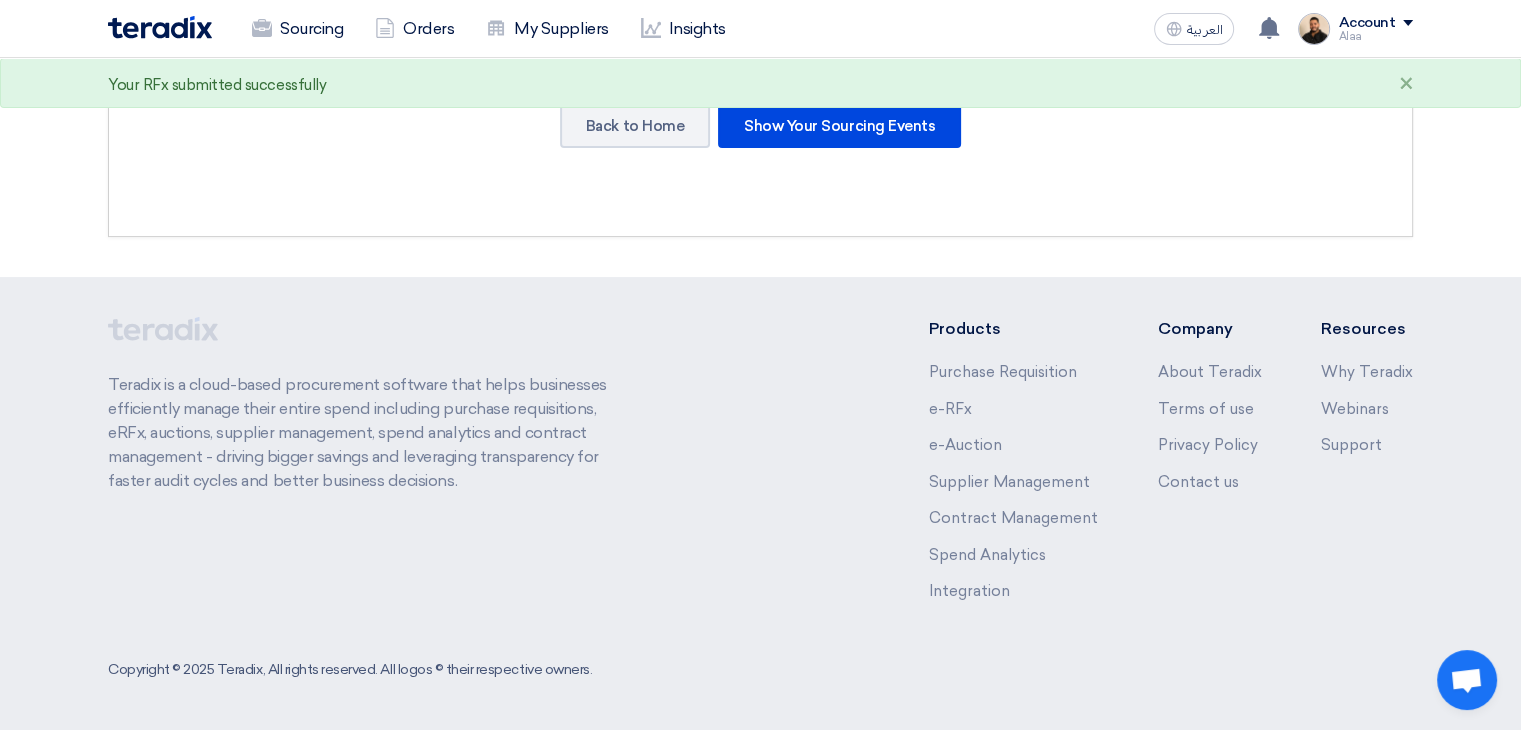 scroll, scrollTop: 0, scrollLeft: 0, axis: both 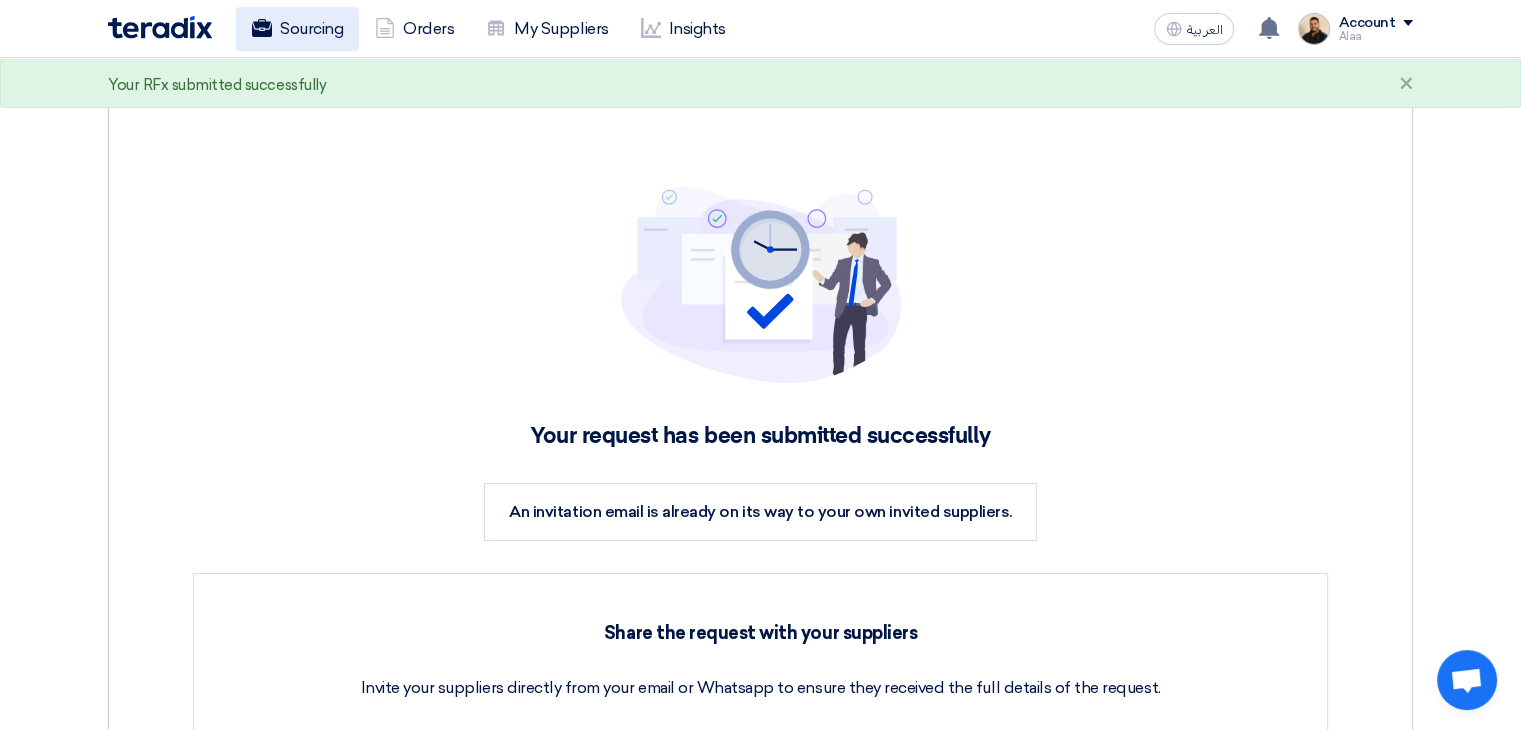 click on "Sourcing" 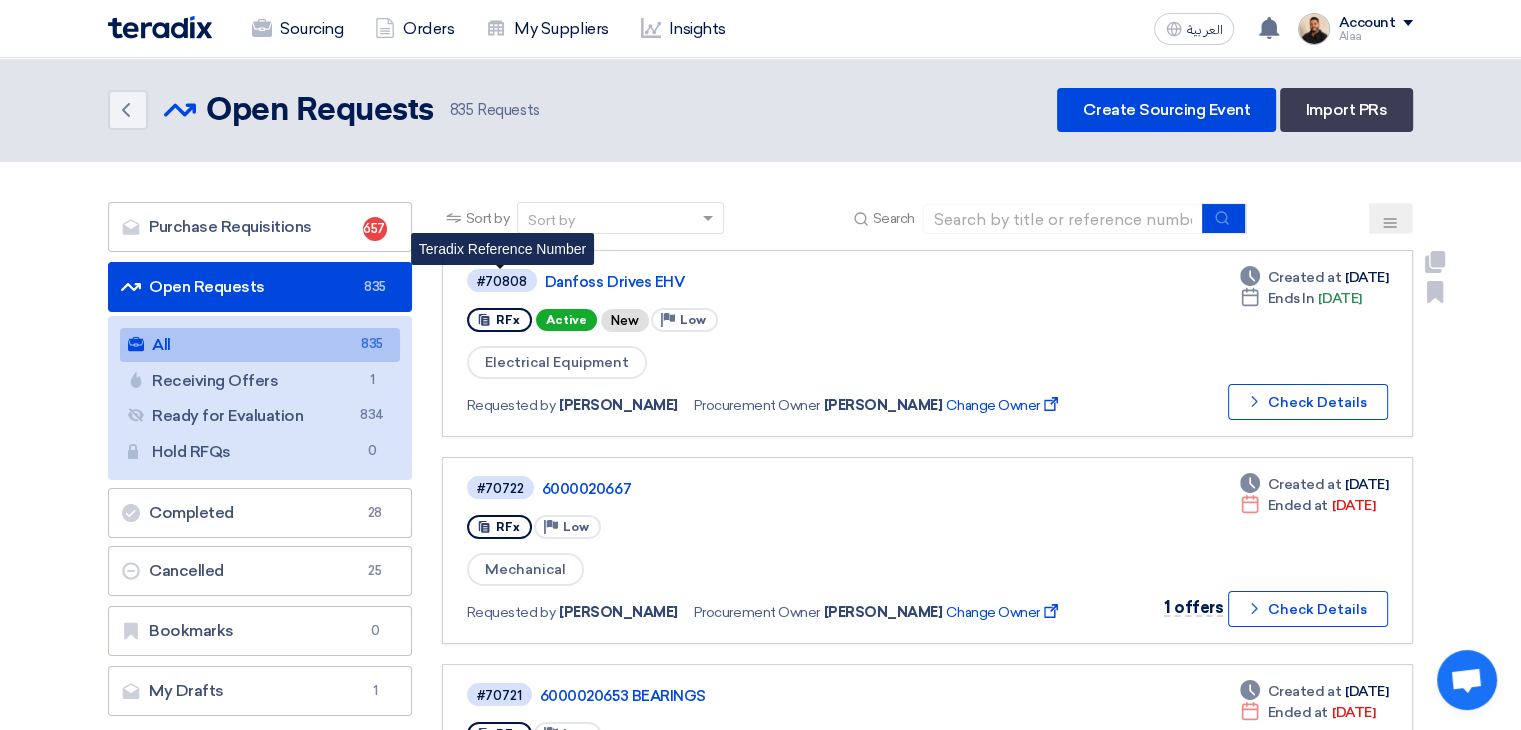 click on "#70808" 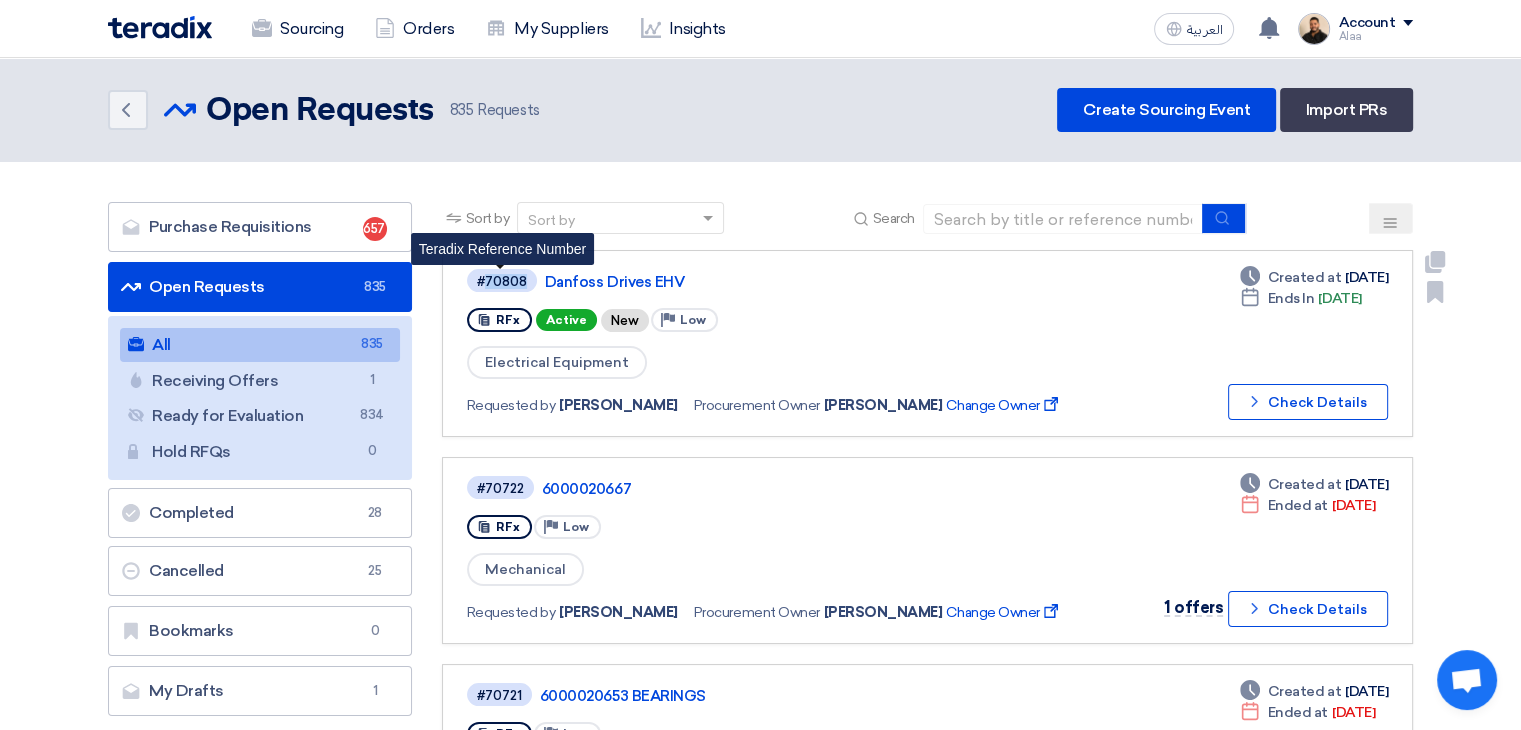 copy on "70808" 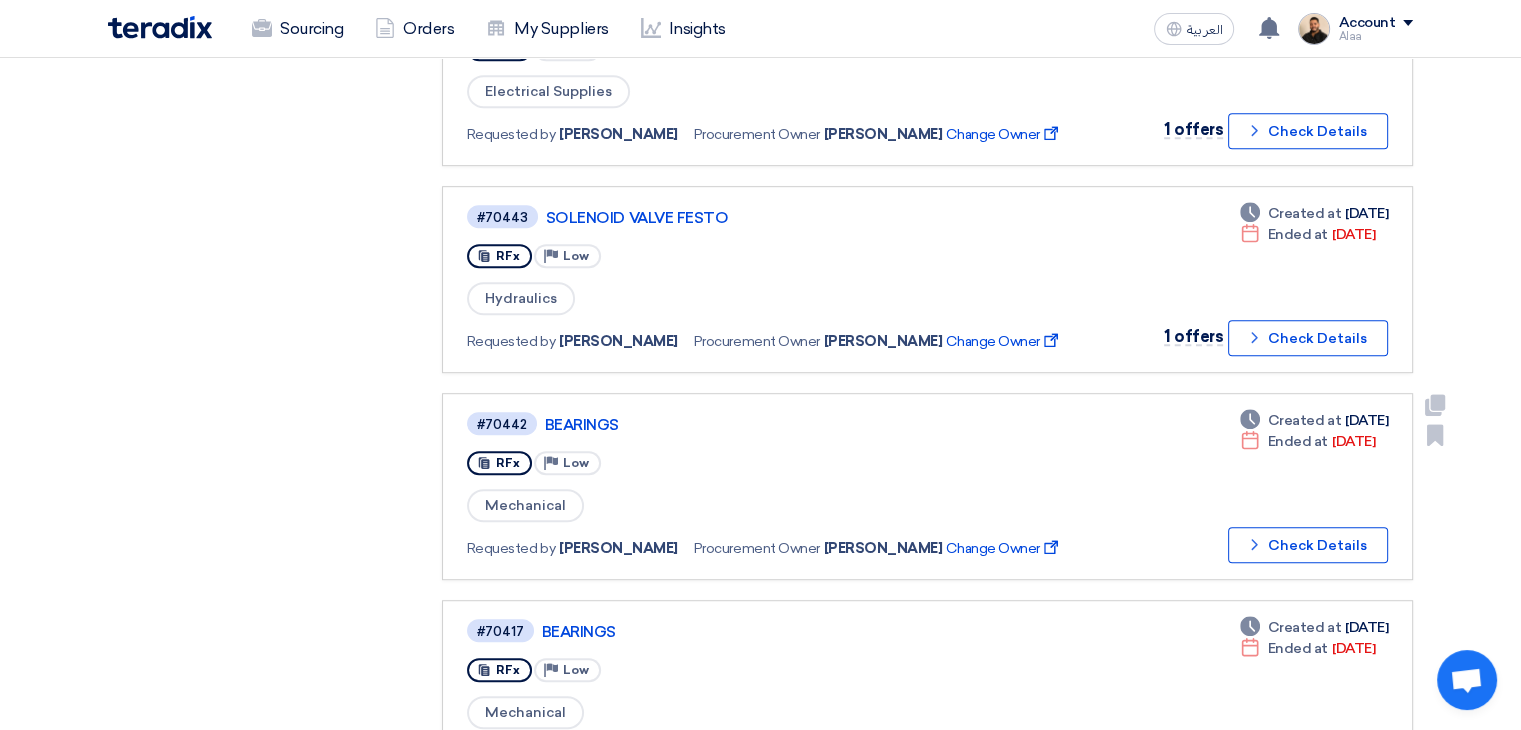 scroll, scrollTop: 1100, scrollLeft: 0, axis: vertical 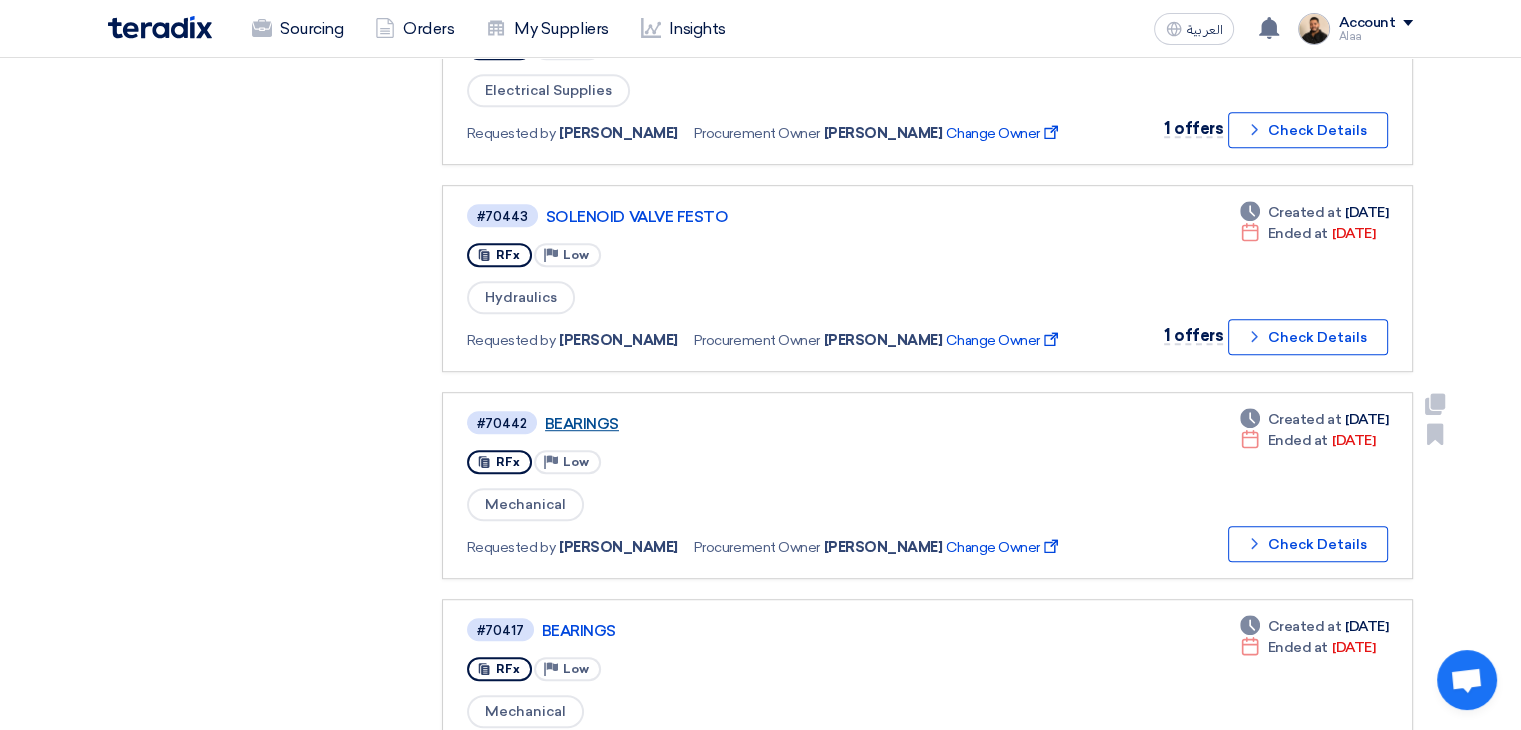 click on "BEARINGS" 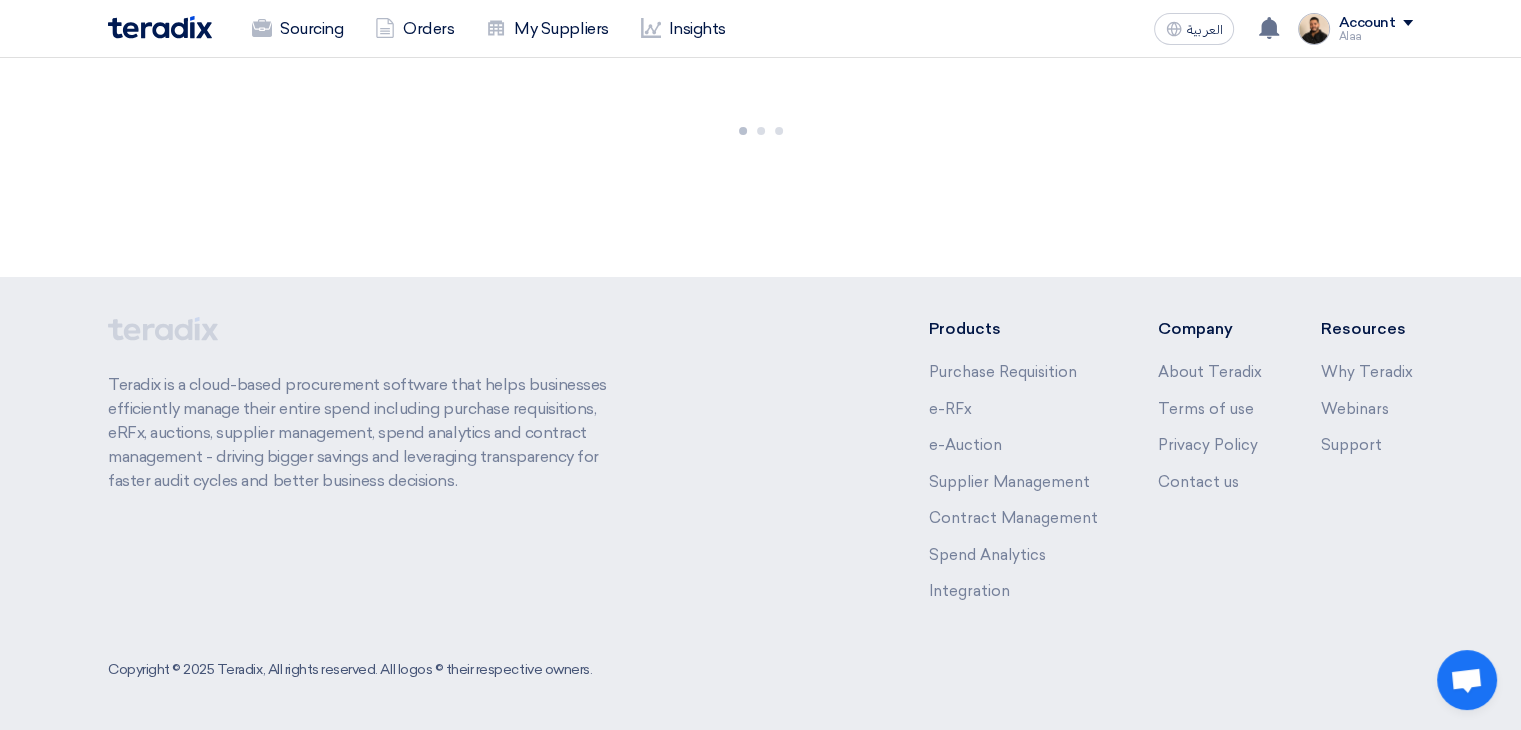 scroll, scrollTop: 0, scrollLeft: 0, axis: both 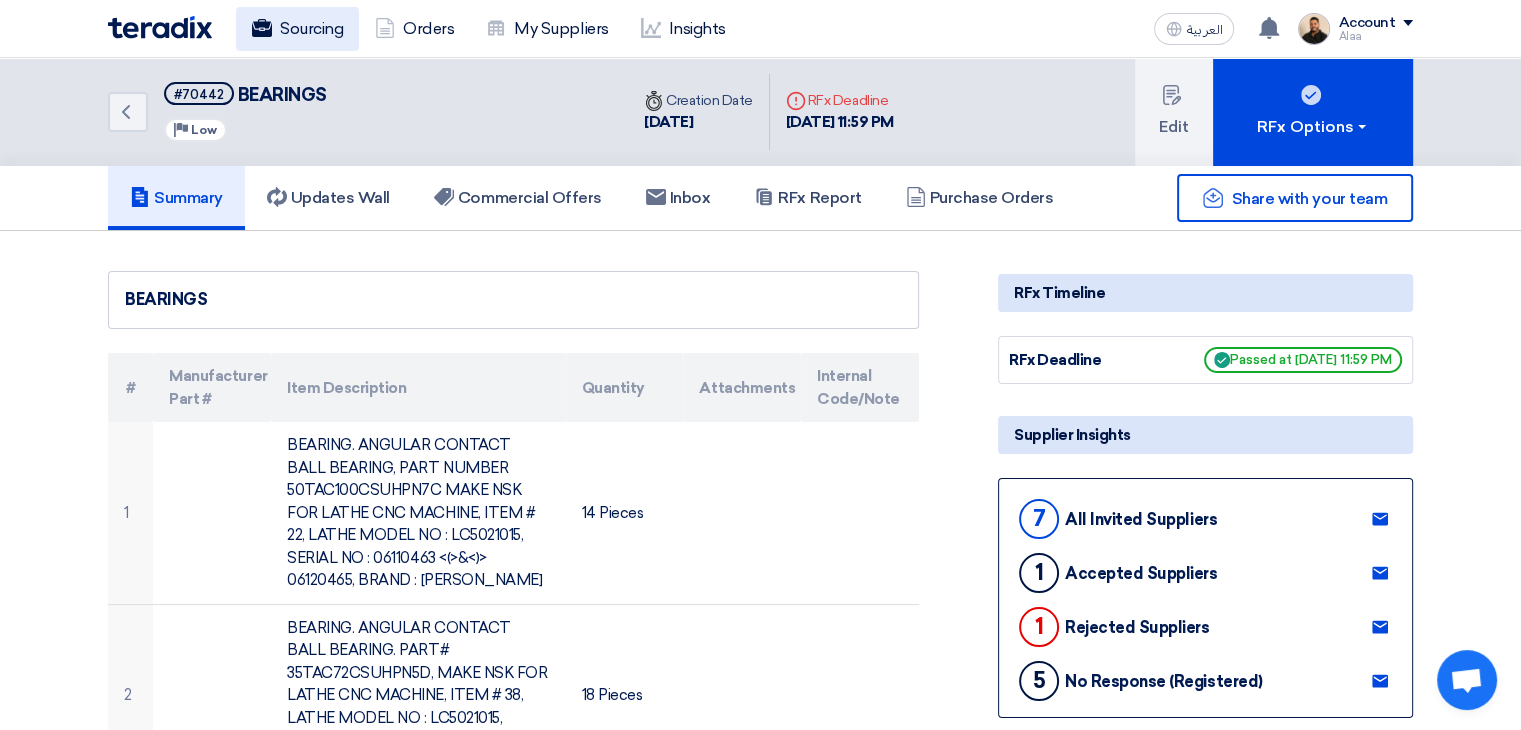 click on "Sourcing" 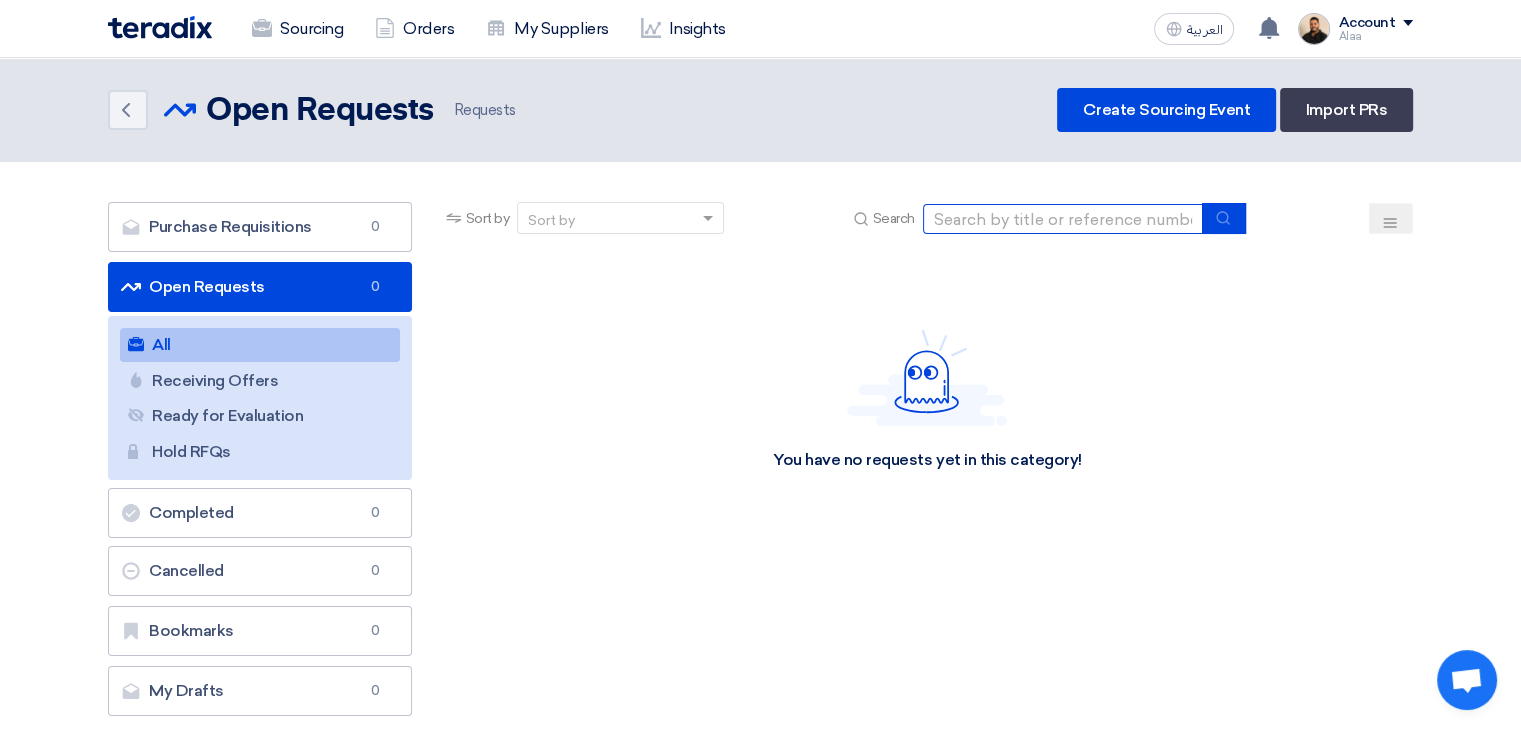click 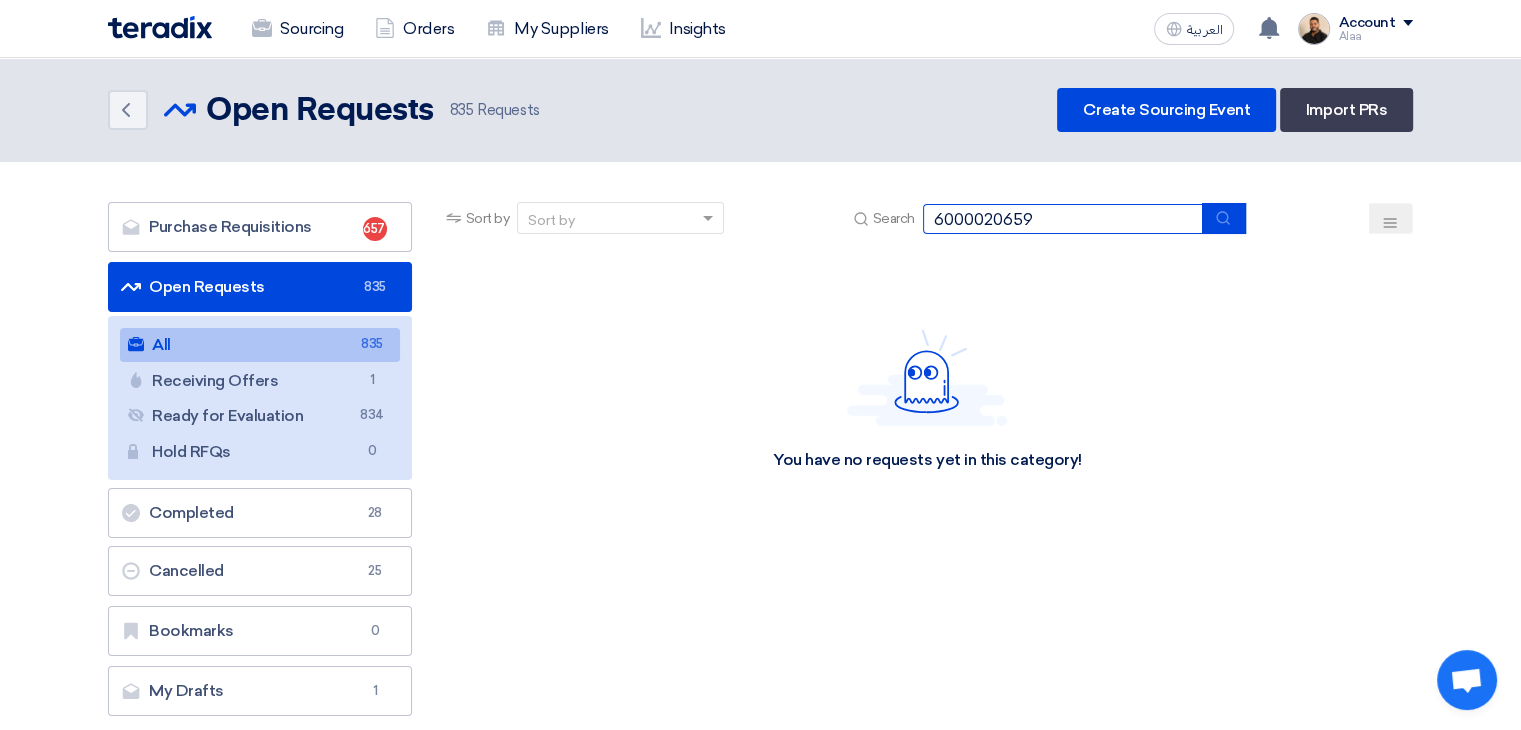 type on "6000020659" 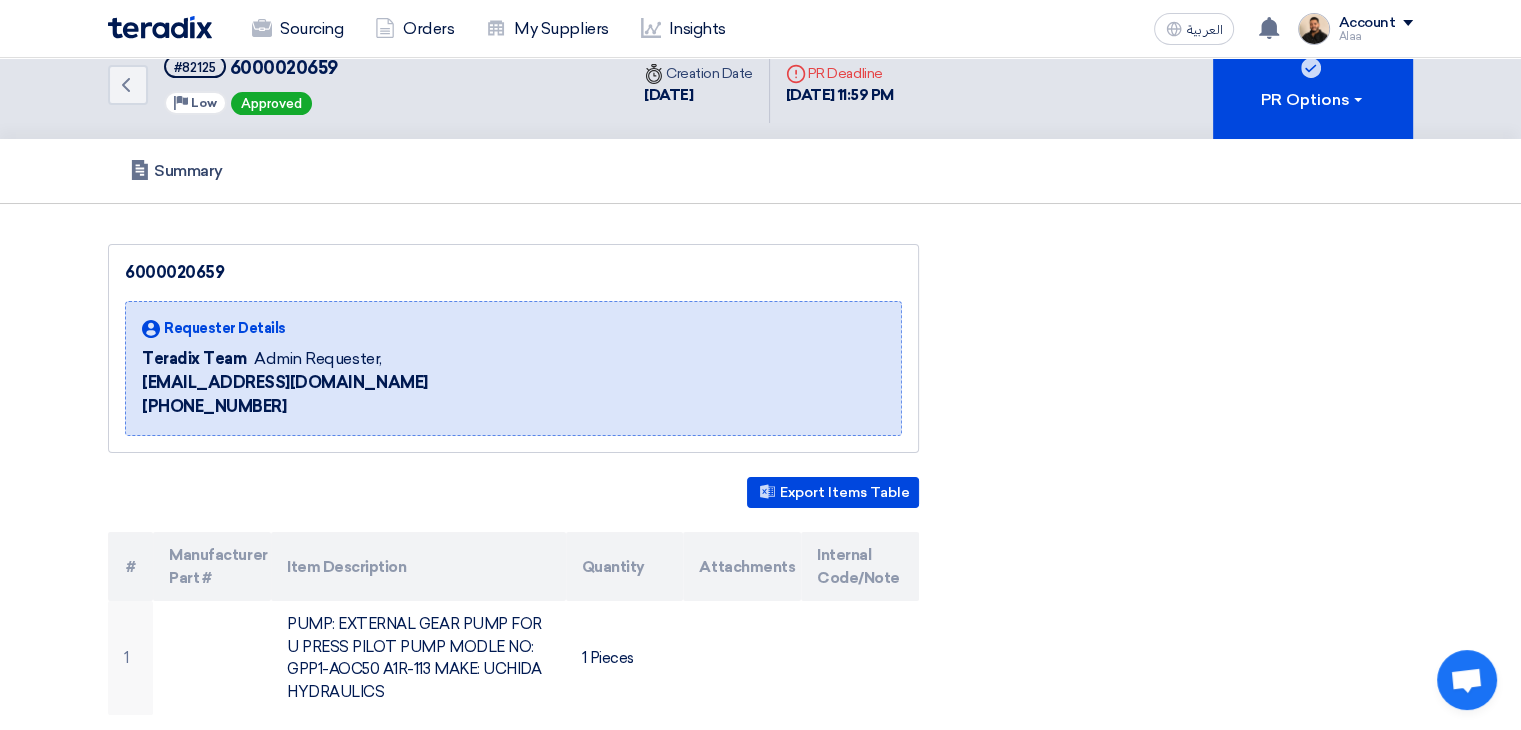 scroll, scrollTop: 0, scrollLeft: 0, axis: both 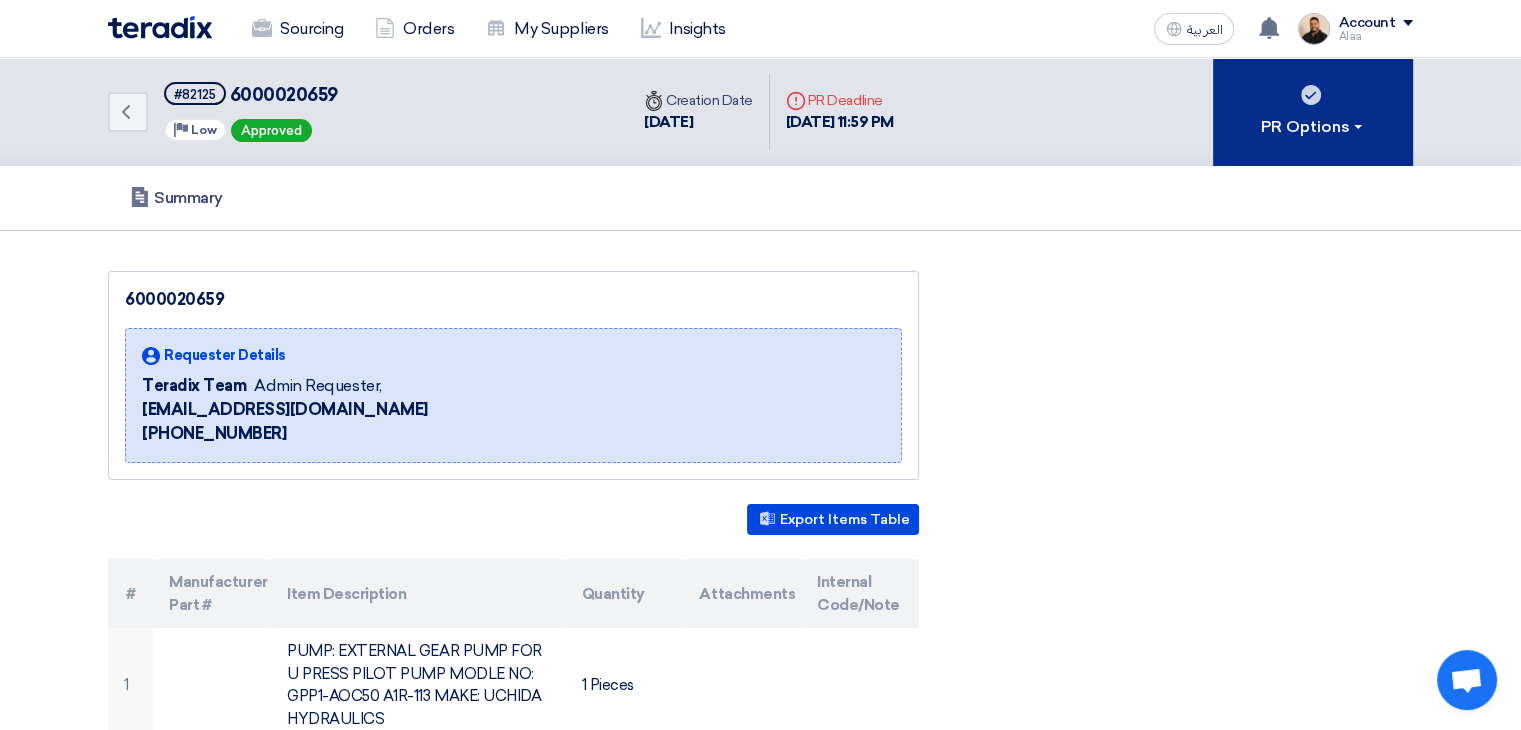 click on "PR Options" at bounding box center (1313, 127) 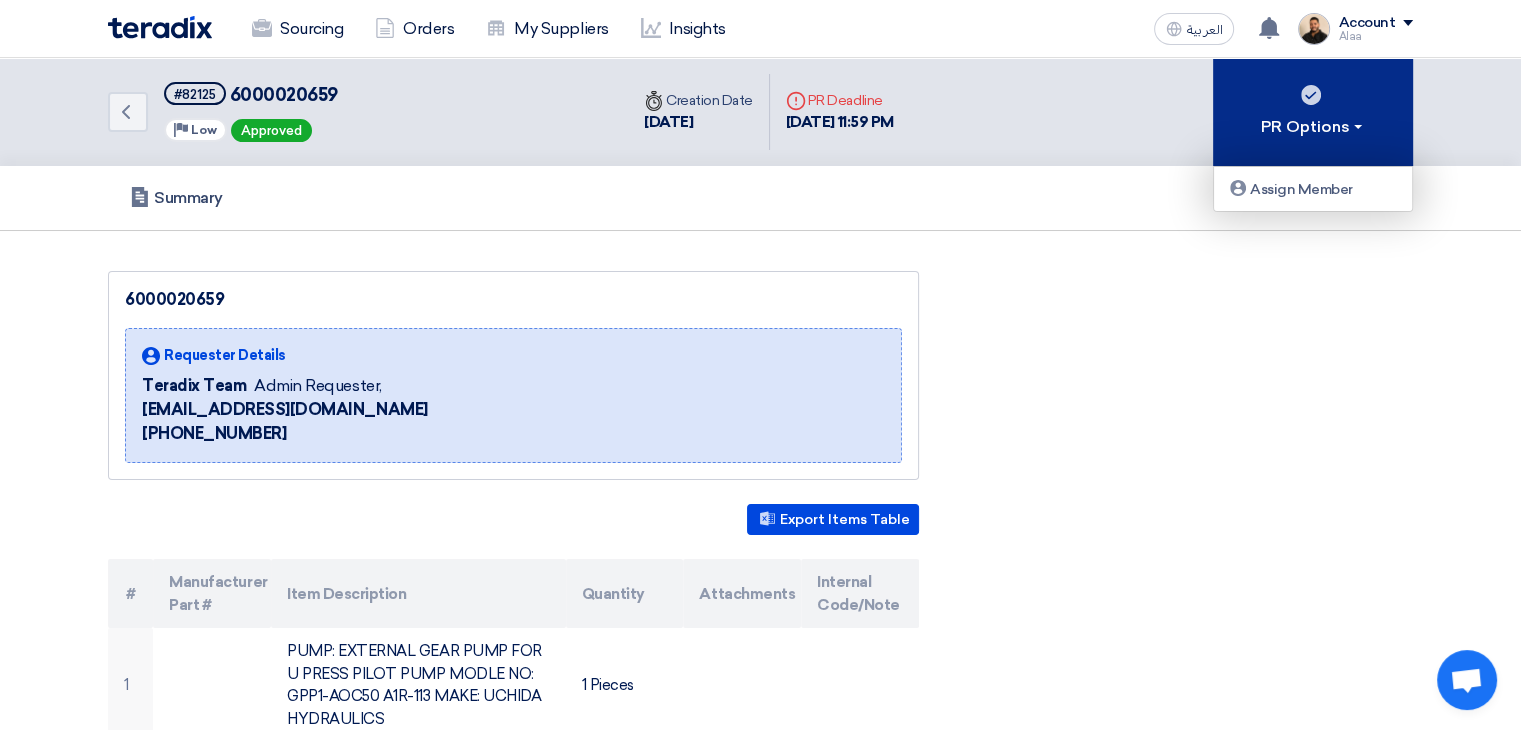 click on "PR Options" at bounding box center (1313, 112) 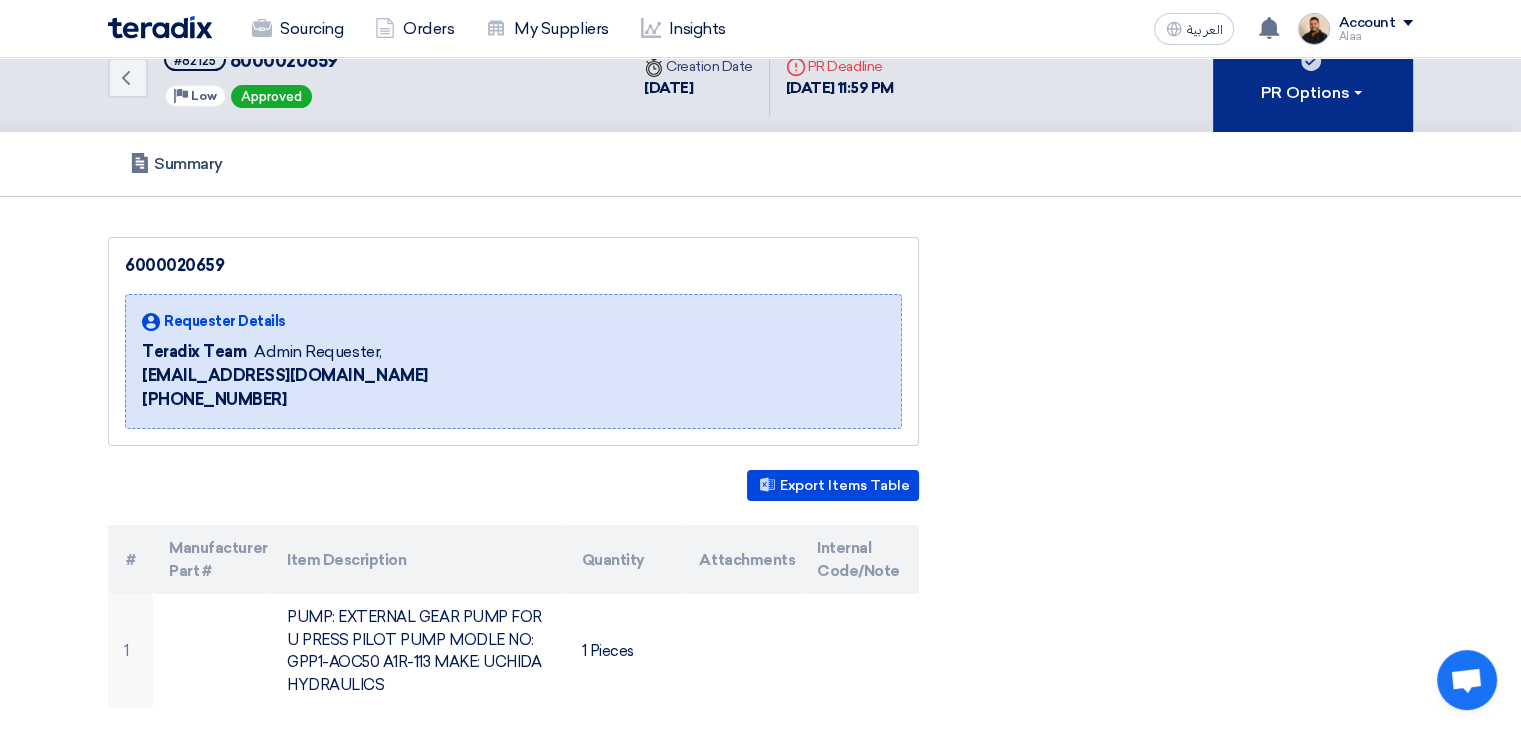scroll, scrollTop: 0, scrollLeft: 0, axis: both 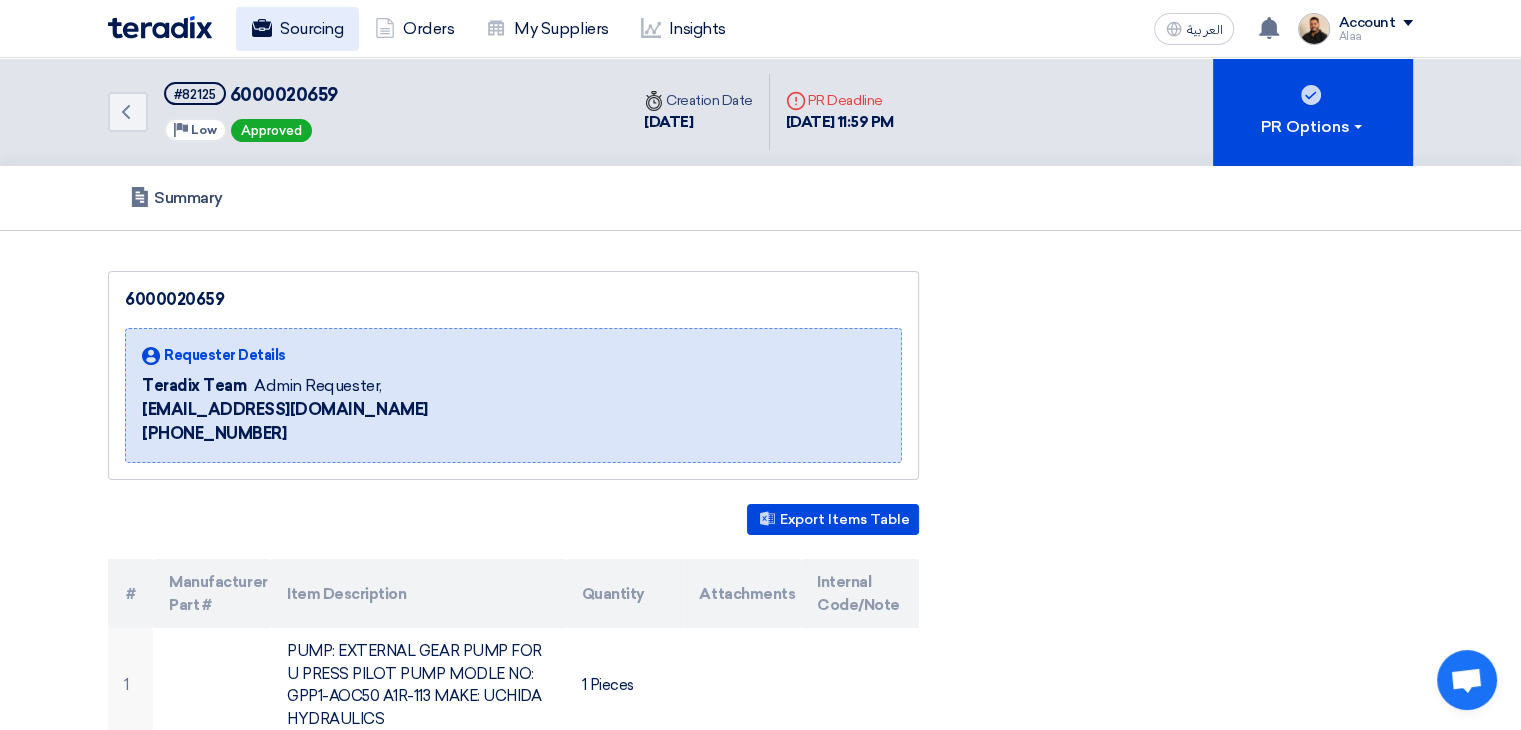 click on "Sourcing" 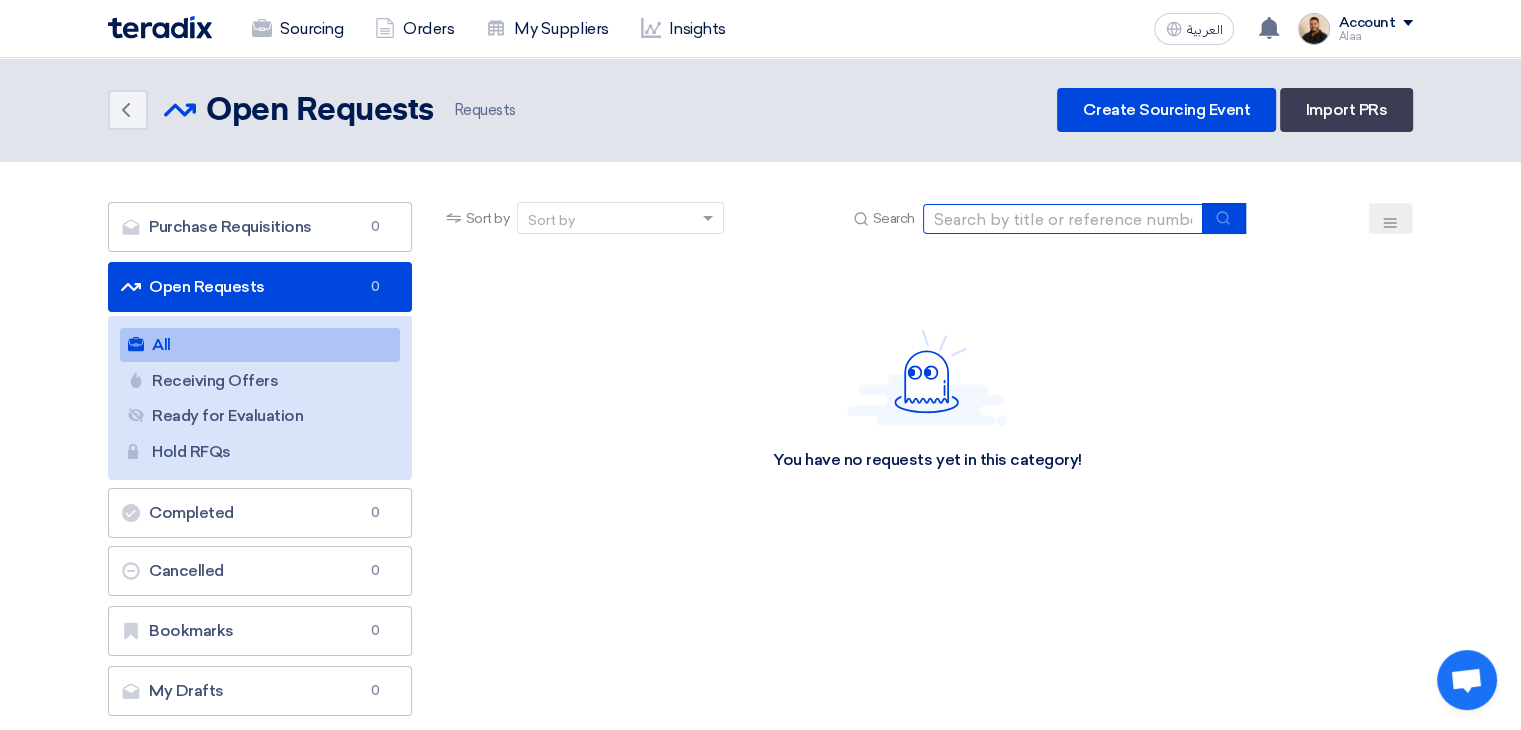 click 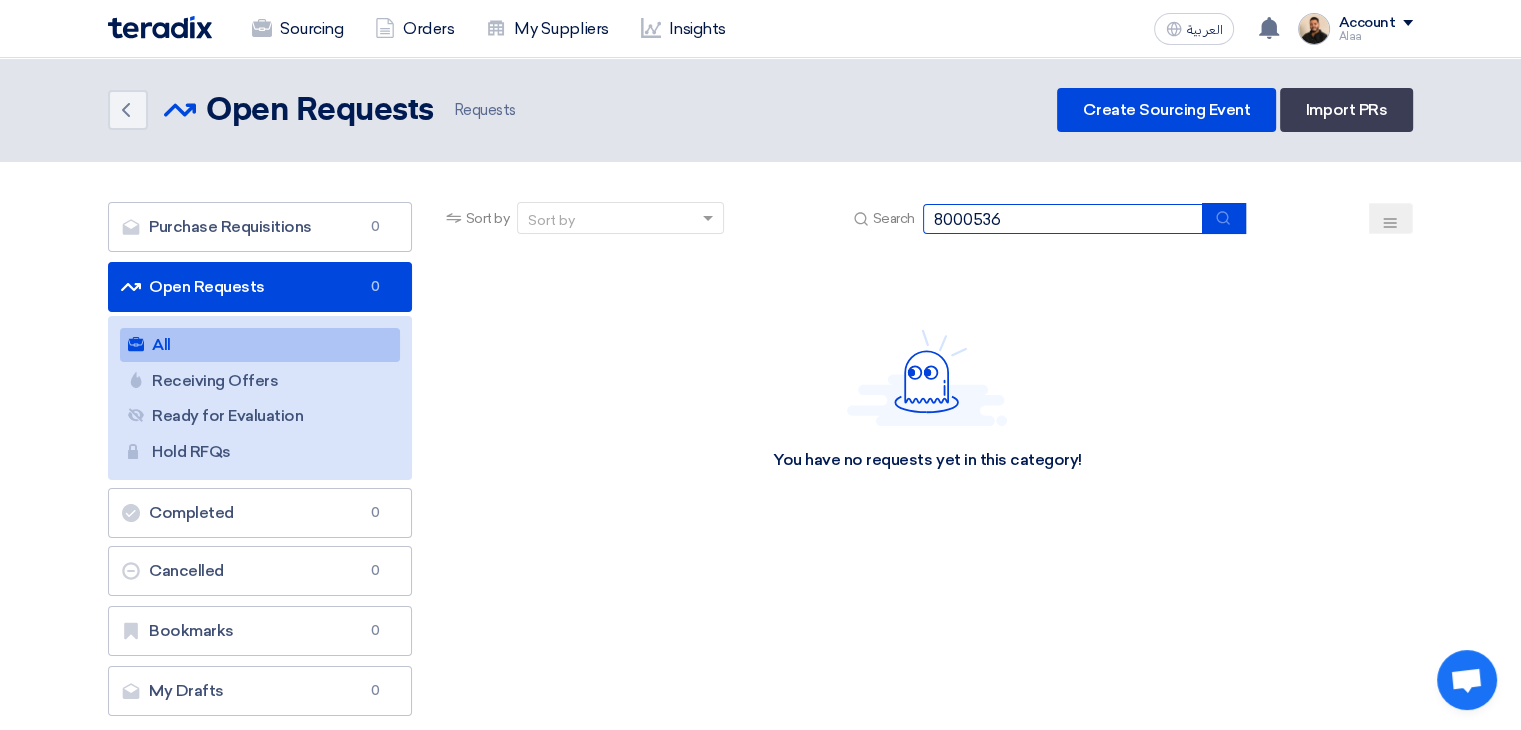 type on "8000536" 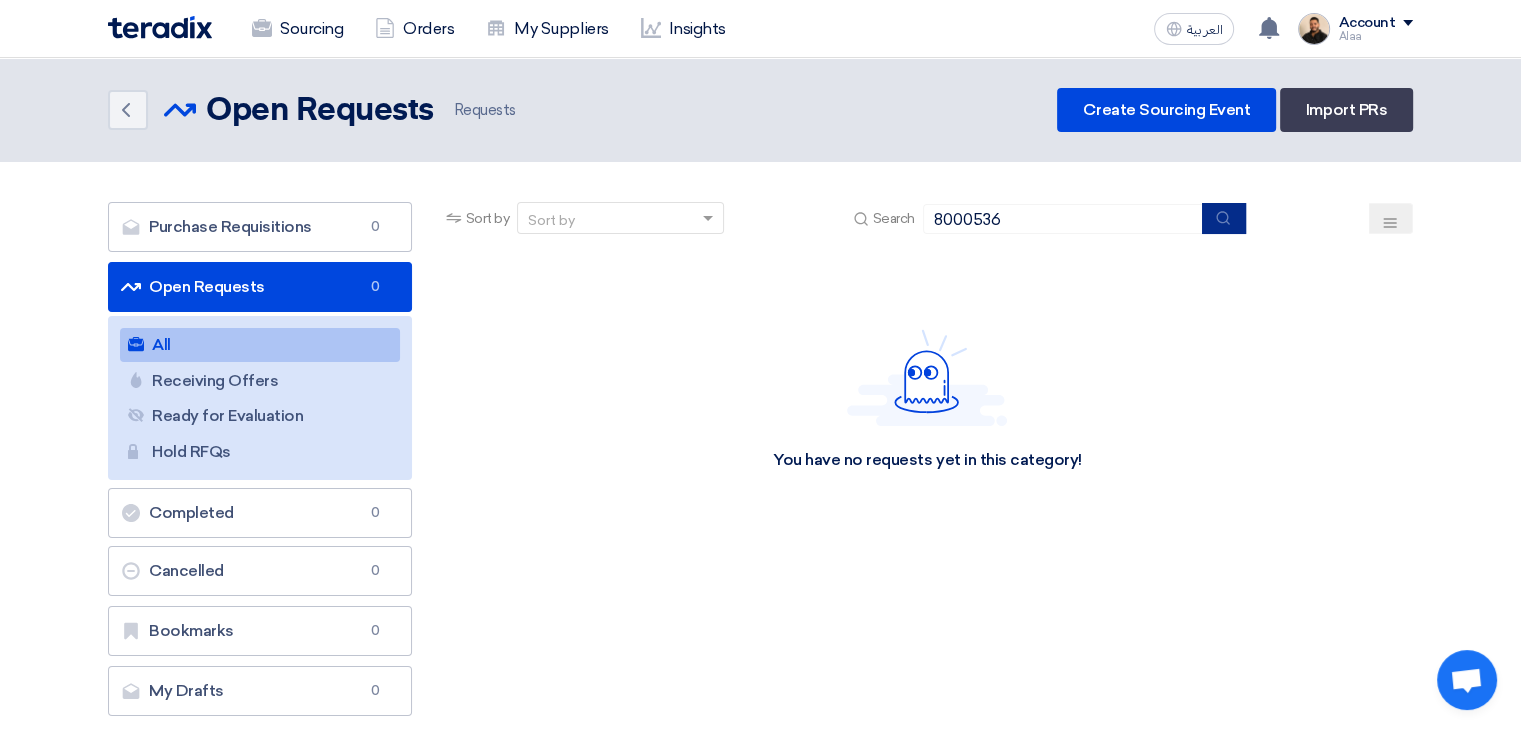 click 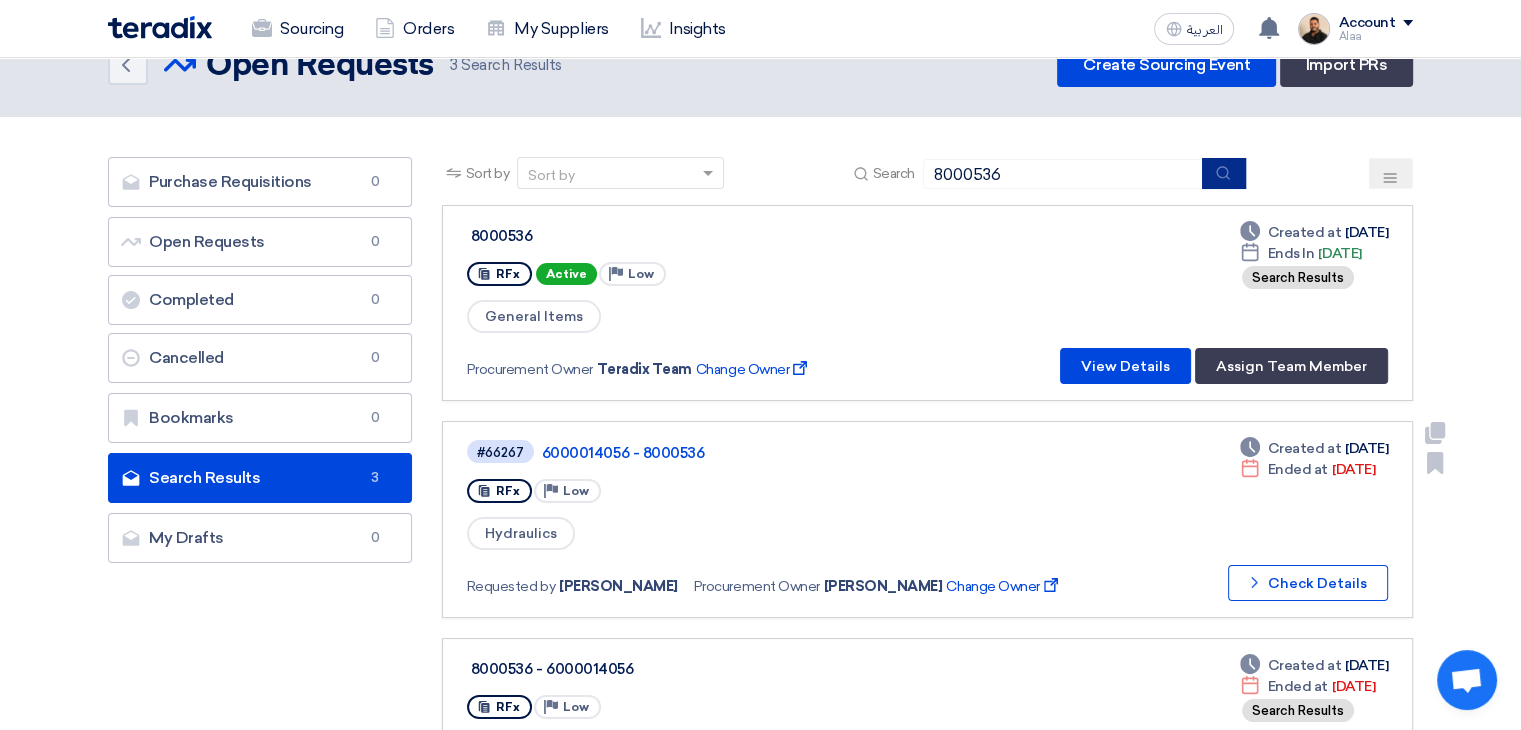 scroll, scrollTop: 0, scrollLeft: 0, axis: both 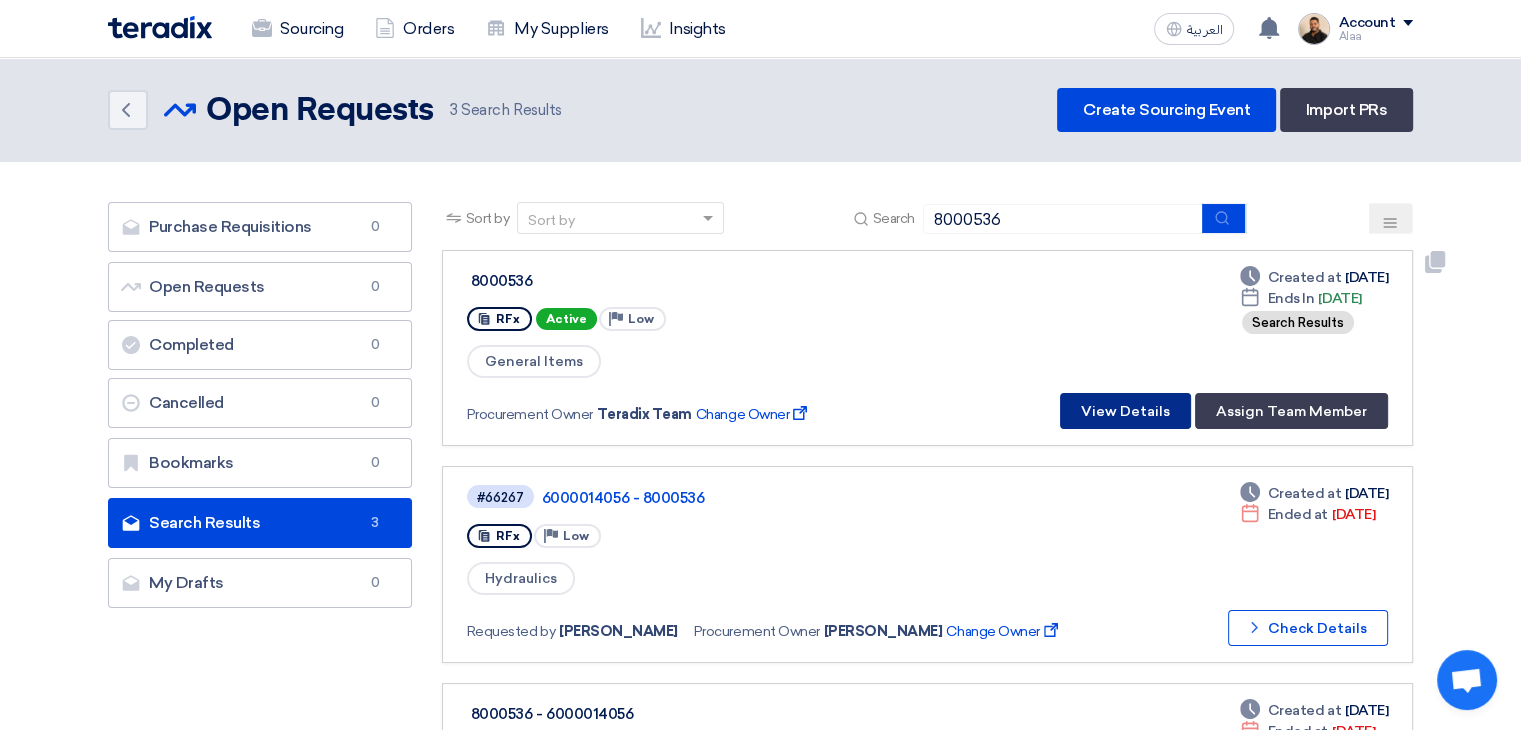 click on "View Details" 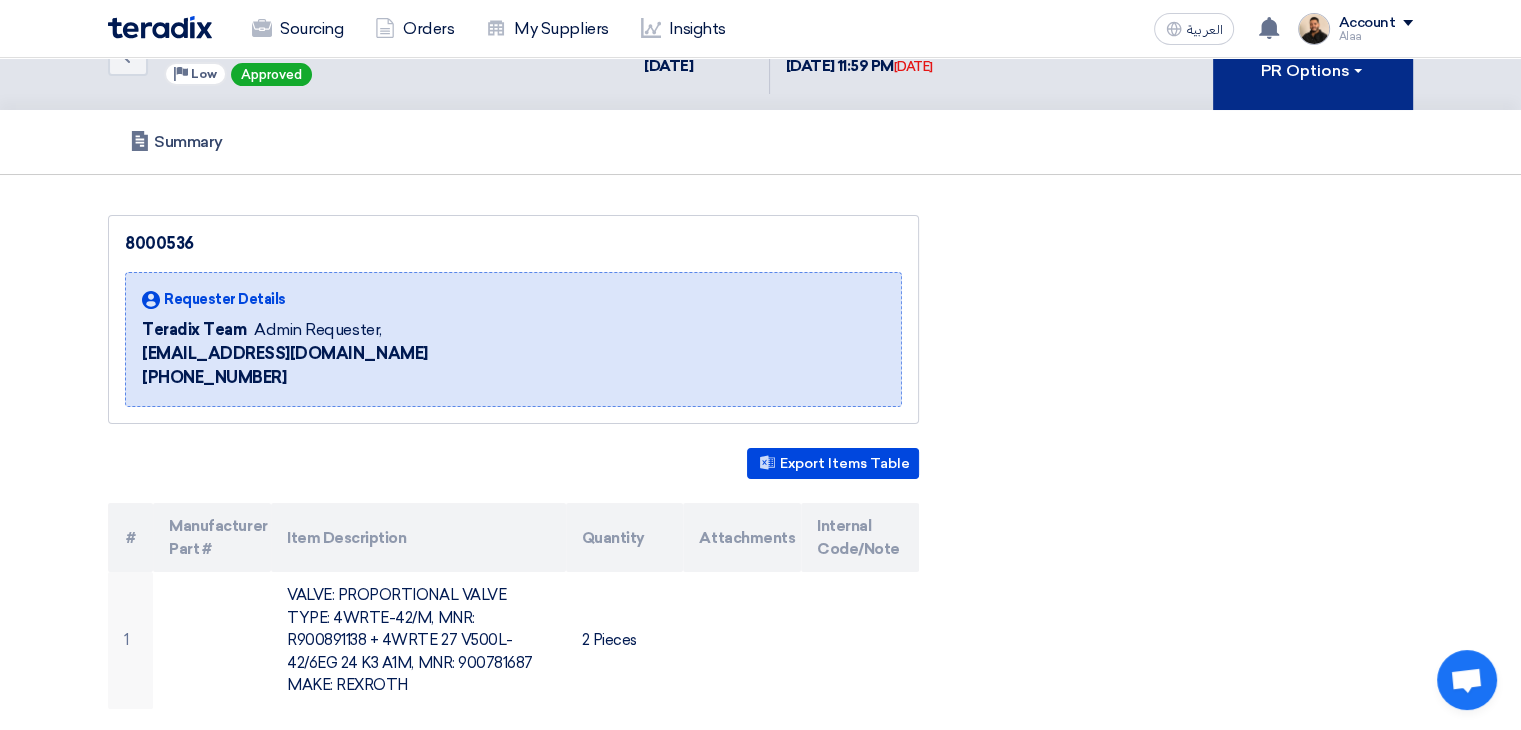 scroll, scrollTop: 0, scrollLeft: 0, axis: both 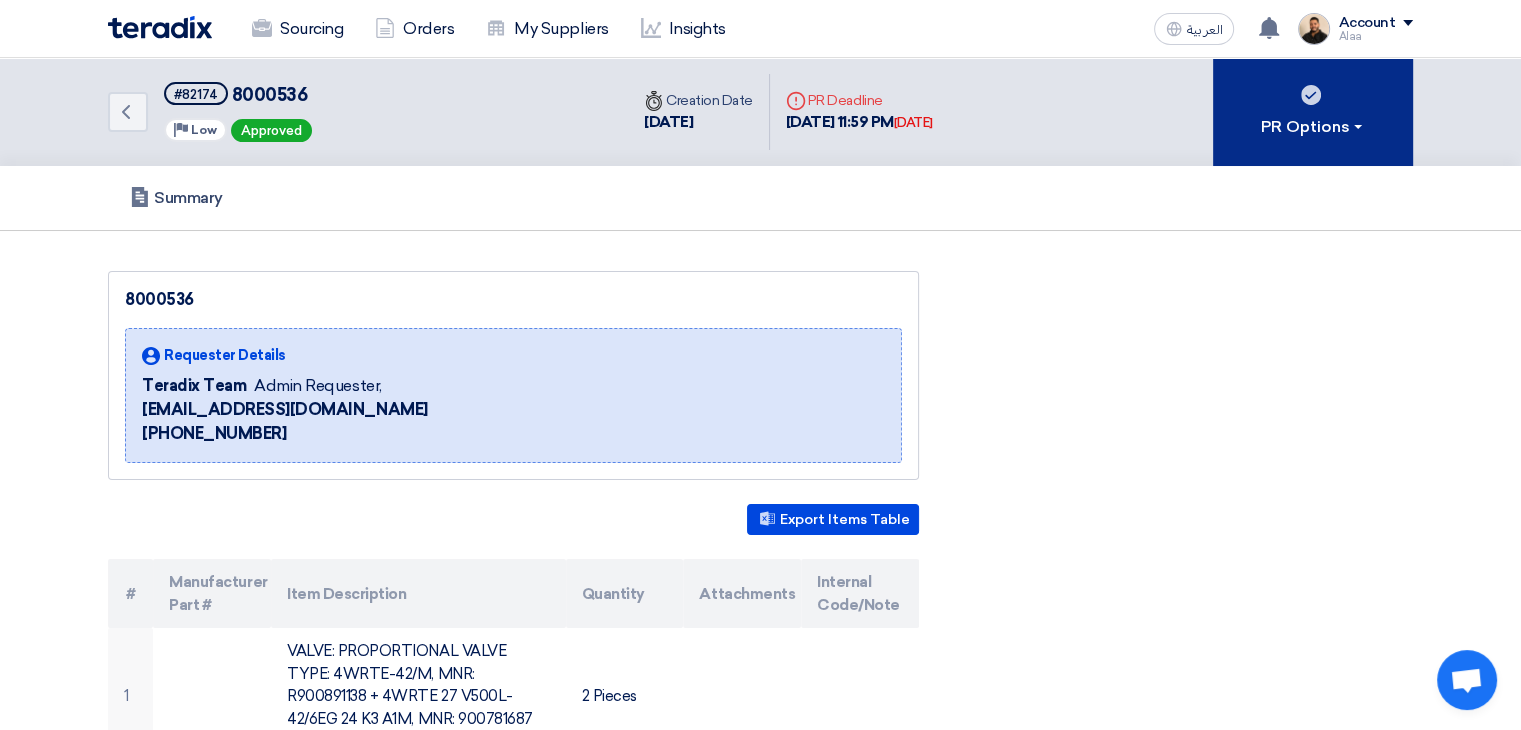 click on "PR Options" at bounding box center (1313, 112) 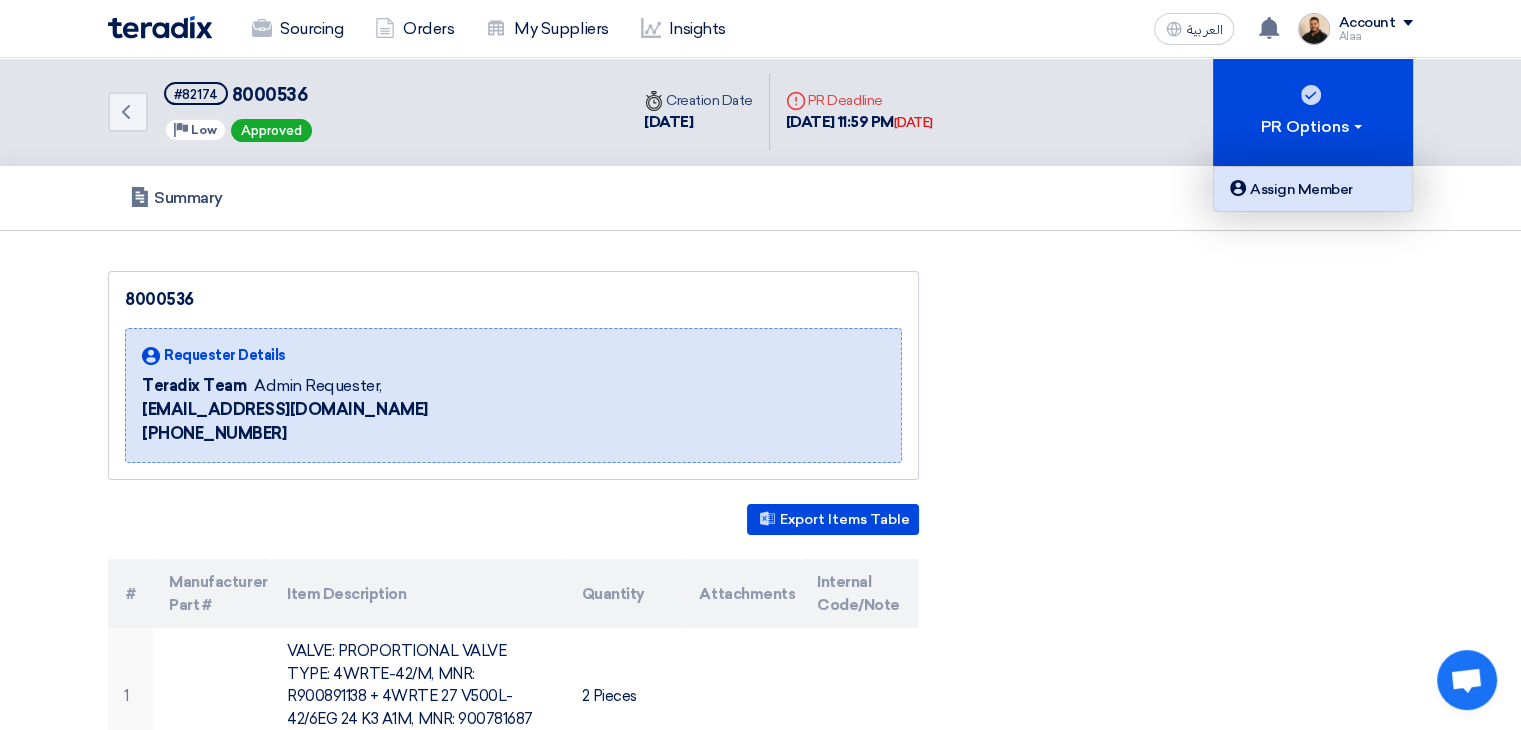 click on "Assign Member" 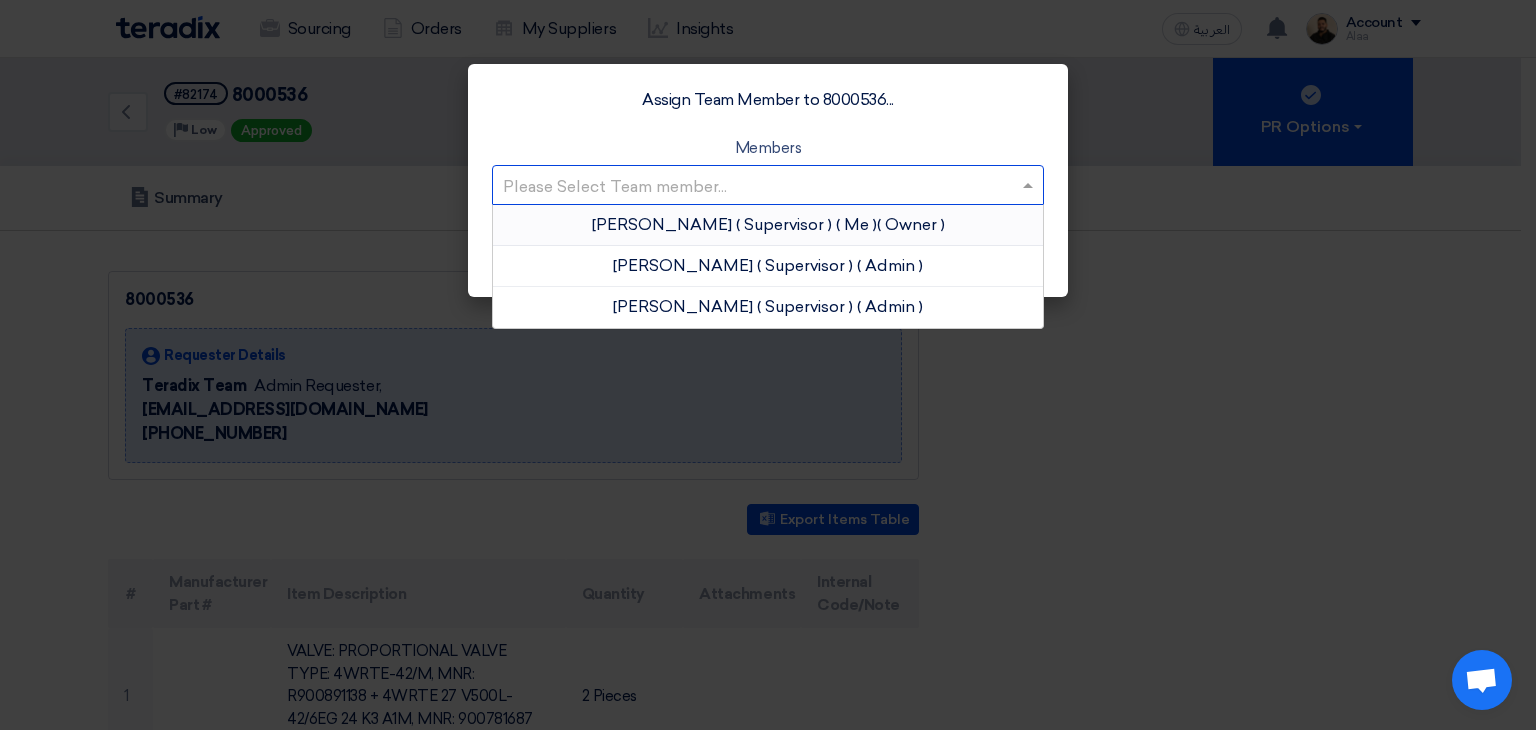 click 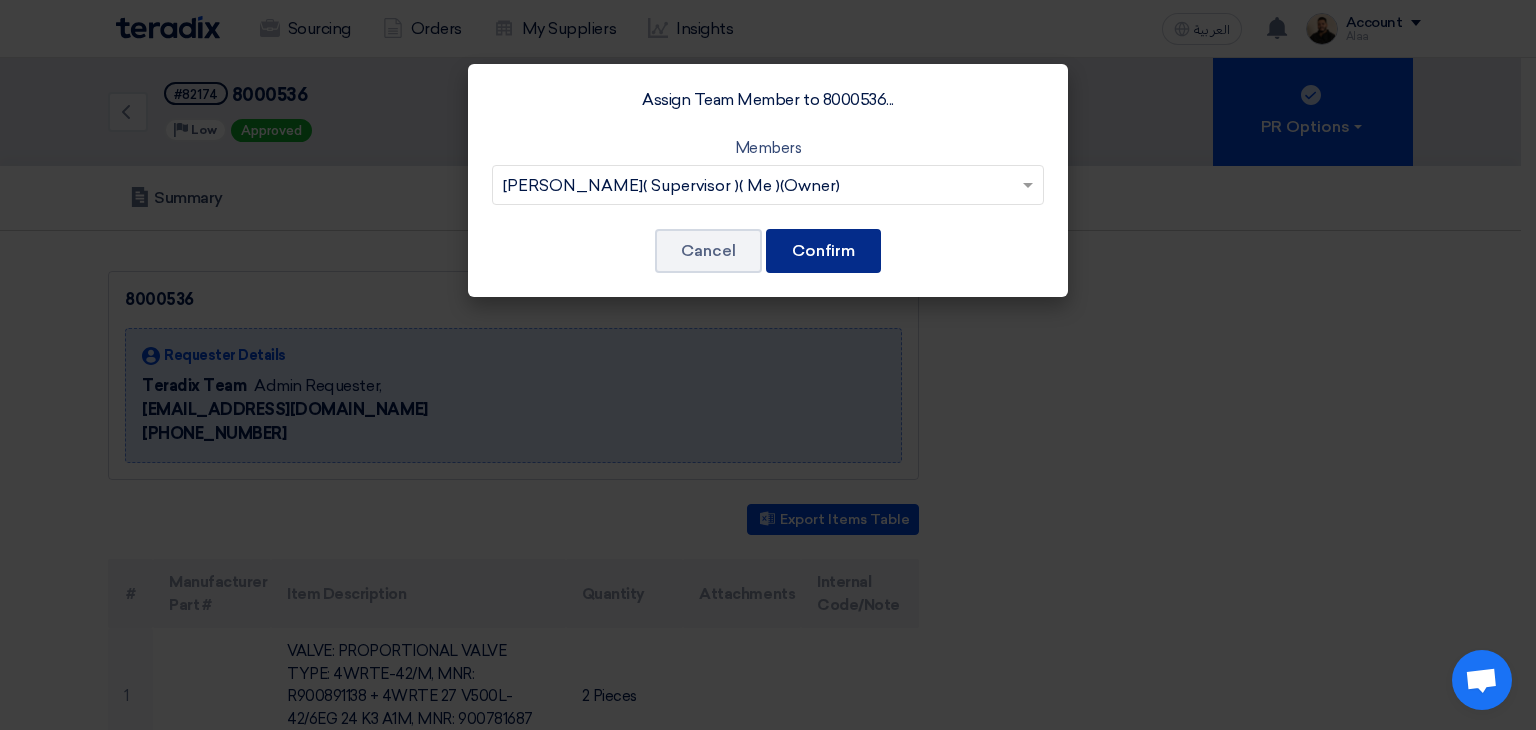 click on "Confirm" 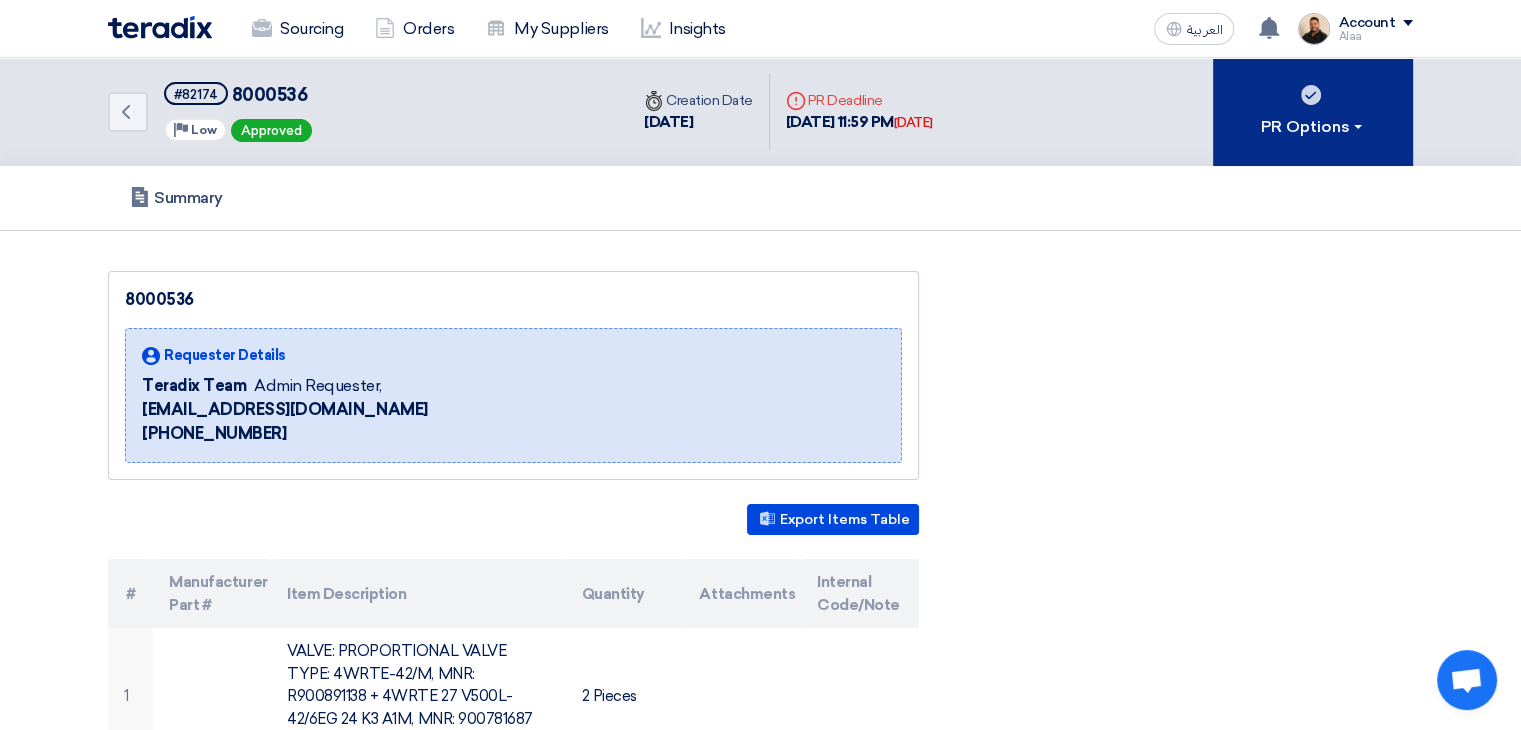 click on "PR Options" at bounding box center (1313, 127) 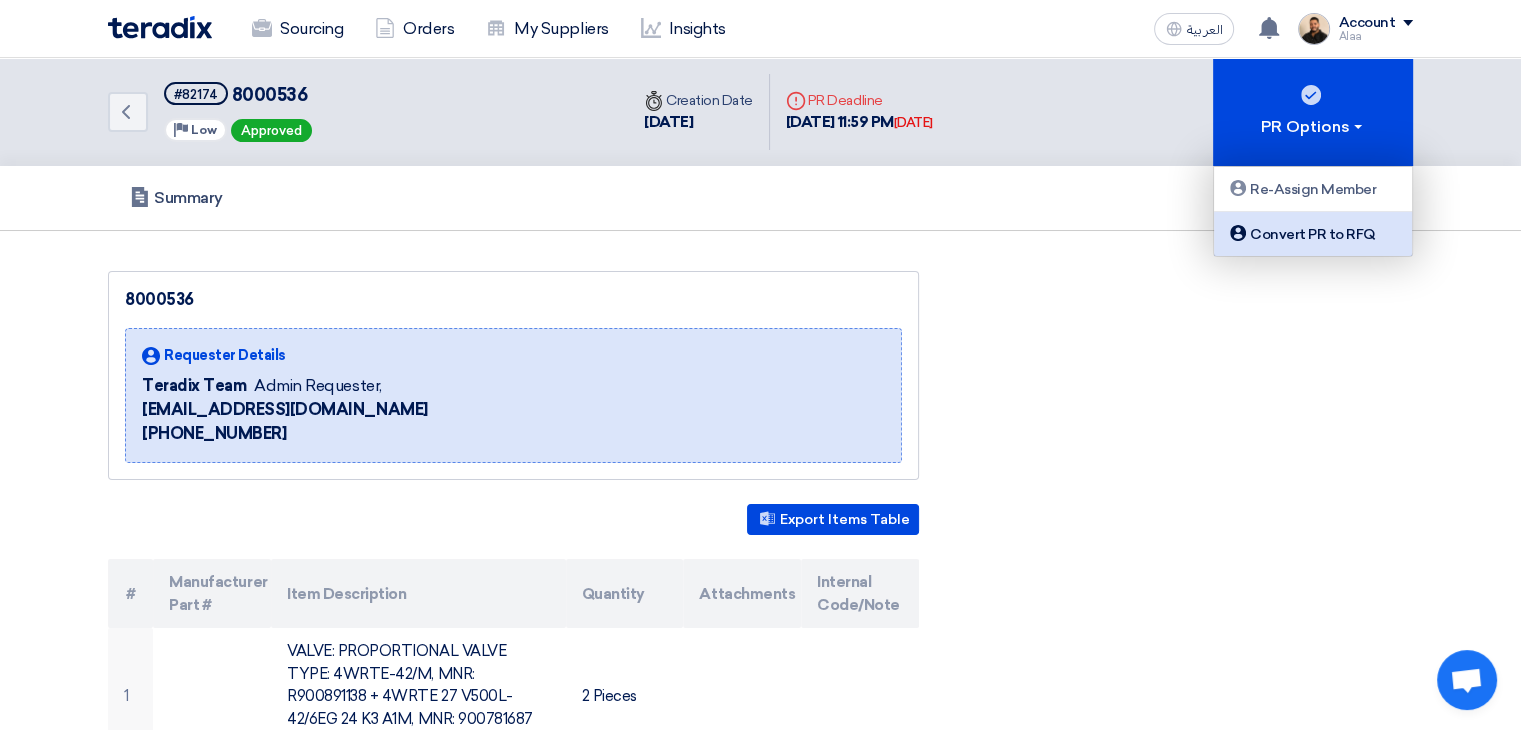 click on "Convert PR to RFQ" 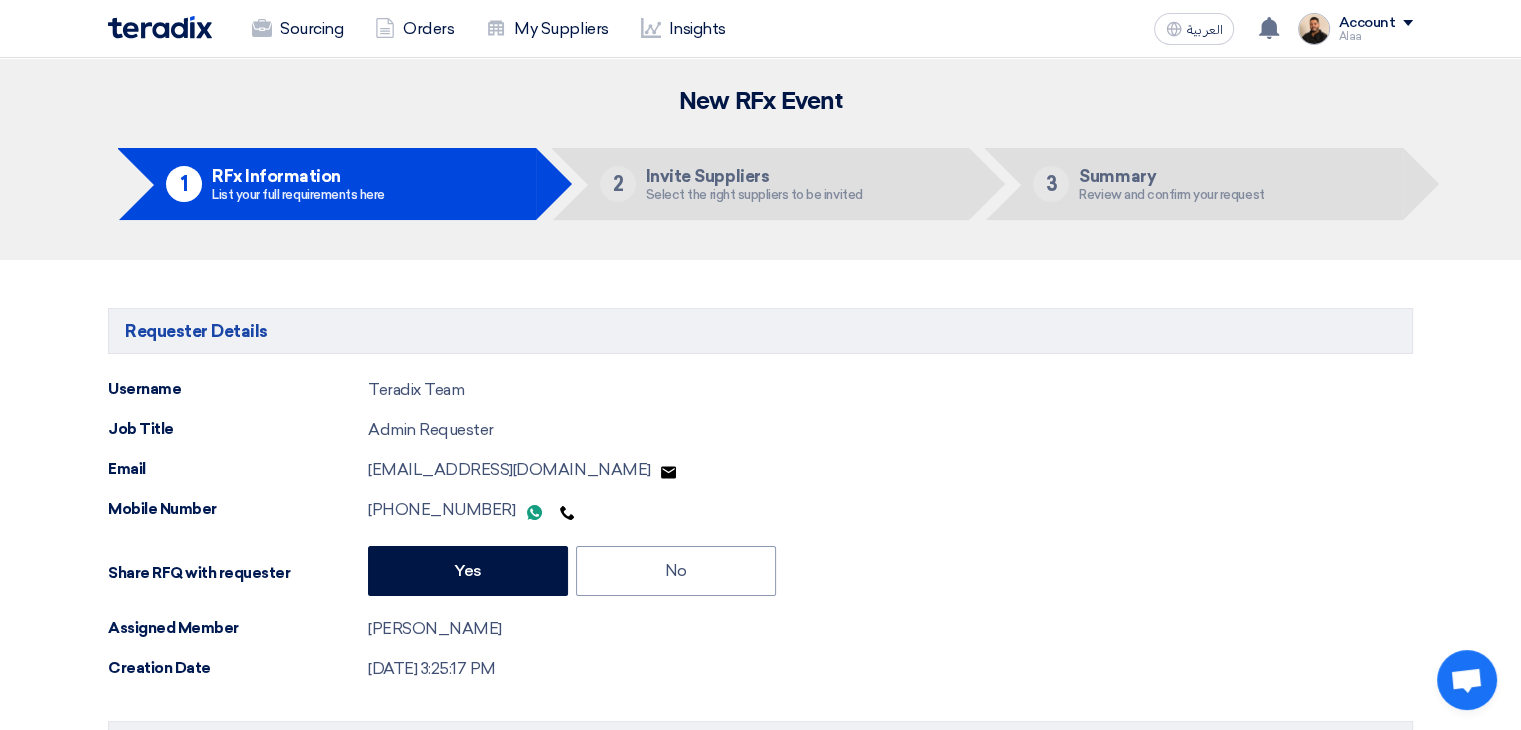 type on "[DATE]" 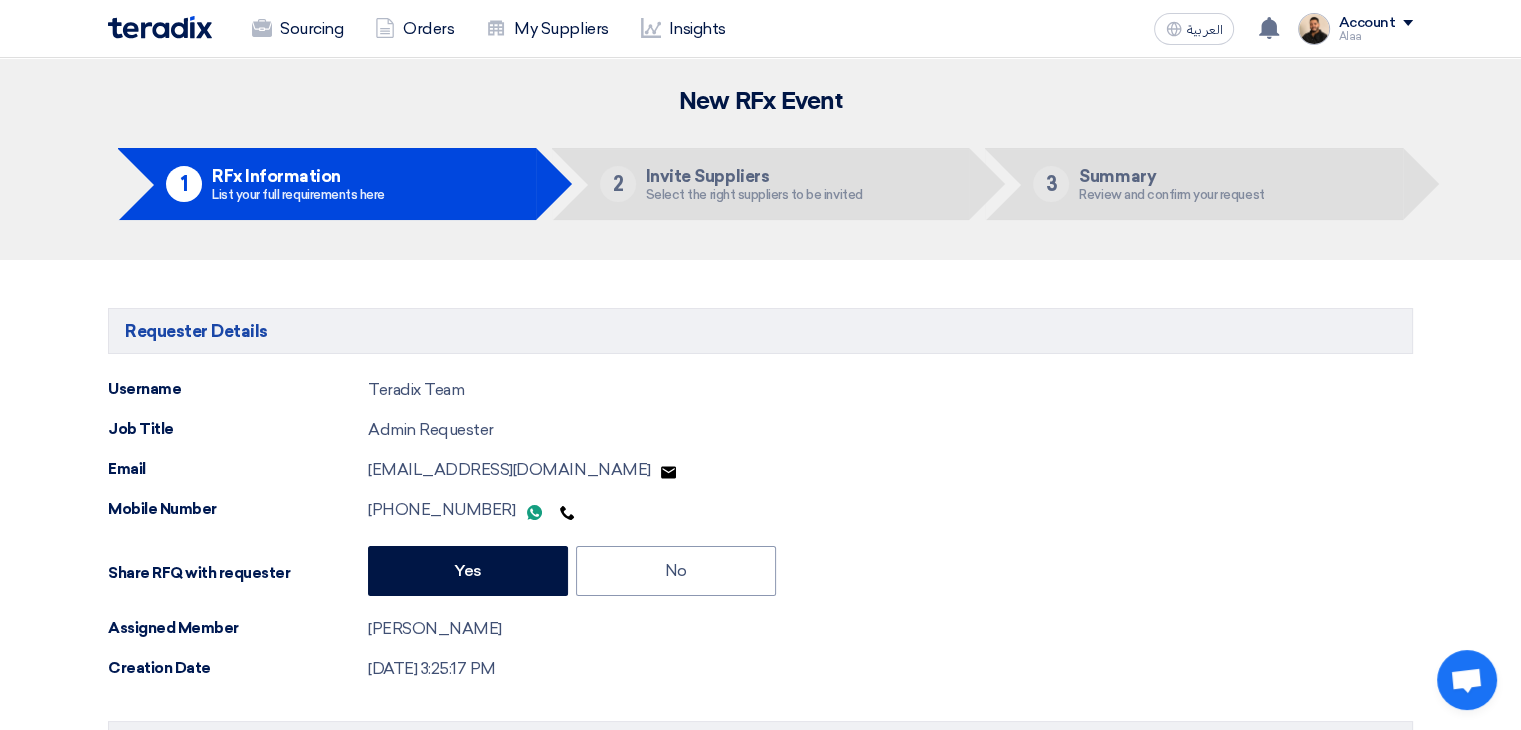 type on "11" 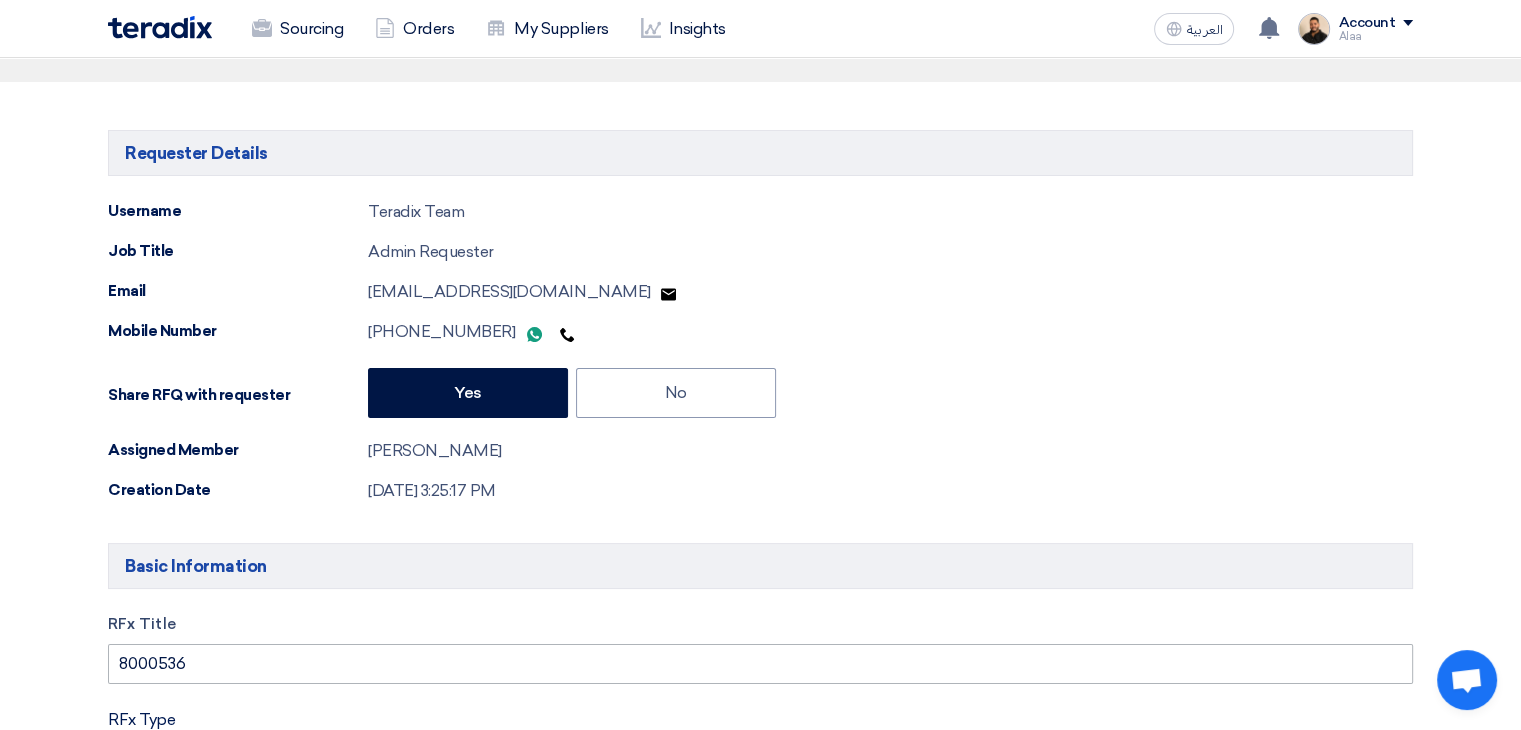 scroll, scrollTop: 500, scrollLeft: 0, axis: vertical 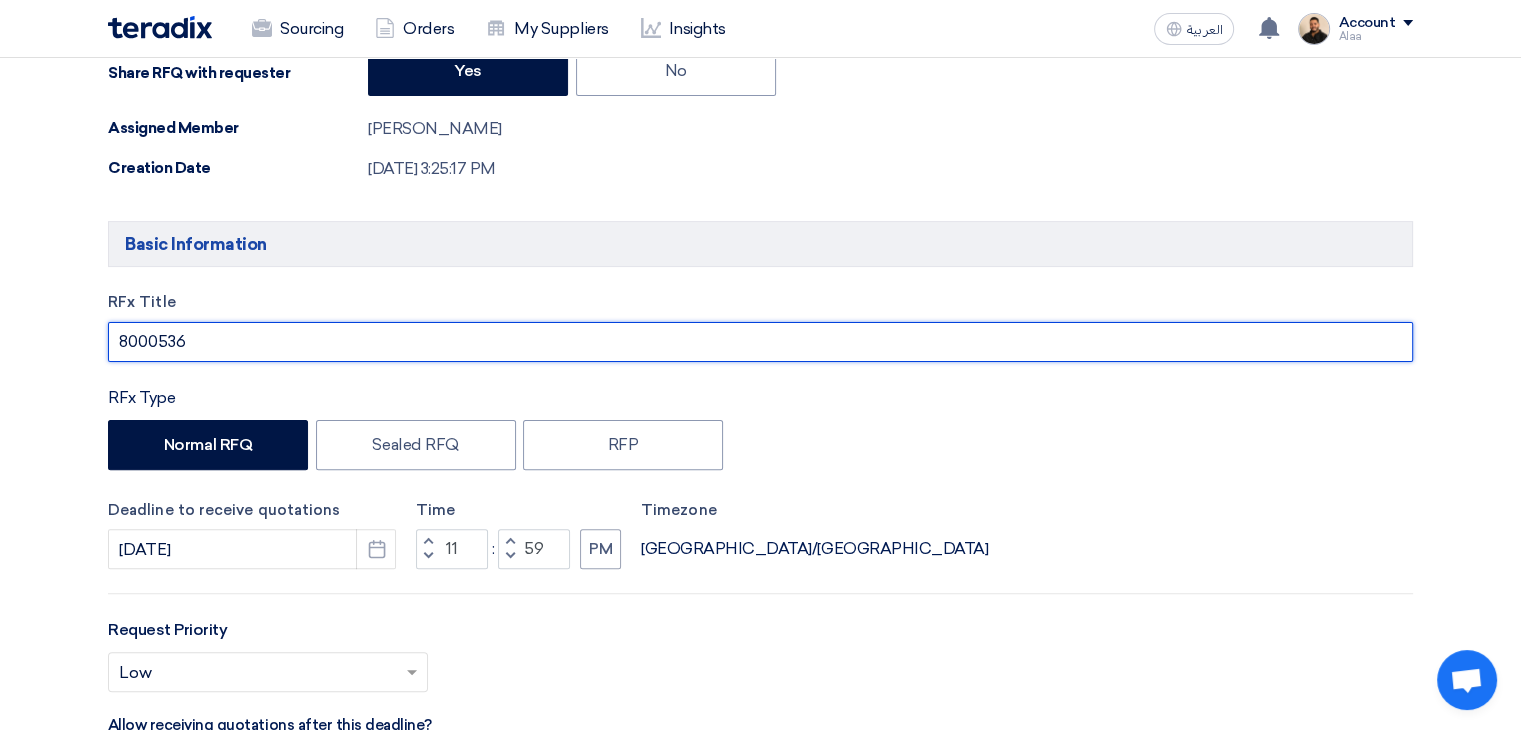 click on "8000536" at bounding box center [760, 342] 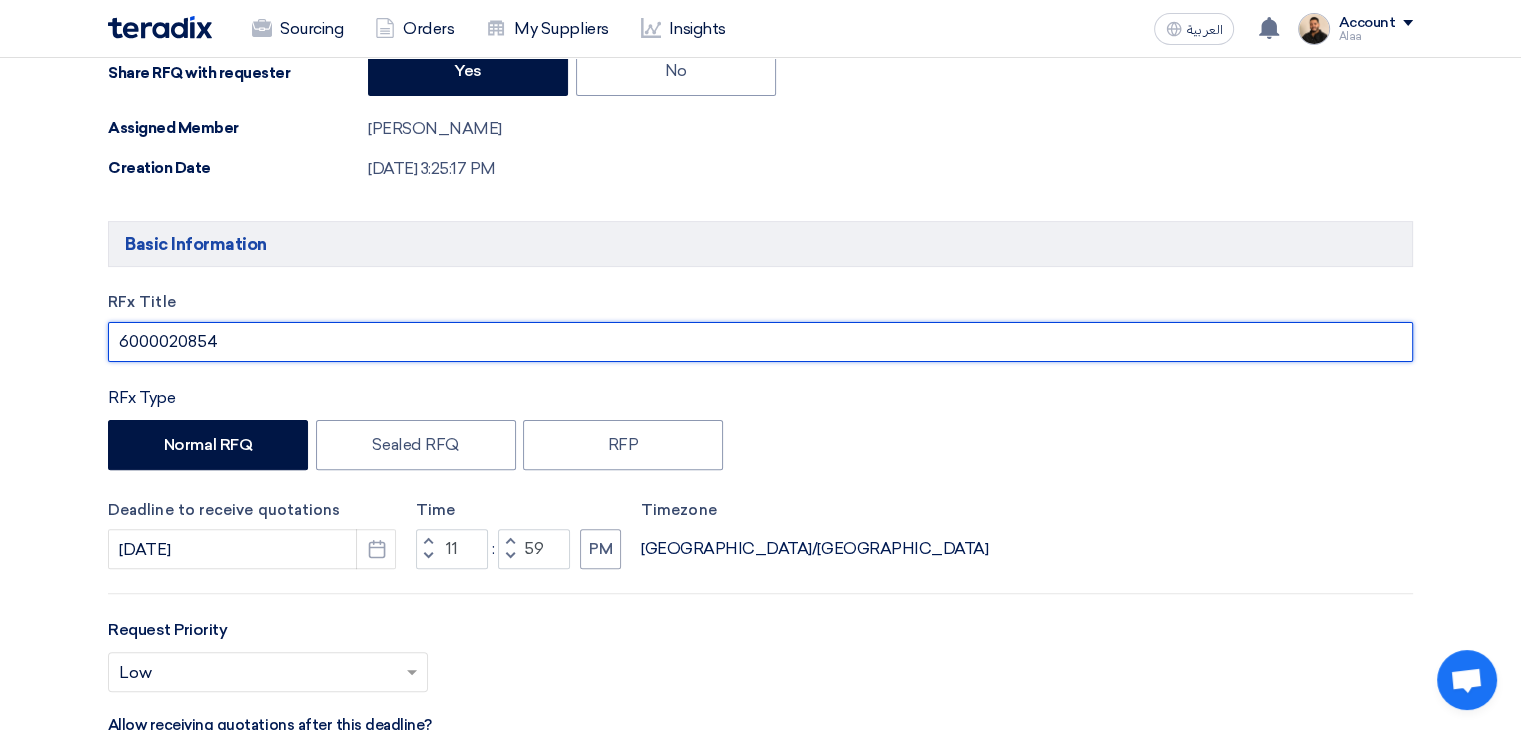 paste on "REXROTH" 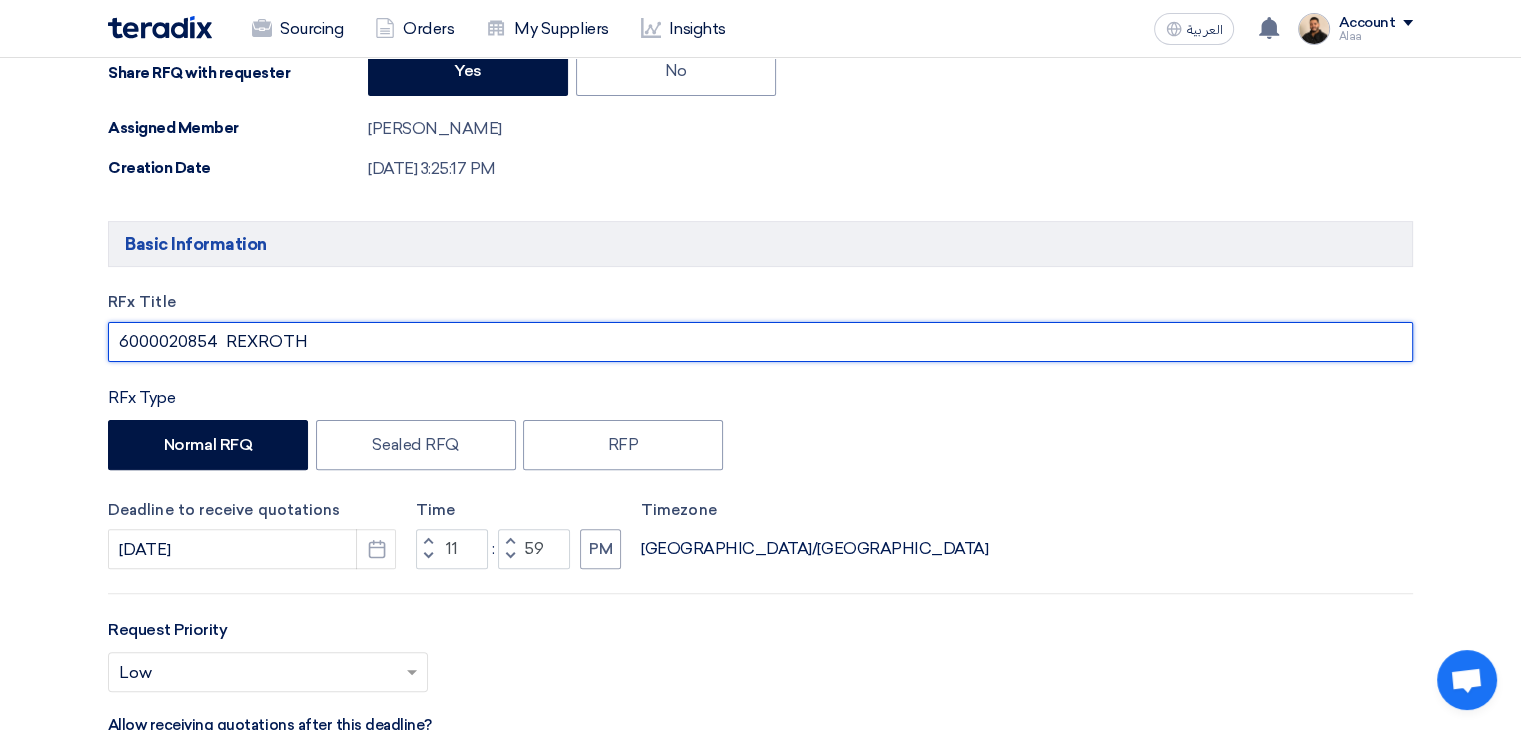 drag, startPoint x: 358, startPoint y: 337, endPoint x: 72, endPoint y: 333, distance: 286.02798 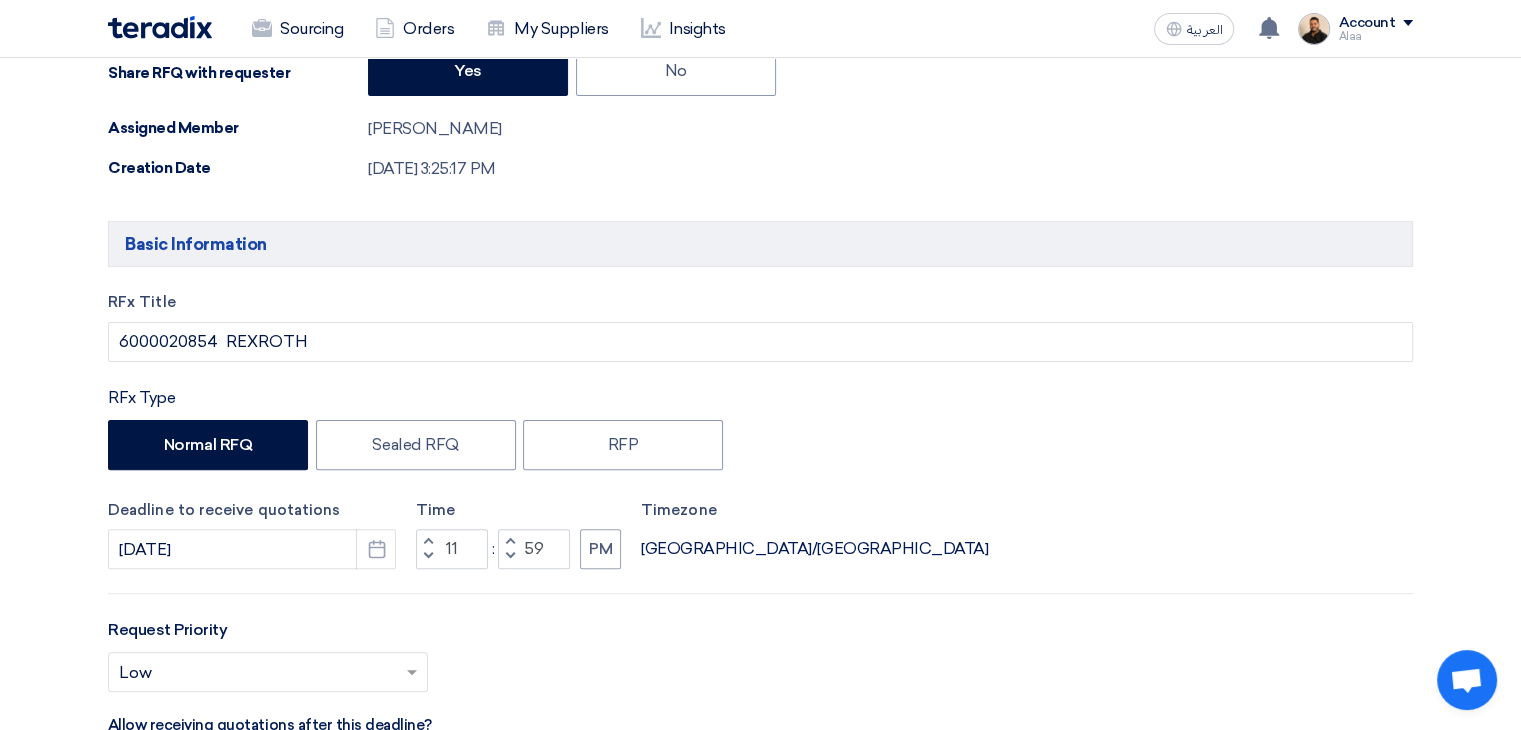 click on "Requester Details
Username
Teradix
Team
Job Title
Admin Requester
Email
[EMAIL_ADDRESS][DOMAIN_NAME]
Can Receive RFQ
Mobile Number
[PHONE_NUMBER]
Can Receive RFQ
Can Receive RFQ
Share RFQ with requester
Yes
No
Assigned Member" 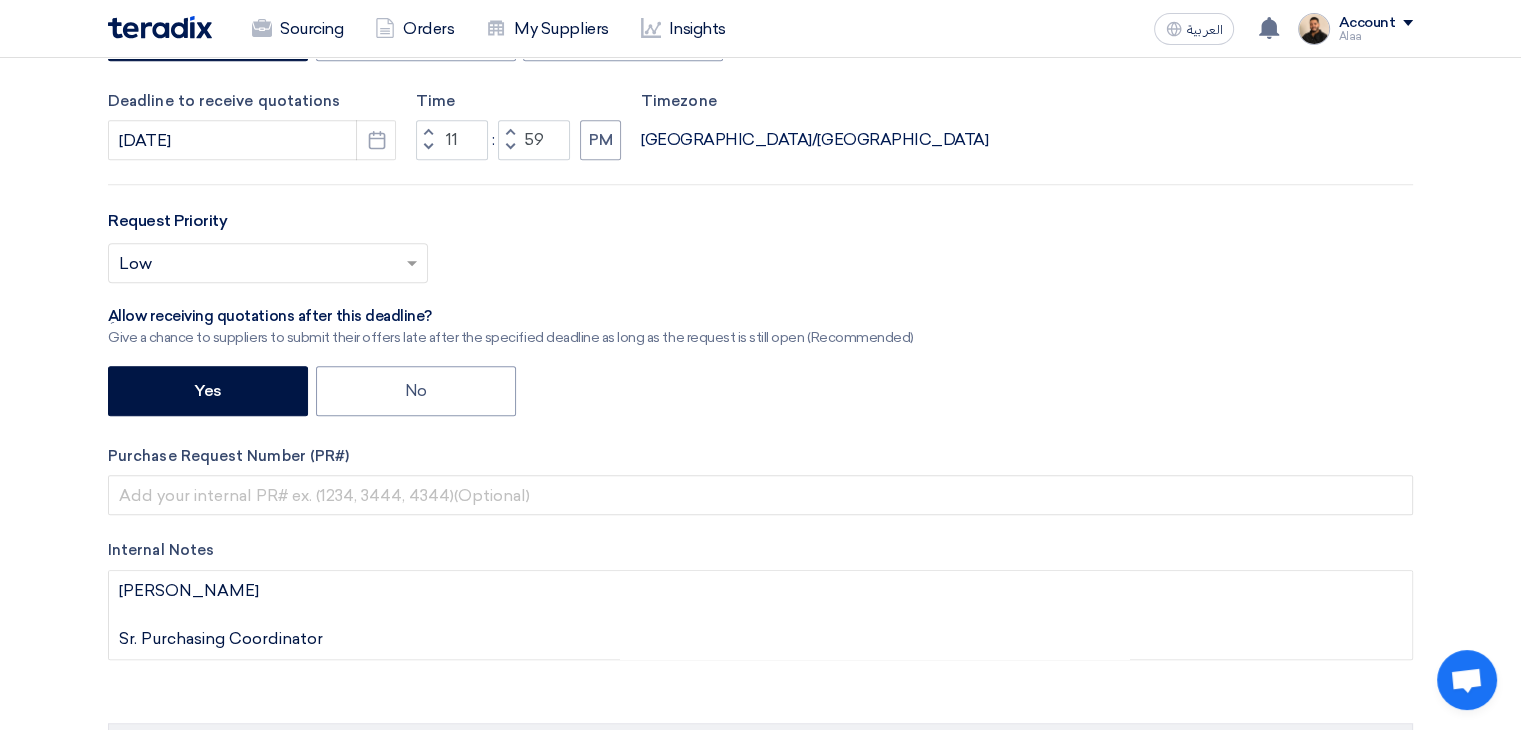 scroll, scrollTop: 1100, scrollLeft: 0, axis: vertical 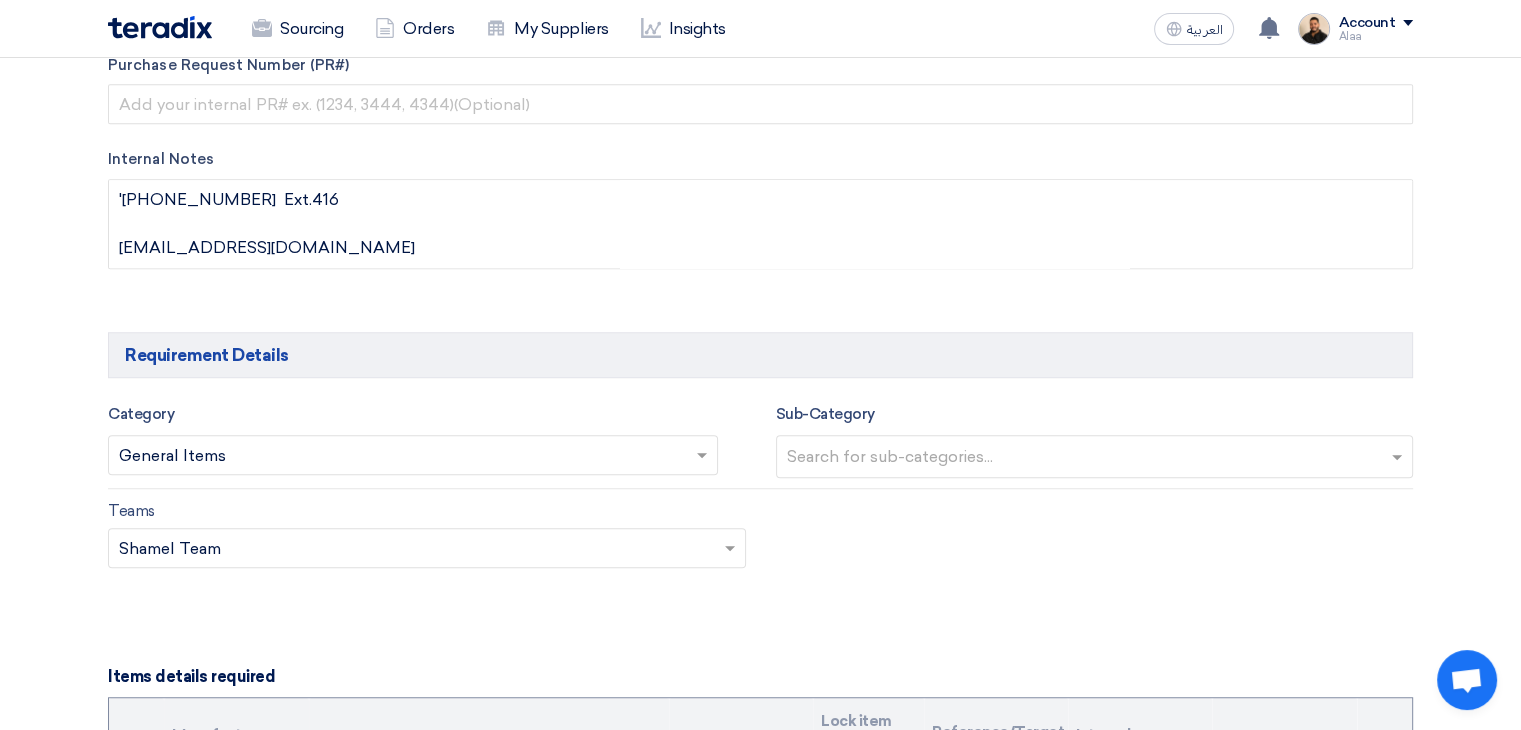 click at bounding box center (403, 457) 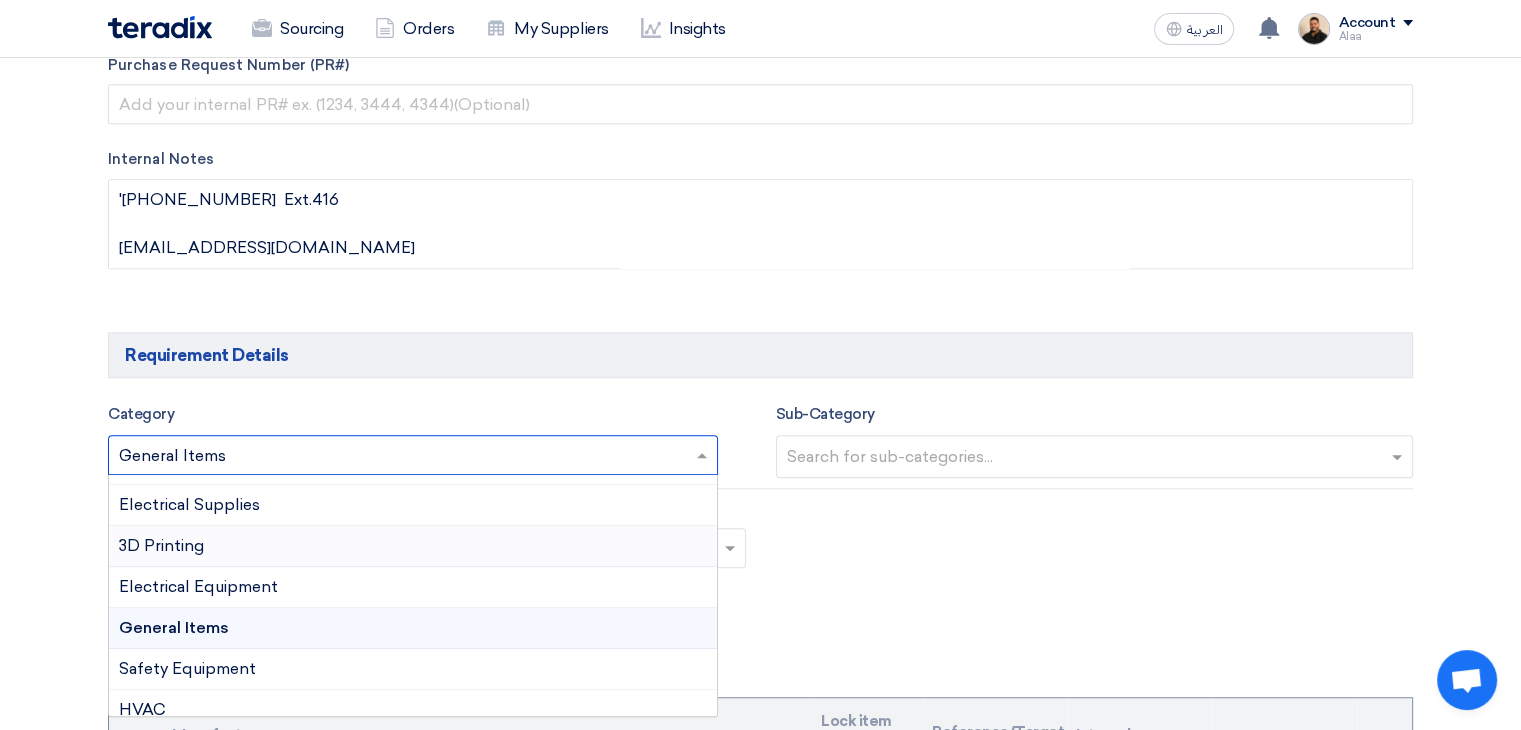 scroll, scrollTop: 452, scrollLeft: 0, axis: vertical 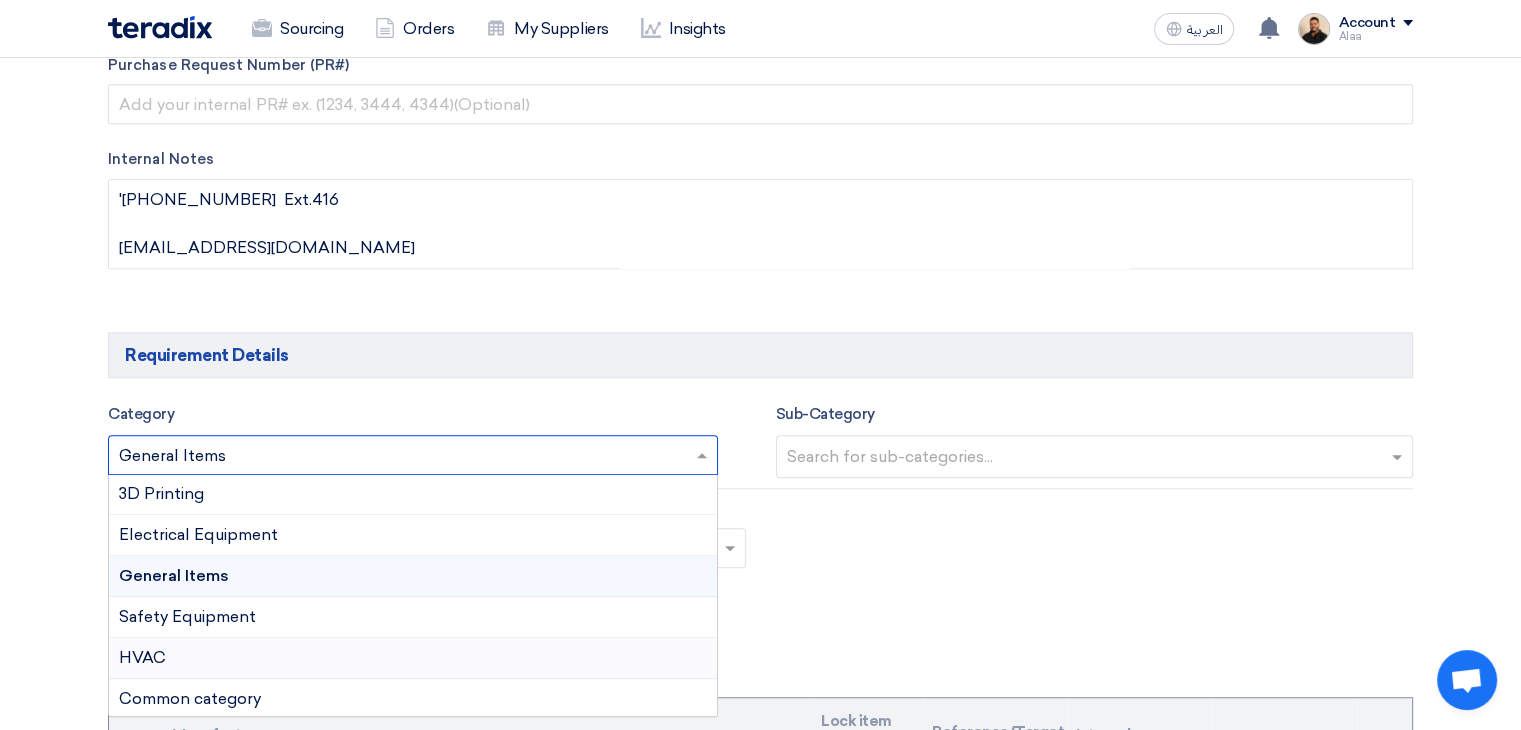 click on "HVAC" at bounding box center [413, 658] 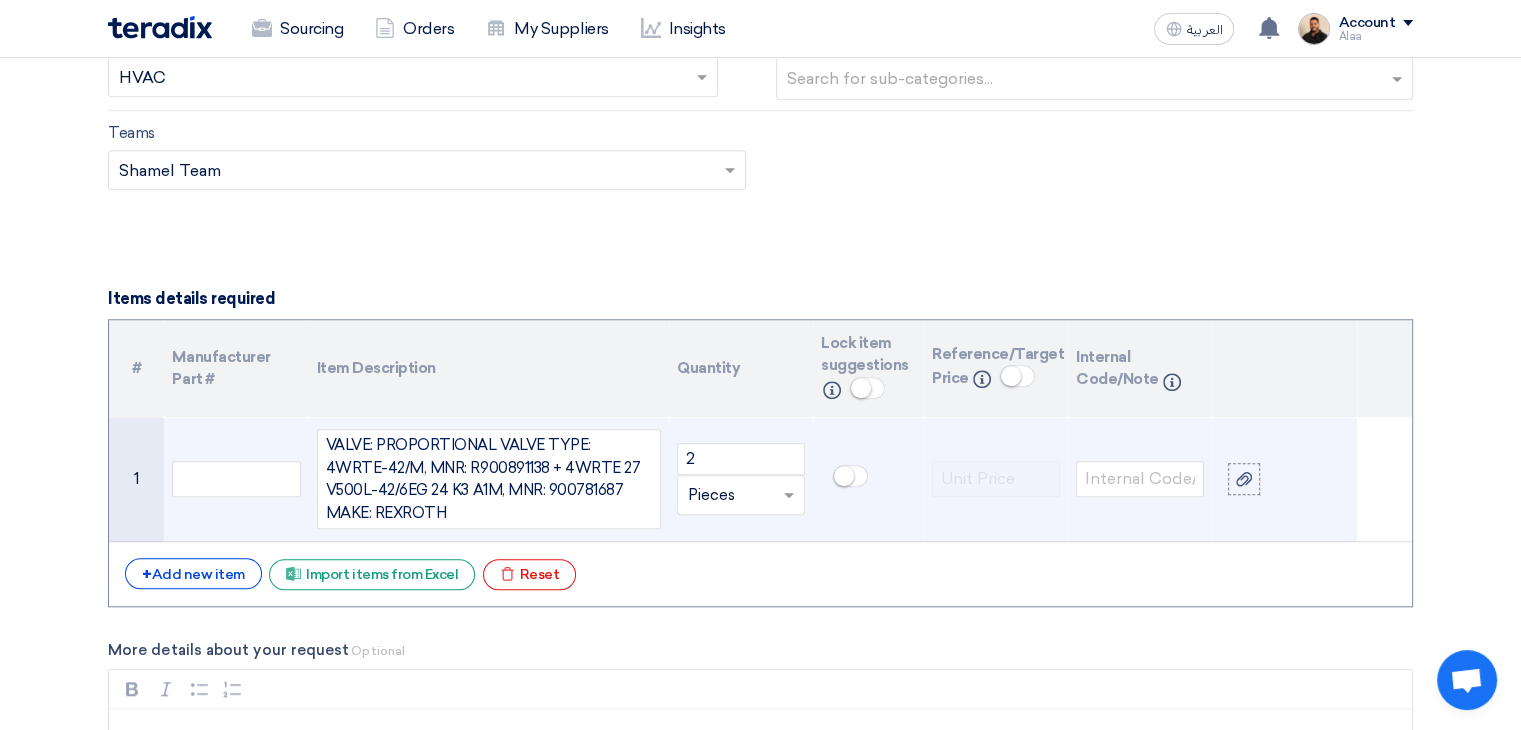 scroll, scrollTop: 1700, scrollLeft: 0, axis: vertical 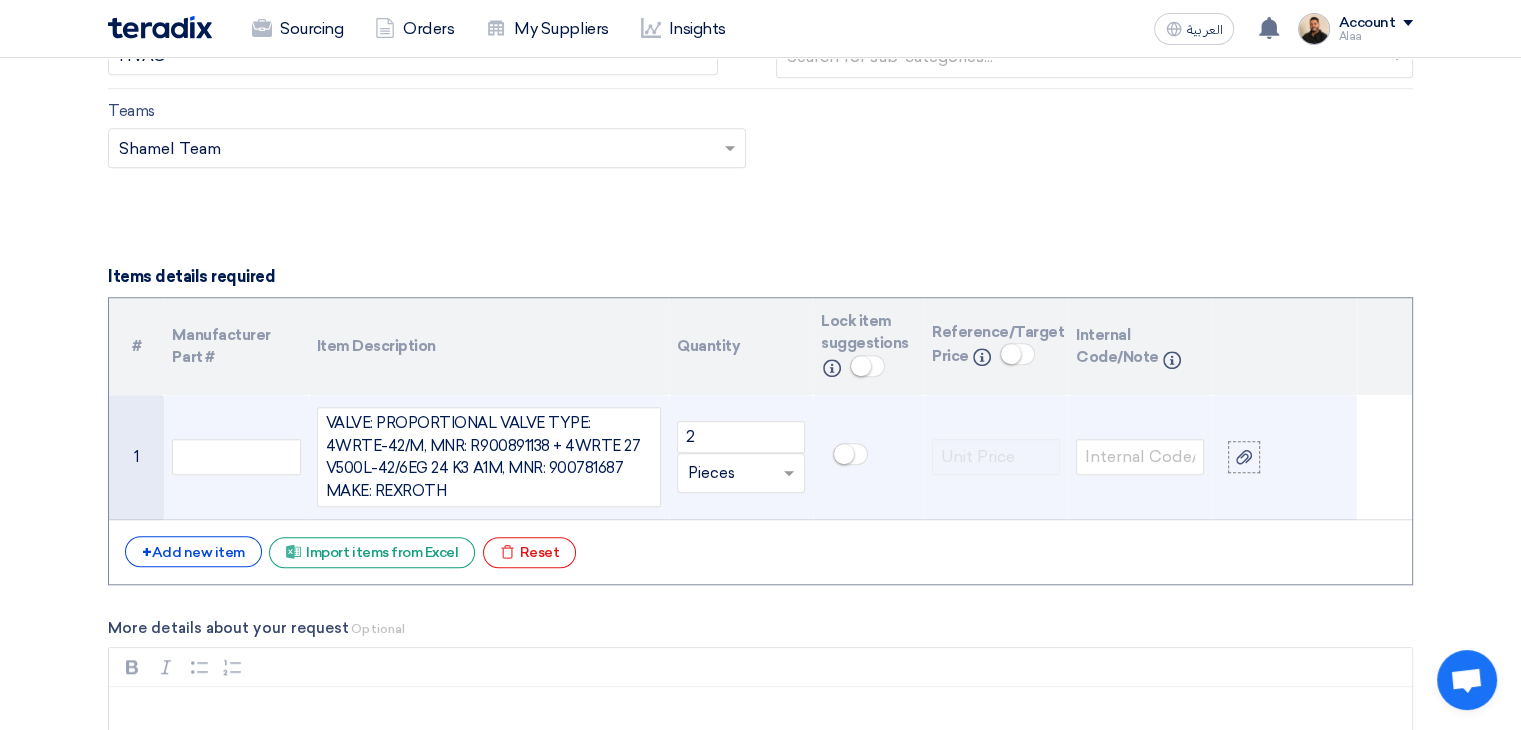 click on "VALVE: PROPORTIONAL VALVE TYPE: 4WRTE-42/M, MNR: R900891138 + 4WRTE 27 V500L-42/6EG 24 K3 A1M, MNR: 900781687 MAKE: REXROTH" 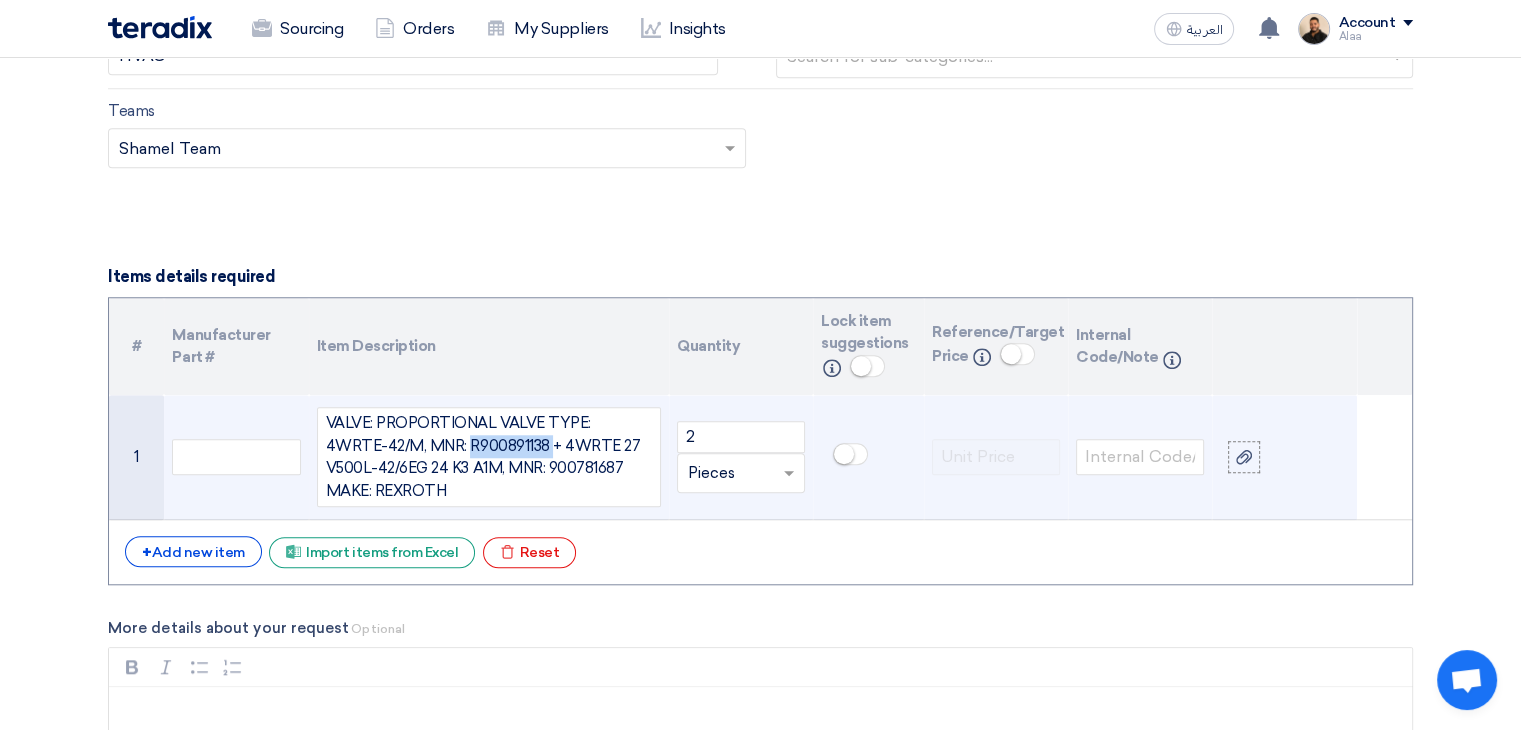 click on "VALVE: PROPORTIONAL VALVE TYPE: 4WRTE-42/M, MNR: R900891138 + 4WRTE 27 V500L-42/6EG 24 K3 A1M, MNR: 900781687 MAKE: REXROTH" 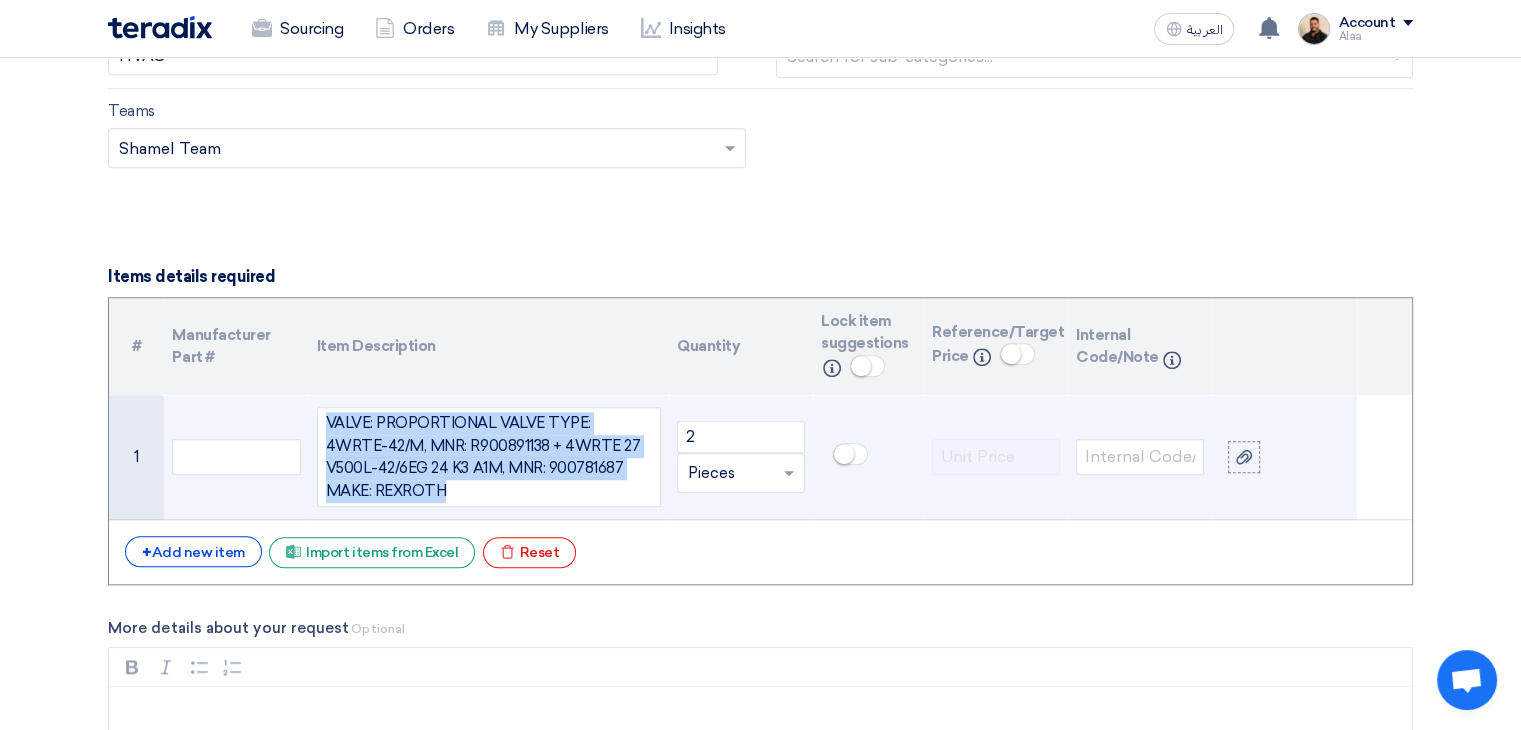 click on "VALVE: PROPORTIONAL VALVE TYPE: 4WRTE-42/M, MNR: R900891138 + 4WRTE 27 V500L-42/6EG 24 K3 A1M, MNR: 900781687 MAKE: REXROTH" 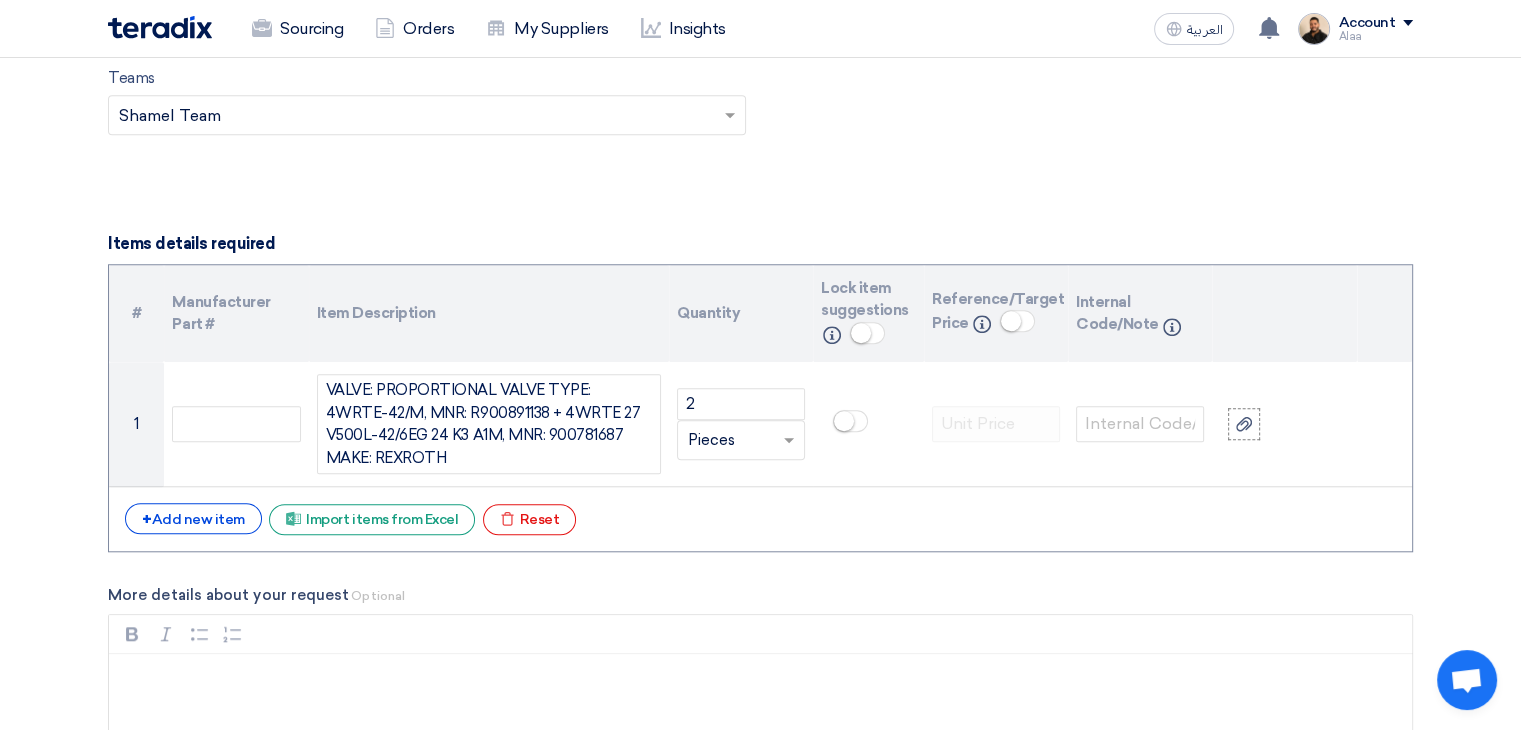 scroll, scrollTop: 1700, scrollLeft: 0, axis: vertical 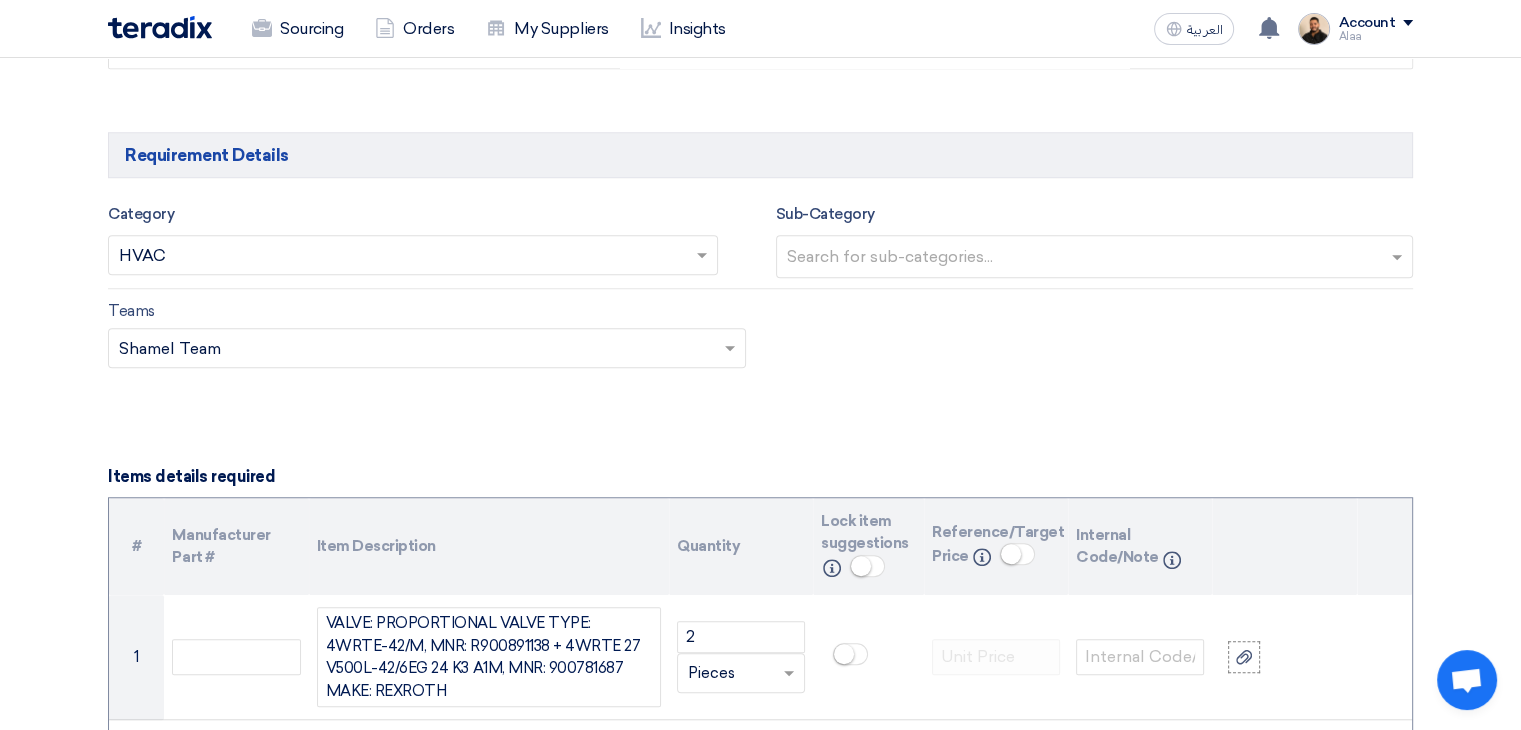 click at bounding box center [403, 257] 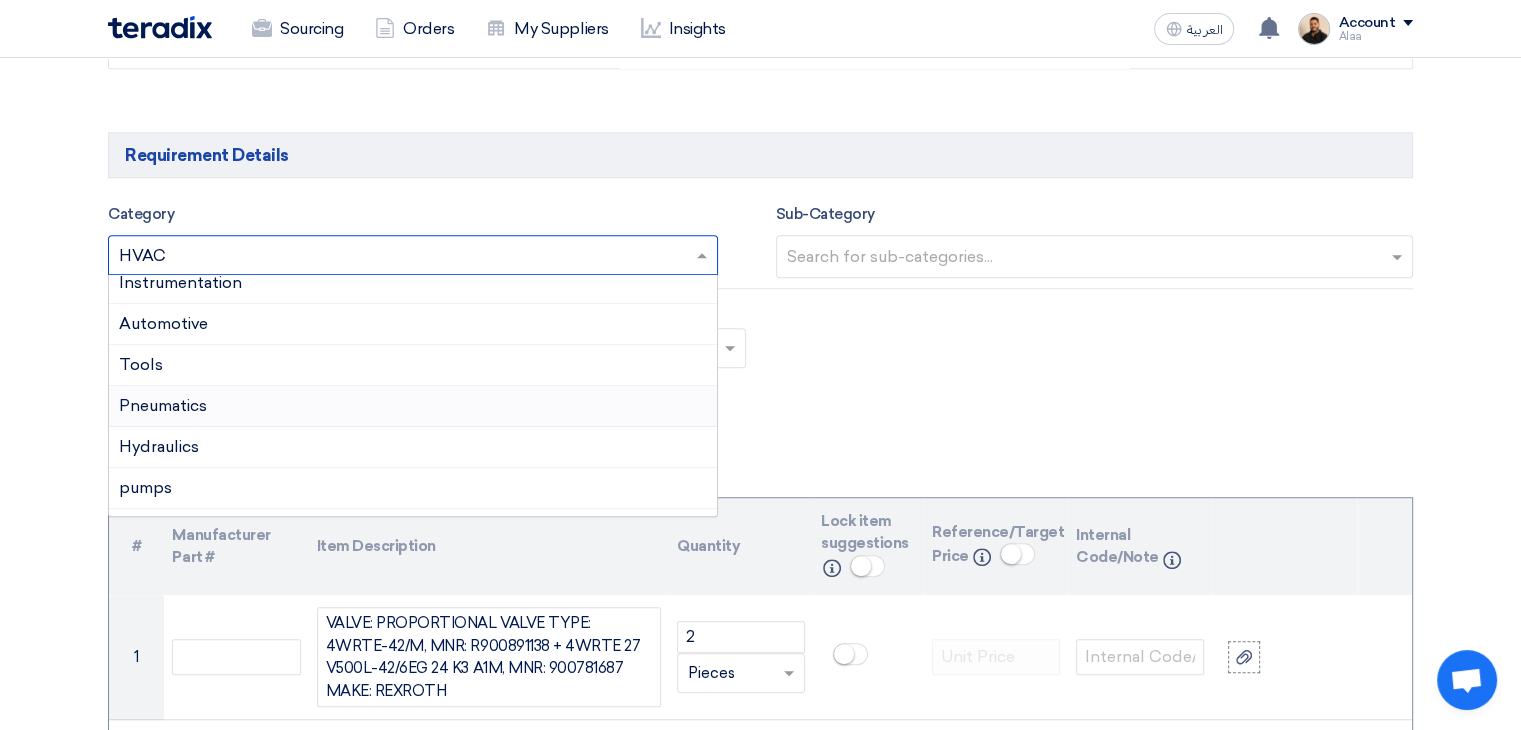 scroll, scrollTop: 52, scrollLeft: 0, axis: vertical 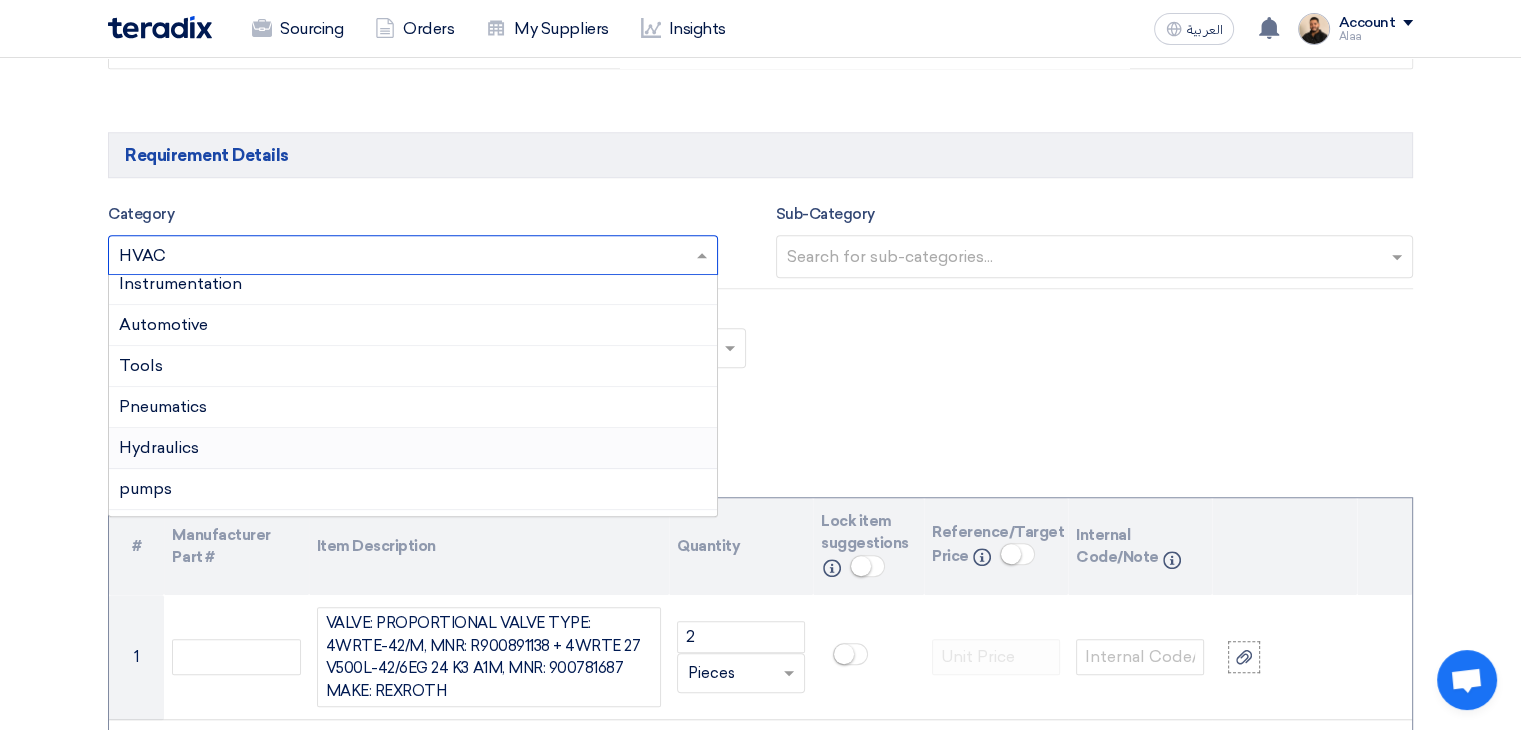 click on "Hydraulics" at bounding box center (413, 448) 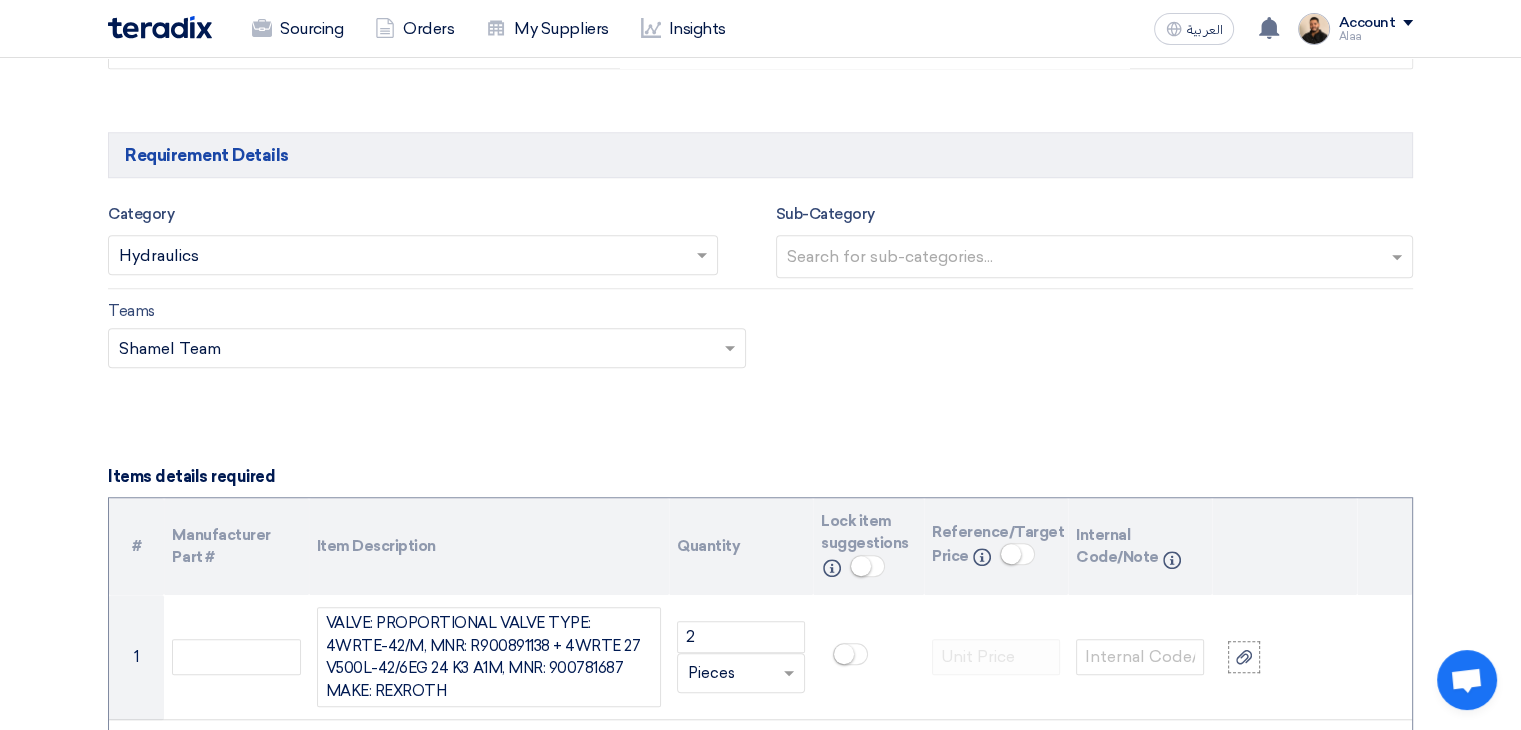 scroll, scrollTop: 1500, scrollLeft: 0, axis: vertical 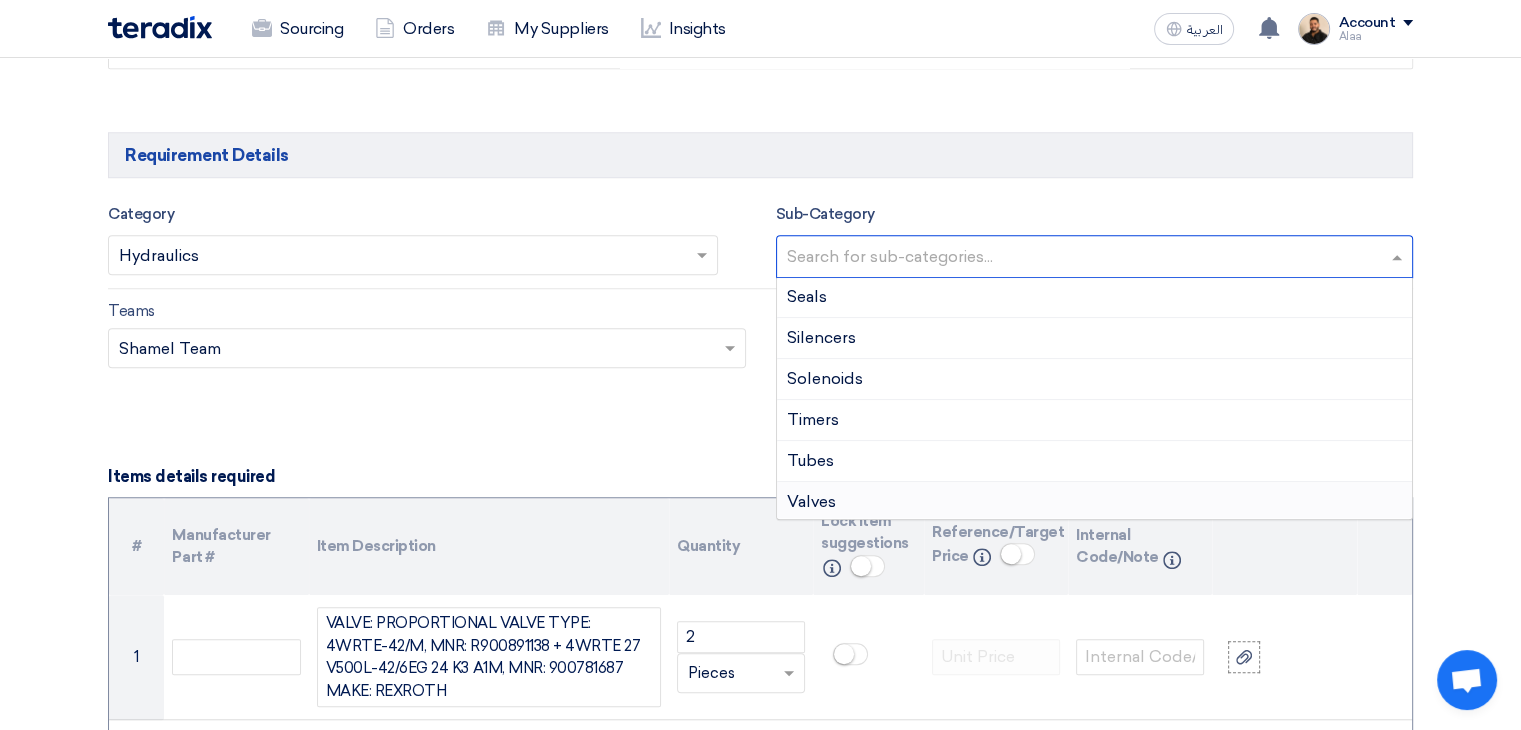click on "Valves" at bounding box center (1095, 502) 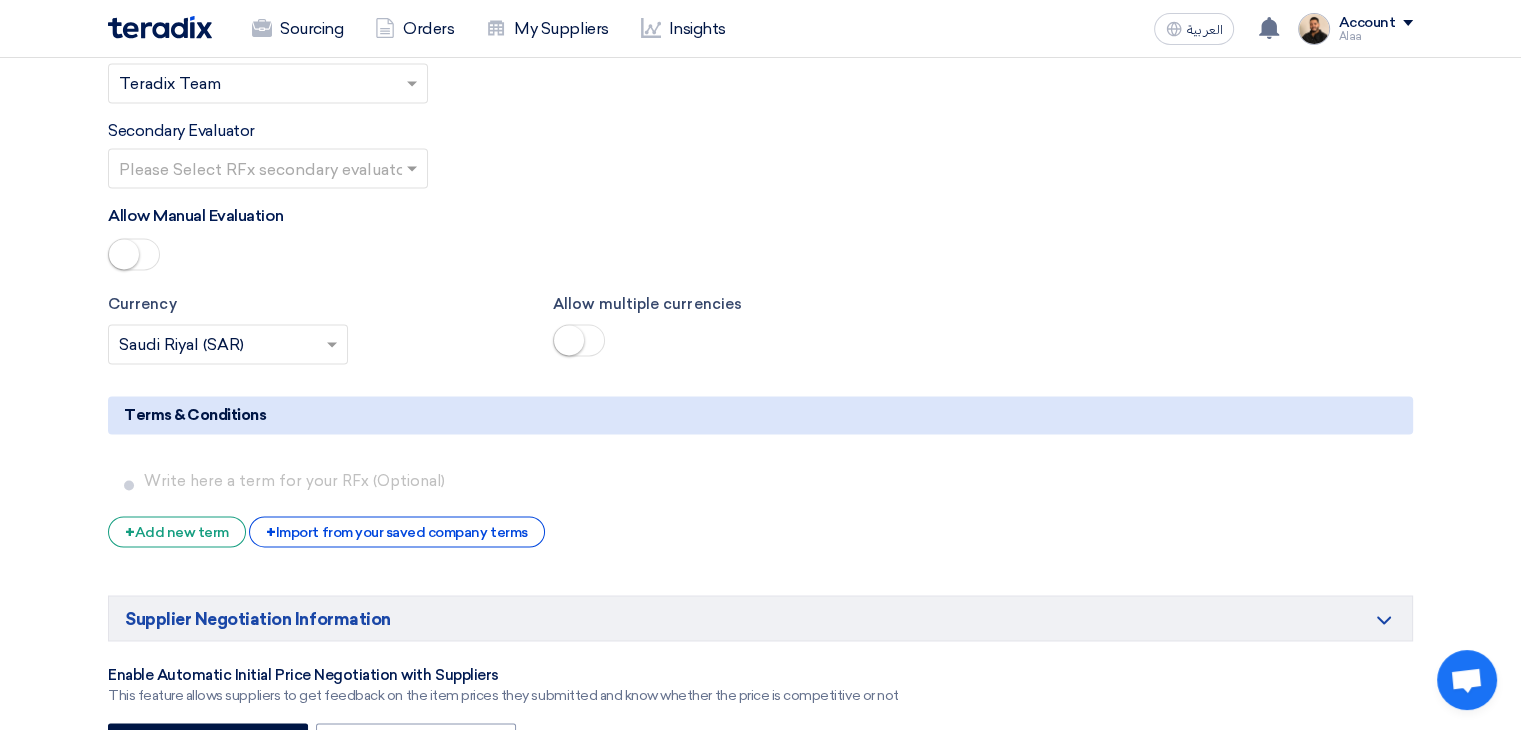 scroll, scrollTop: 3300, scrollLeft: 0, axis: vertical 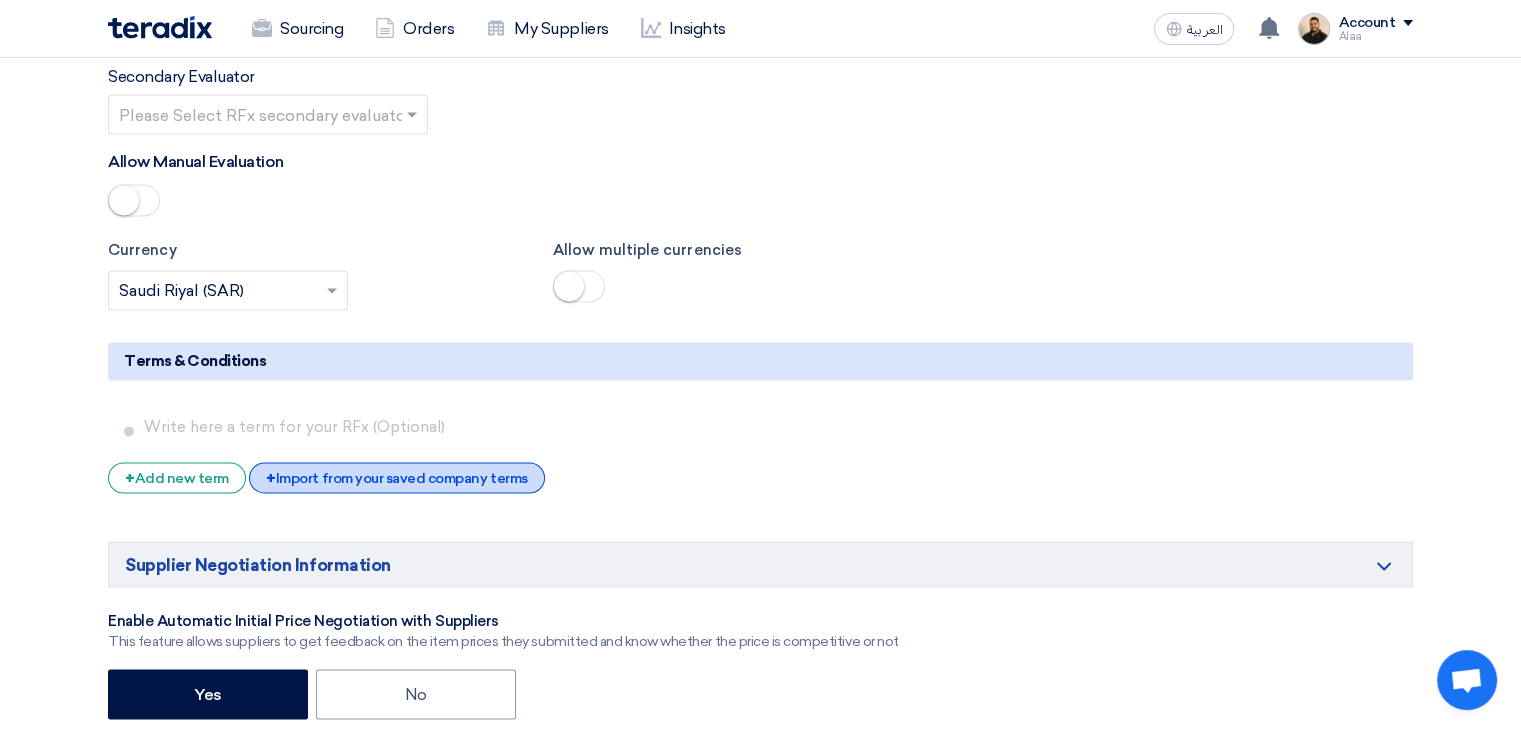 click on "+
Import from your saved company terms" 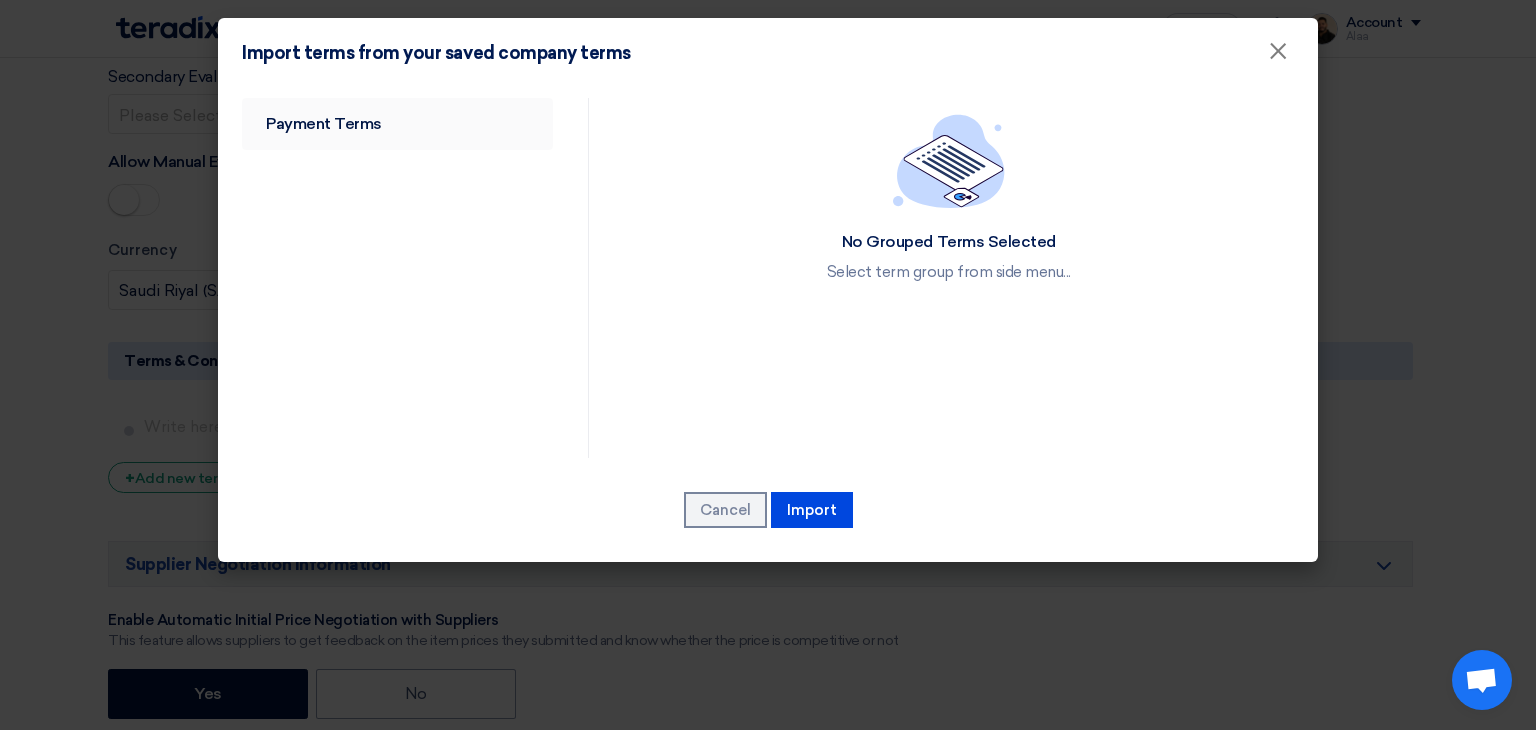 click on "Payment Terms" 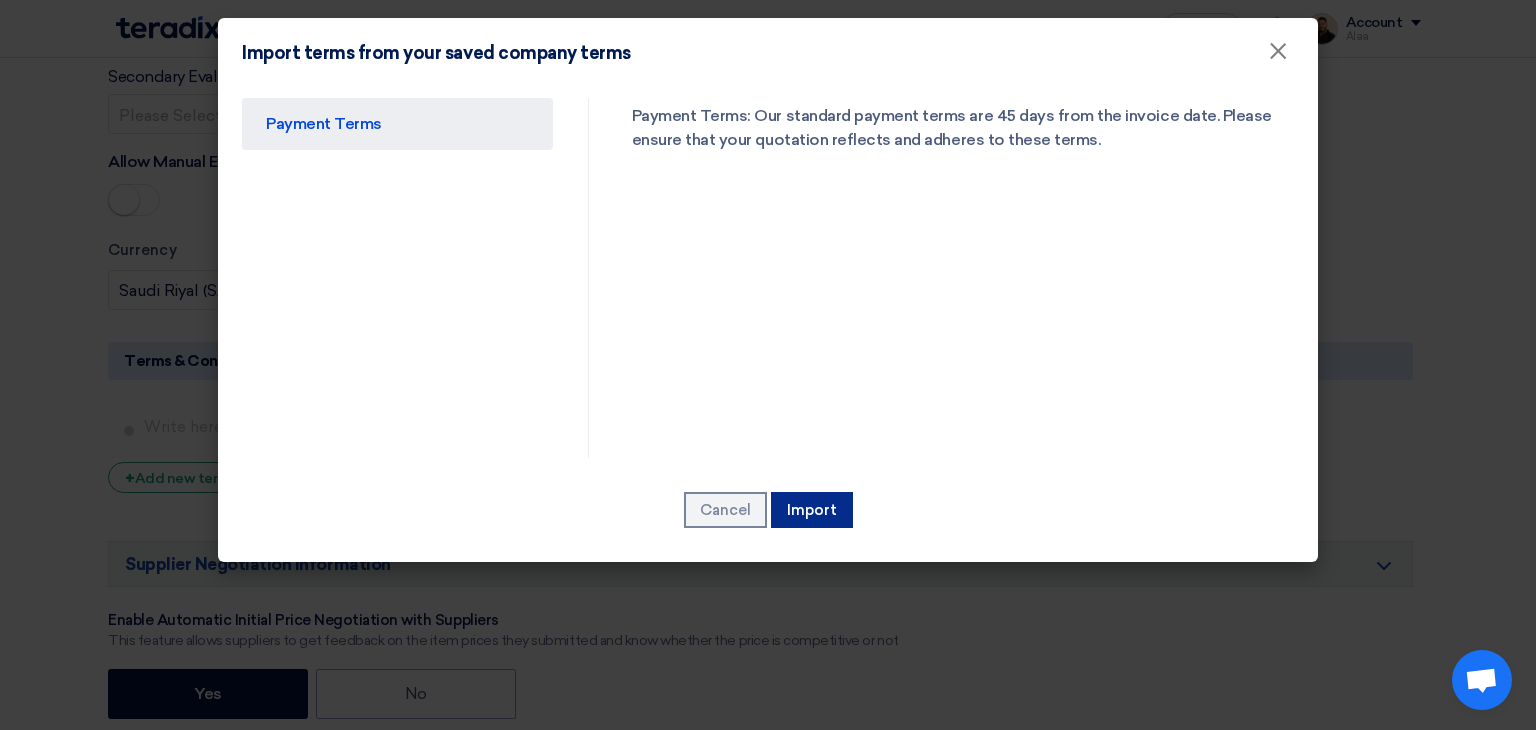 click on "Import" 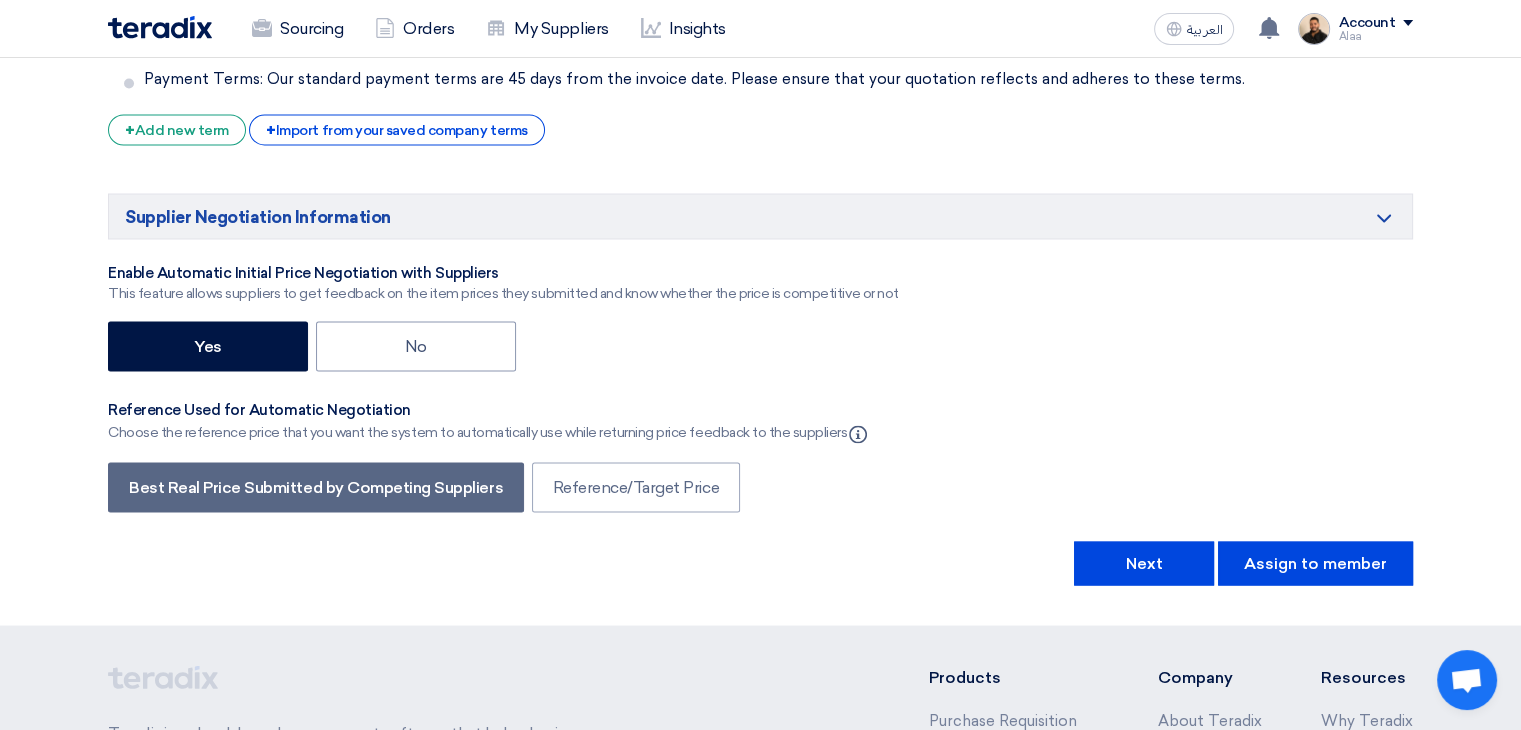 scroll, scrollTop: 3700, scrollLeft: 0, axis: vertical 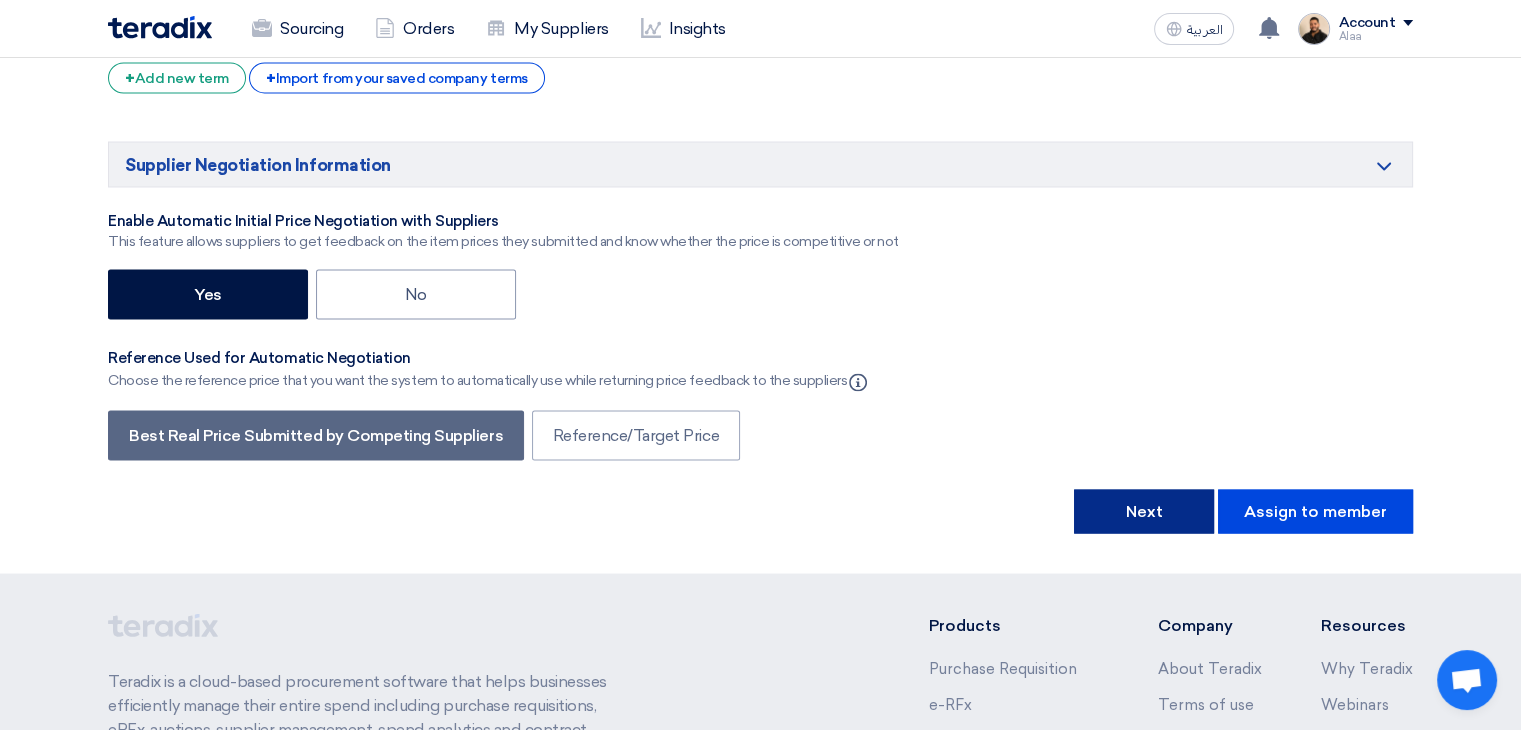 click on "Next" 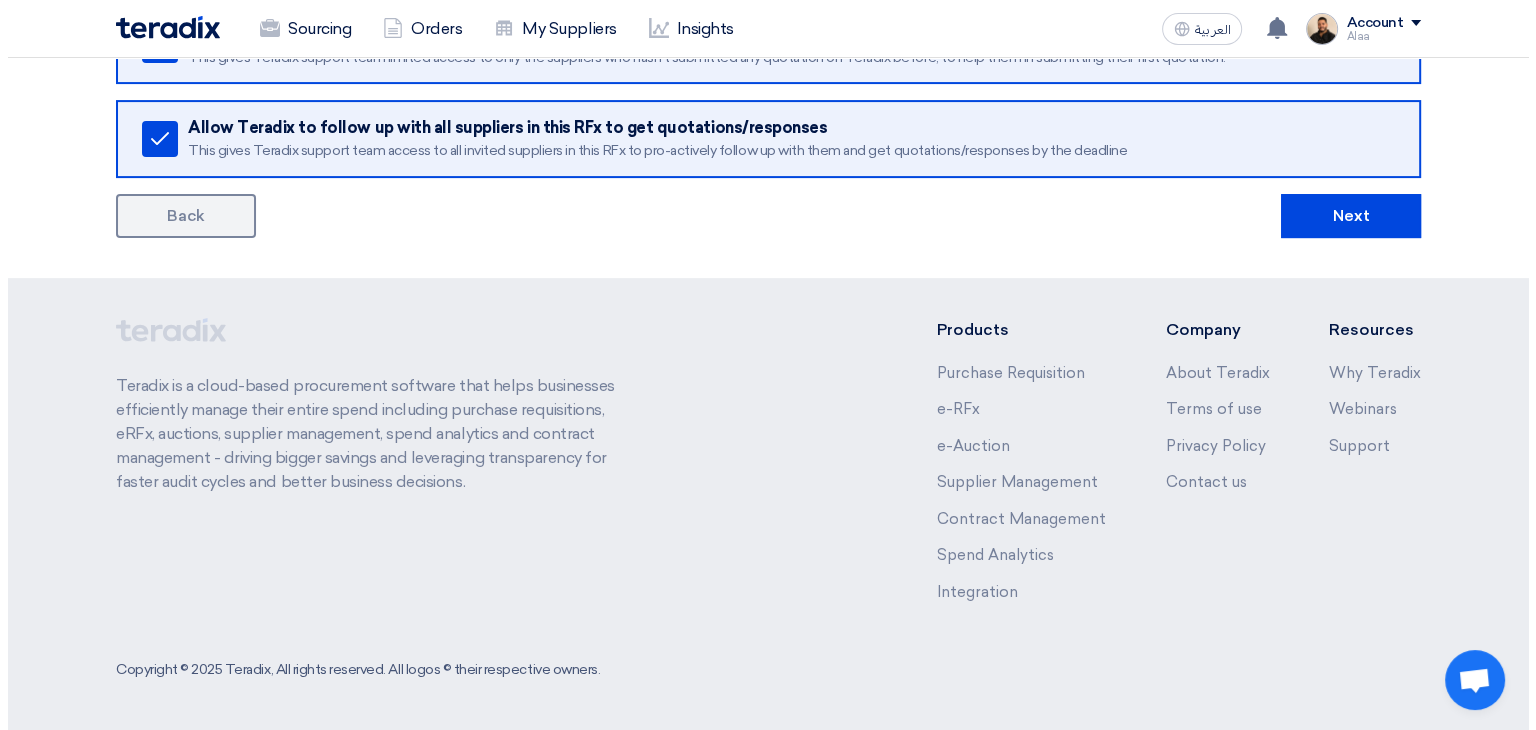 scroll, scrollTop: 0, scrollLeft: 0, axis: both 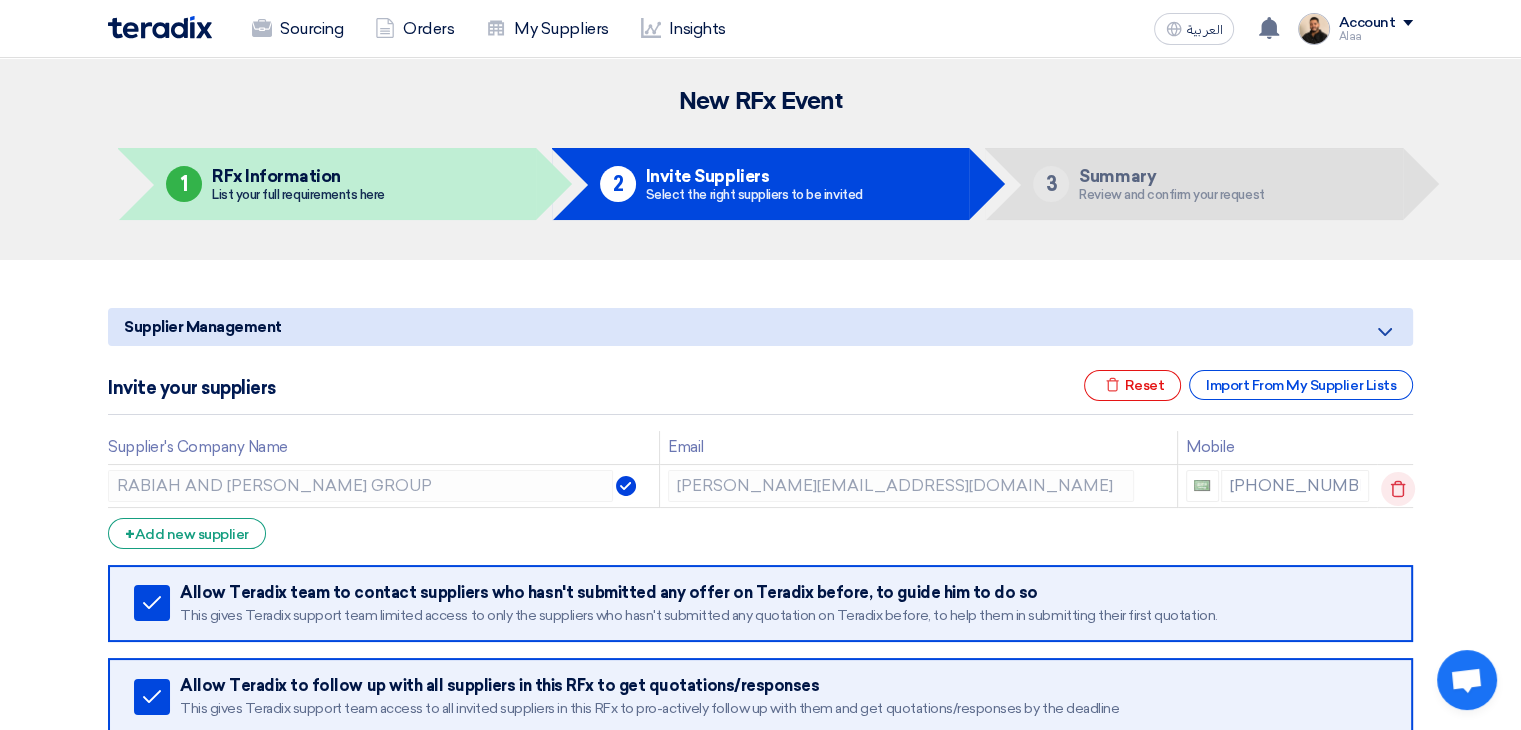 click 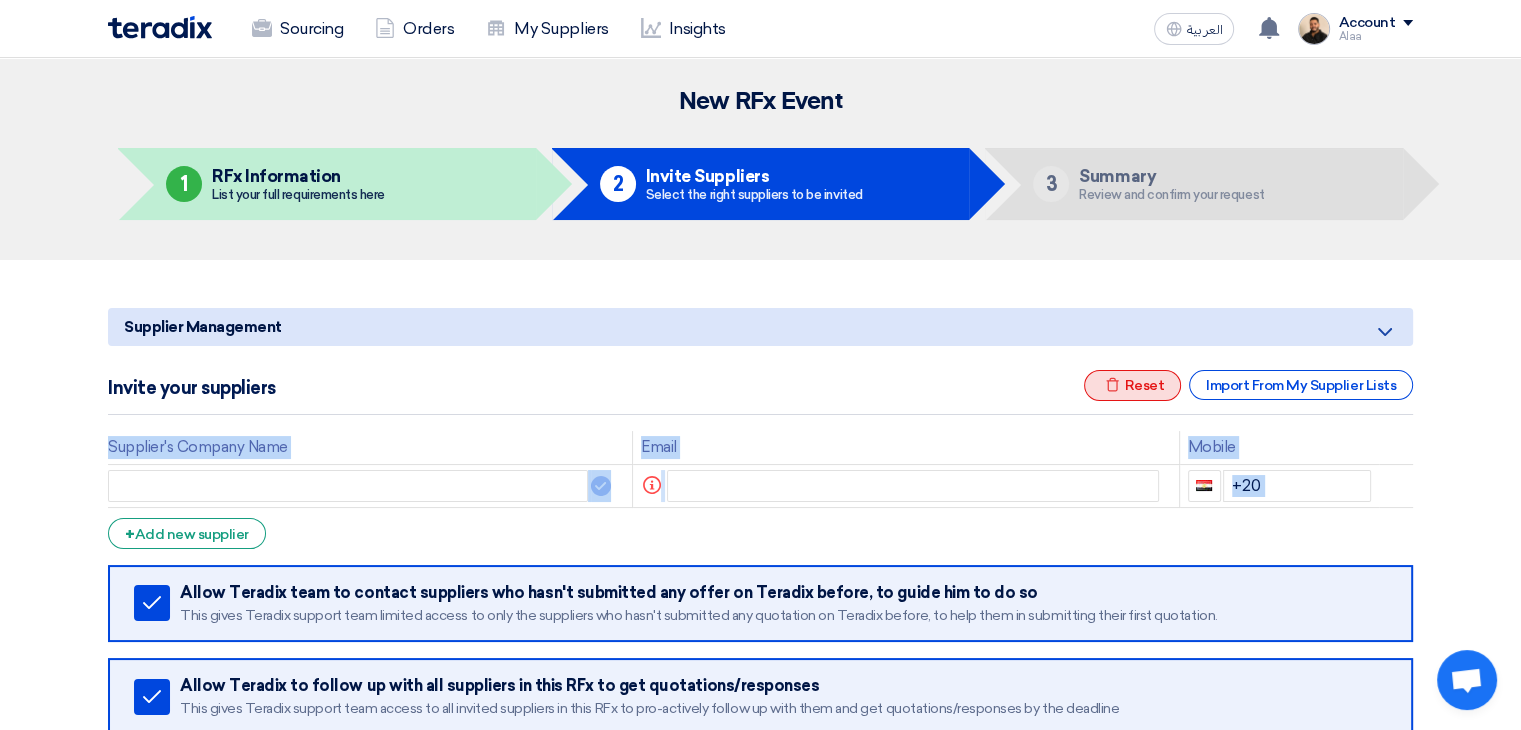 click on "Excel file
Reset" 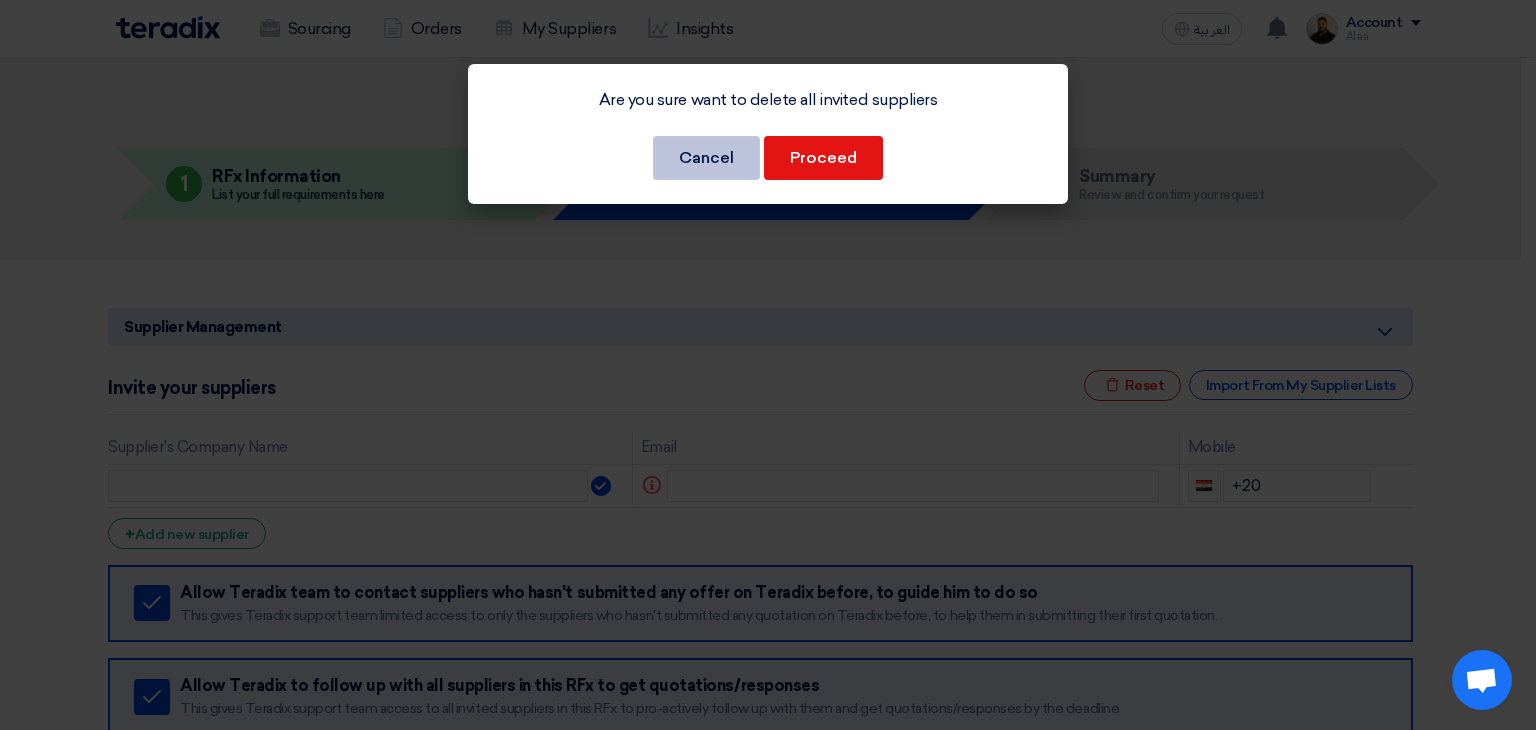 click on "Cancel" 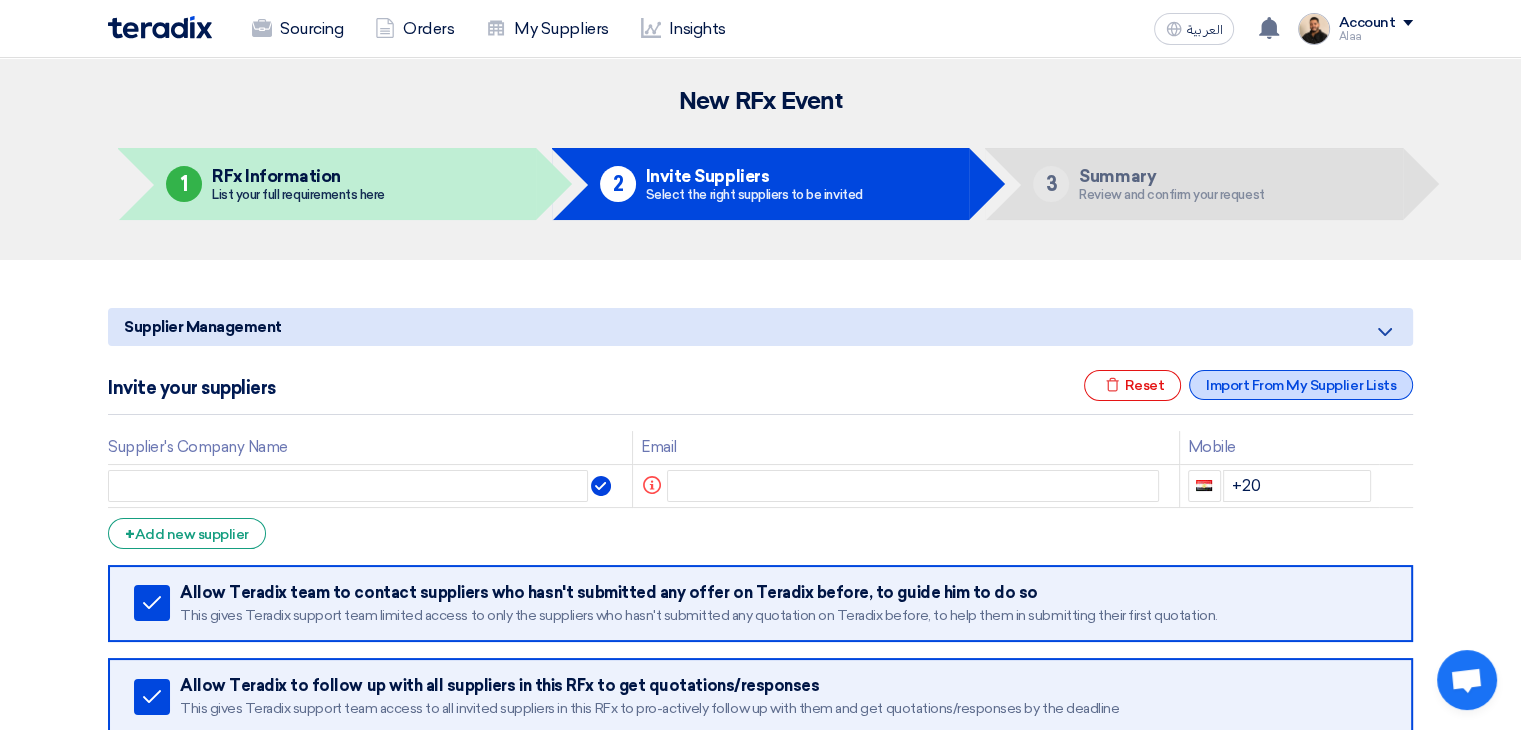 click on "Import From My Supplier Lists" 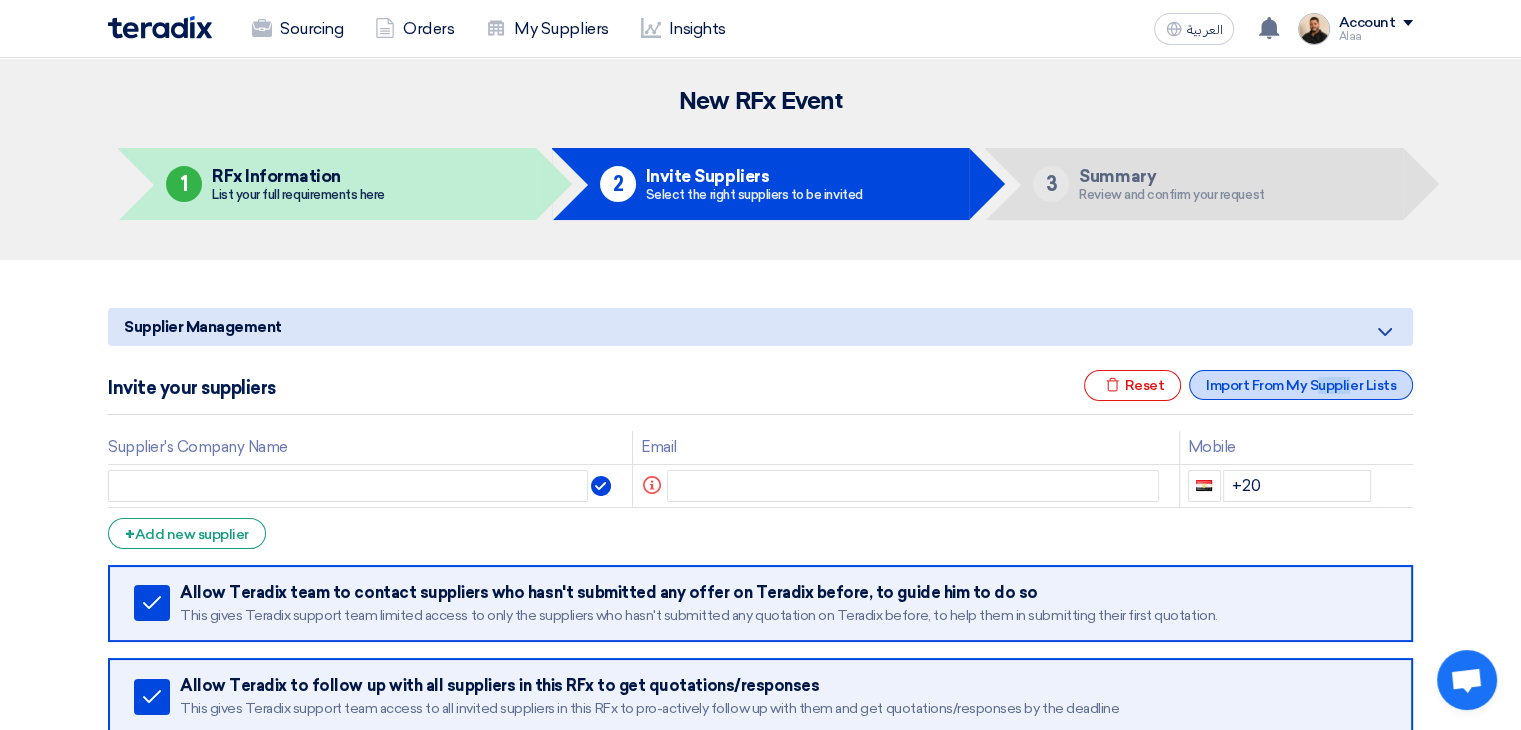 click on "Import From My Supplier Lists" 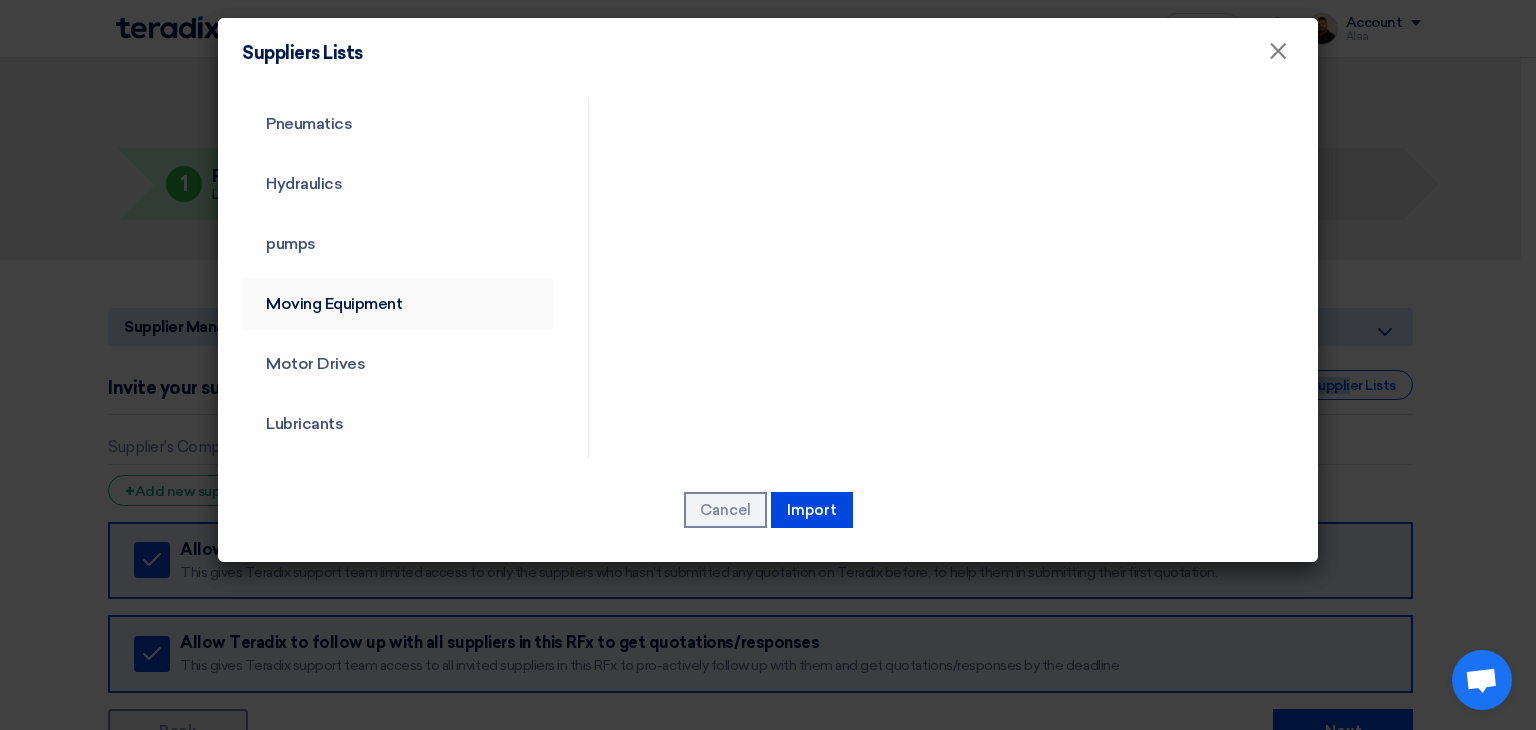 scroll, scrollTop: 200, scrollLeft: 0, axis: vertical 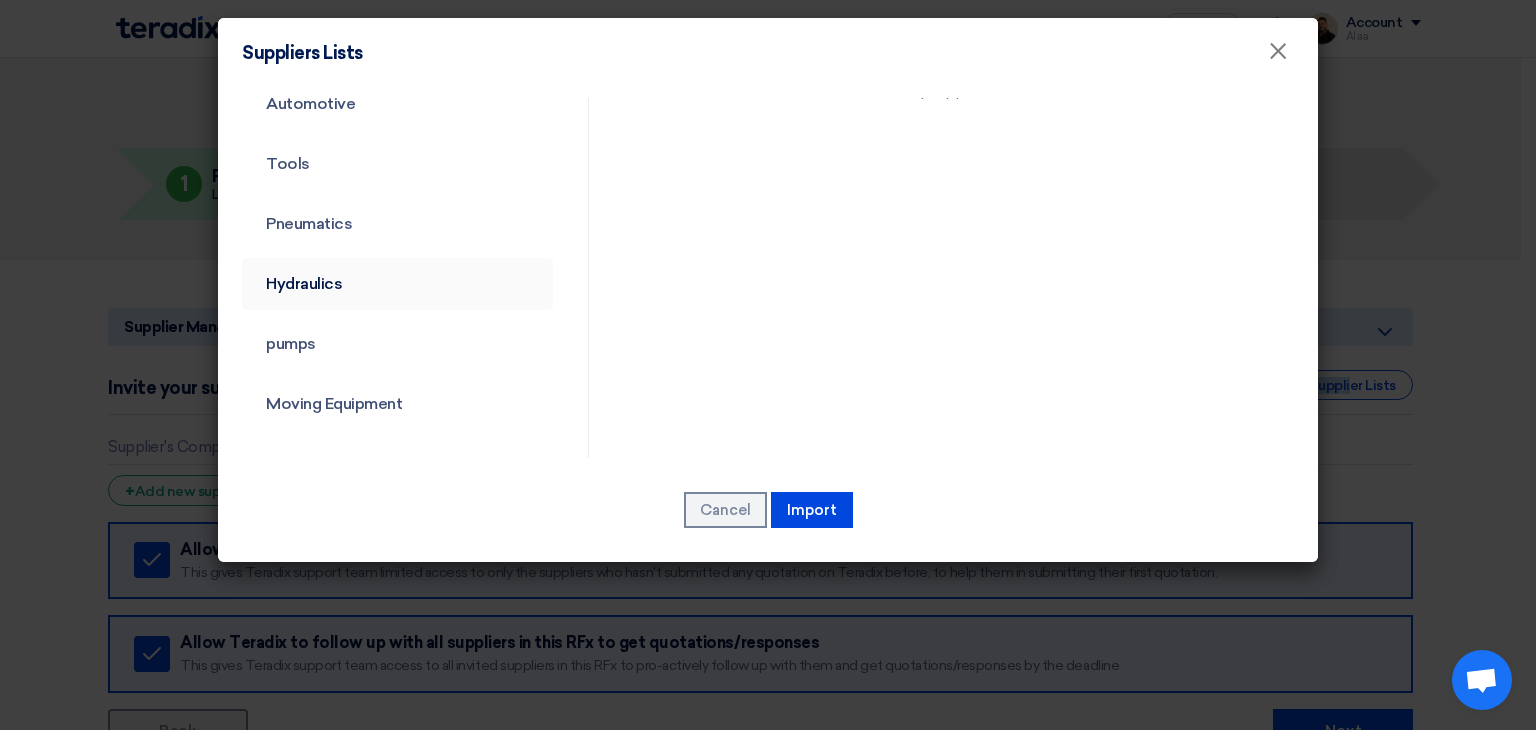click on "Hydraulics" 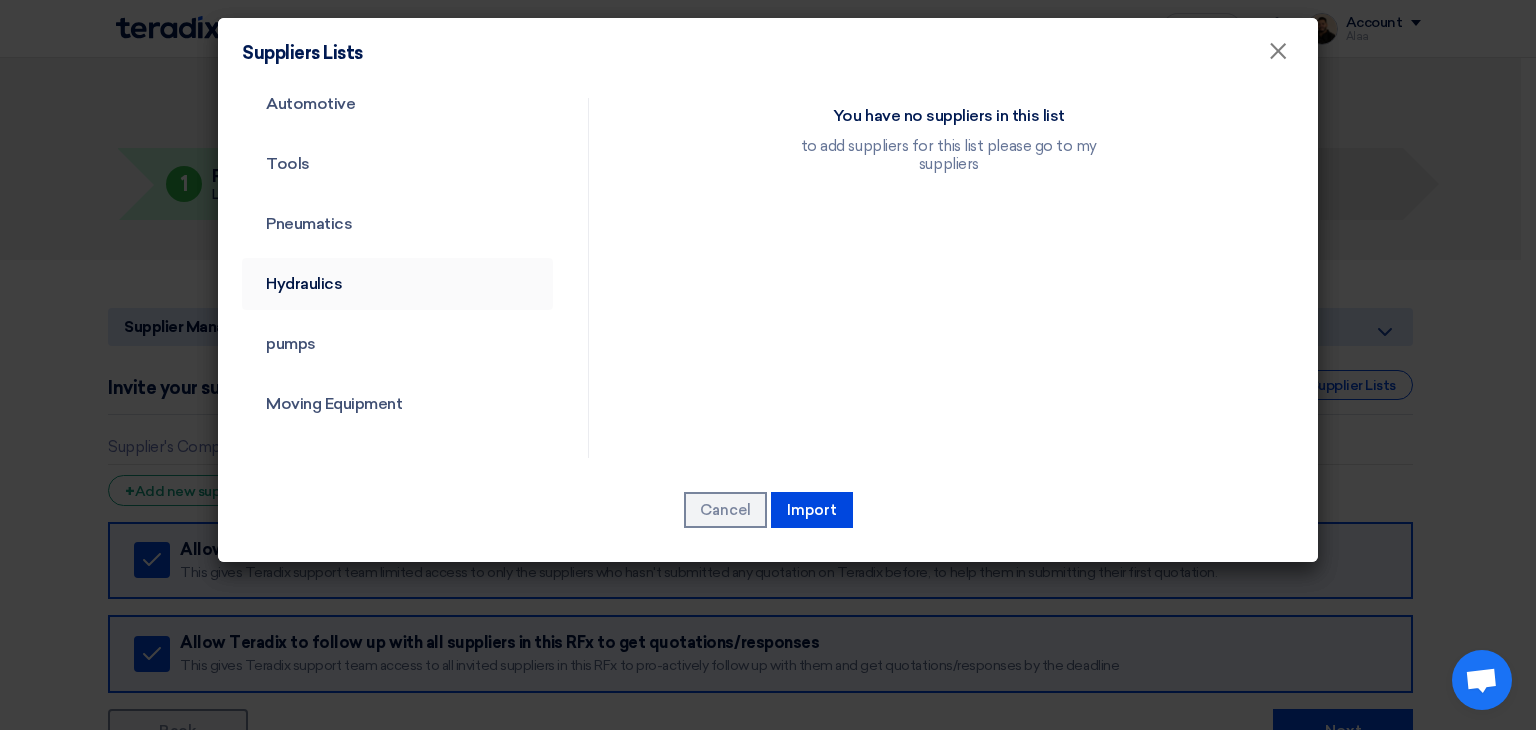 click on "Hydraulics" 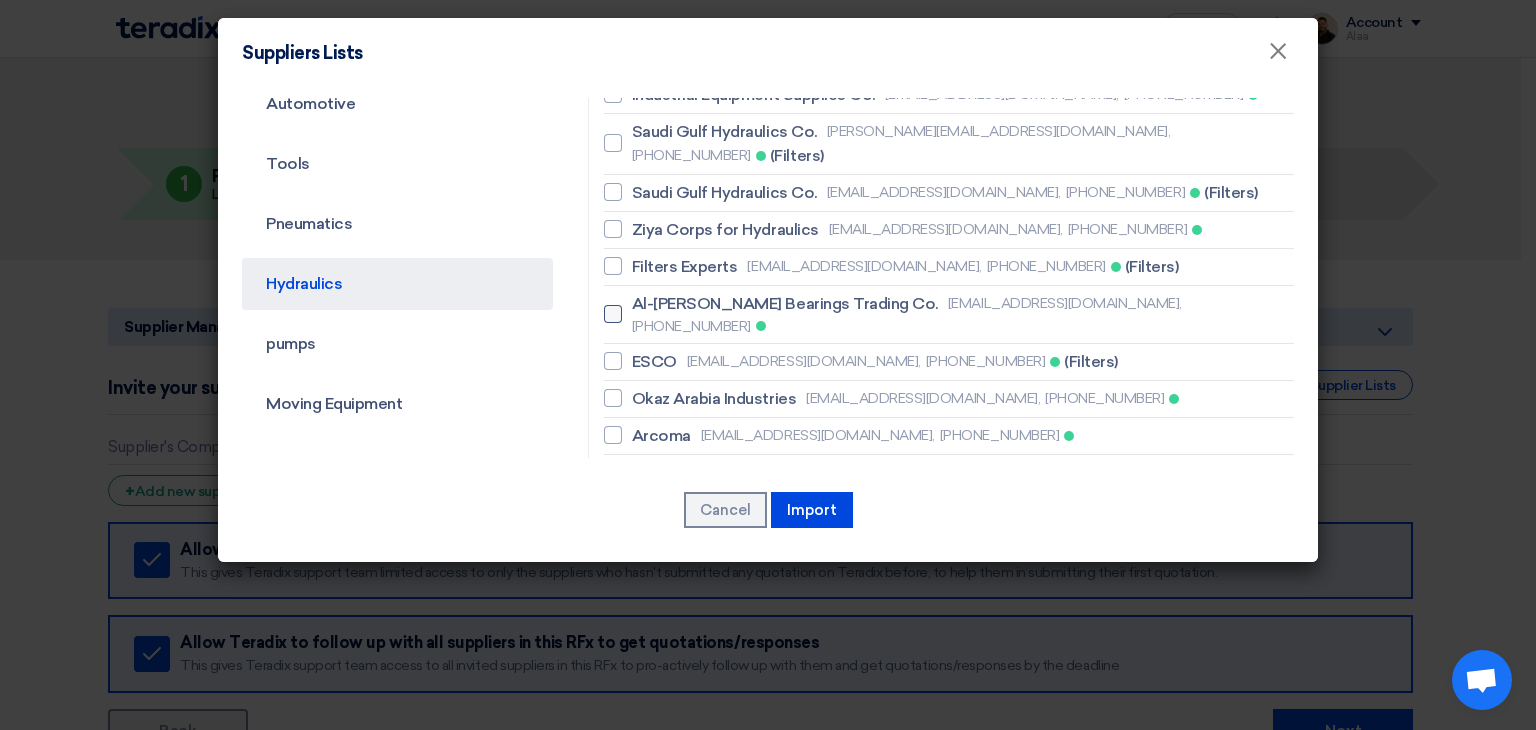 scroll, scrollTop: 0, scrollLeft: 0, axis: both 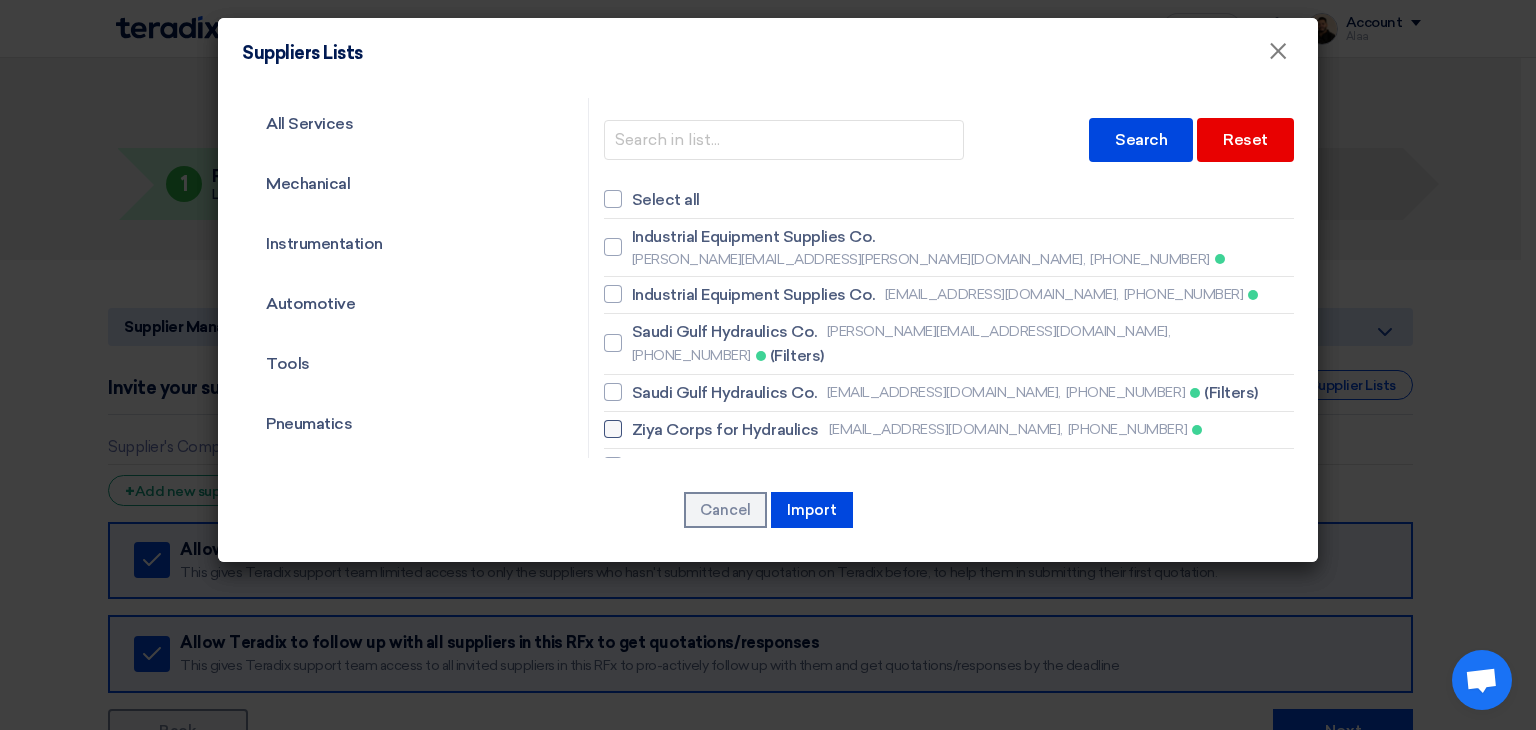 drag, startPoint x: 656, startPoint y: 378, endPoint x: 669, endPoint y: 378, distance: 13 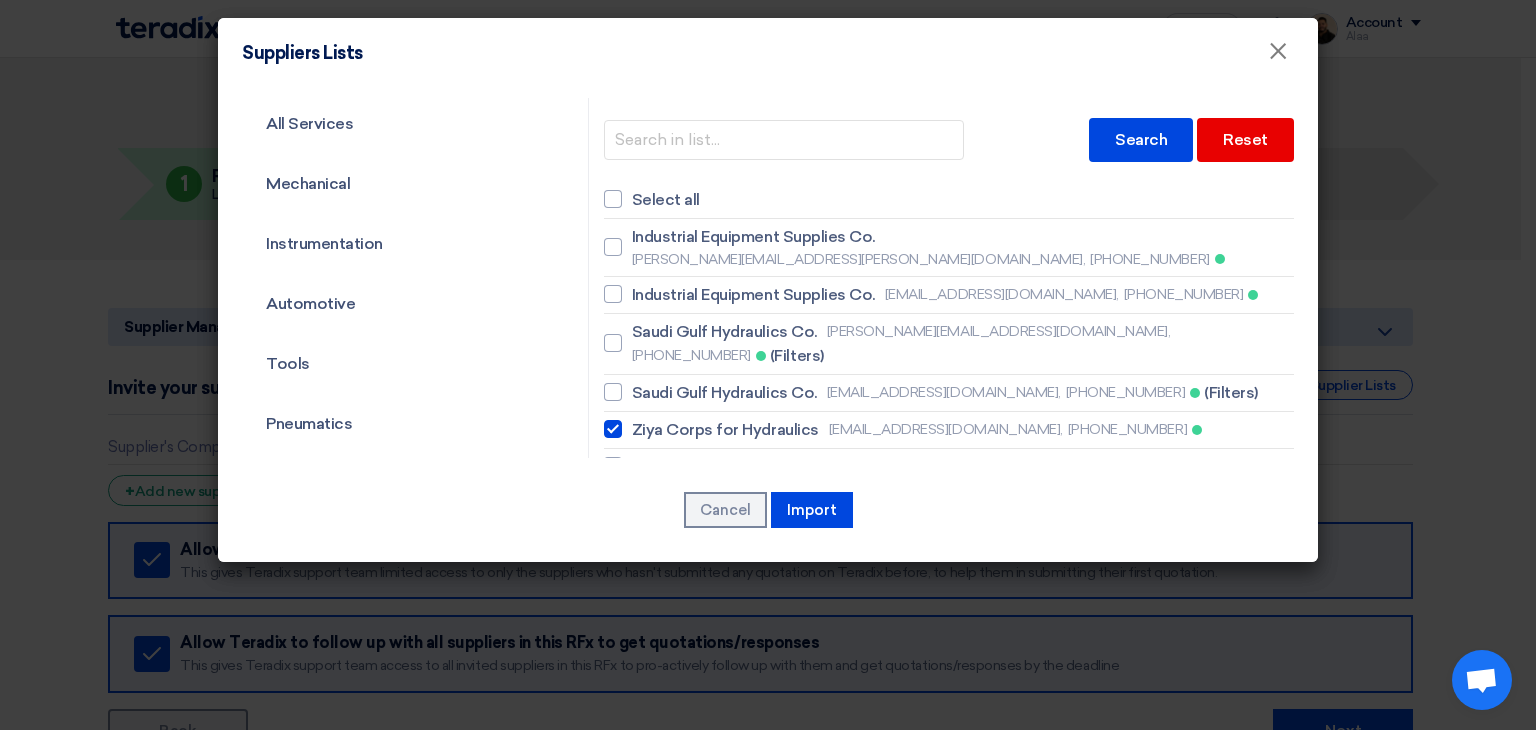 checkbox on "true" 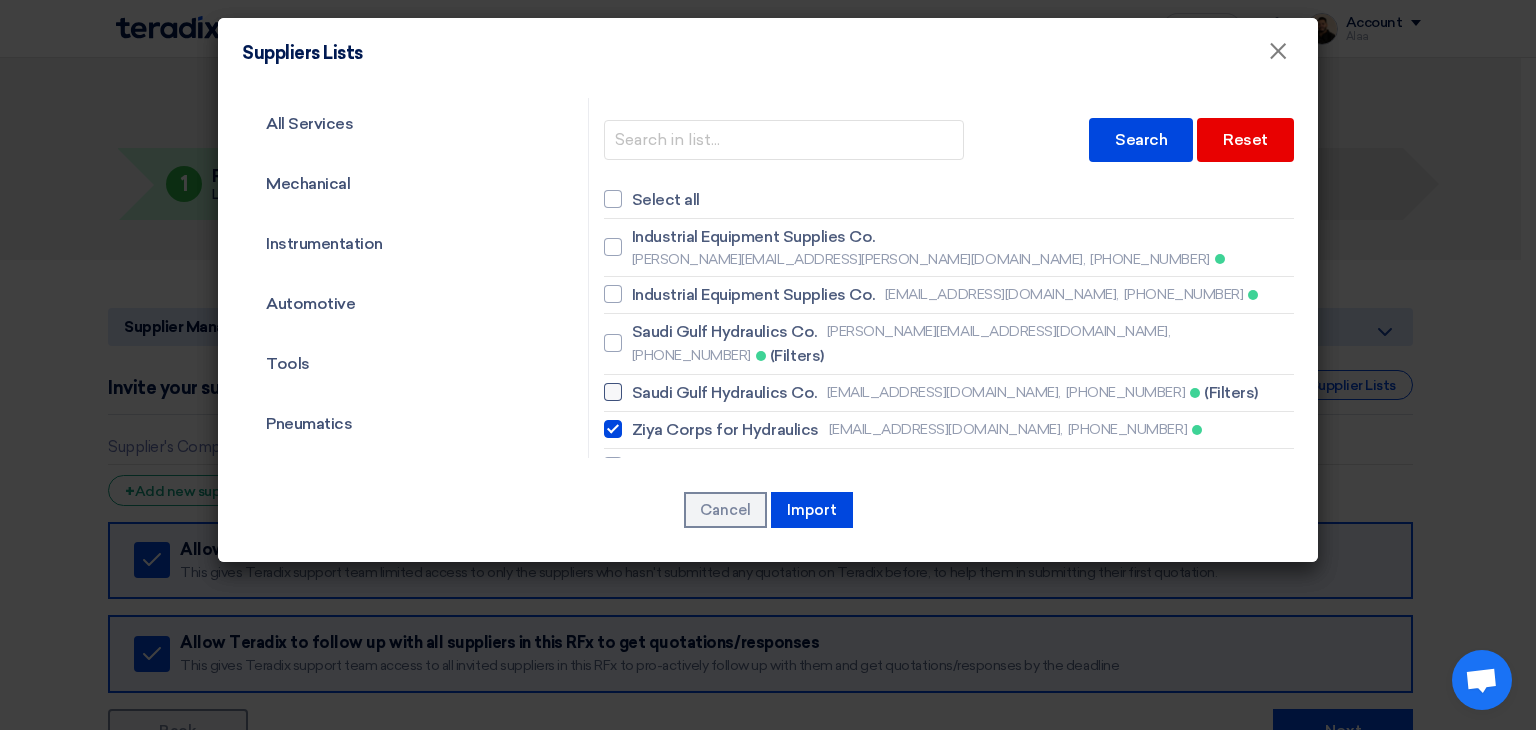 click on "Saudi Gulf Hydraulics Co." 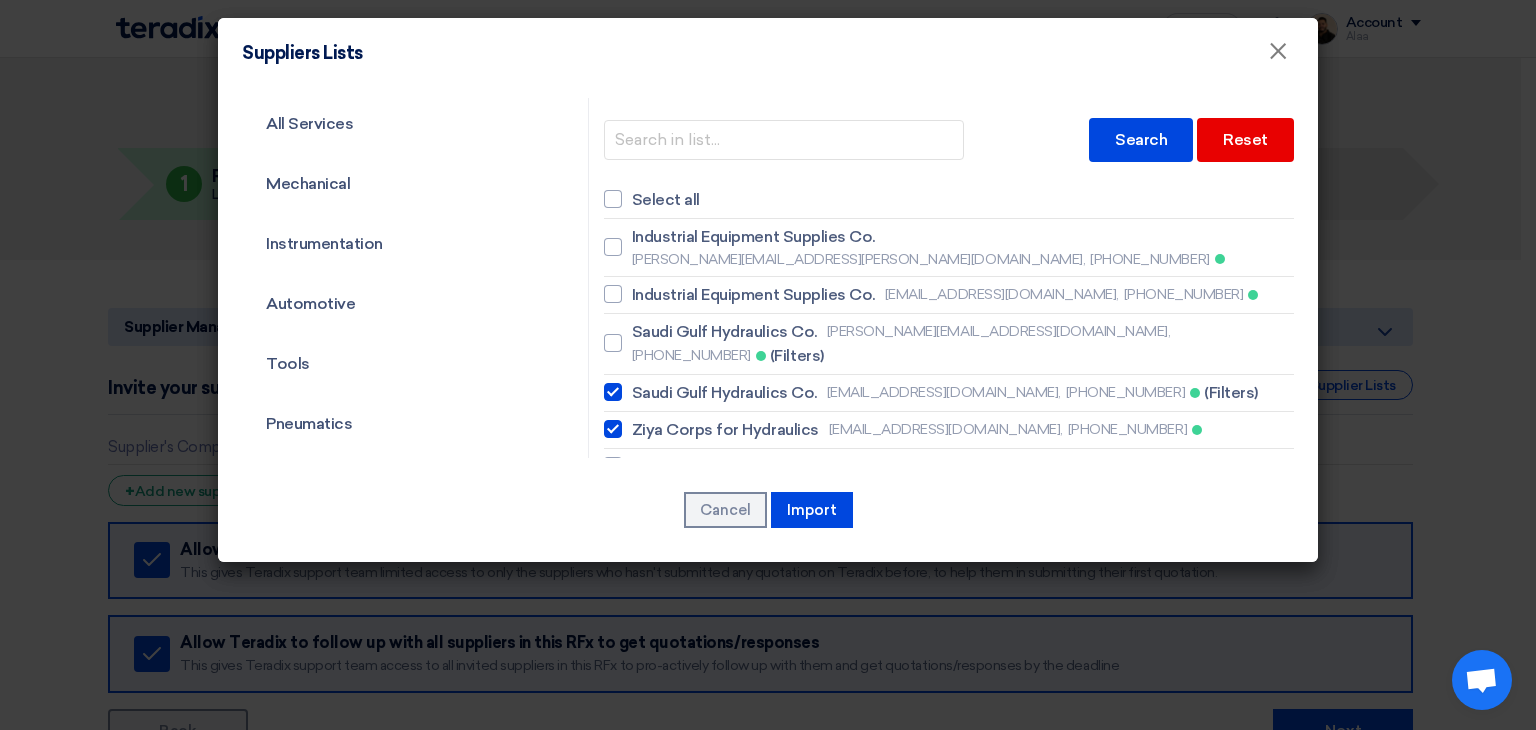 checkbox on "true" 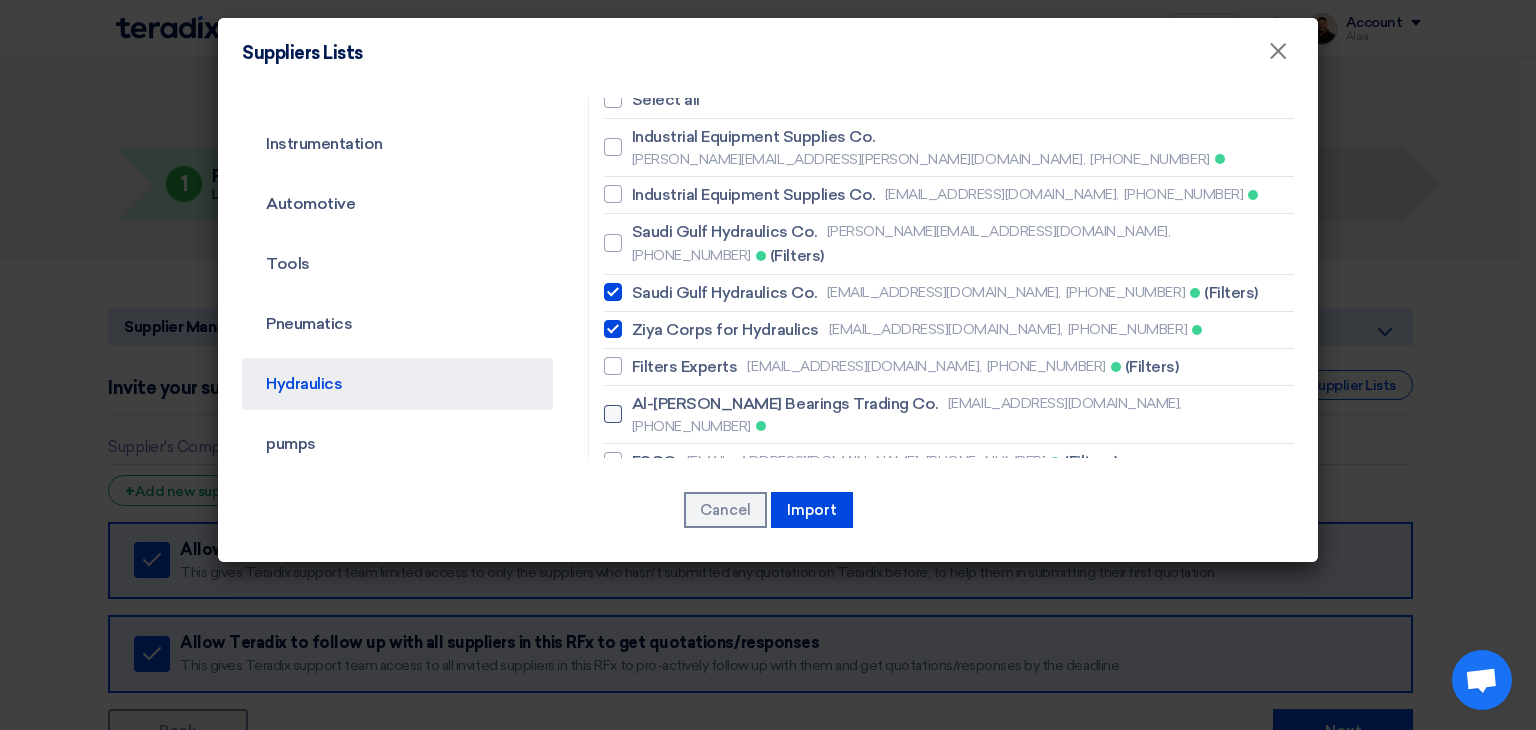 scroll, scrollTop: 200, scrollLeft: 0, axis: vertical 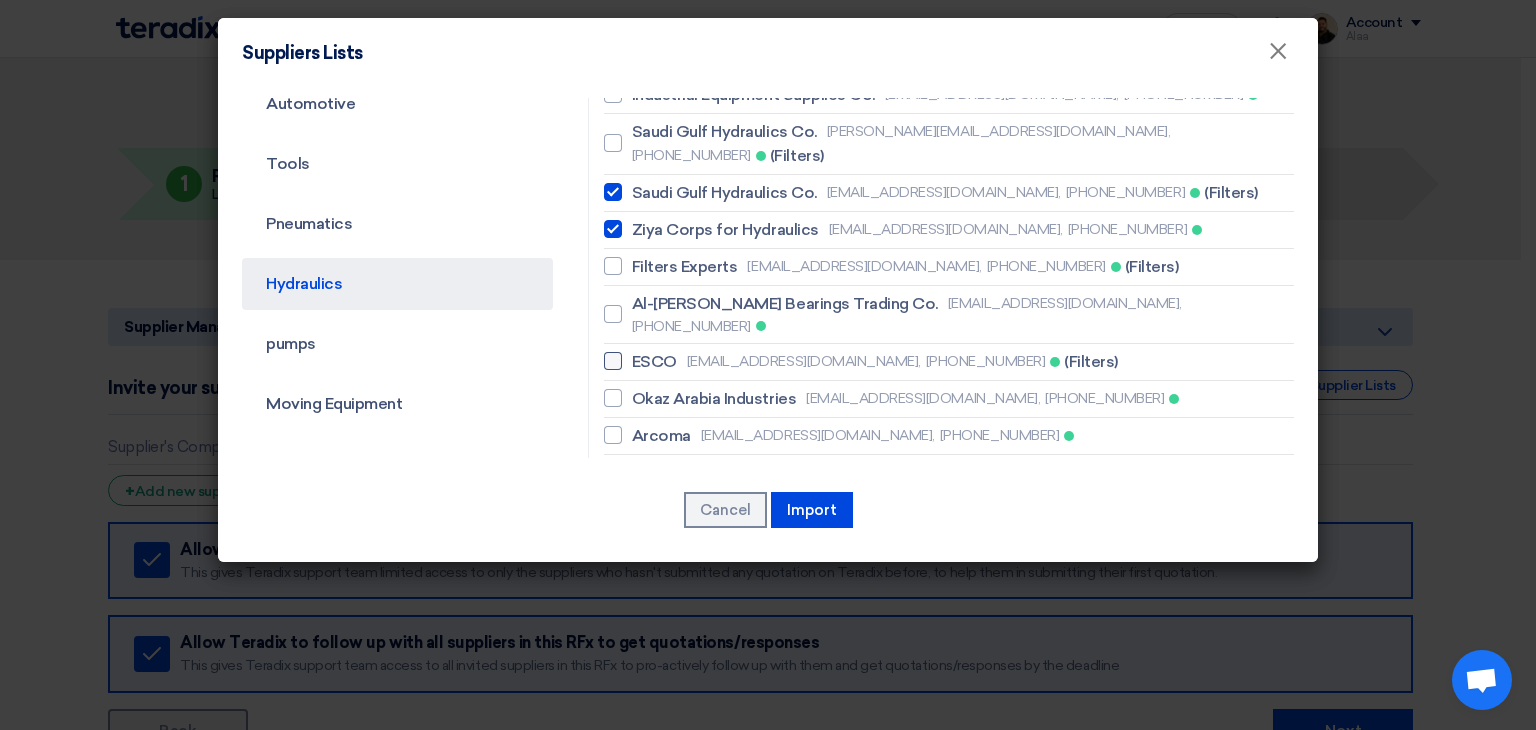 click on "ESCO" 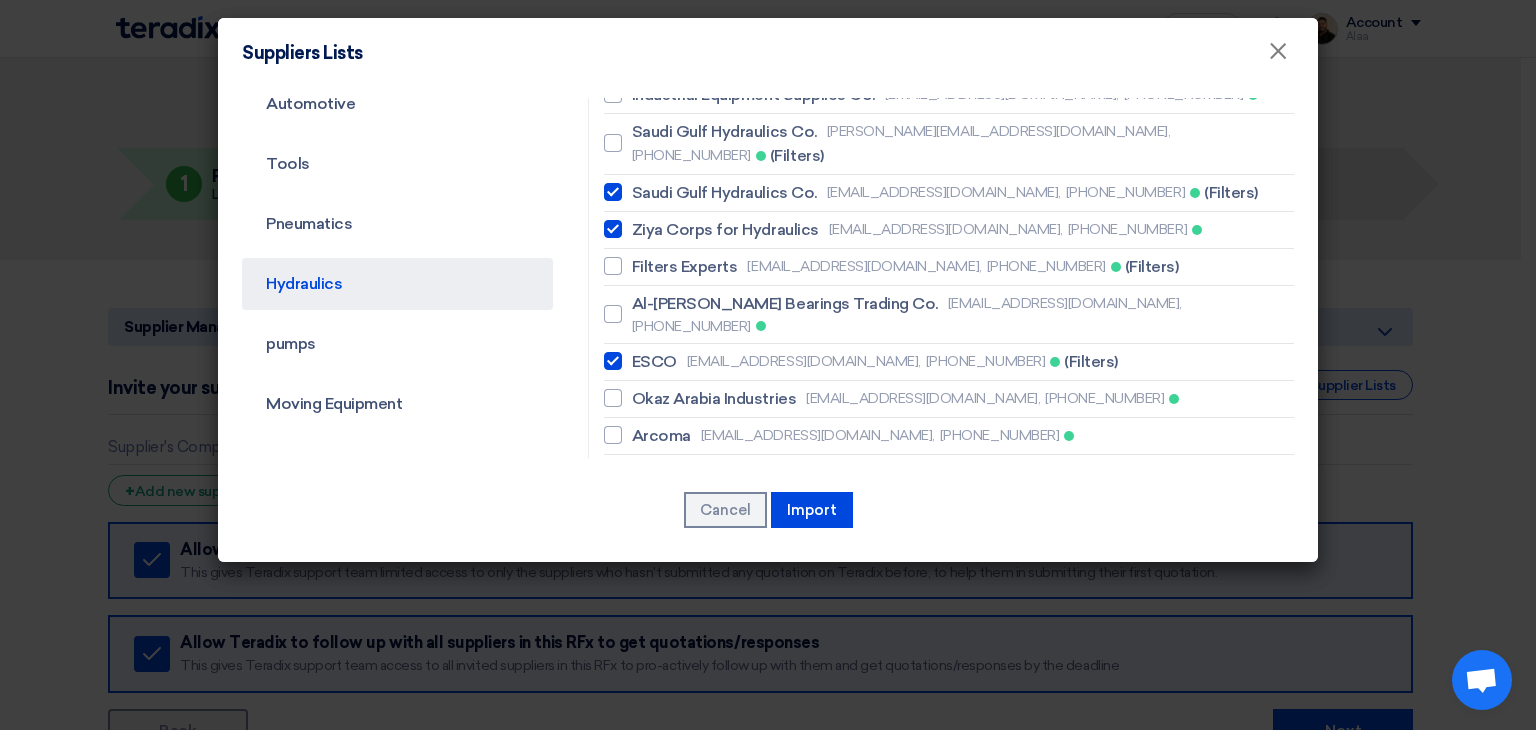 checkbox on "true" 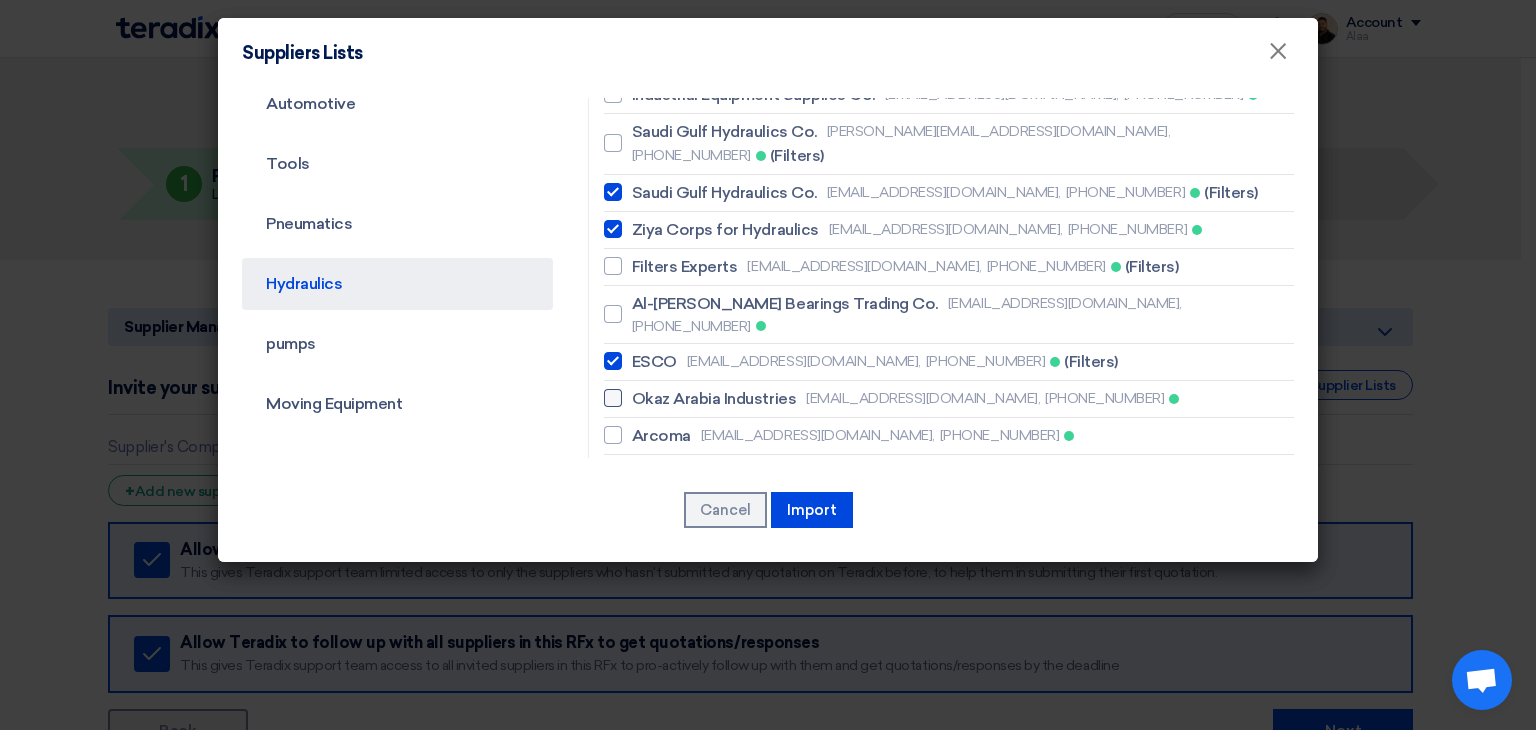 click on "Okaz Arabia Industries" 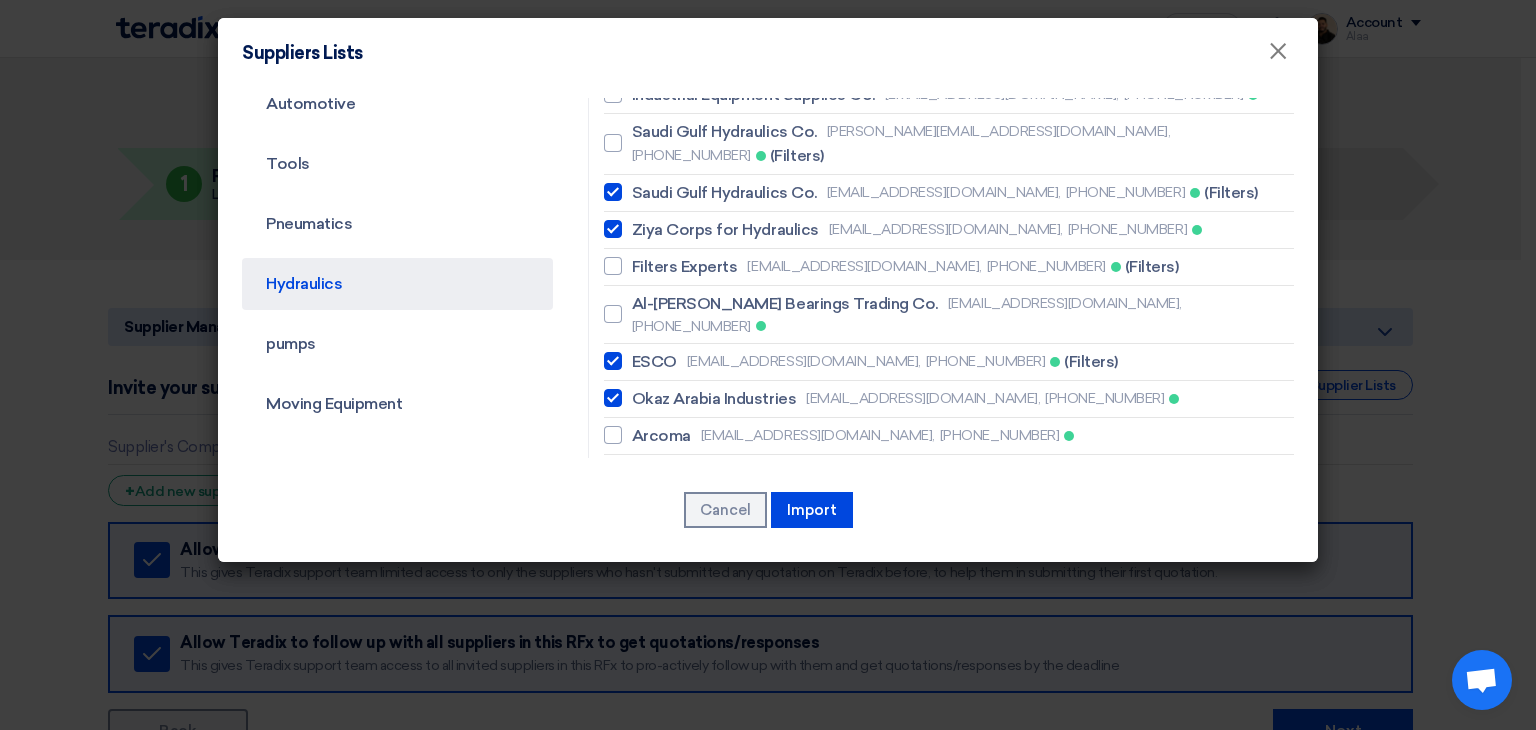 checkbox on "true" 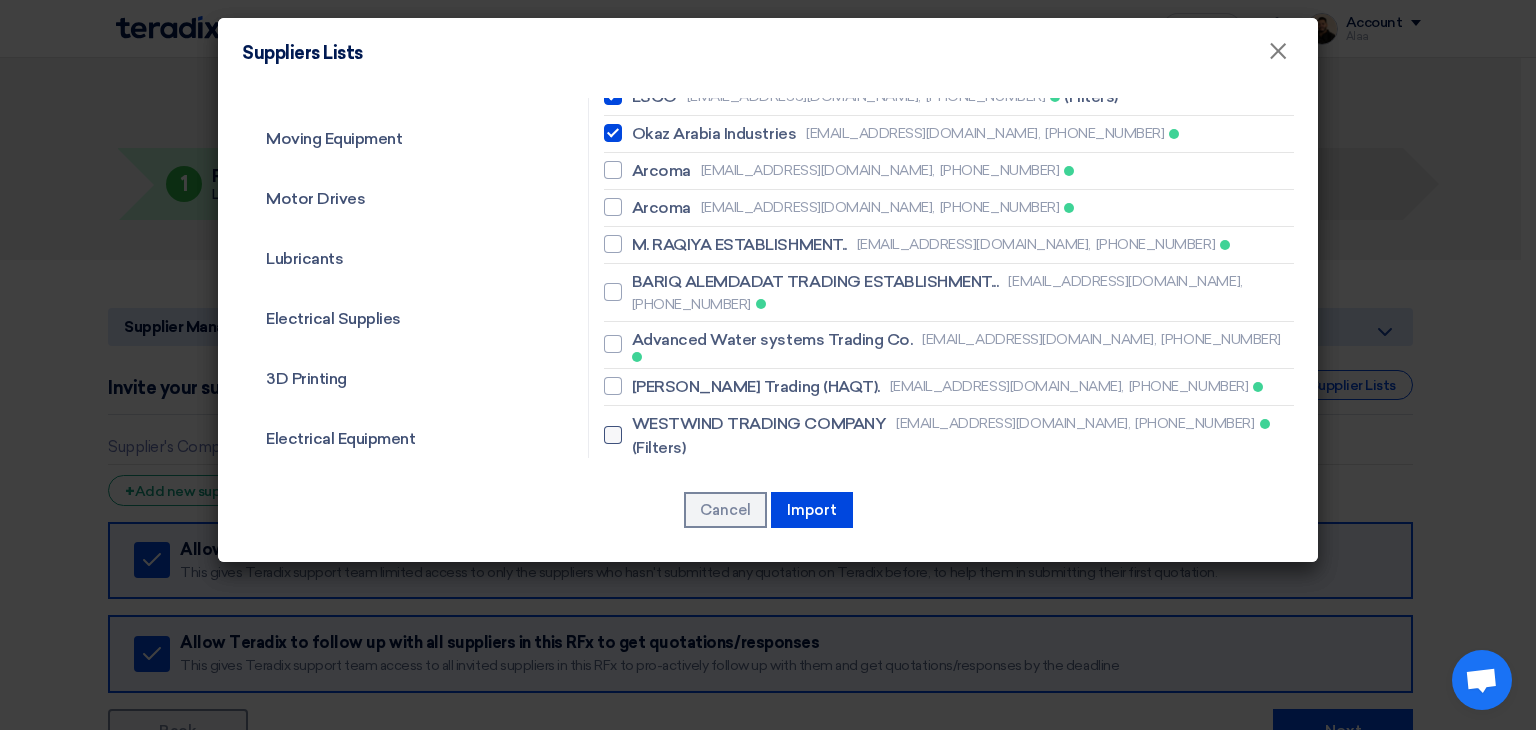 scroll, scrollTop: 500, scrollLeft: 0, axis: vertical 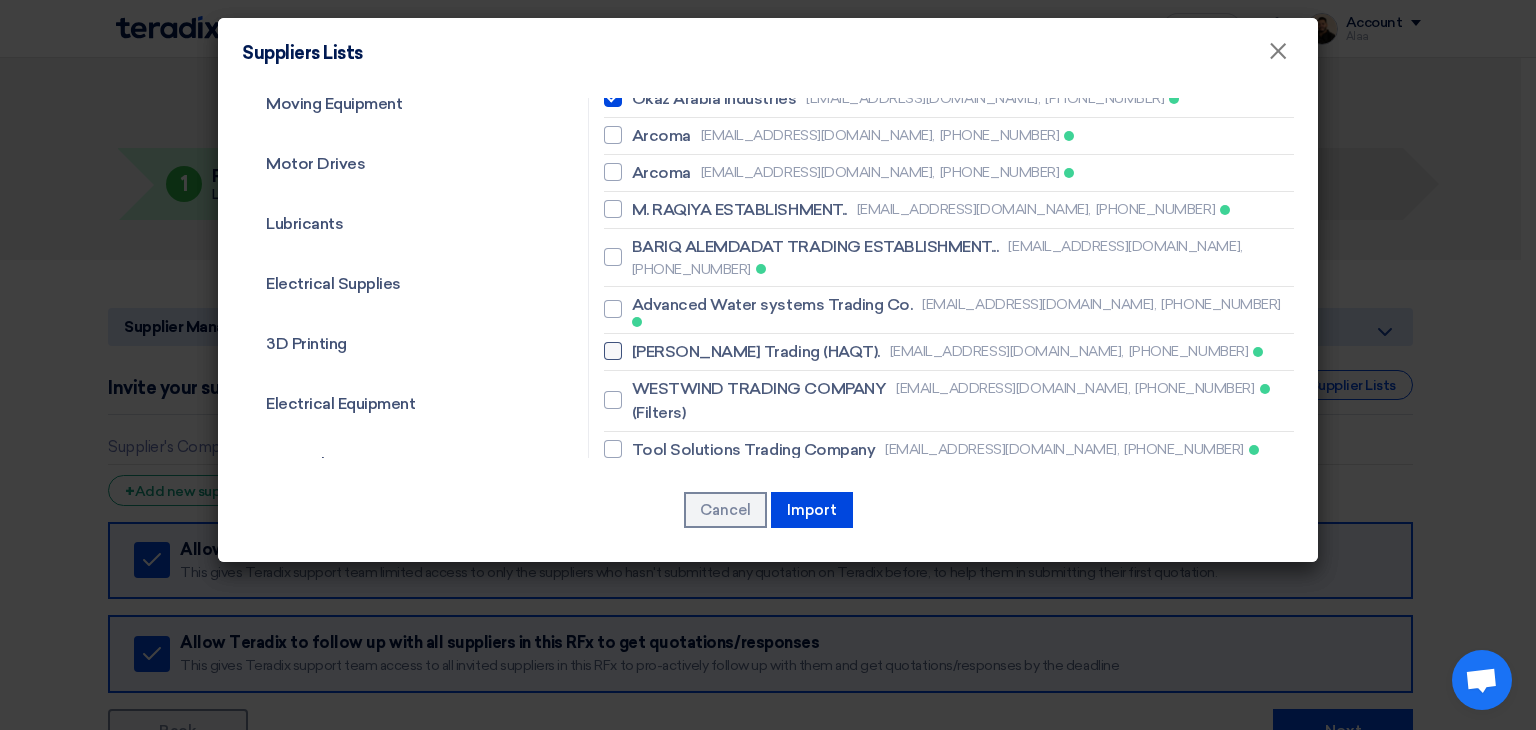 click on "[PERSON_NAME] Trading (HAQT)." 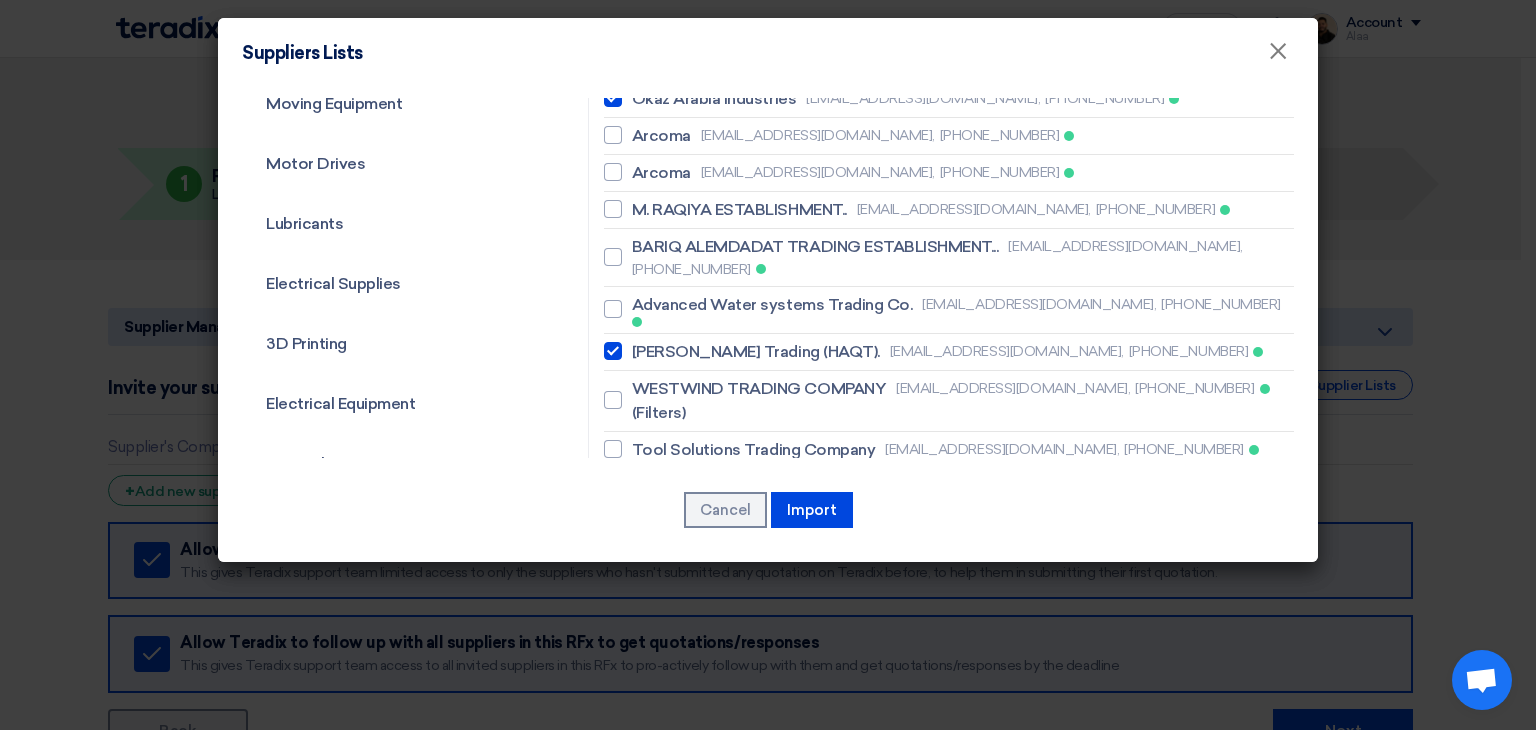 checkbox on "true" 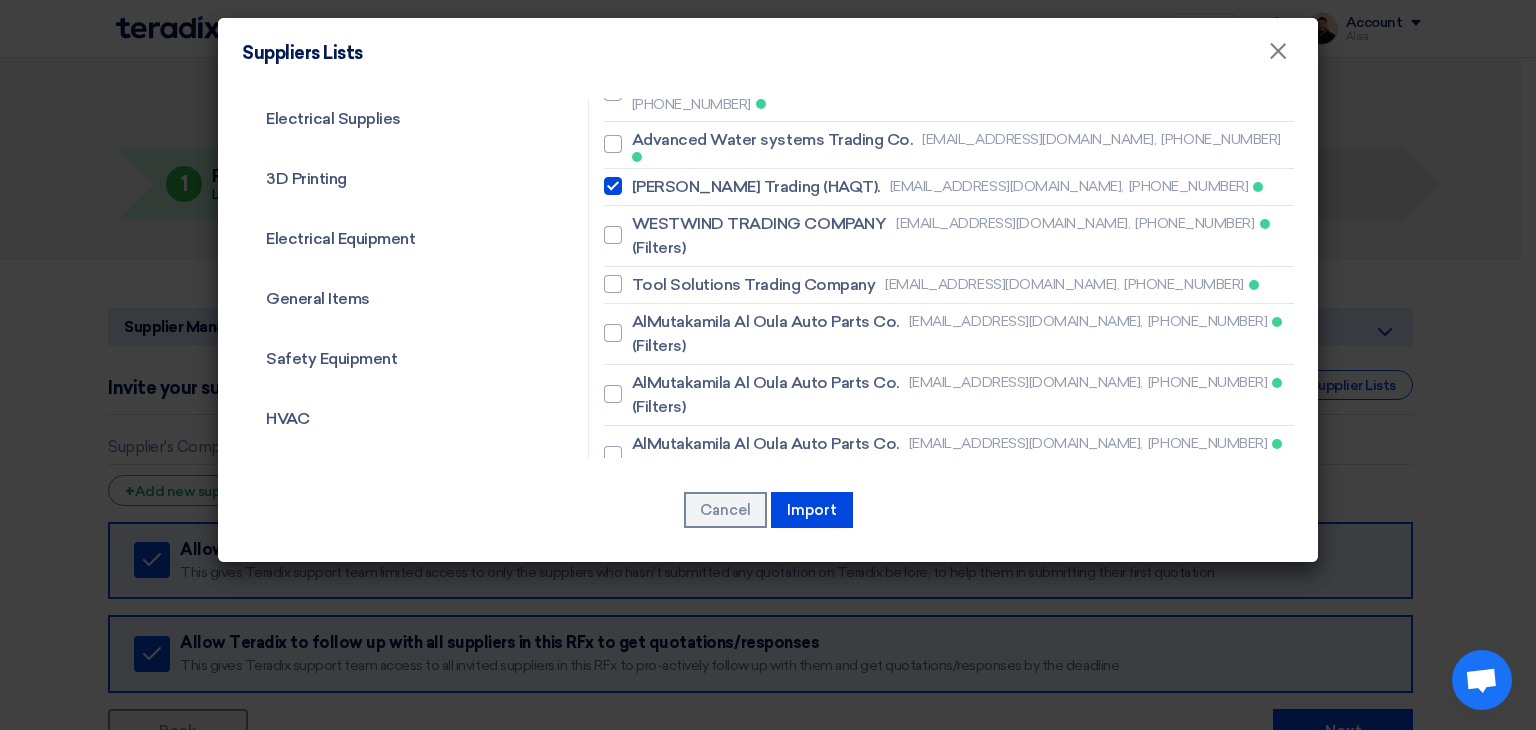 scroll, scrollTop: 700, scrollLeft: 0, axis: vertical 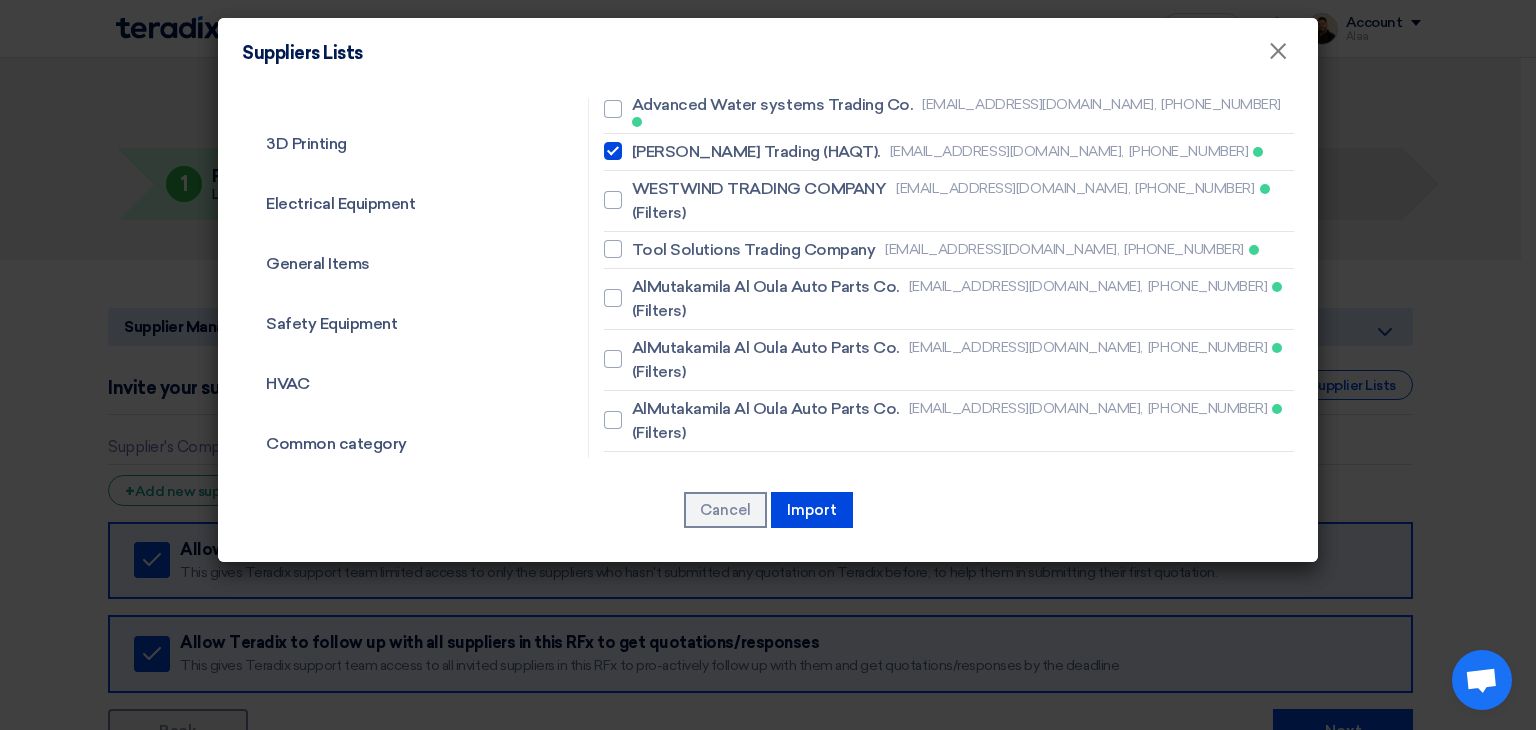 click on "SHINING HORIZON TRADING EST" 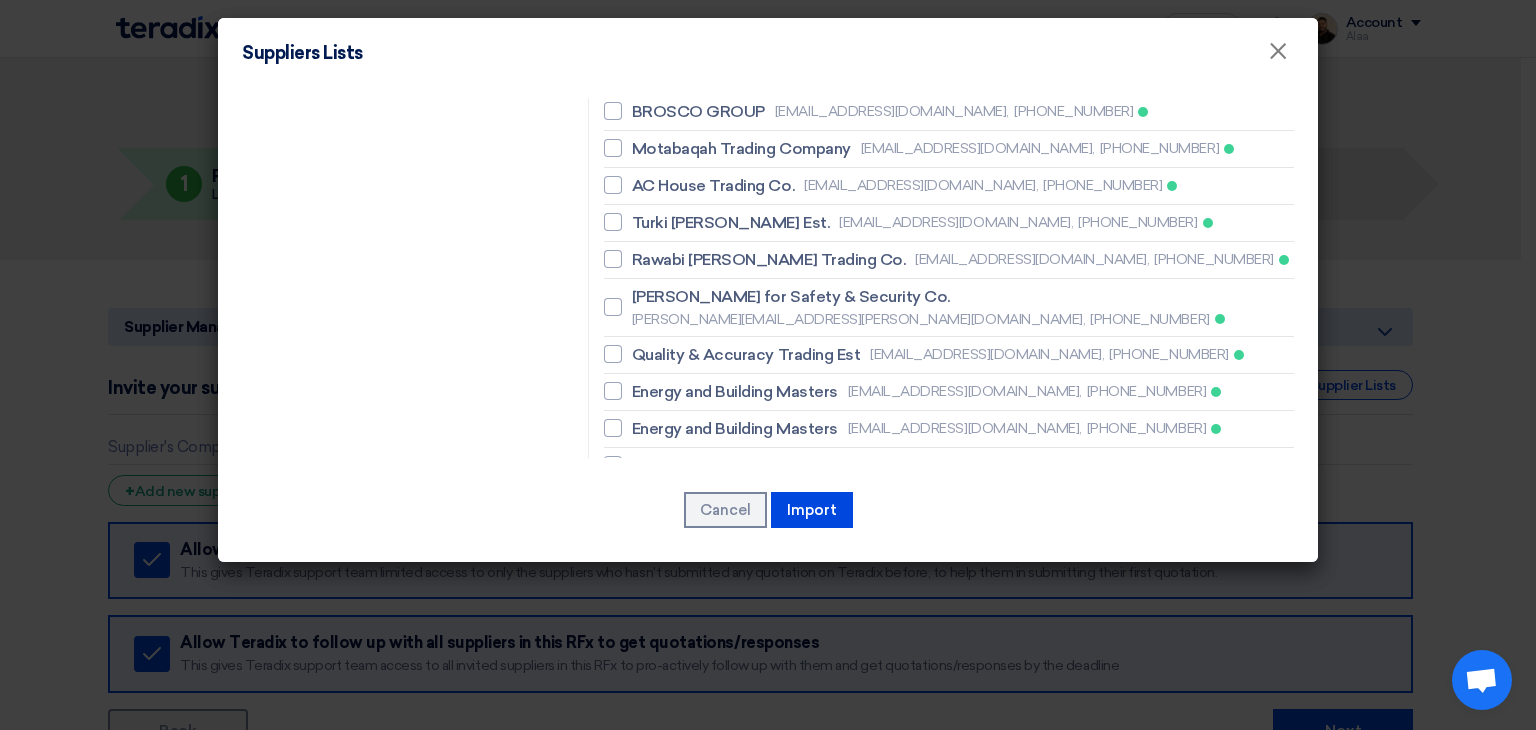 scroll, scrollTop: 1300, scrollLeft: 0, axis: vertical 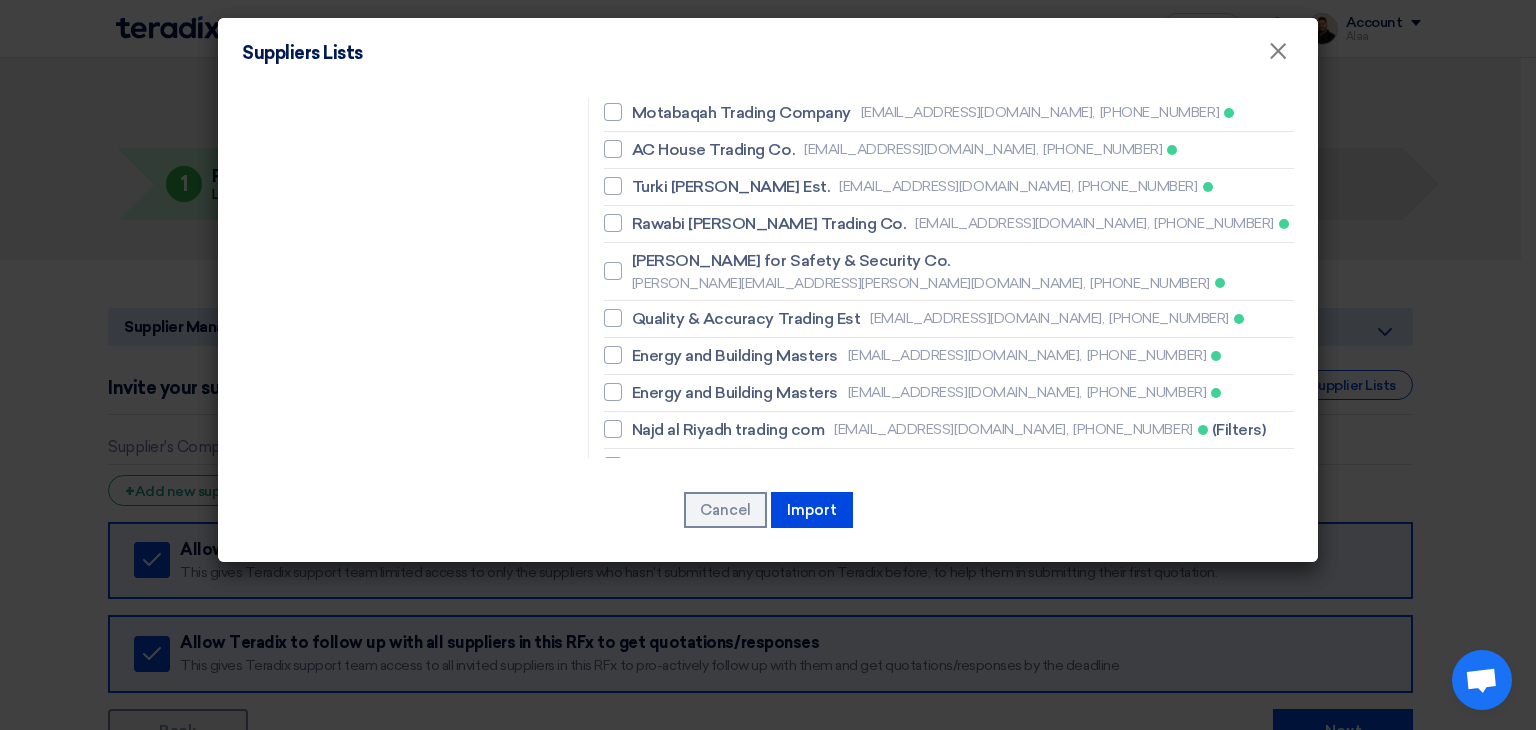 click on "Success Elite Trading Est." 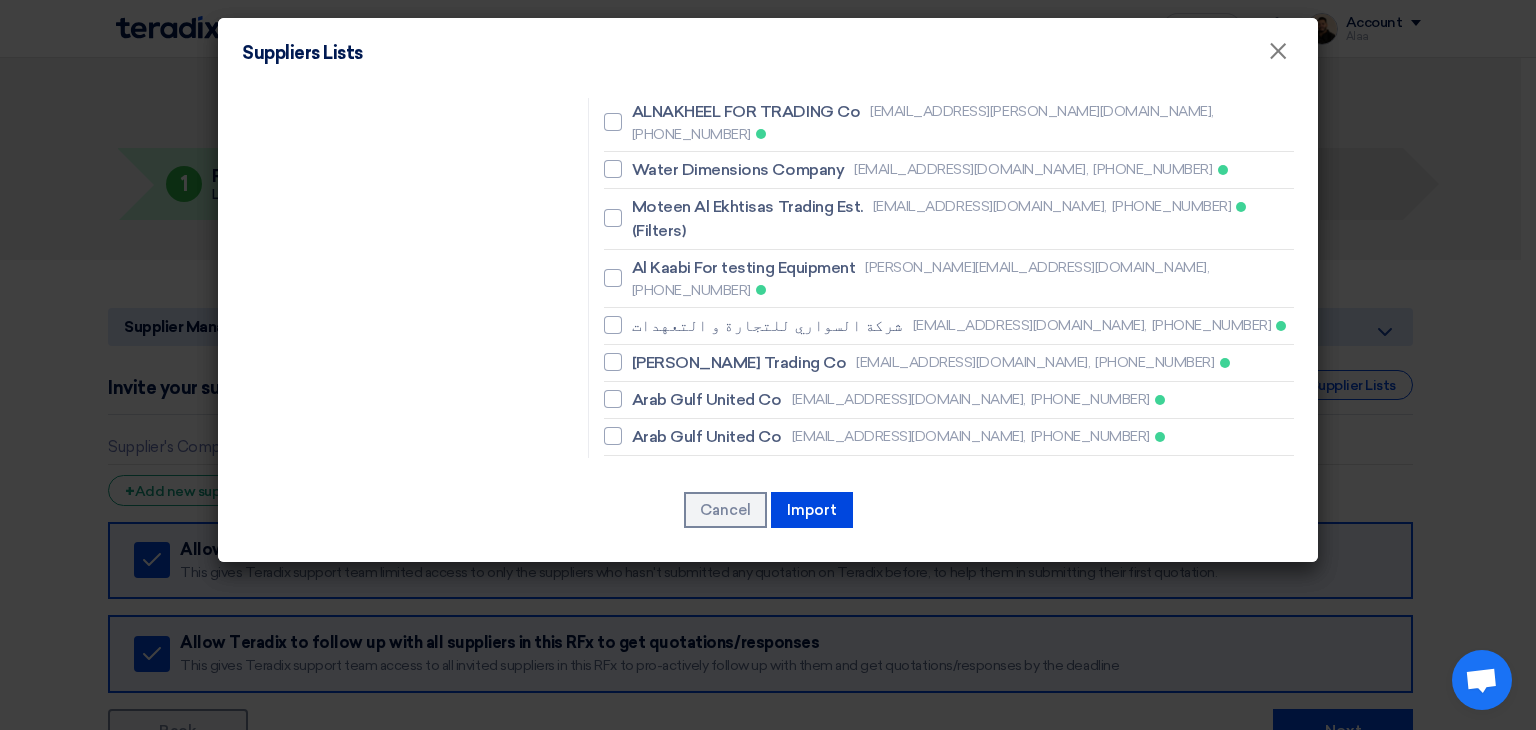 scroll, scrollTop: 2536, scrollLeft: 0, axis: vertical 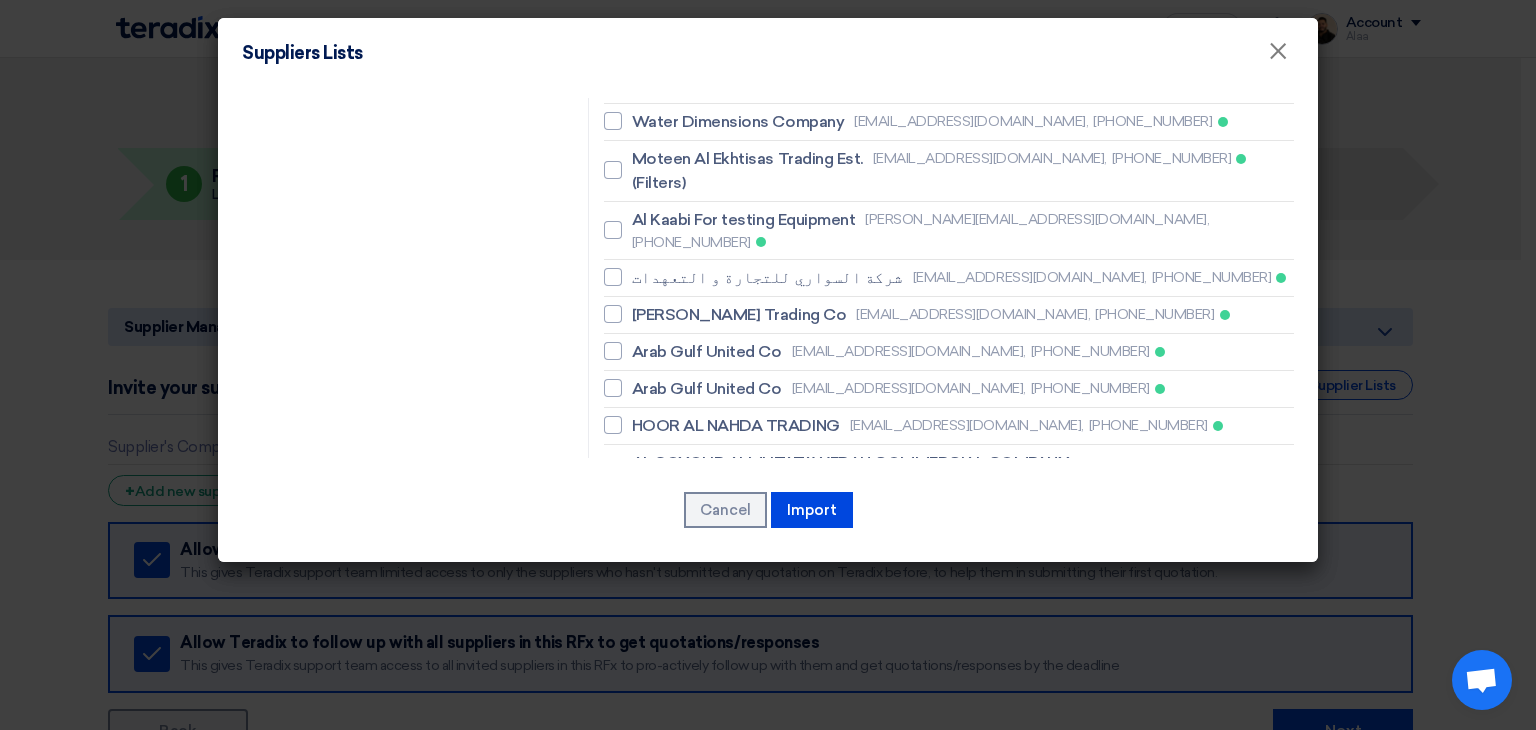 click on "Arabia vision company" 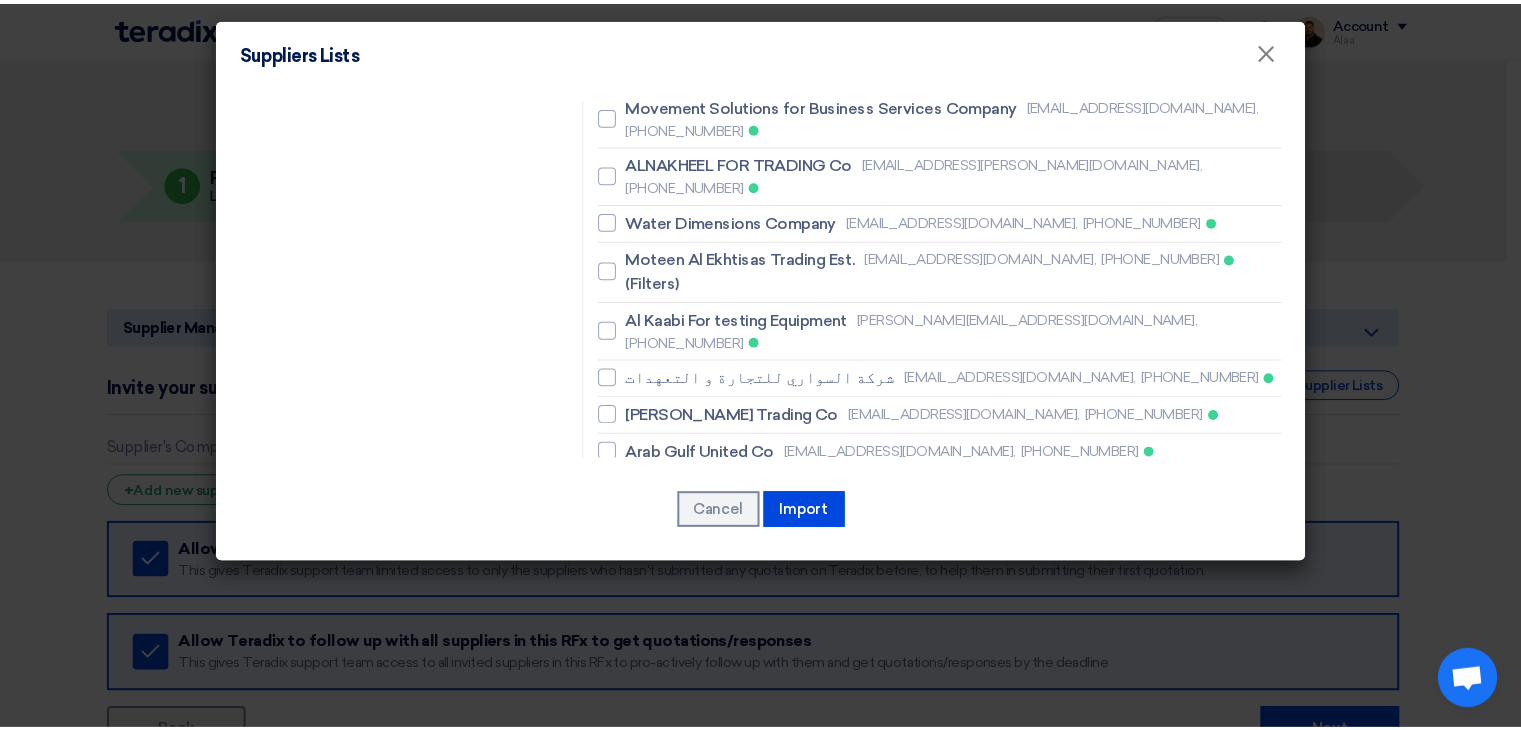 scroll, scrollTop: 2336, scrollLeft: 0, axis: vertical 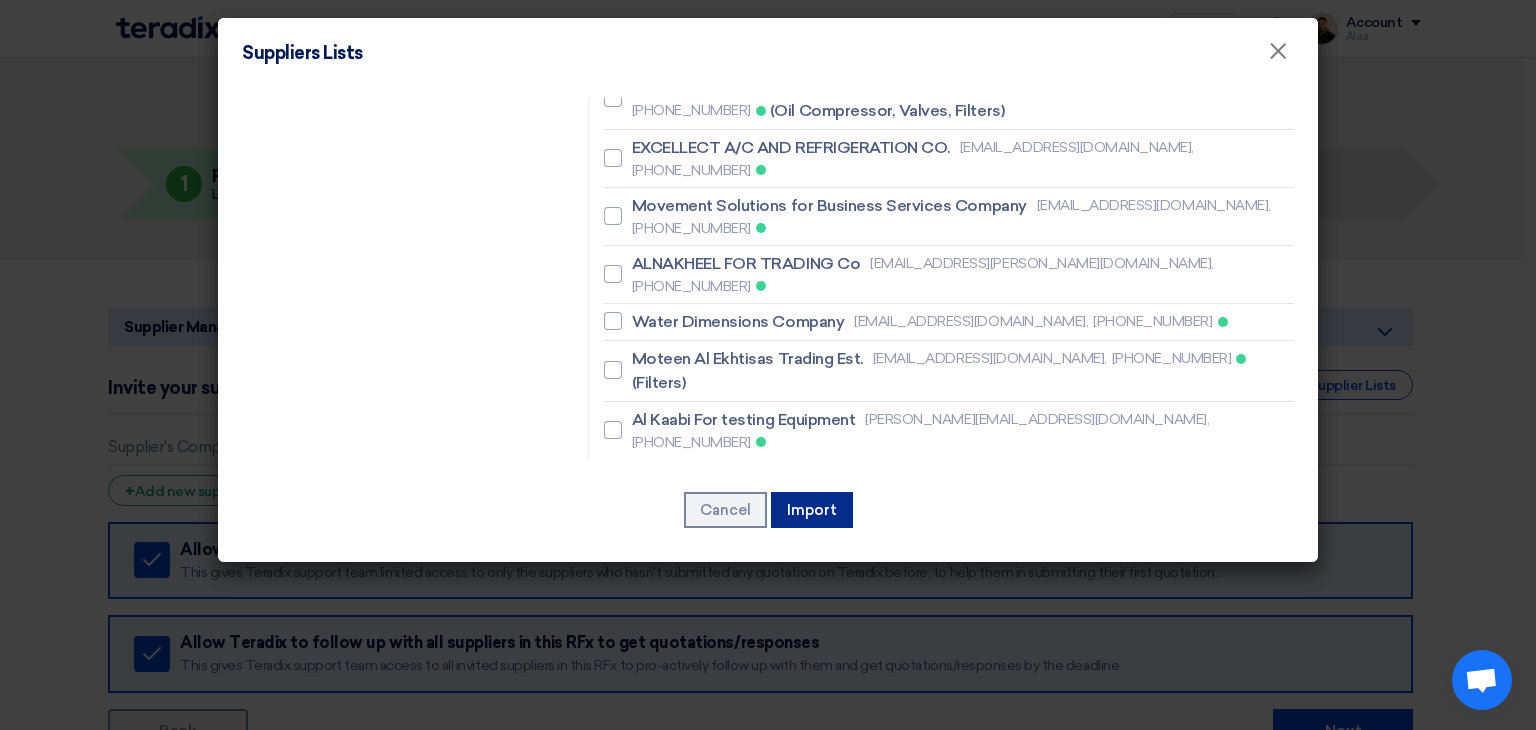 click on "Import" 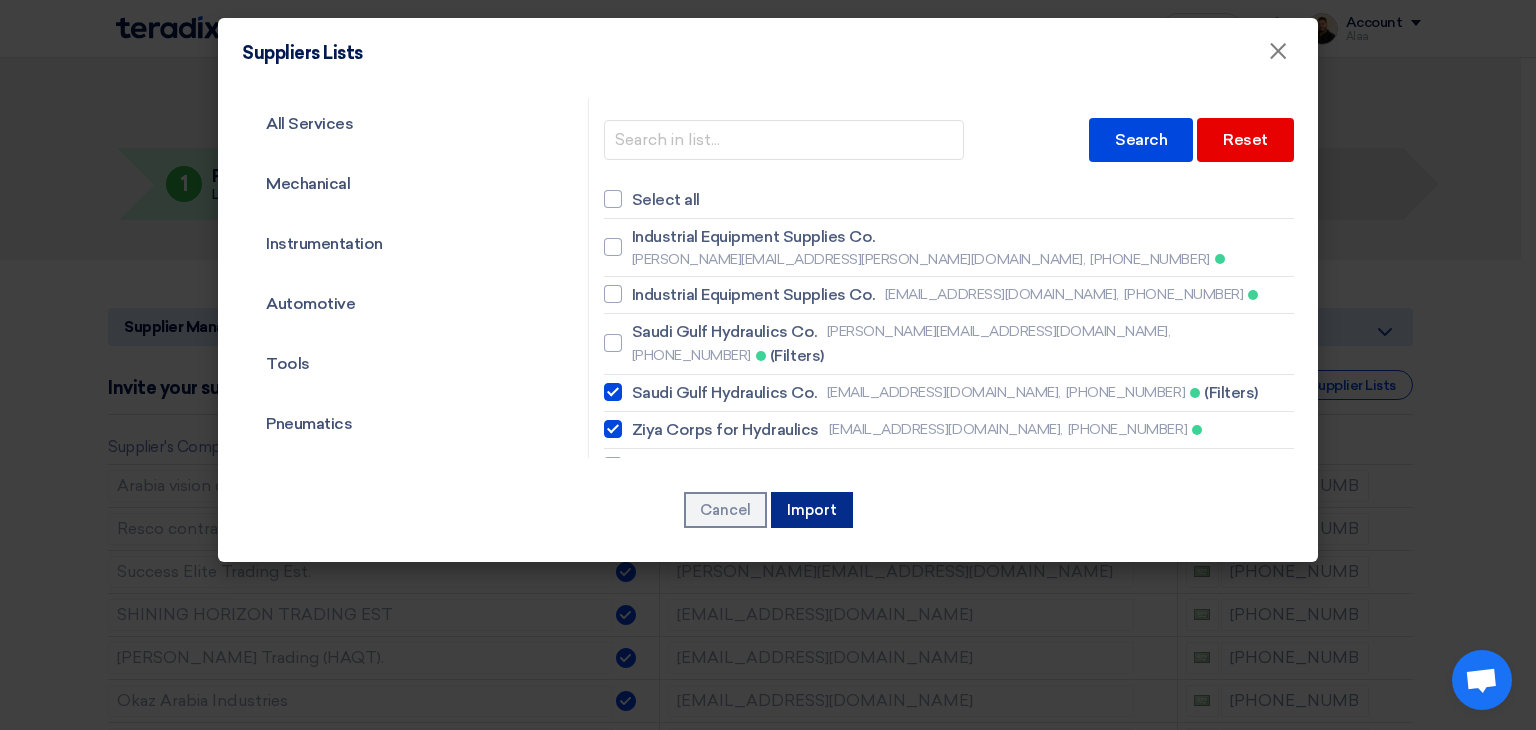 click on "Import" 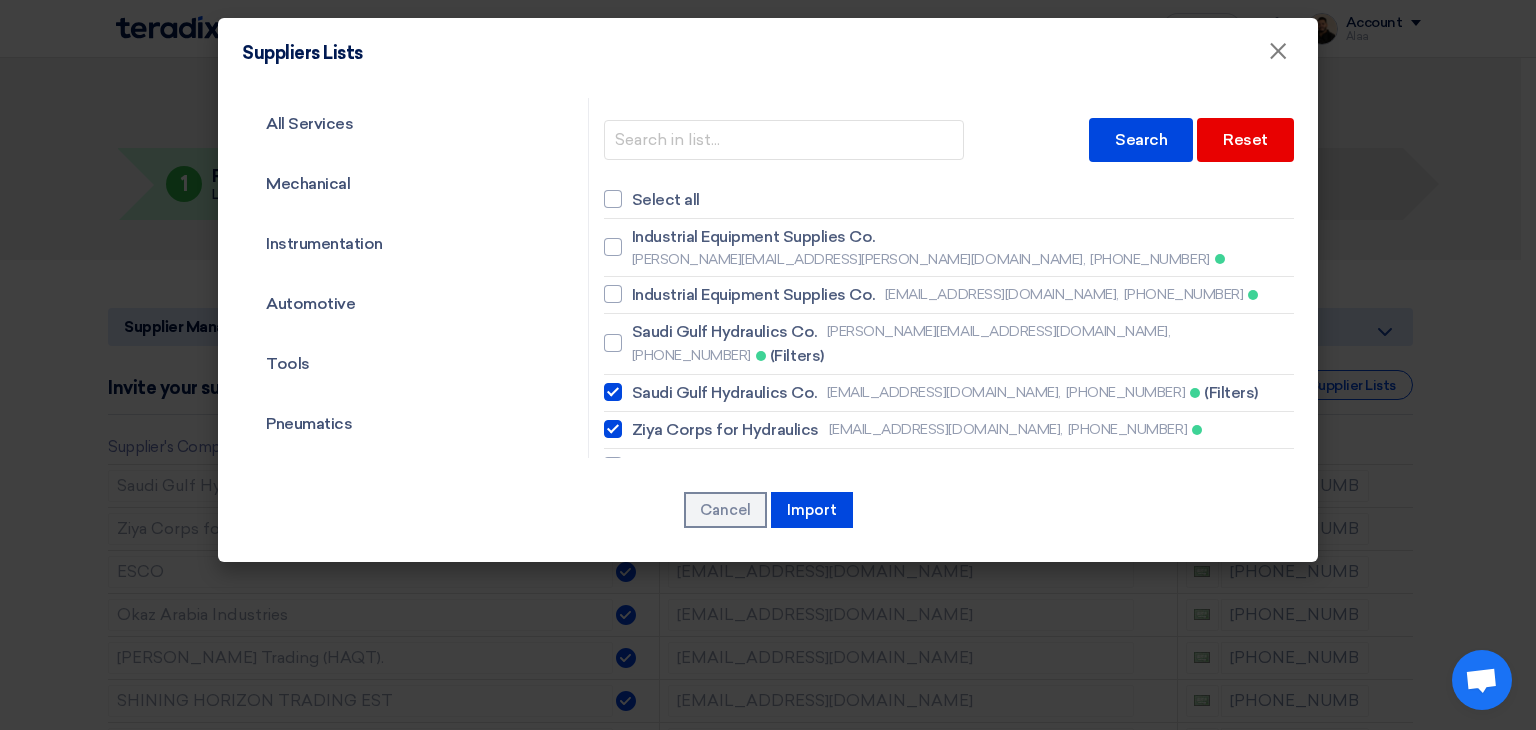 click on "Suppliers Lists
×
All Services
Mechanical
Instrumentation
Automotive
Tools
Pneumatics
Hydraulics
pumps
Moving Equipment
Motor Drives" 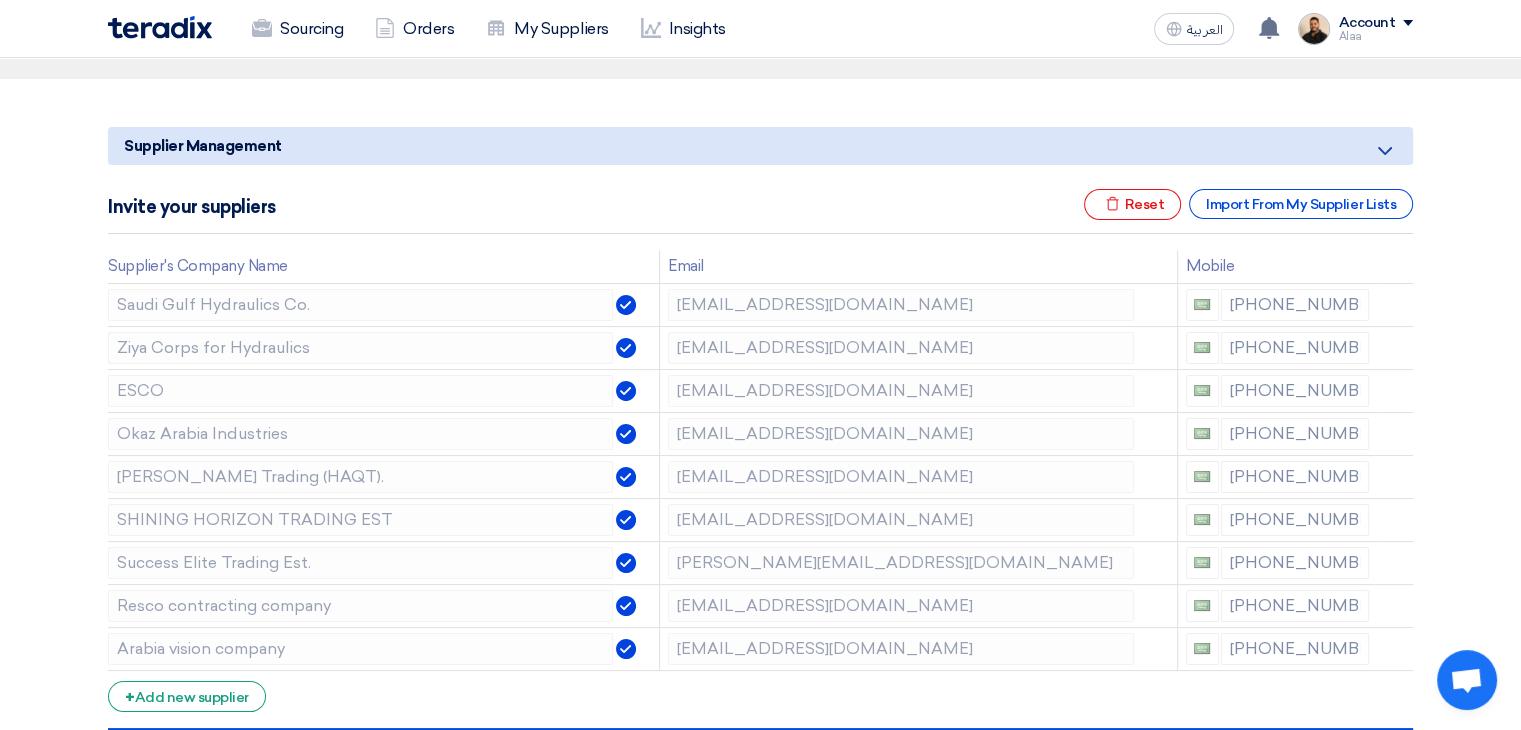scroll, scrollTop: 700, scrollLeft: 0, axis: vertical 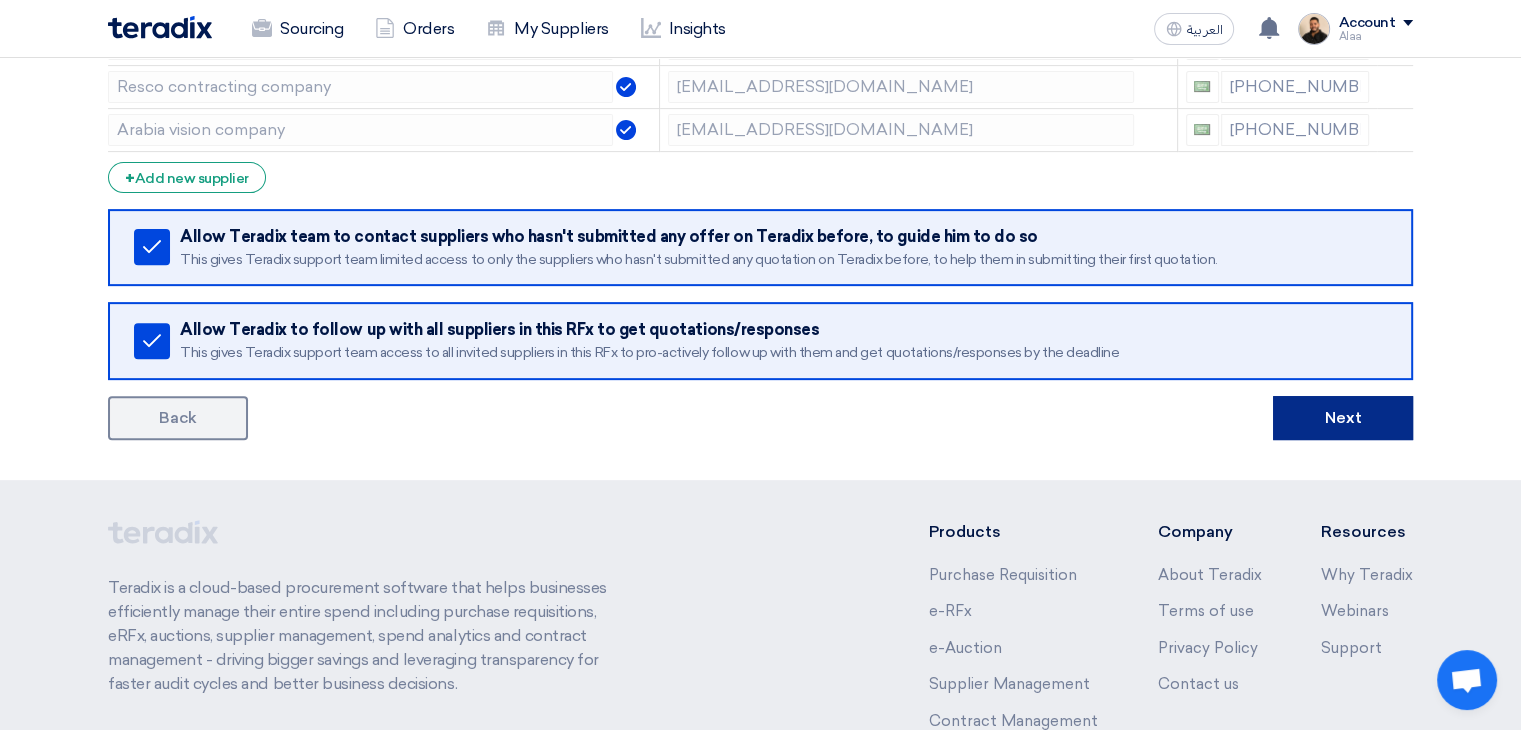 click on "Next" 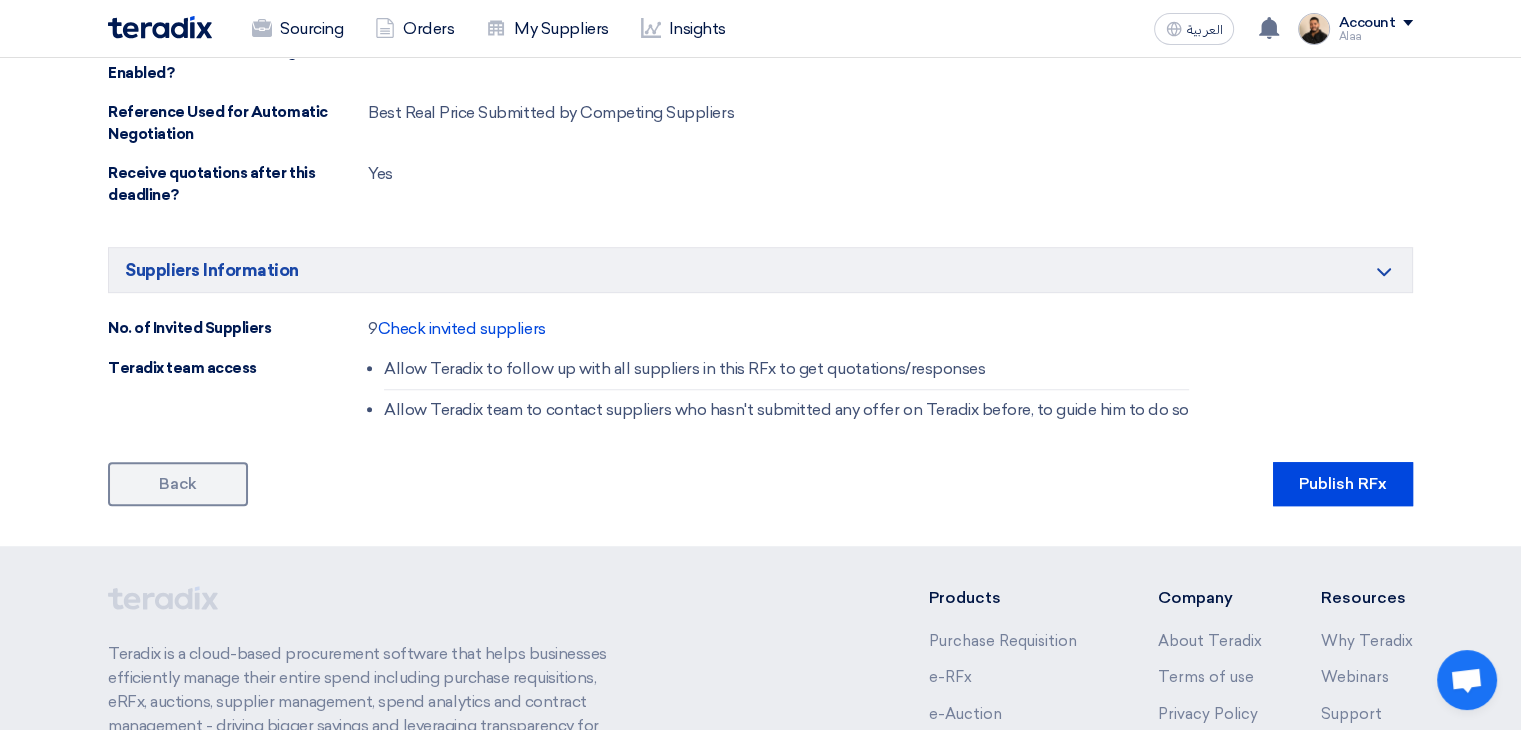 scroll, scrollTop: 1300, scrollLeft: 0, axis: vertical 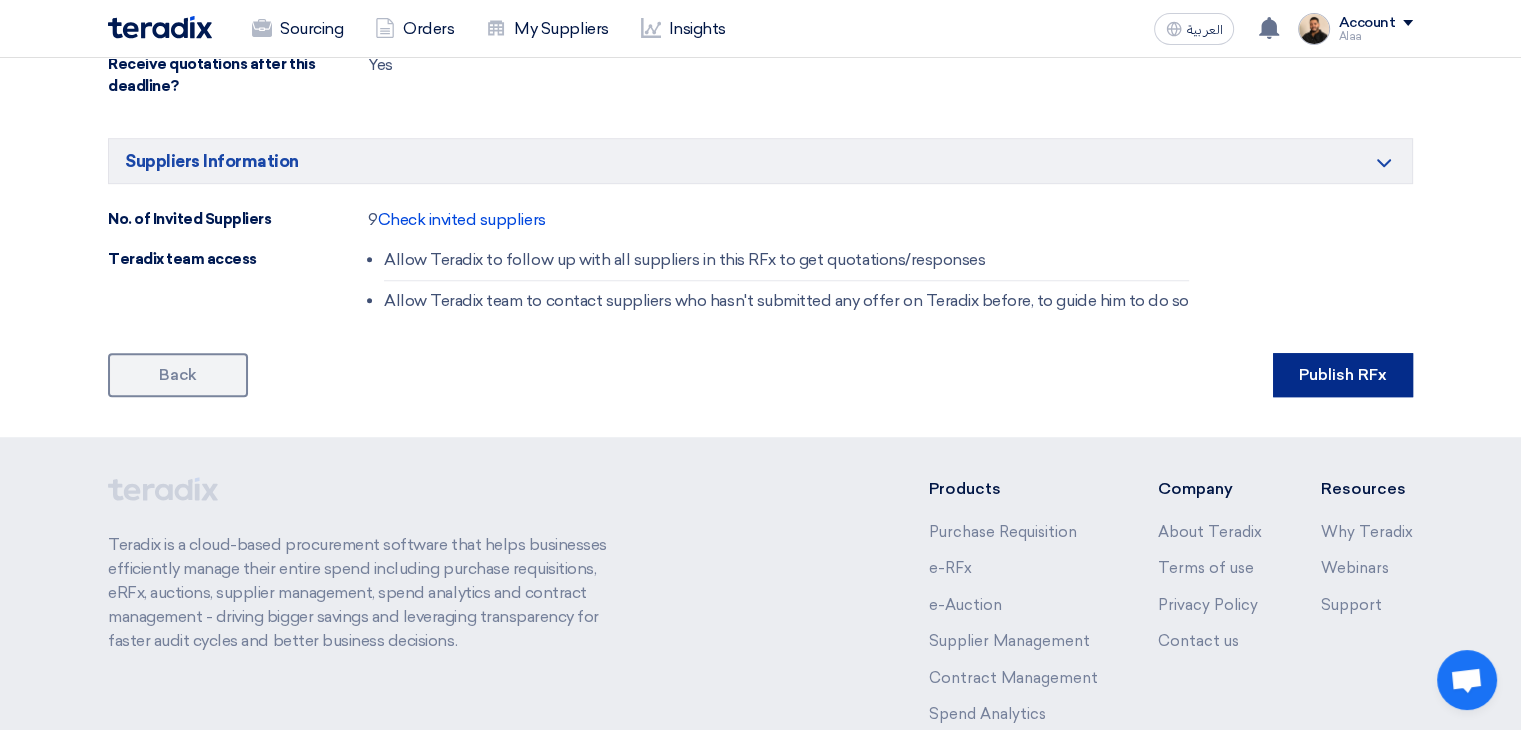 click on "Publish RFx" 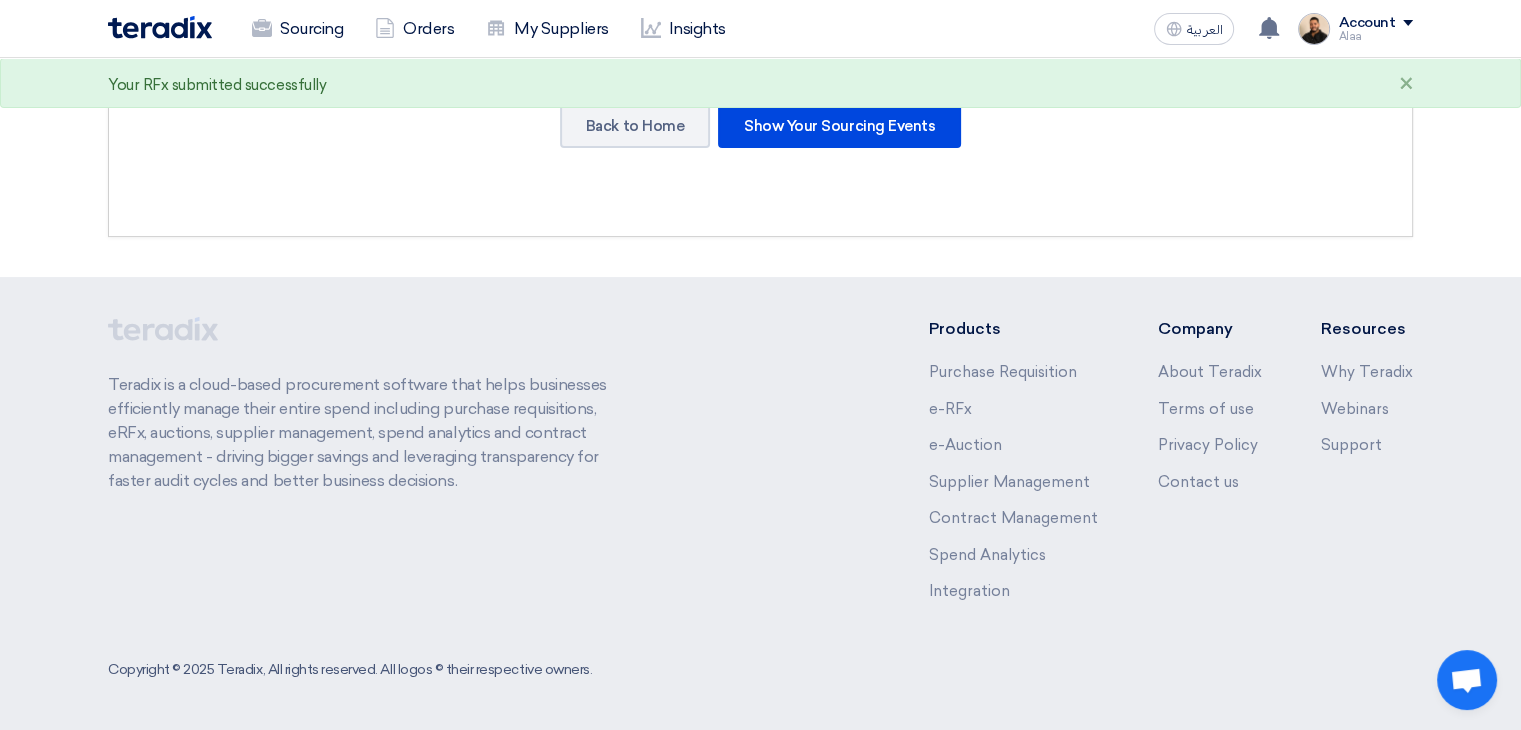scroll, scrollTop: 0, scrollLeft: 0, axis: both 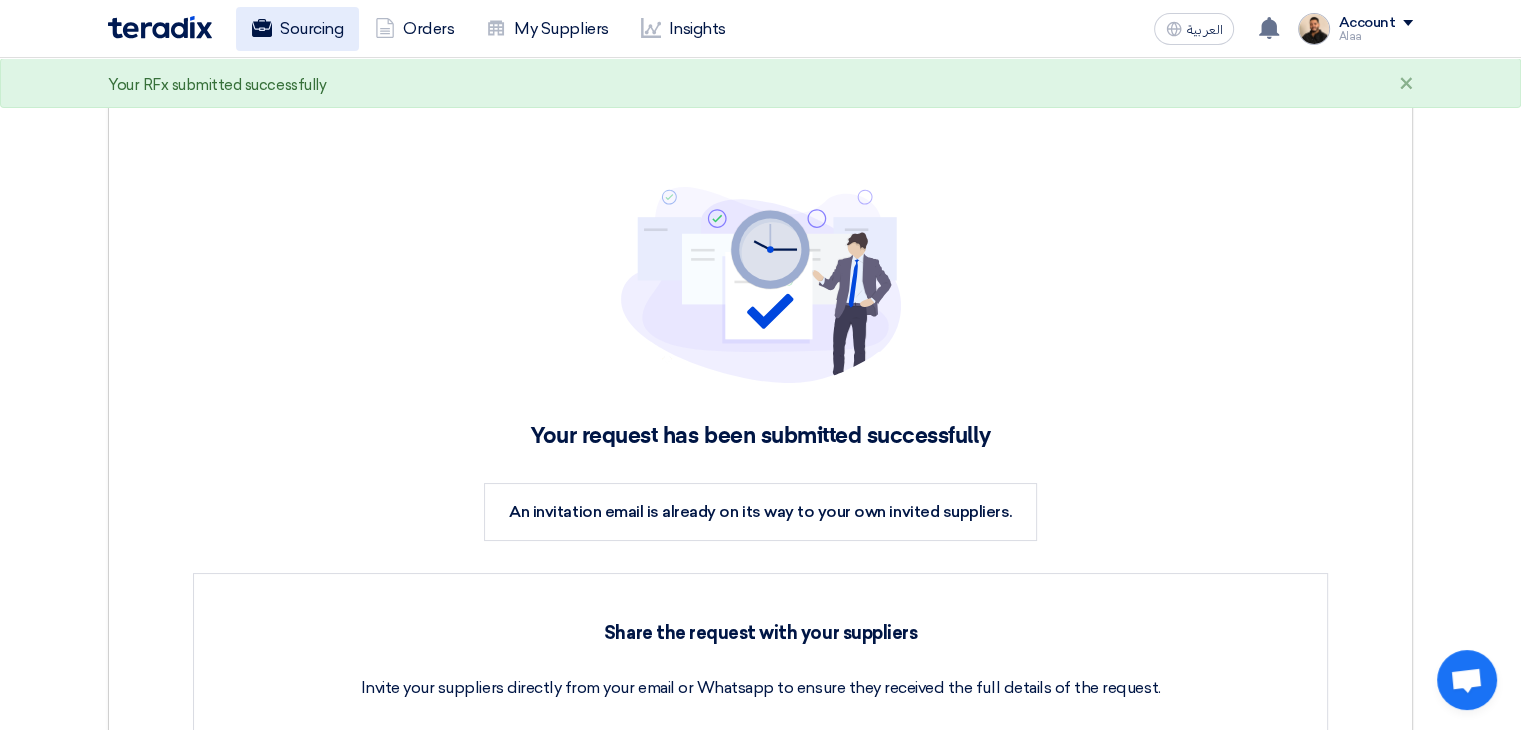 click on "Sourcing" 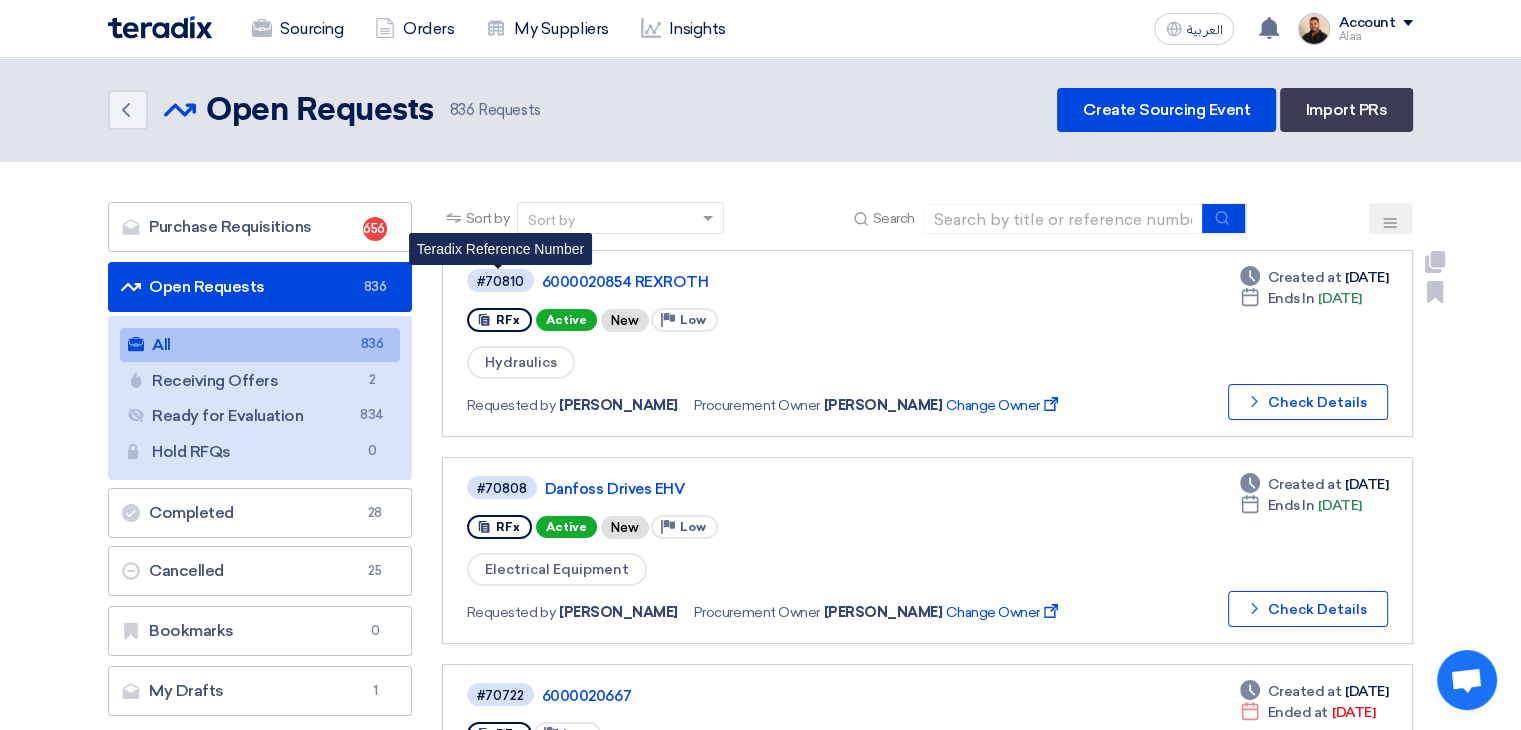 click on "#70810" 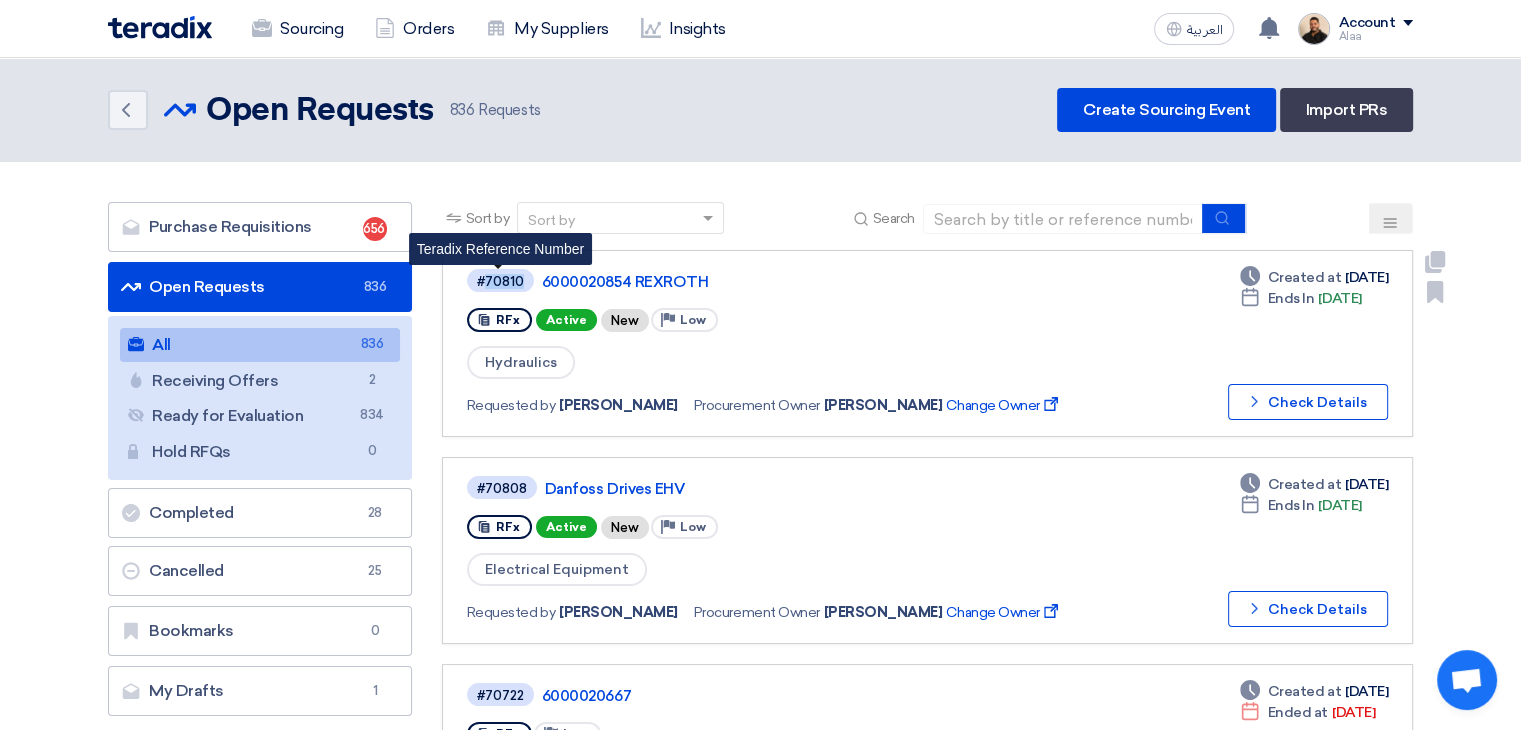 click on "#70810" 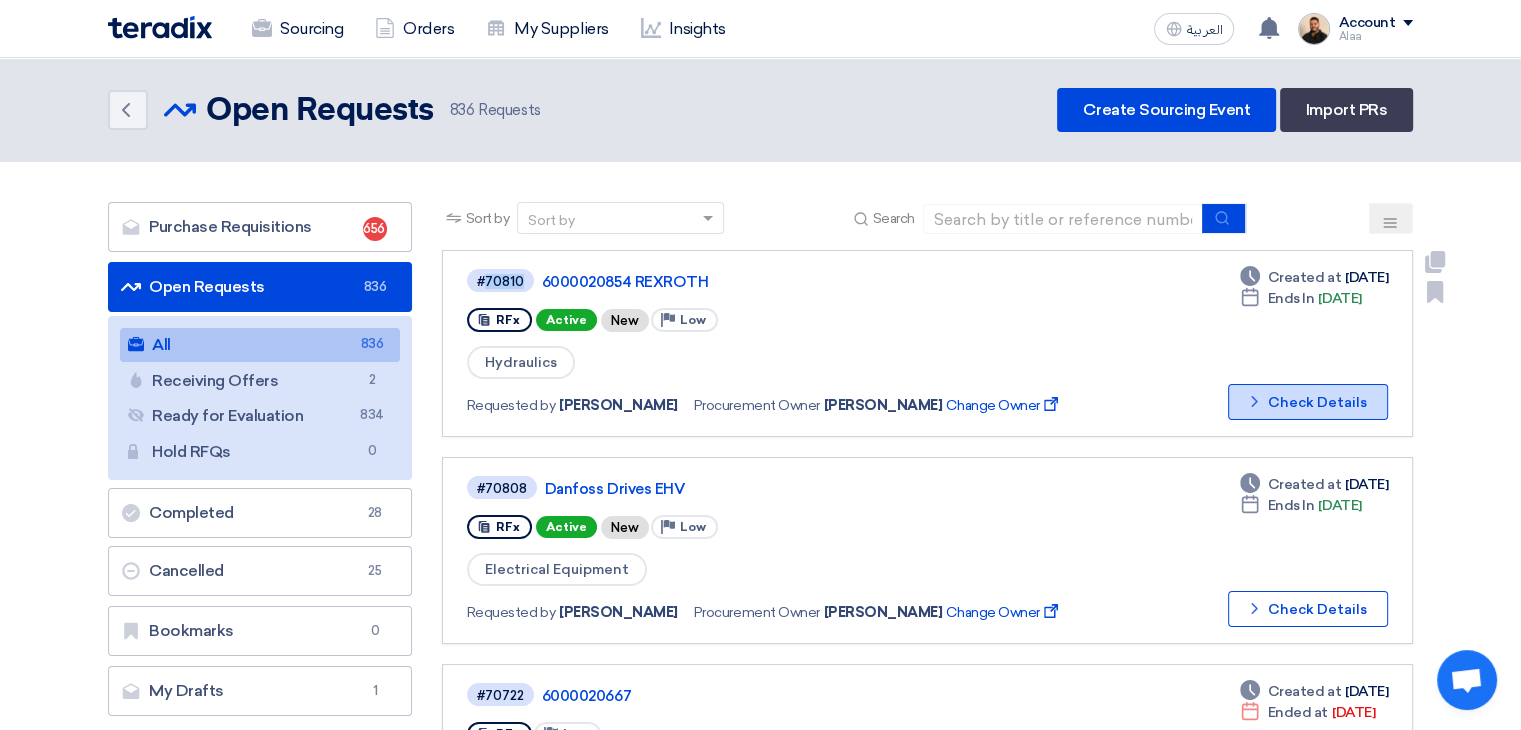click on "Check details
Check Details" 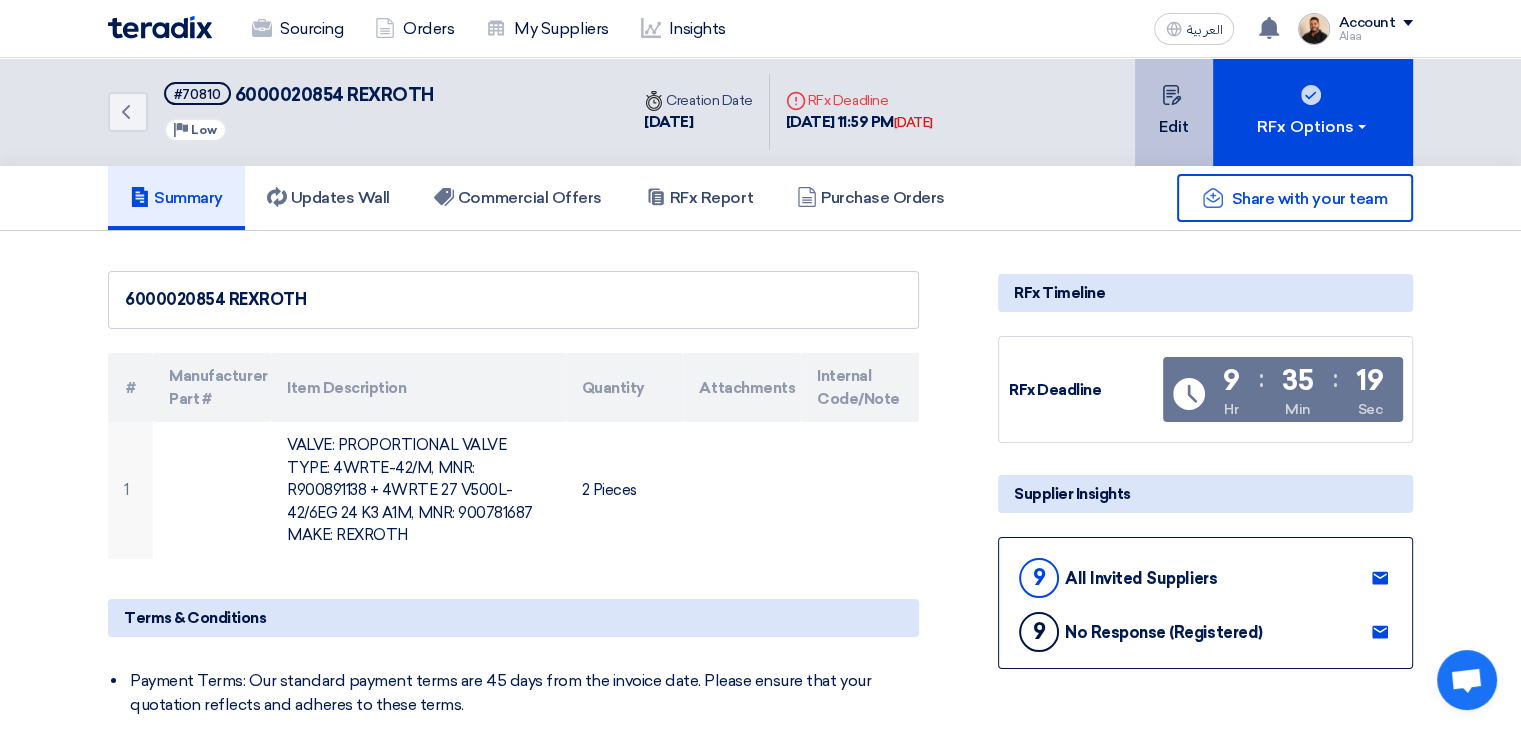click 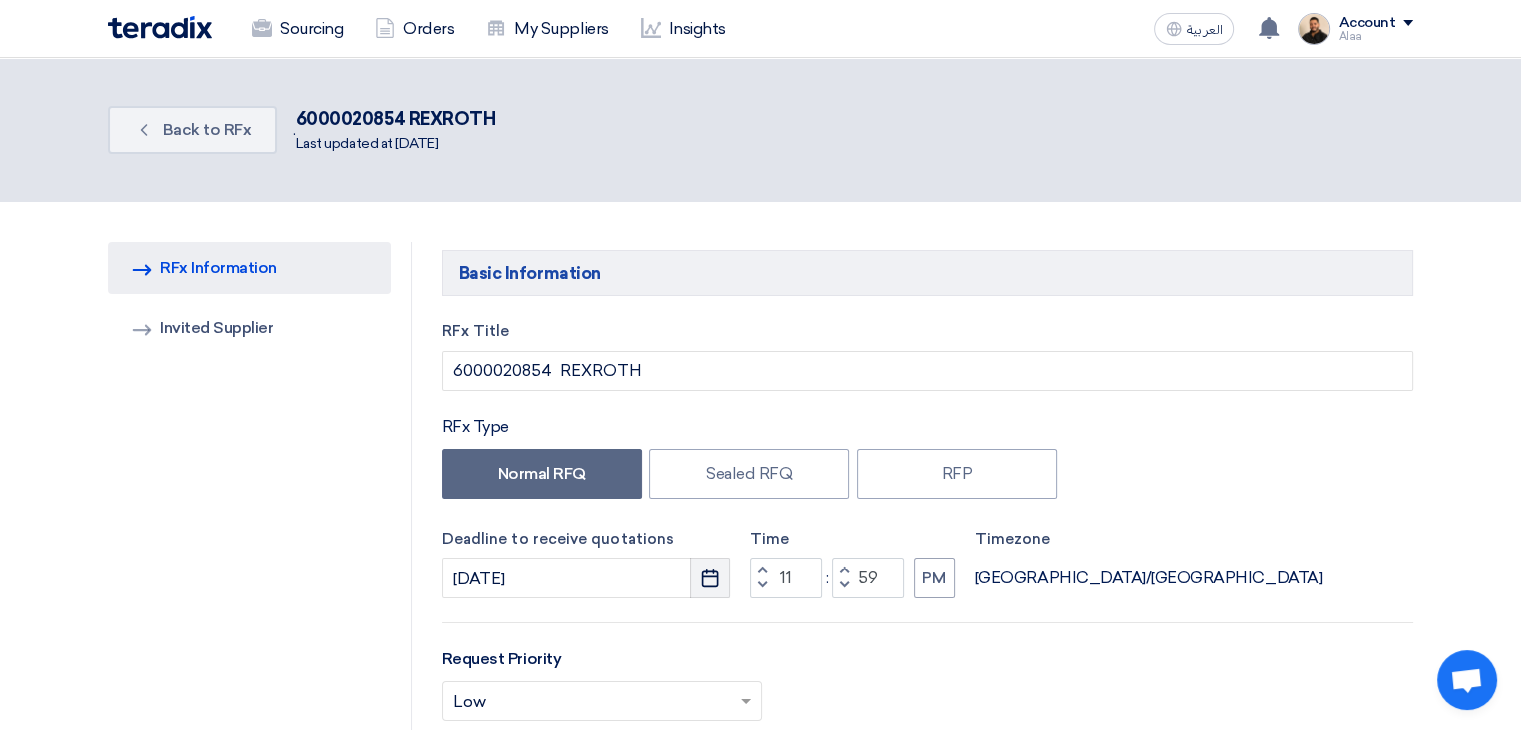 click on "Pick a date" 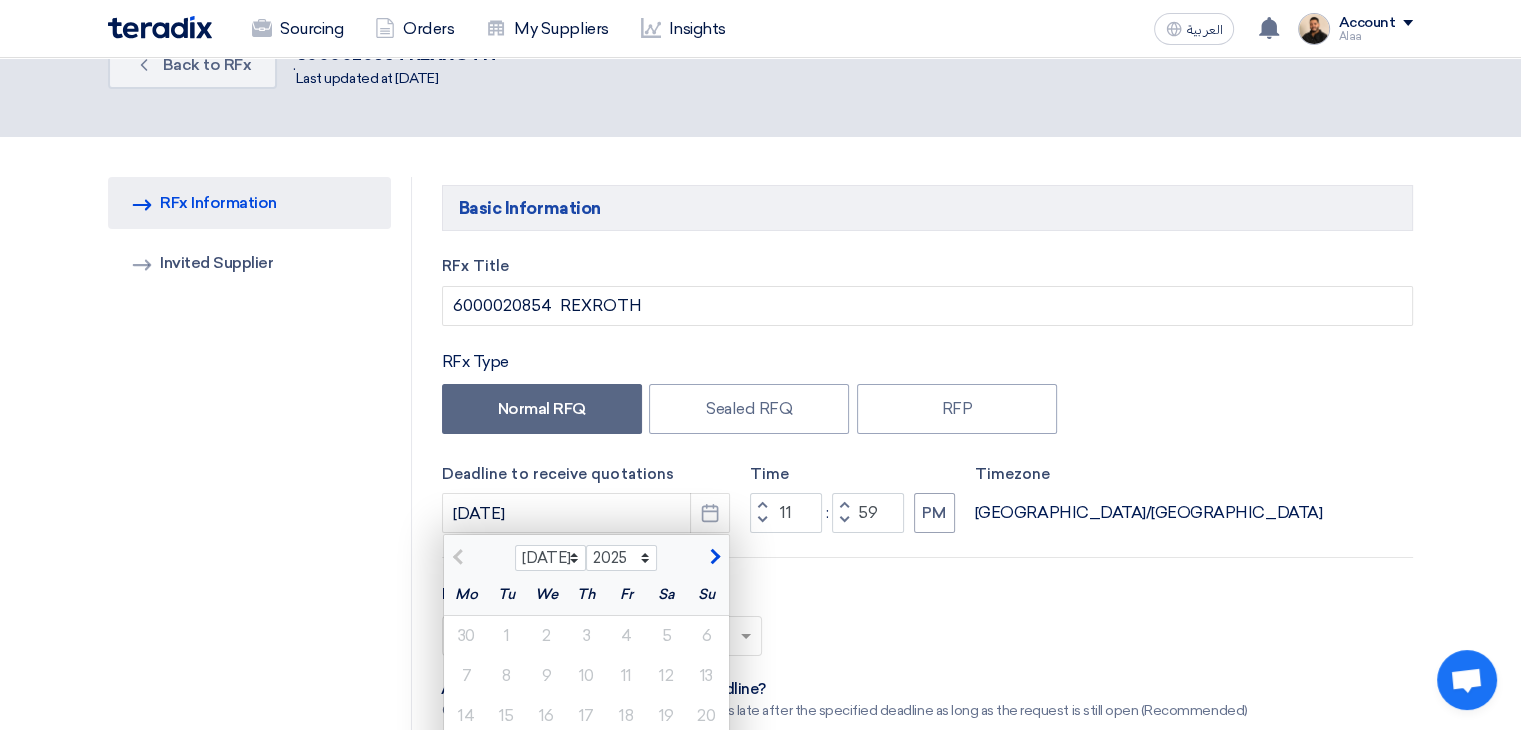 scroll, scrollTop: 200, scrollLeft: 0, axis: vertical 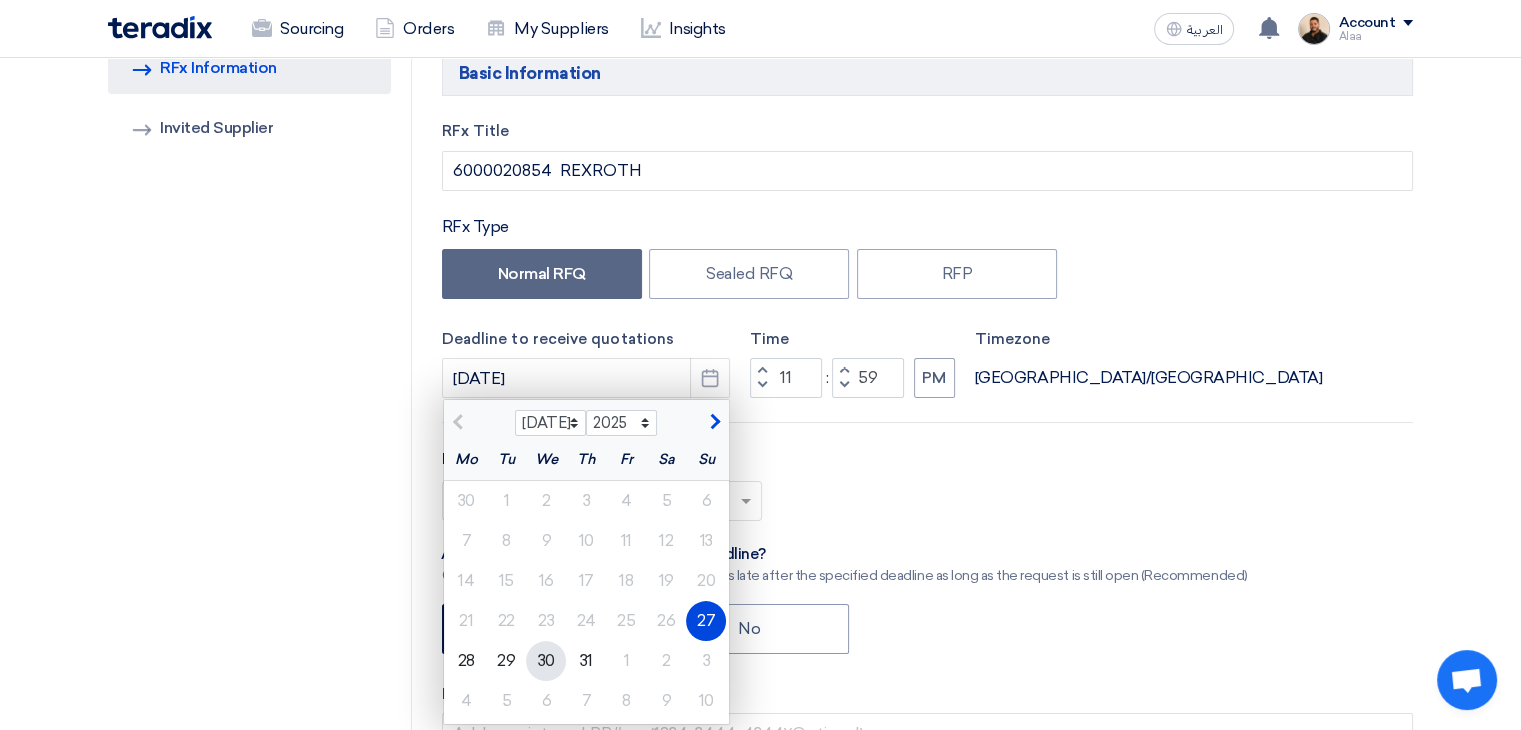 click on "30" 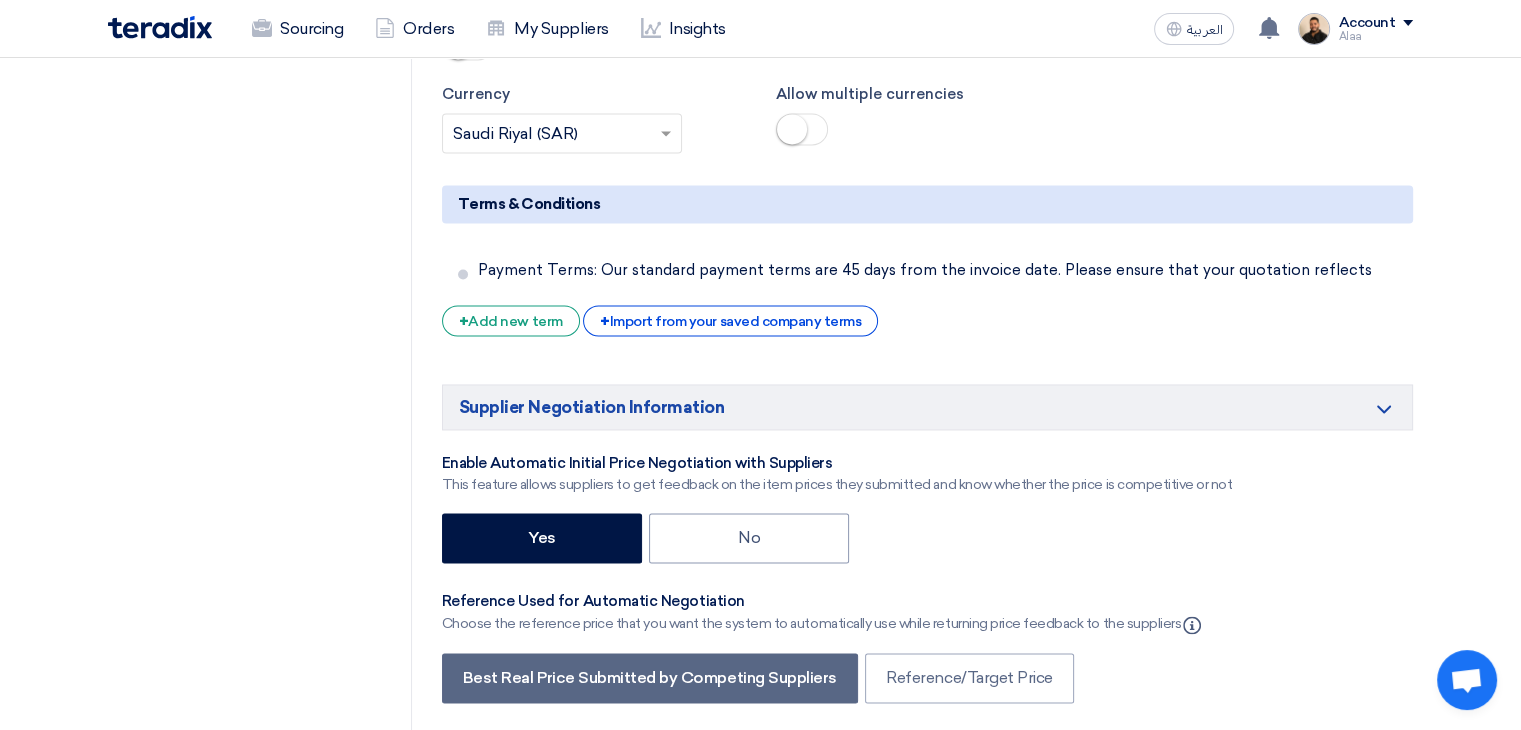 scroll, scrollTop: 3300, scrollLeft: 0, axis: vertical 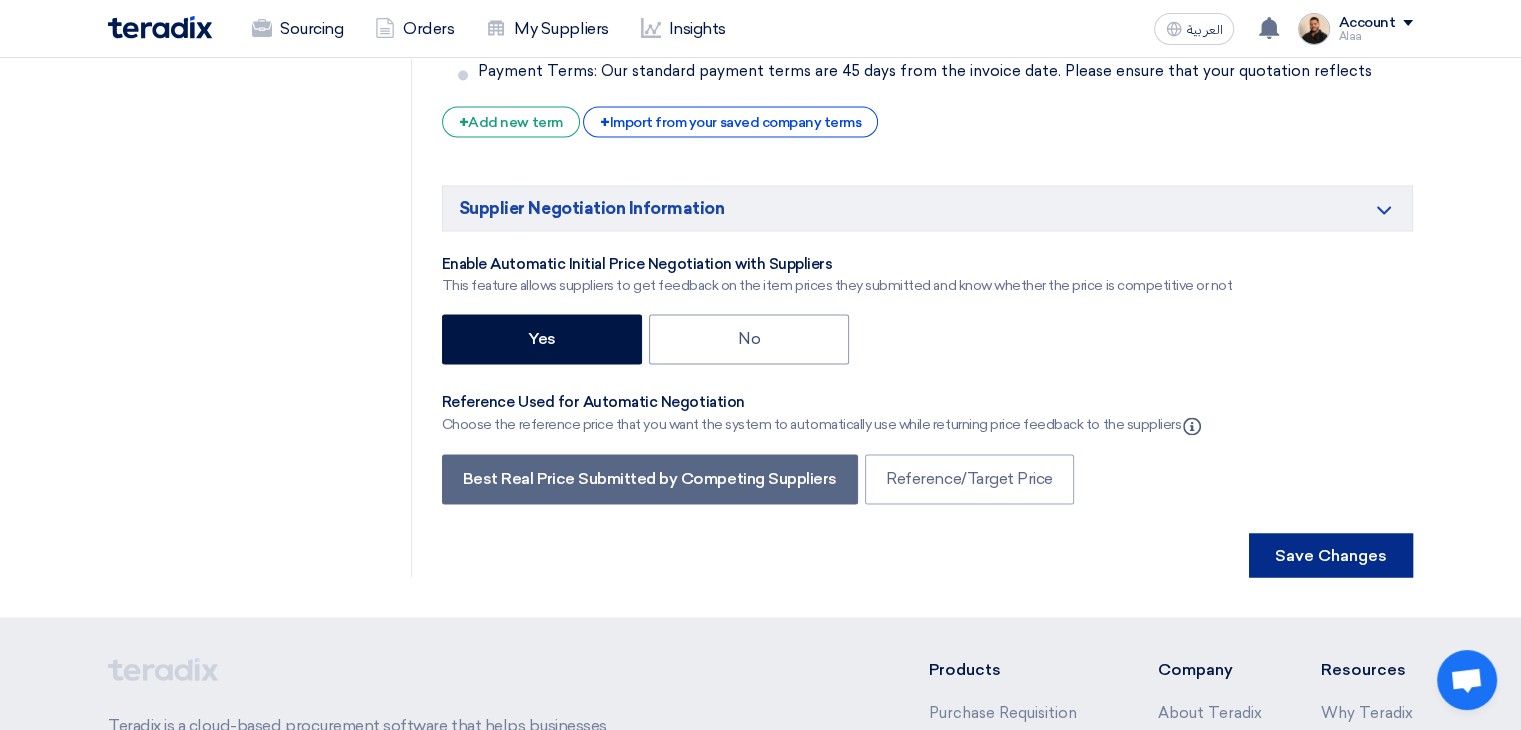 click on "Save Changes" 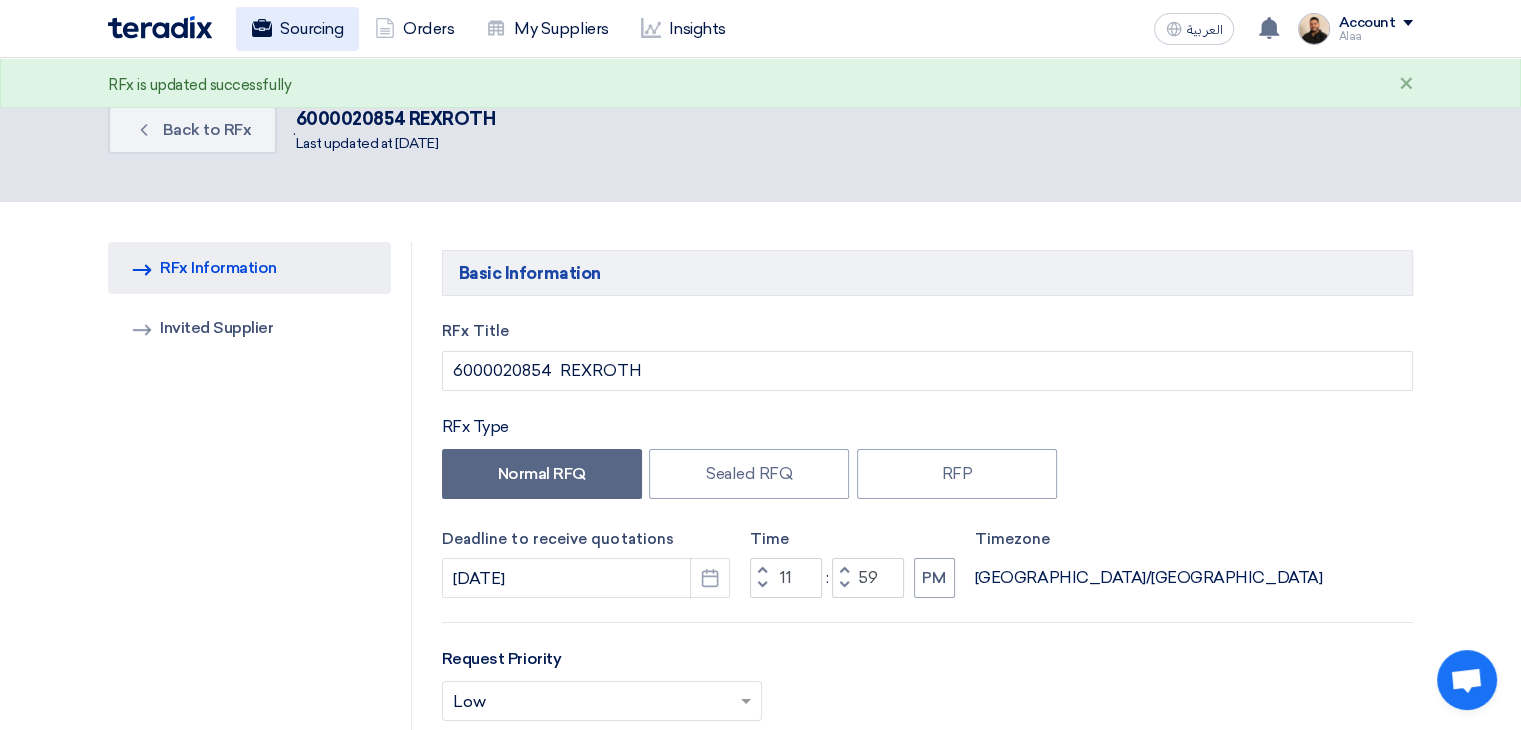 click on "Sourcing" 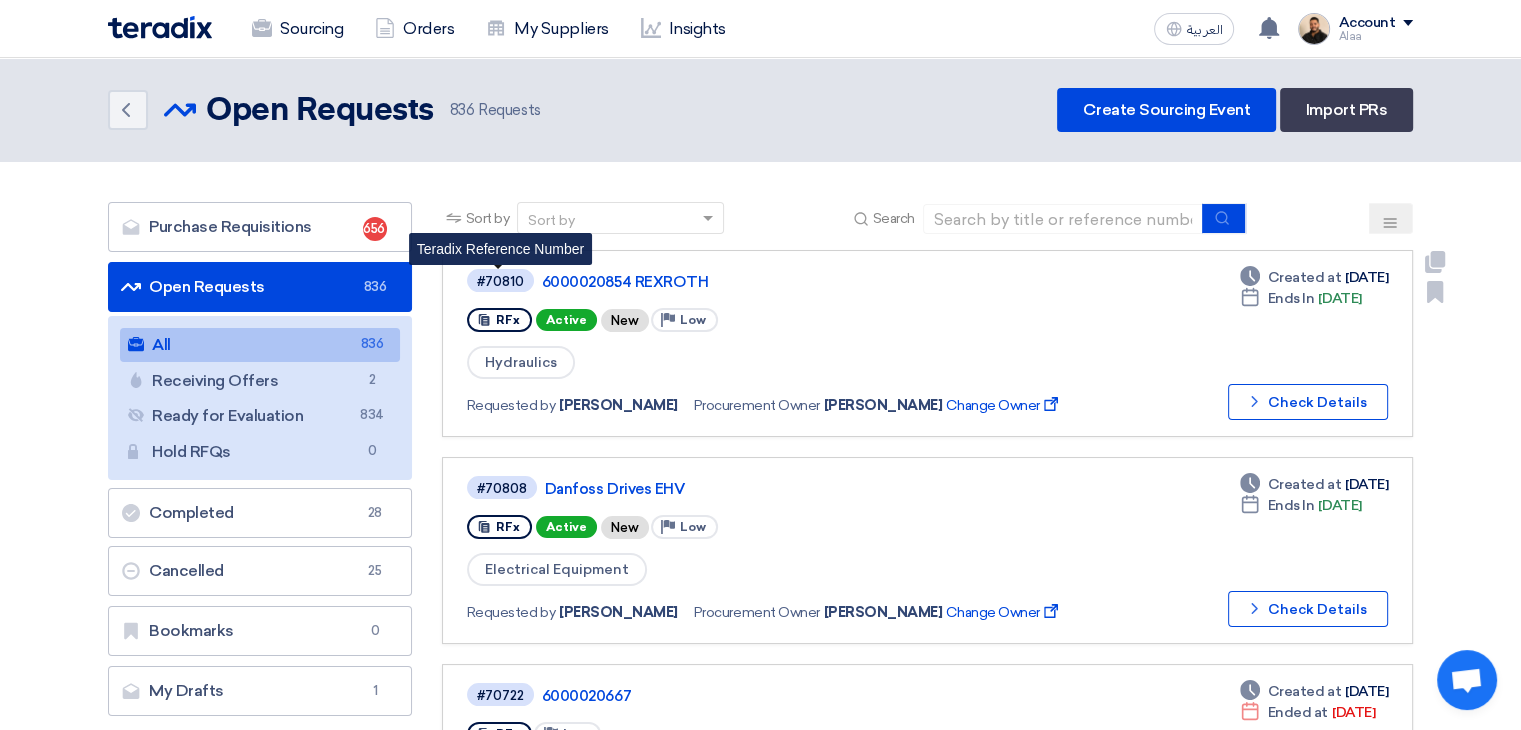 click on "#70810" 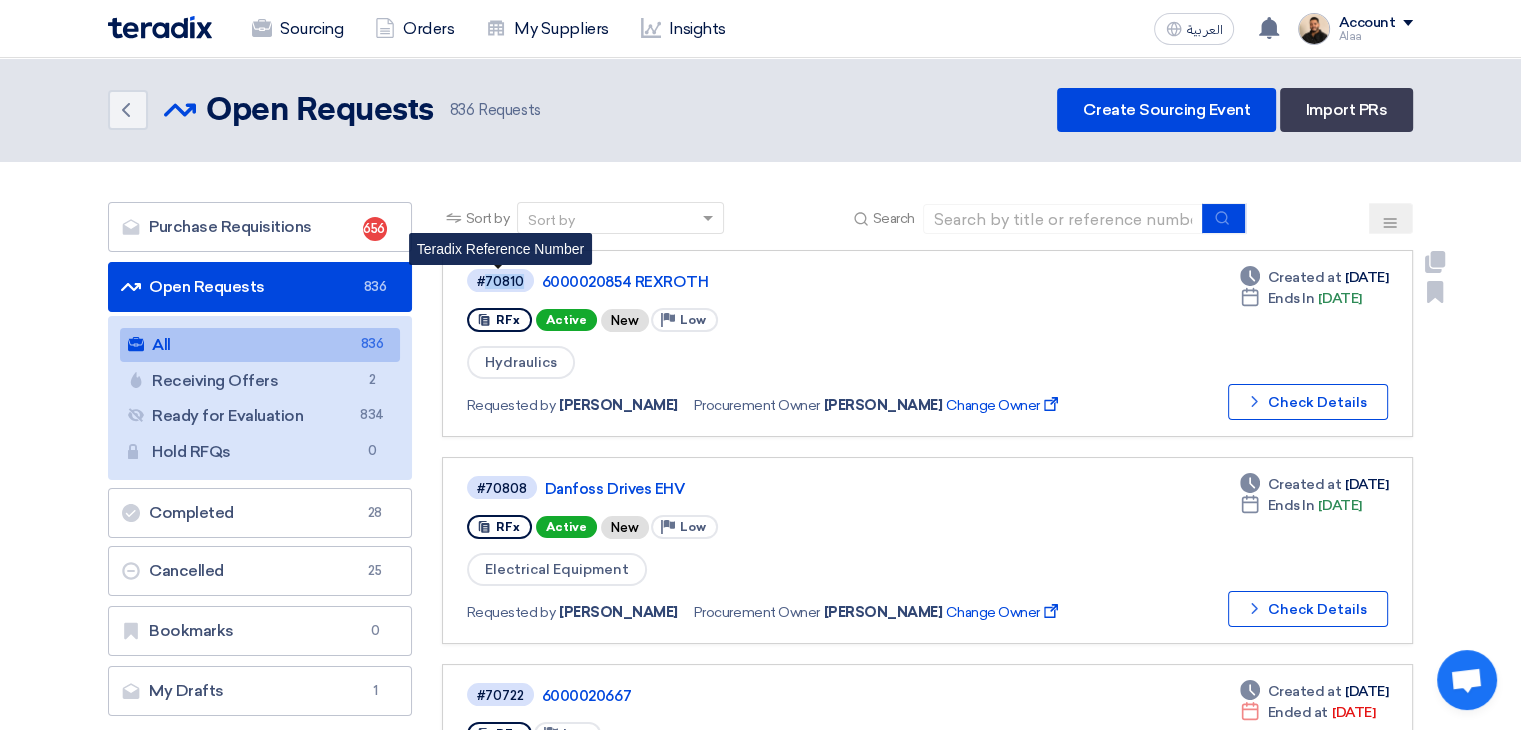 click on "#70810" 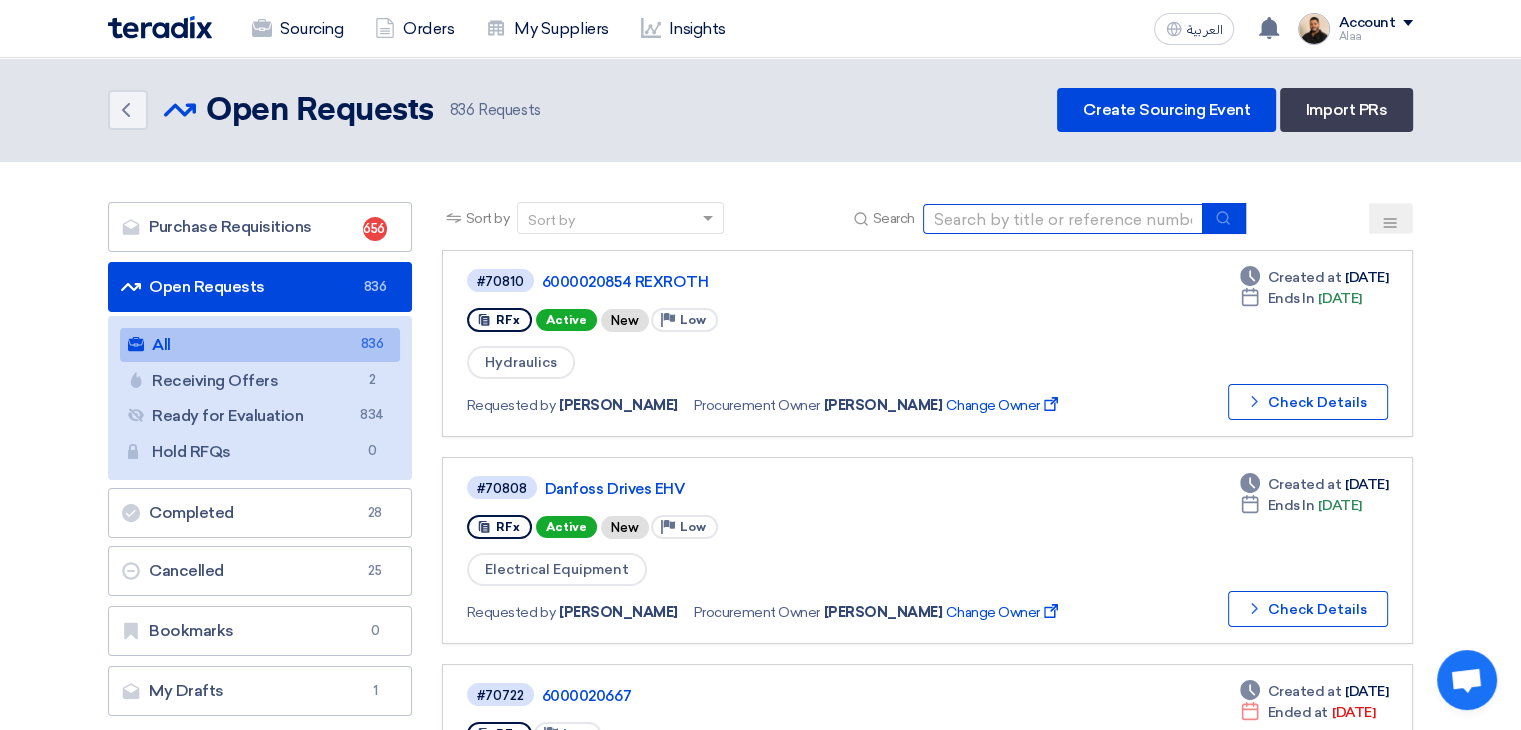 click 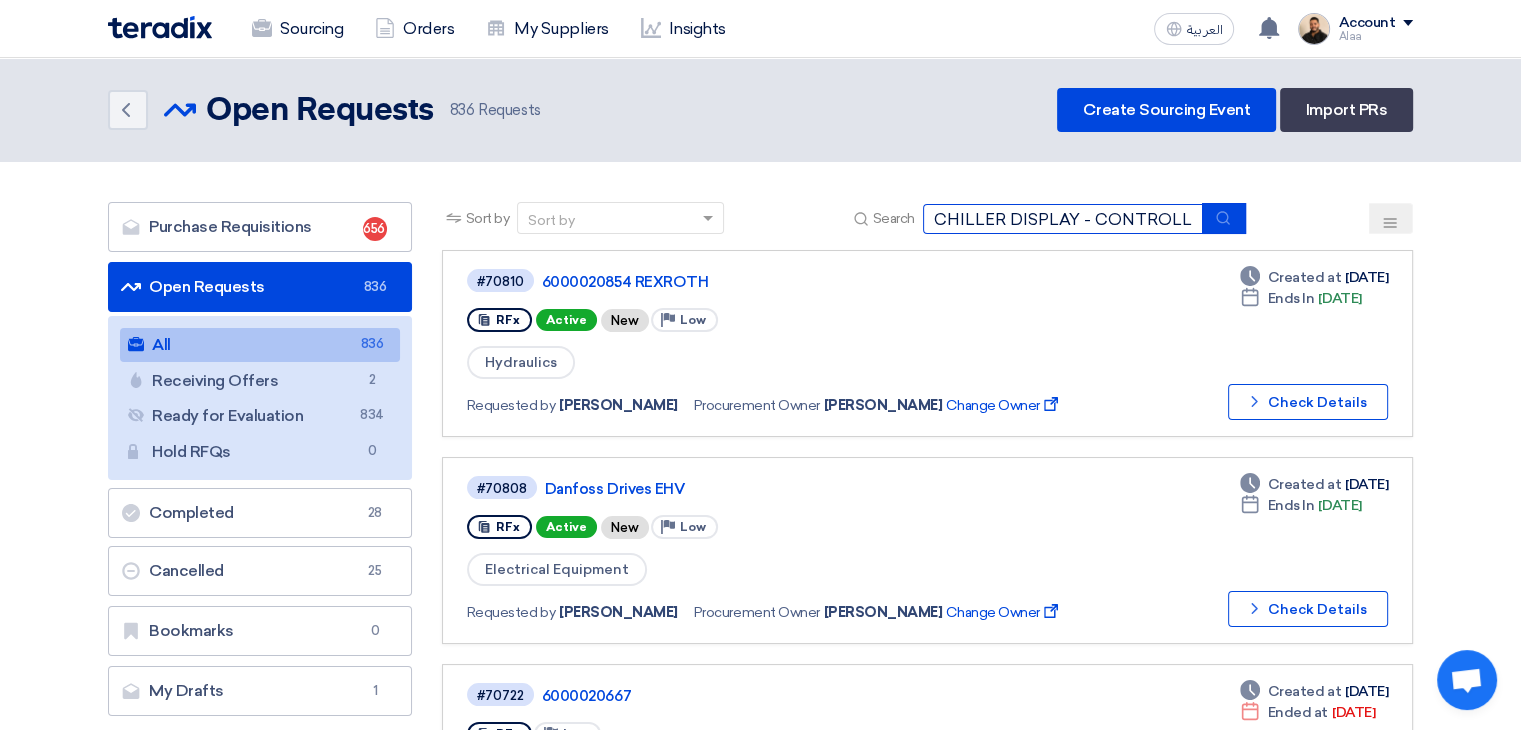 scroll, scrollTop: 0, scrollLeft: 119, axis: horizontal 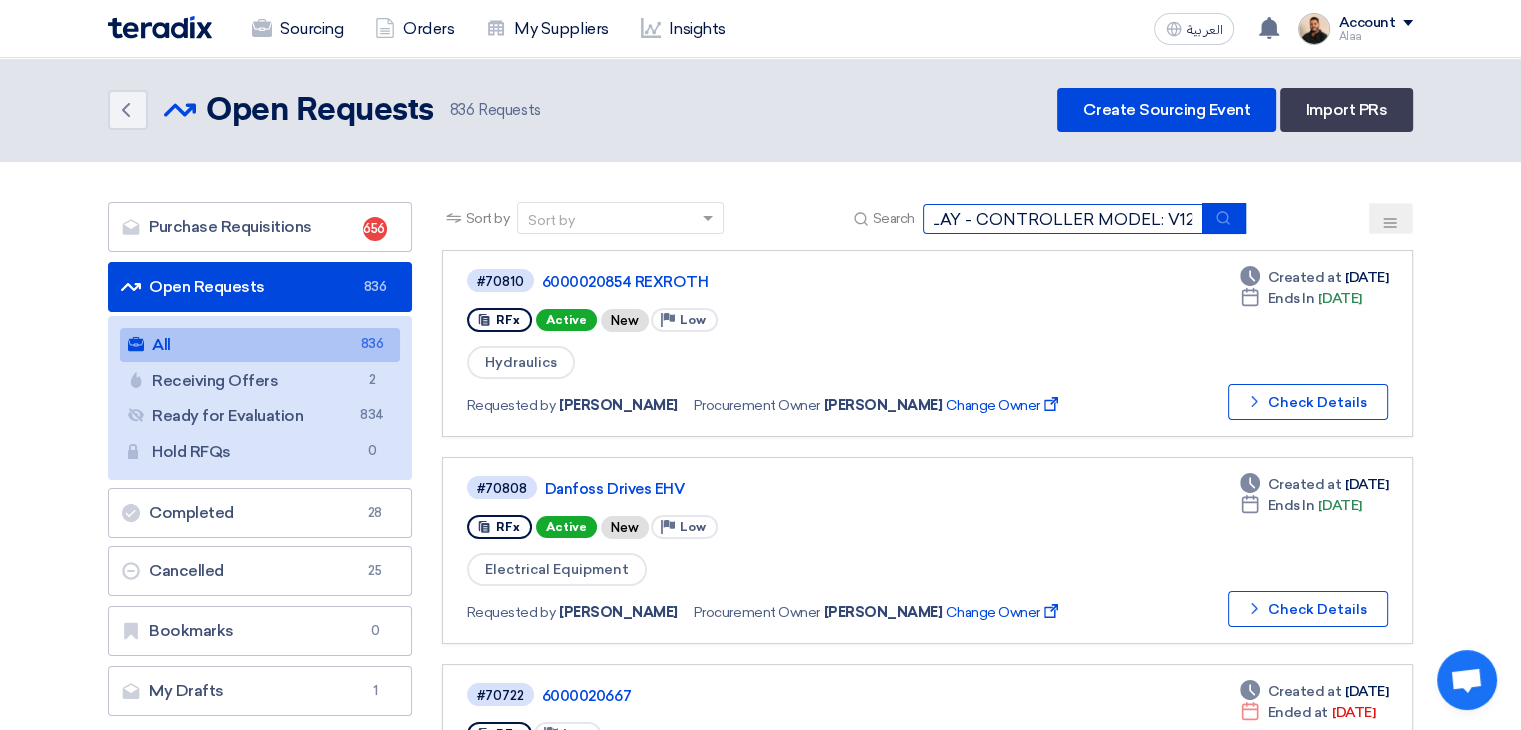 type on "CHILLER DISPLAY - CONTROLLER MODEL: V120" 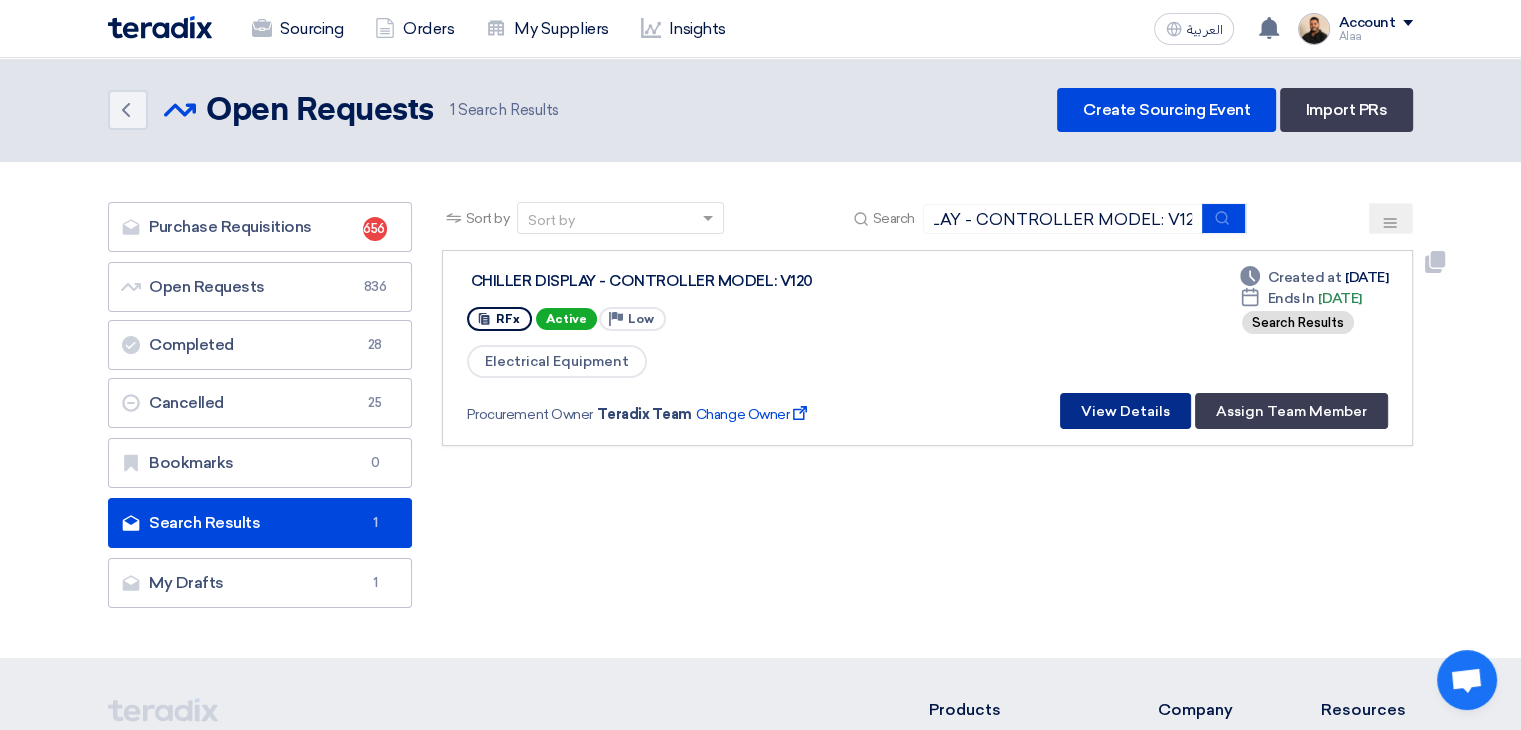 scroll, scrollTop: 0, scrollLeft: 0, axis: both 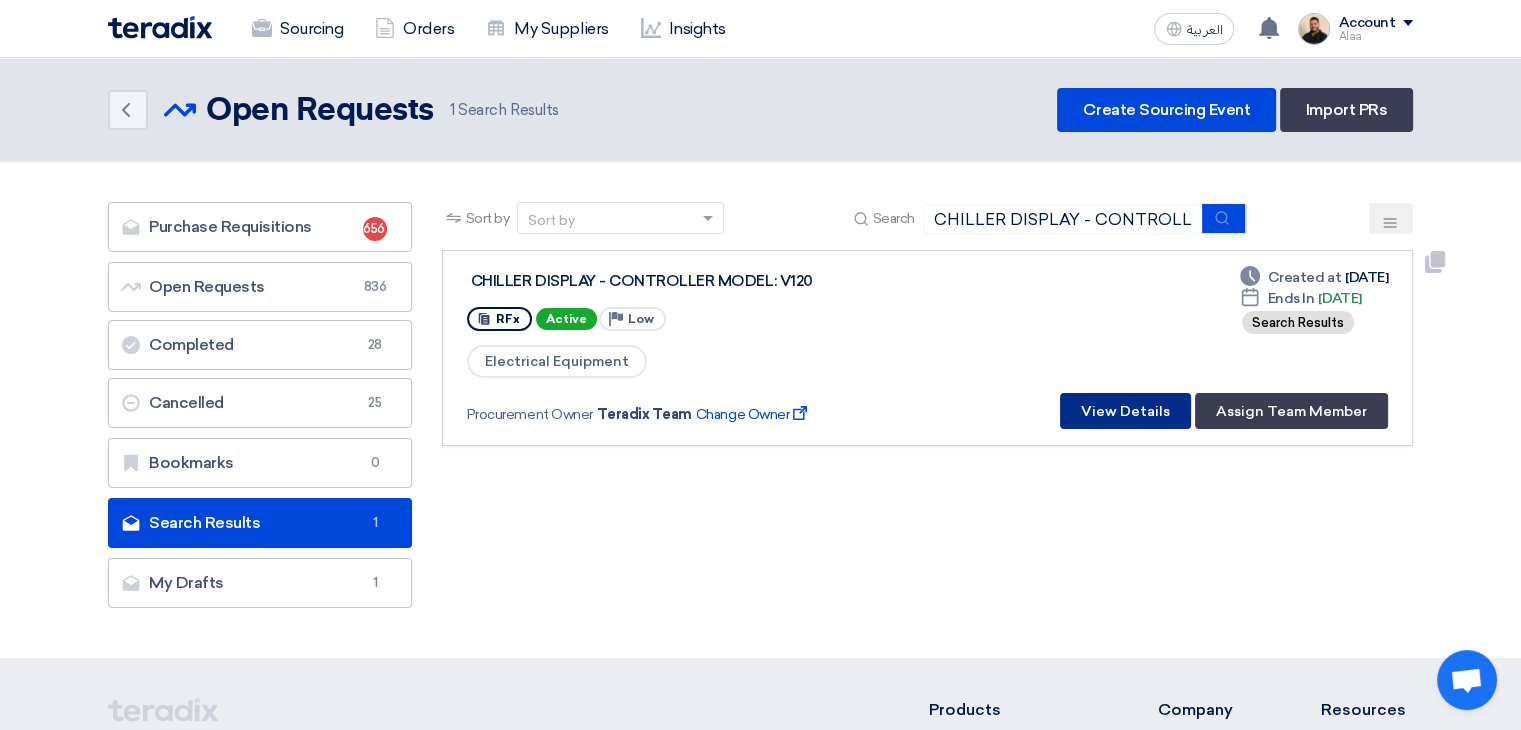click on "View Details" 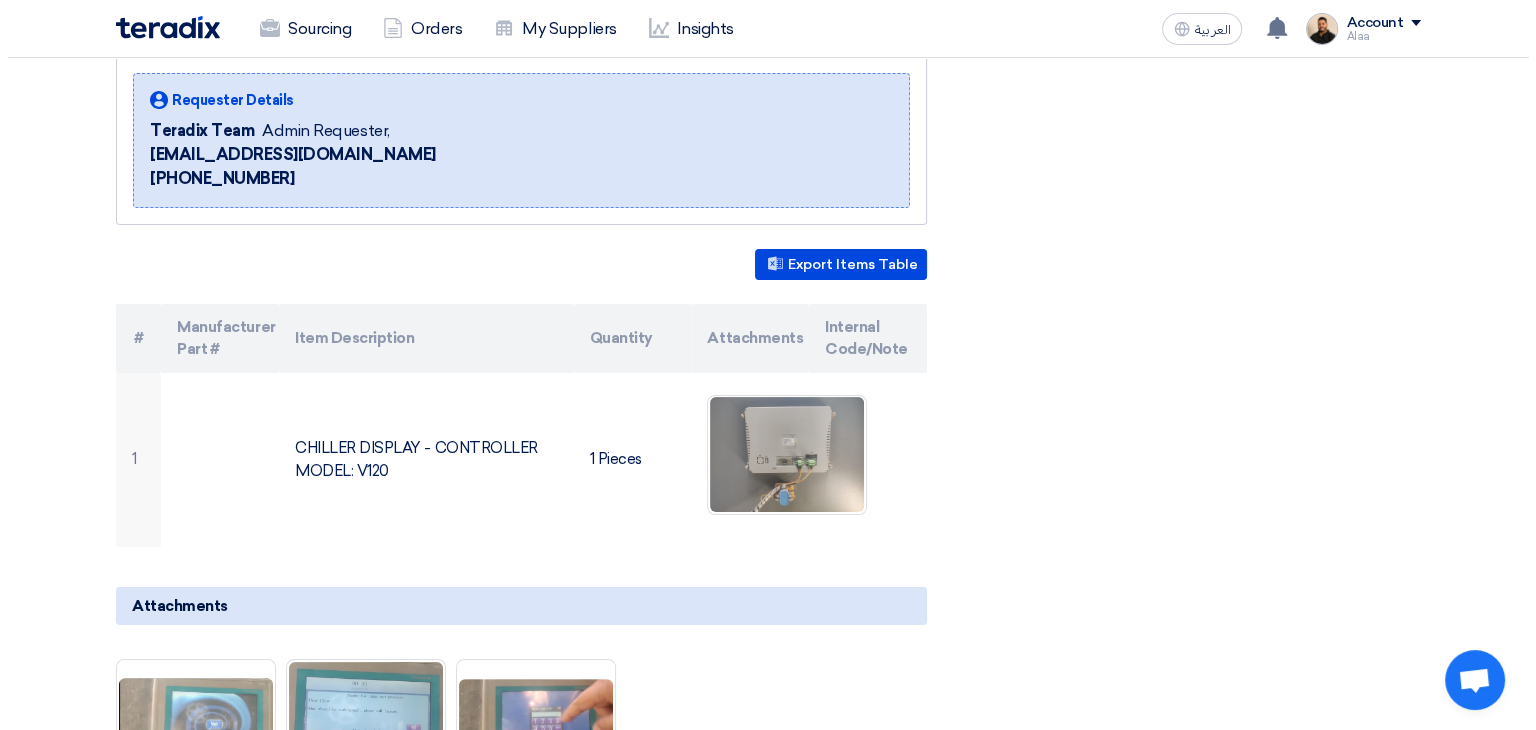 scroll, scrollTop: 400, scrollLeft: 0, axis: vertical 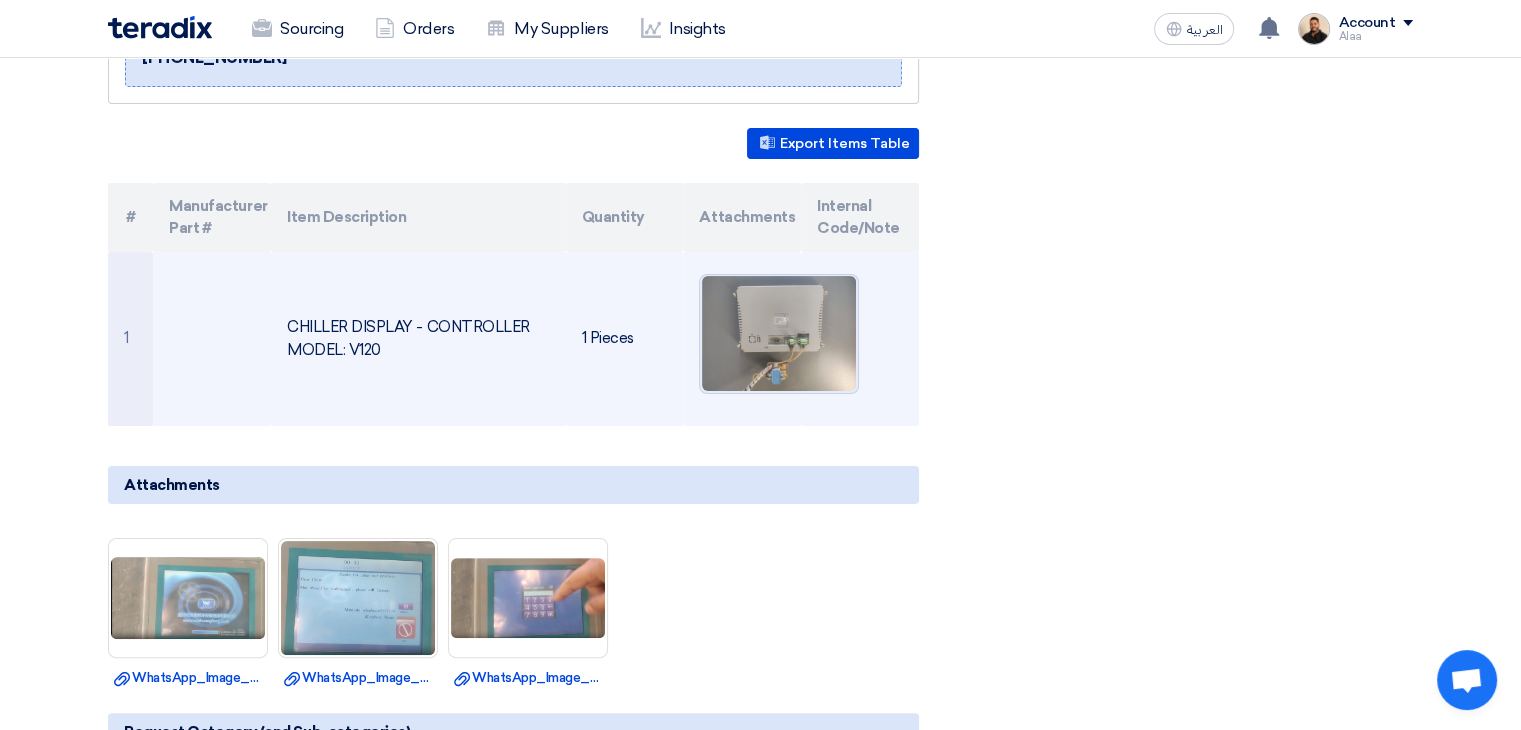 click 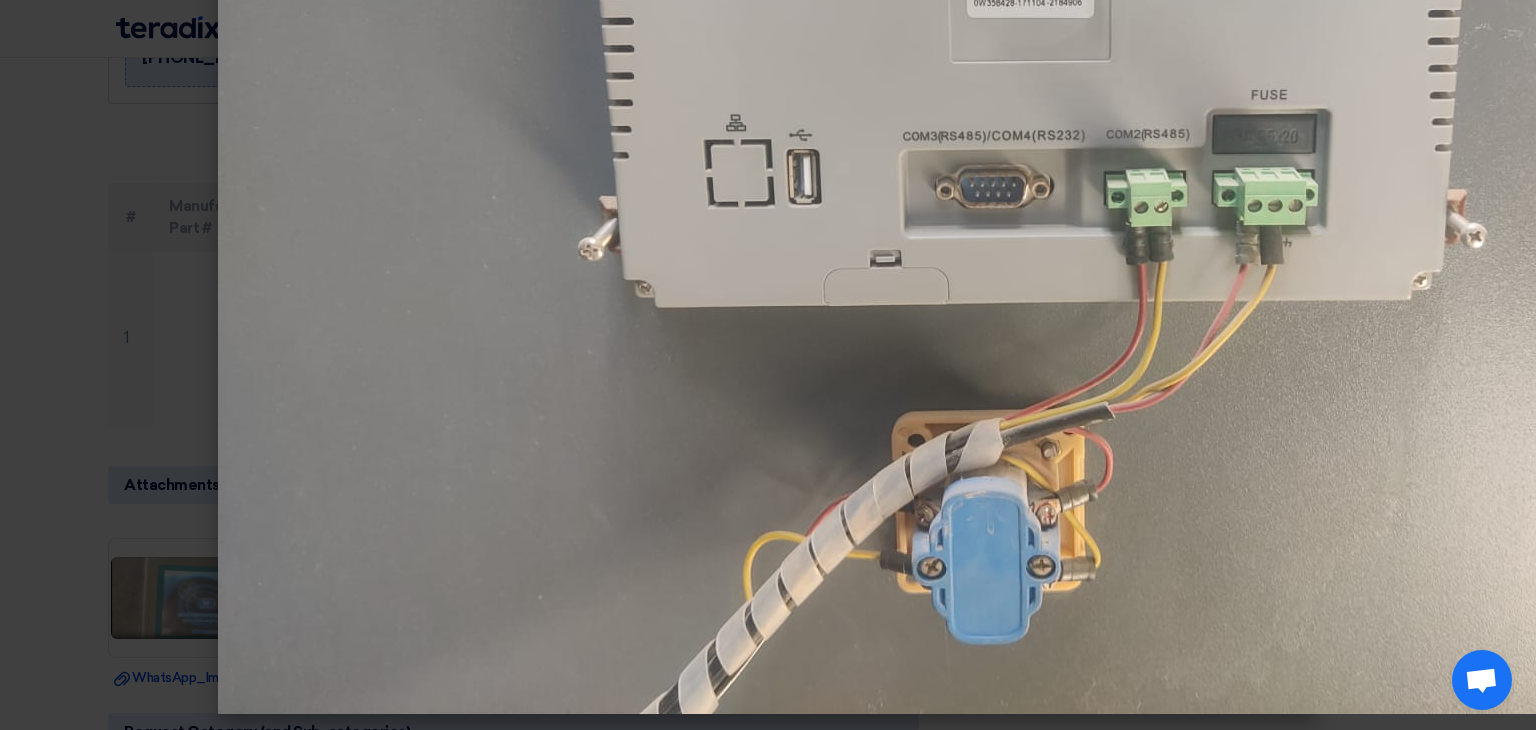 scroll, scrollTop: 505, scrollLeft: 0, axis: vertical 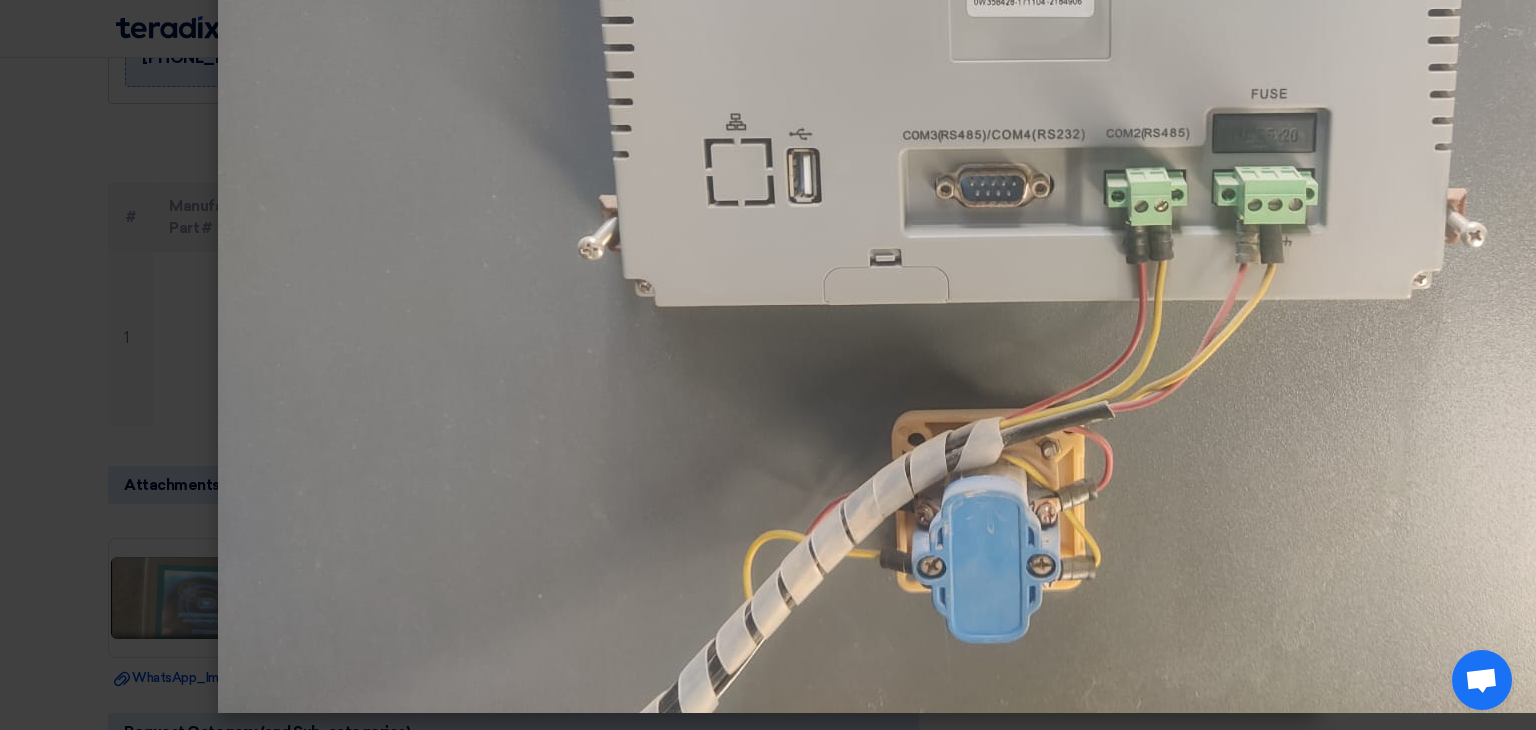 click 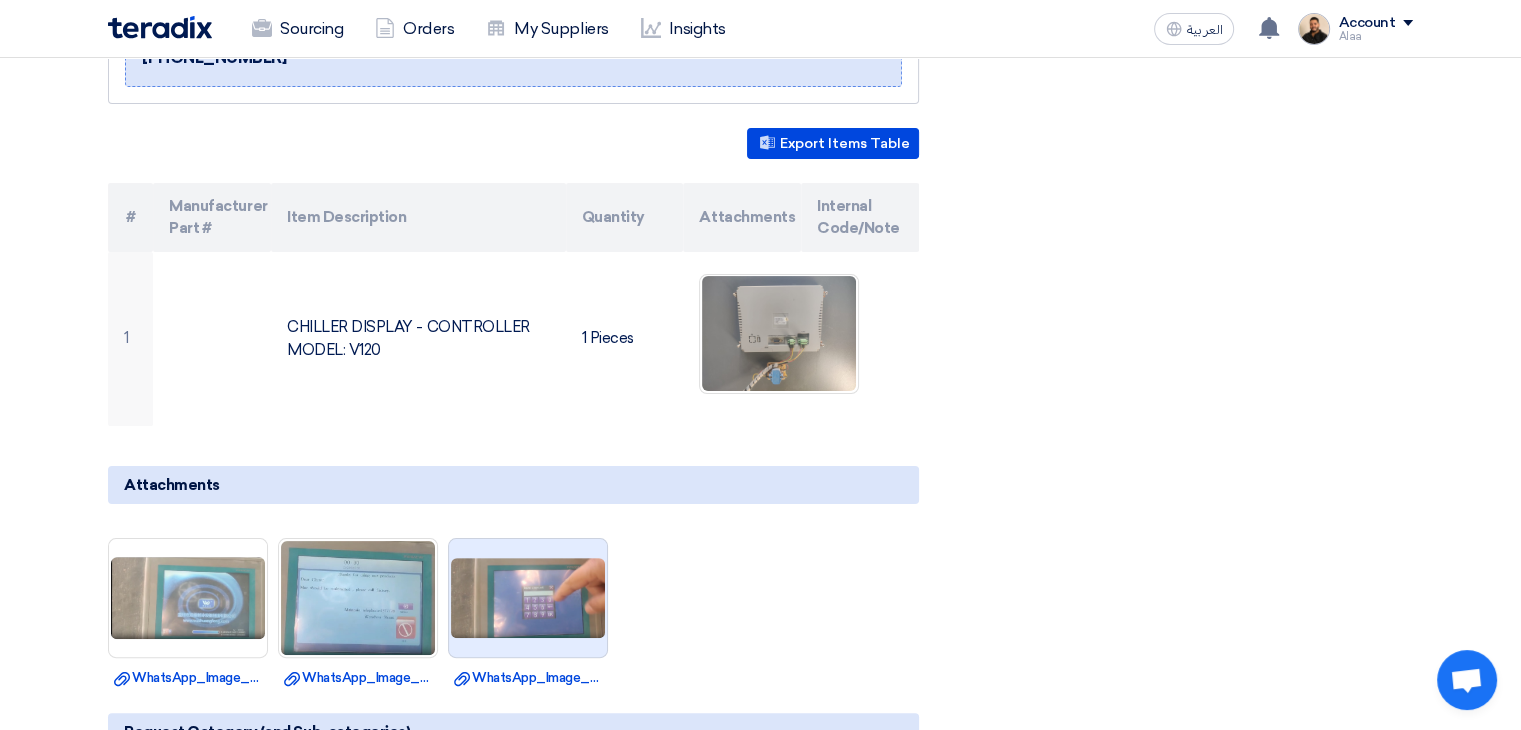click 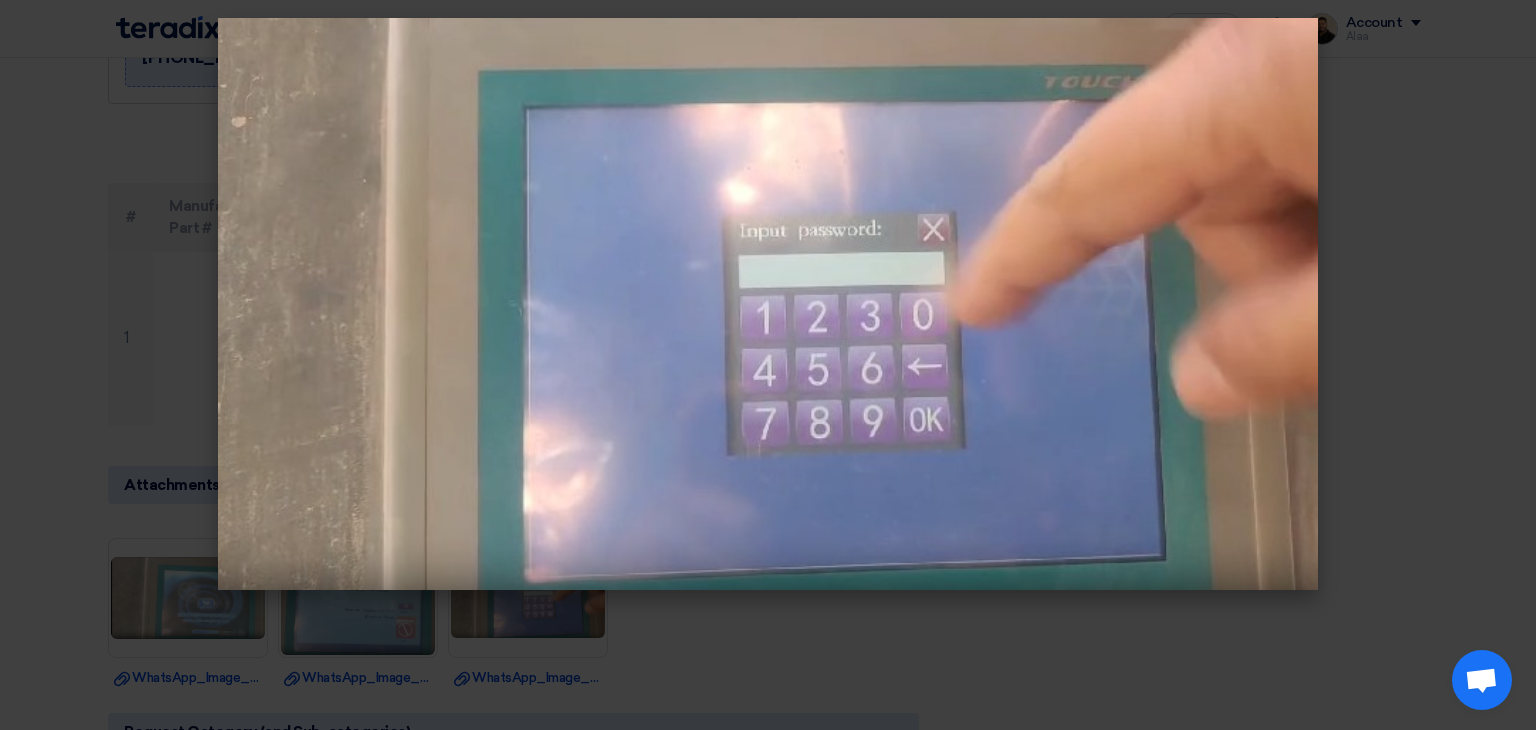 click 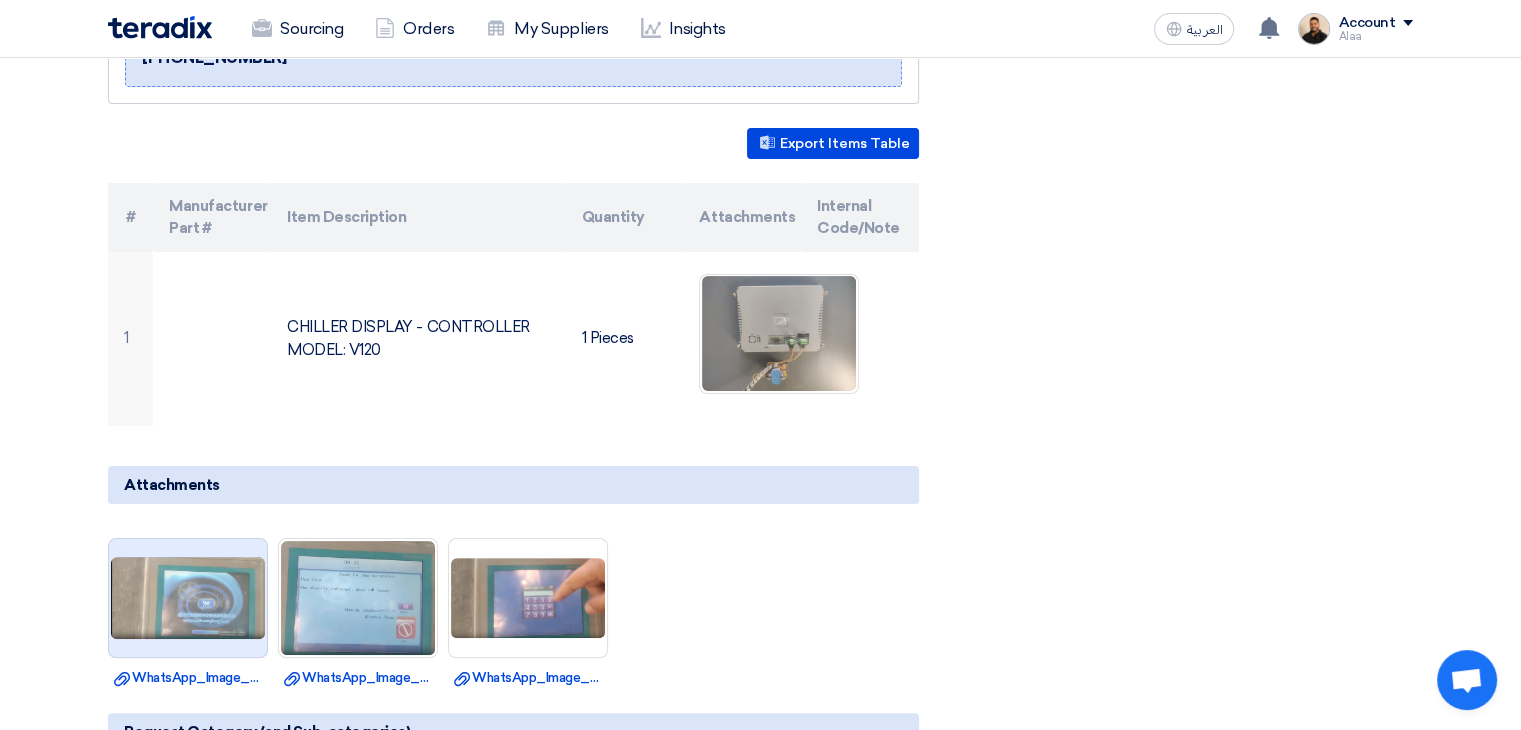 click 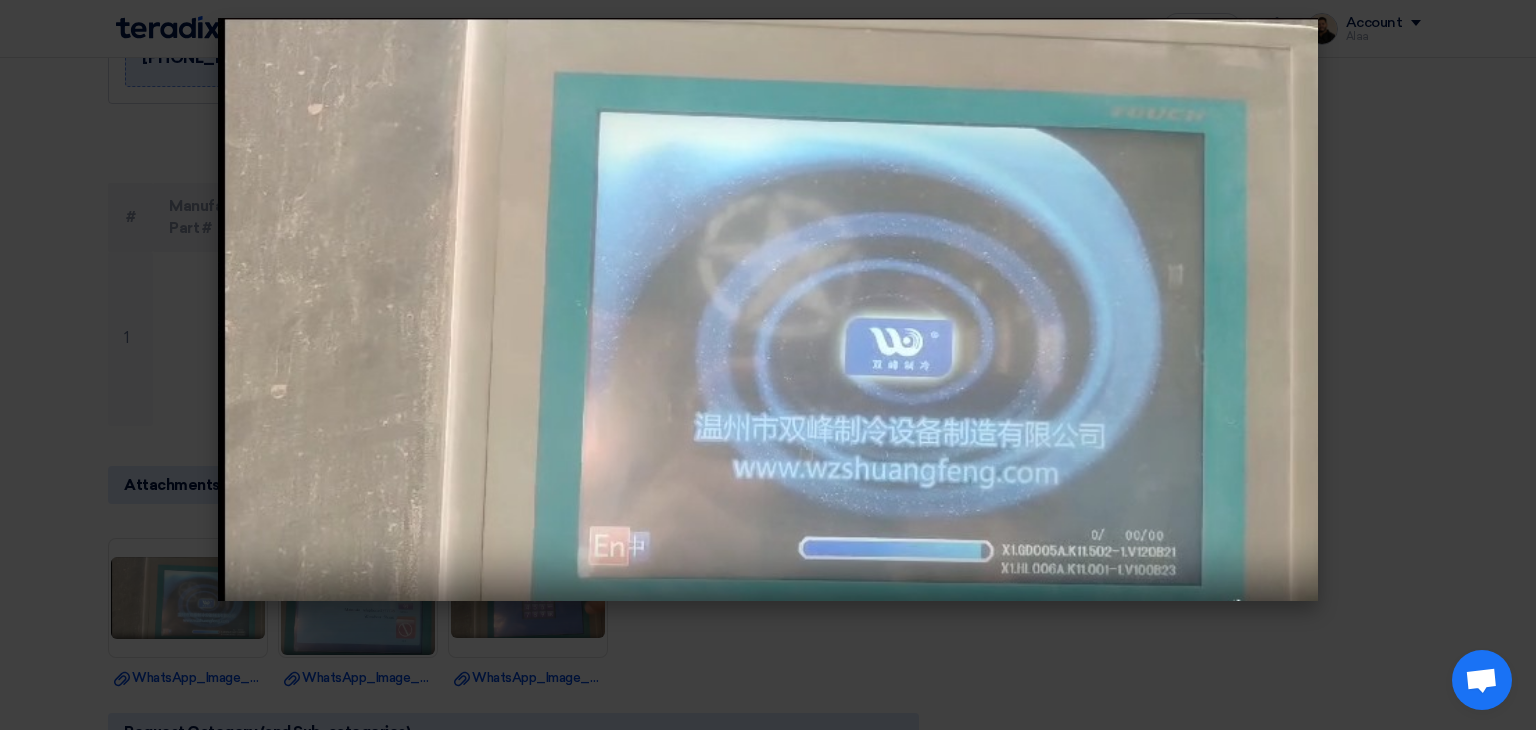 click 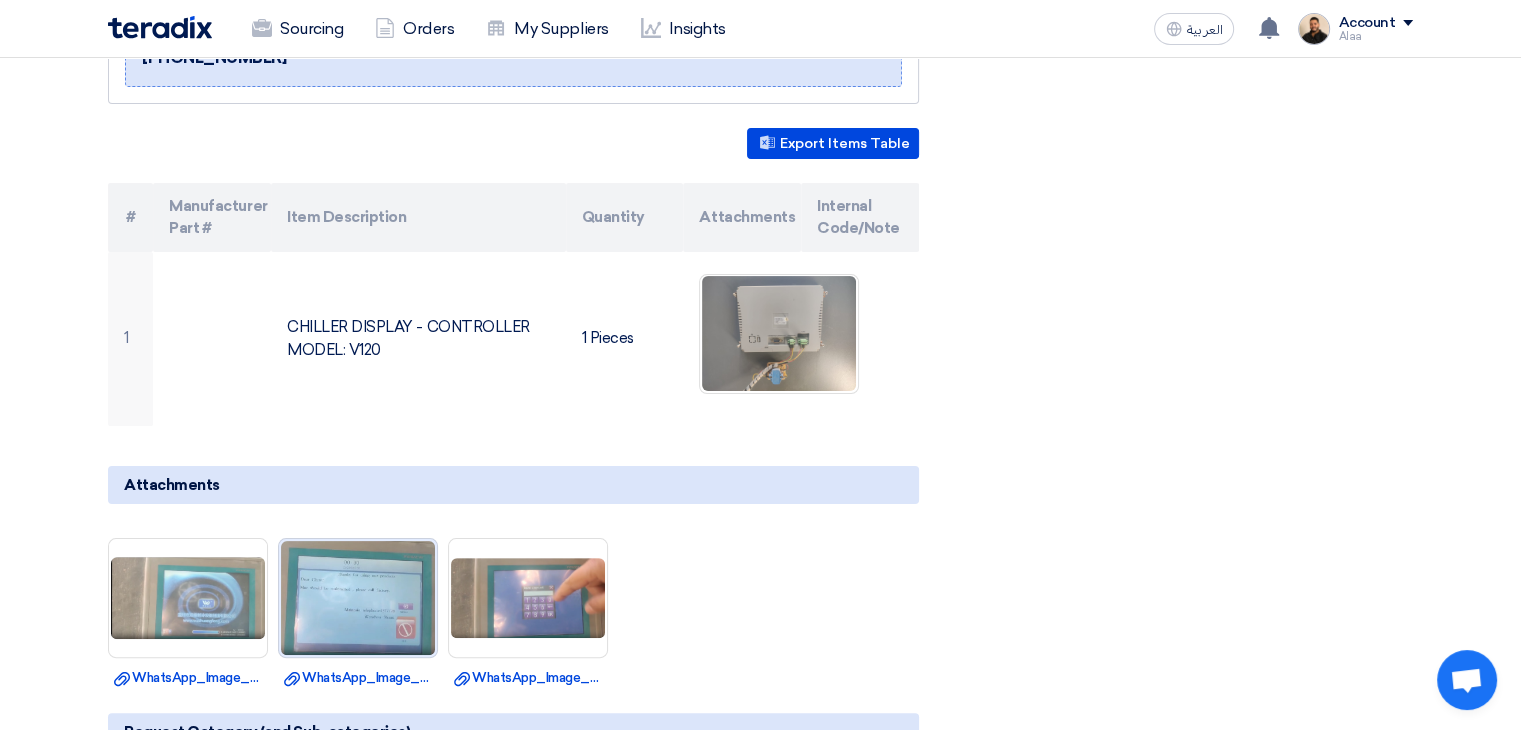 click 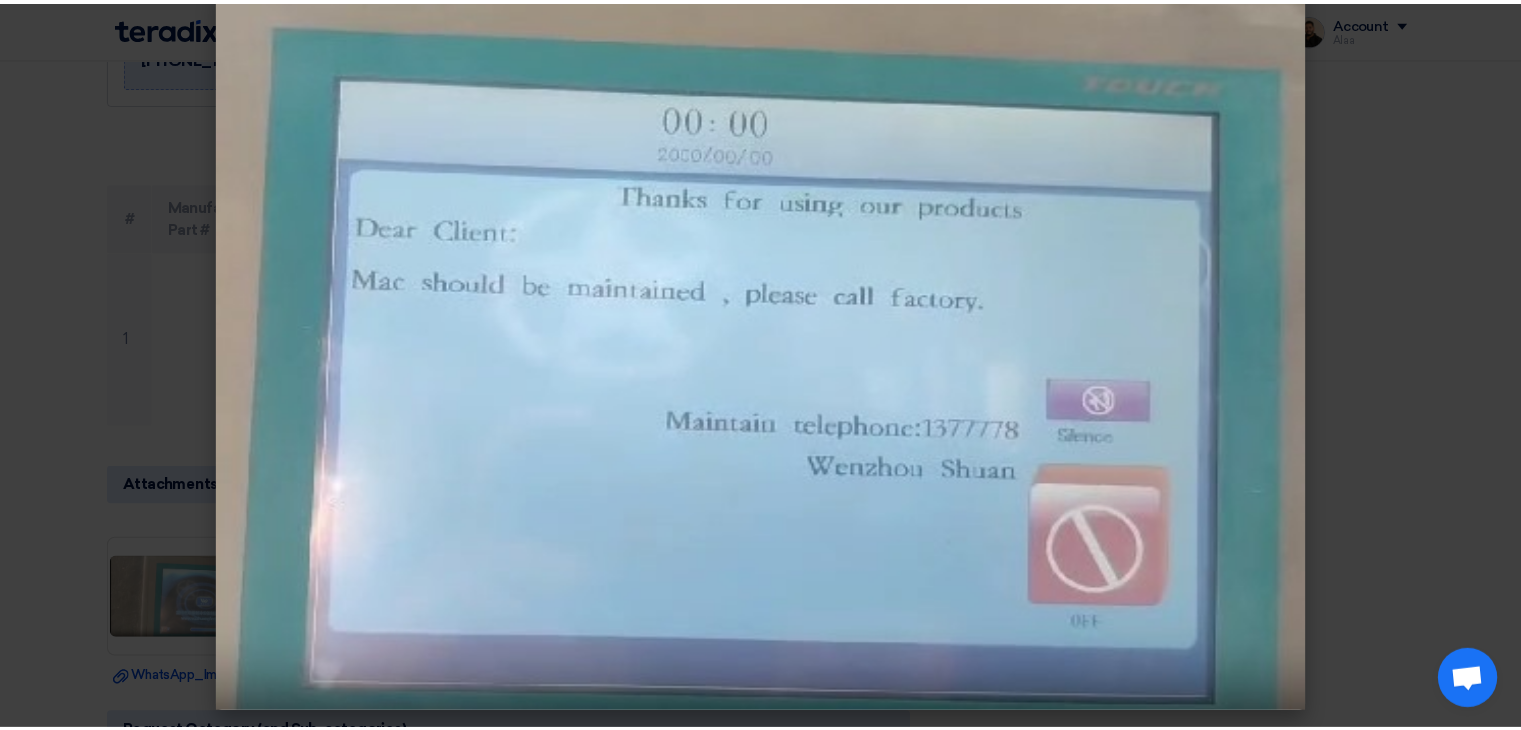 scroll, scrollTop: 0, scrollLeft: 0, axis: both 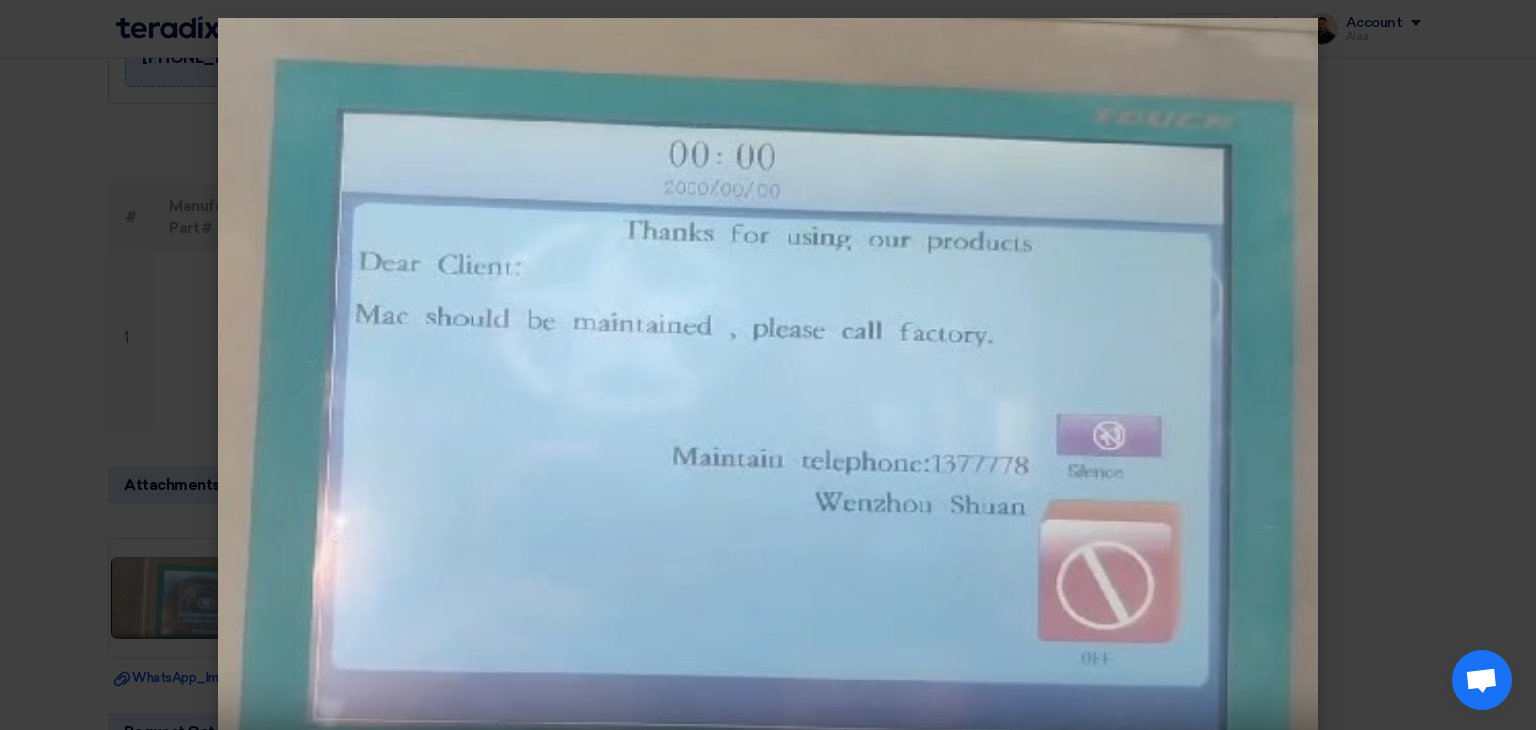 click 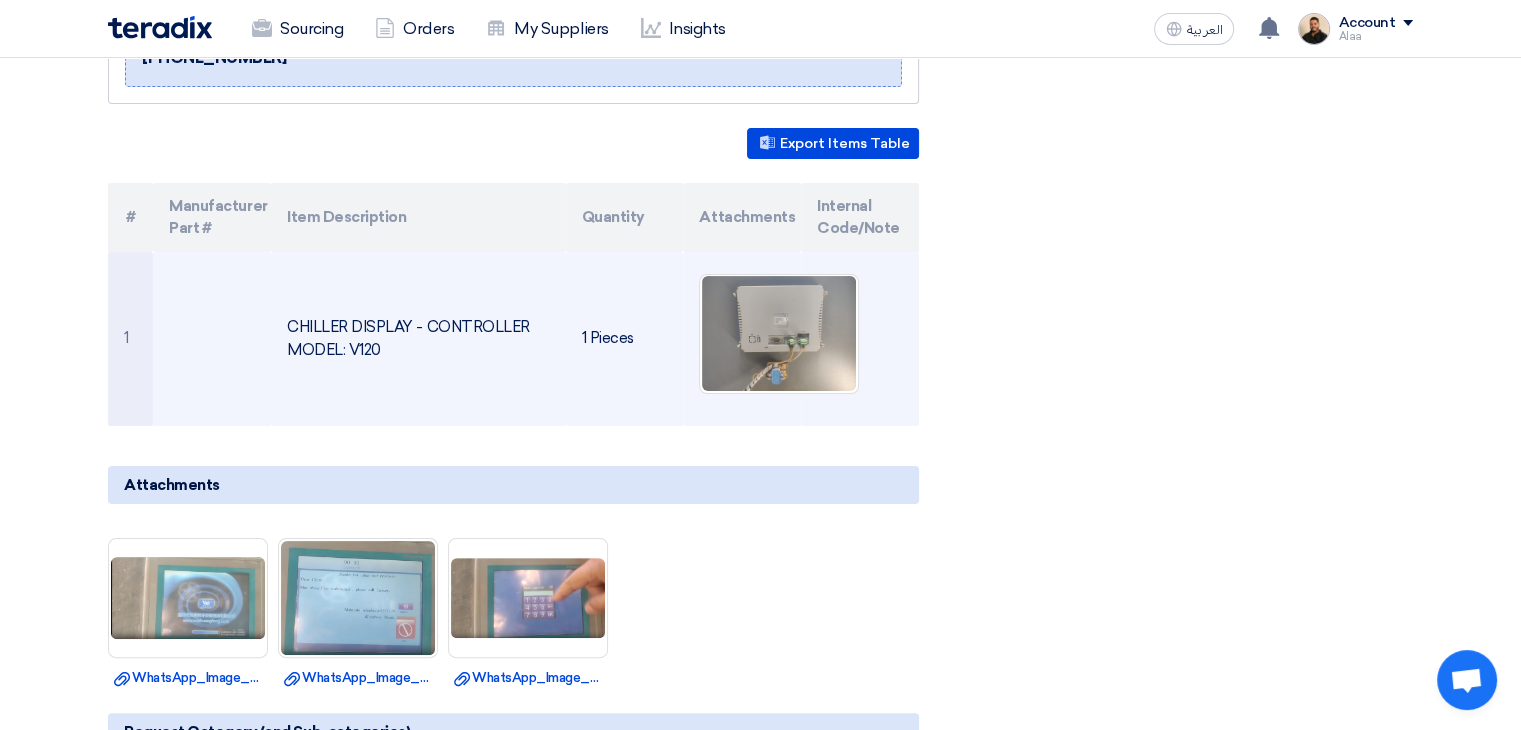 click on "CHILLER DISPLAY - CONTROLLER MODEL: V120" 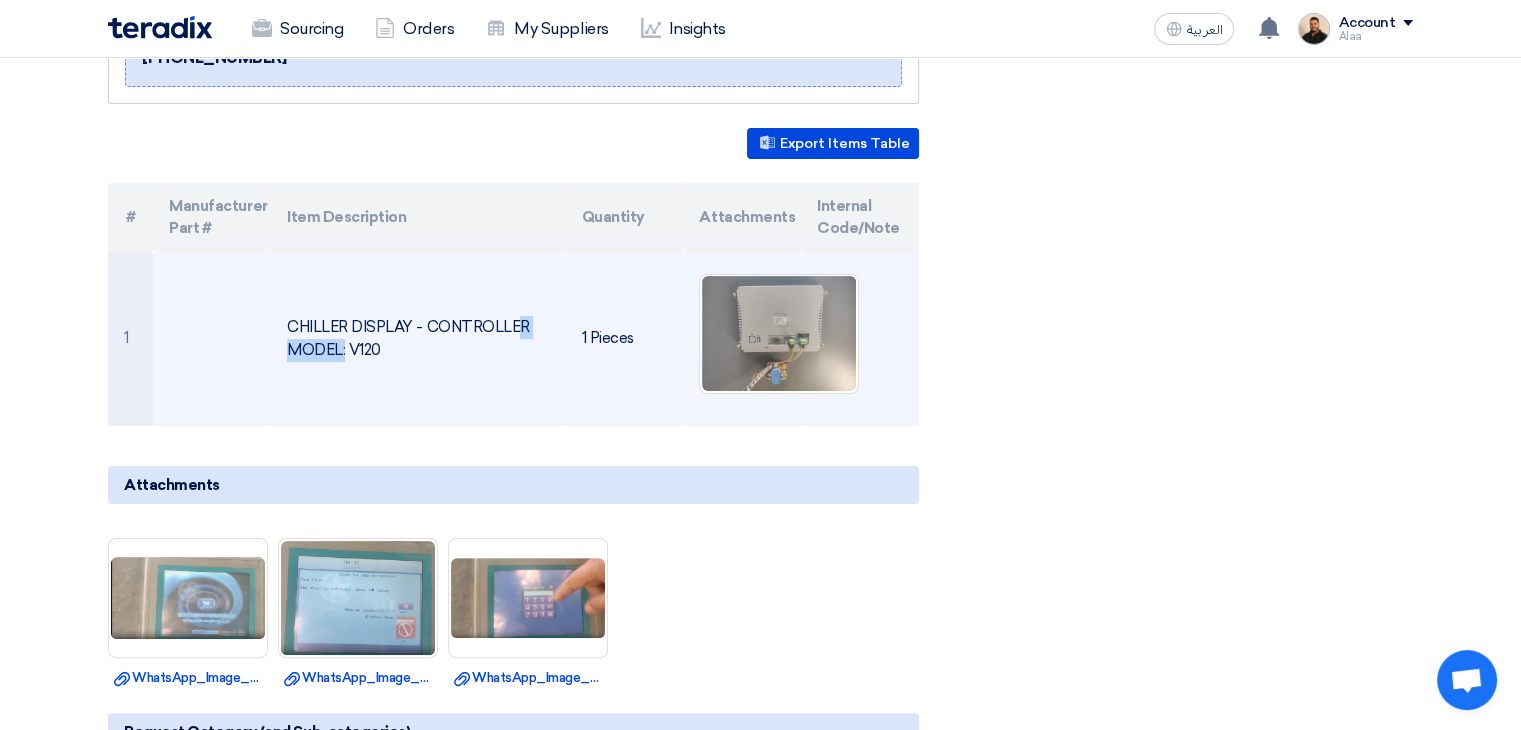 click on "CHILLER DISPLAY - CONTROLLER MODEL: V120" 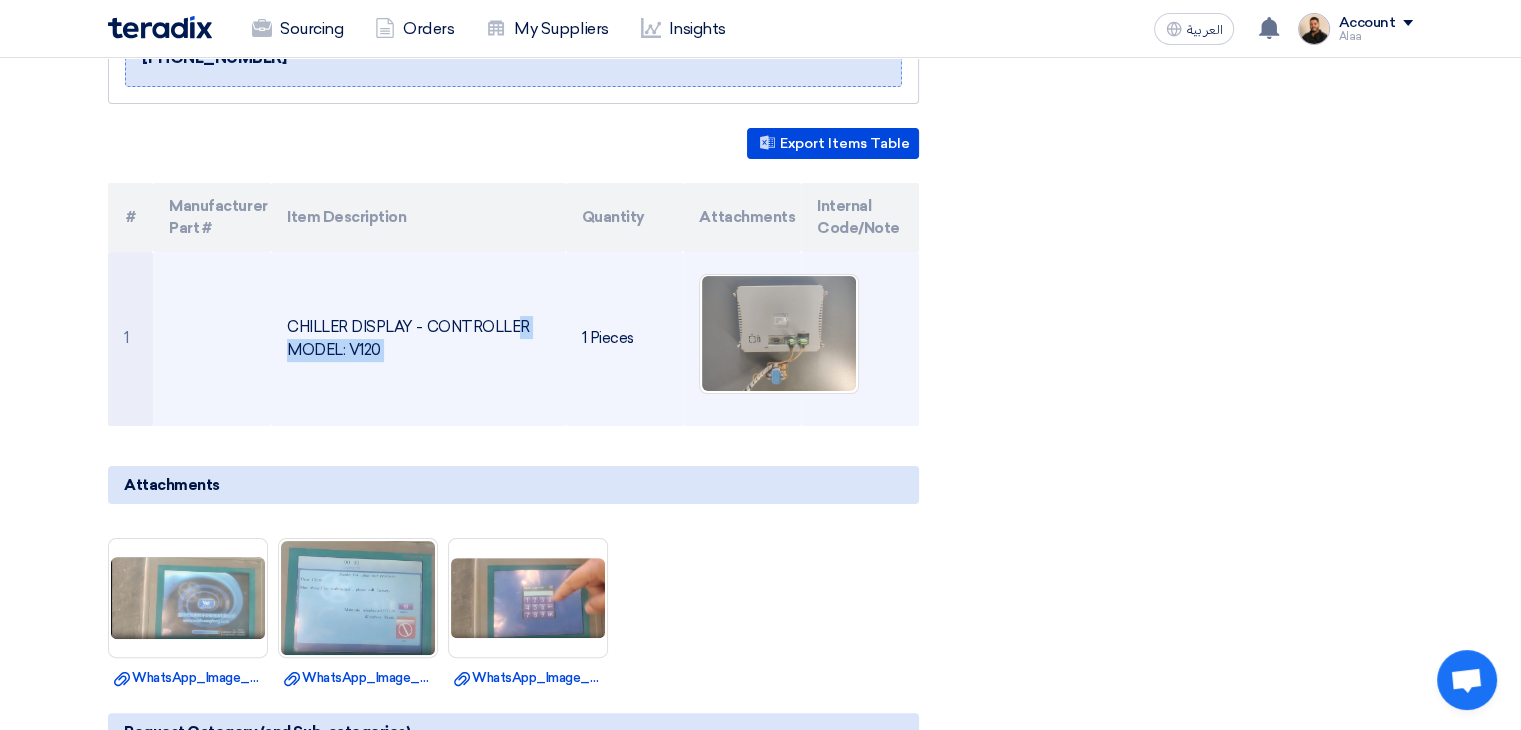 click on "CHILLER DISPLAY - CONTROLLER MODEL: V120" 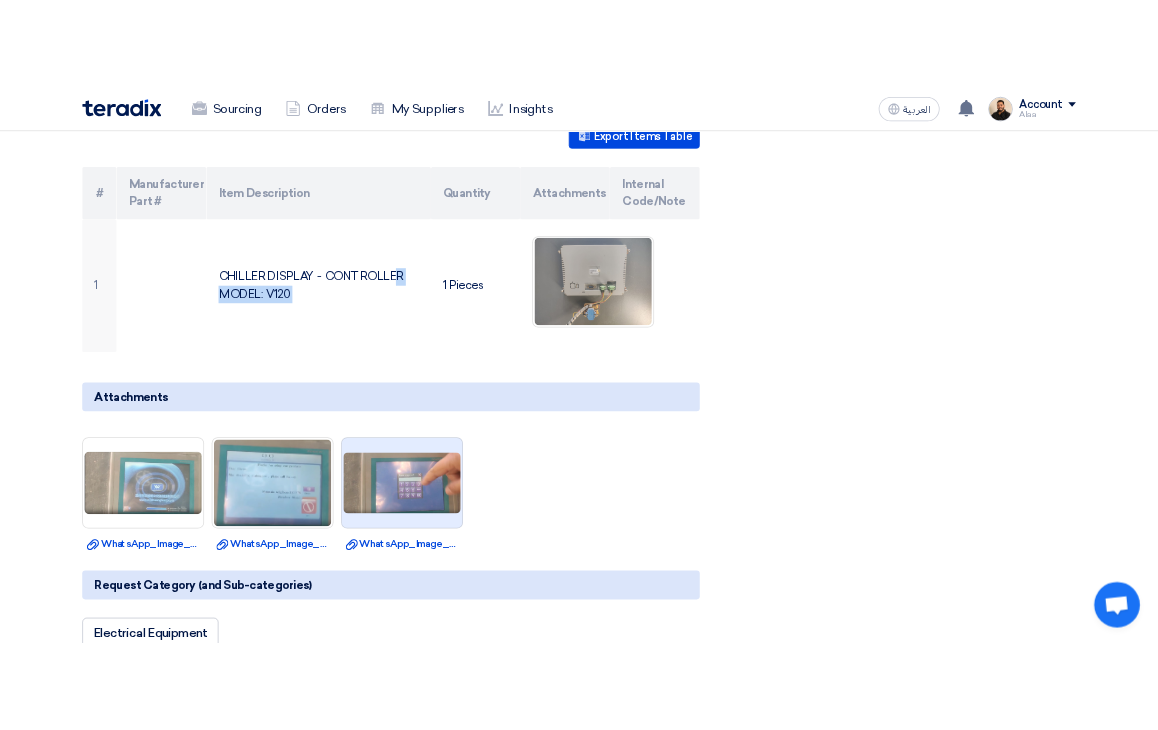 scroll, scrollTop: 500, scrollLeft: 0, axis: vertical 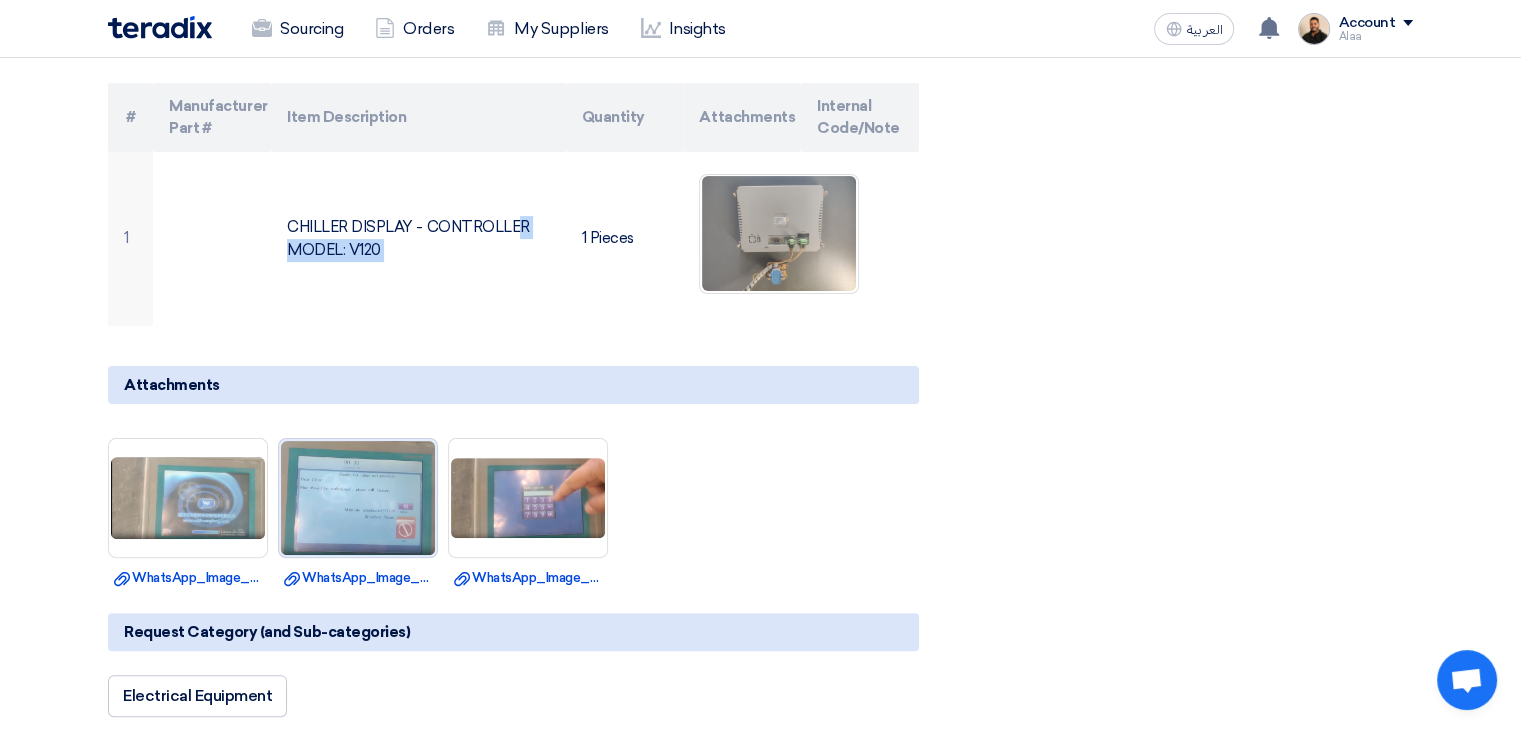 click 